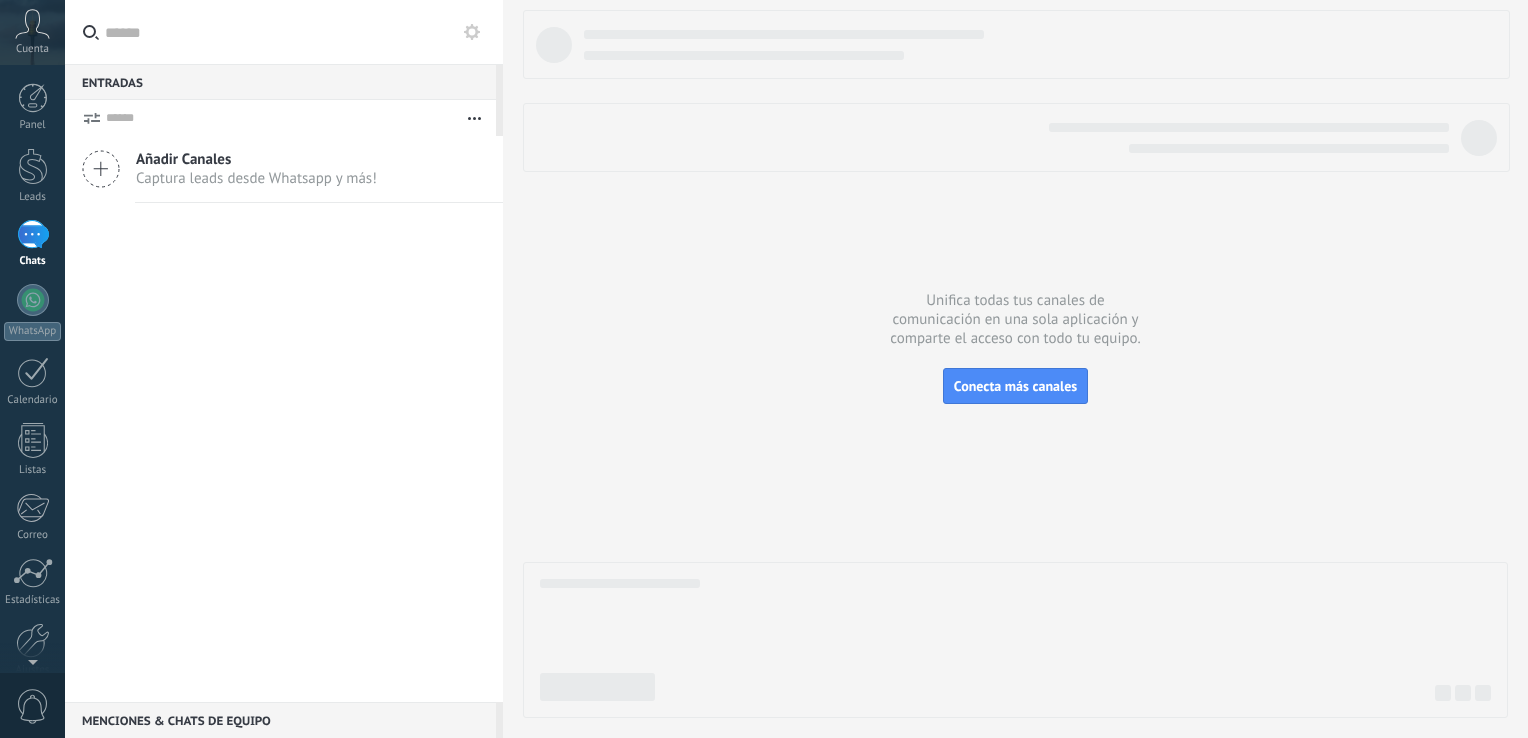 scroll, scrollTop: 0, scrollLeft: 0, axis: both 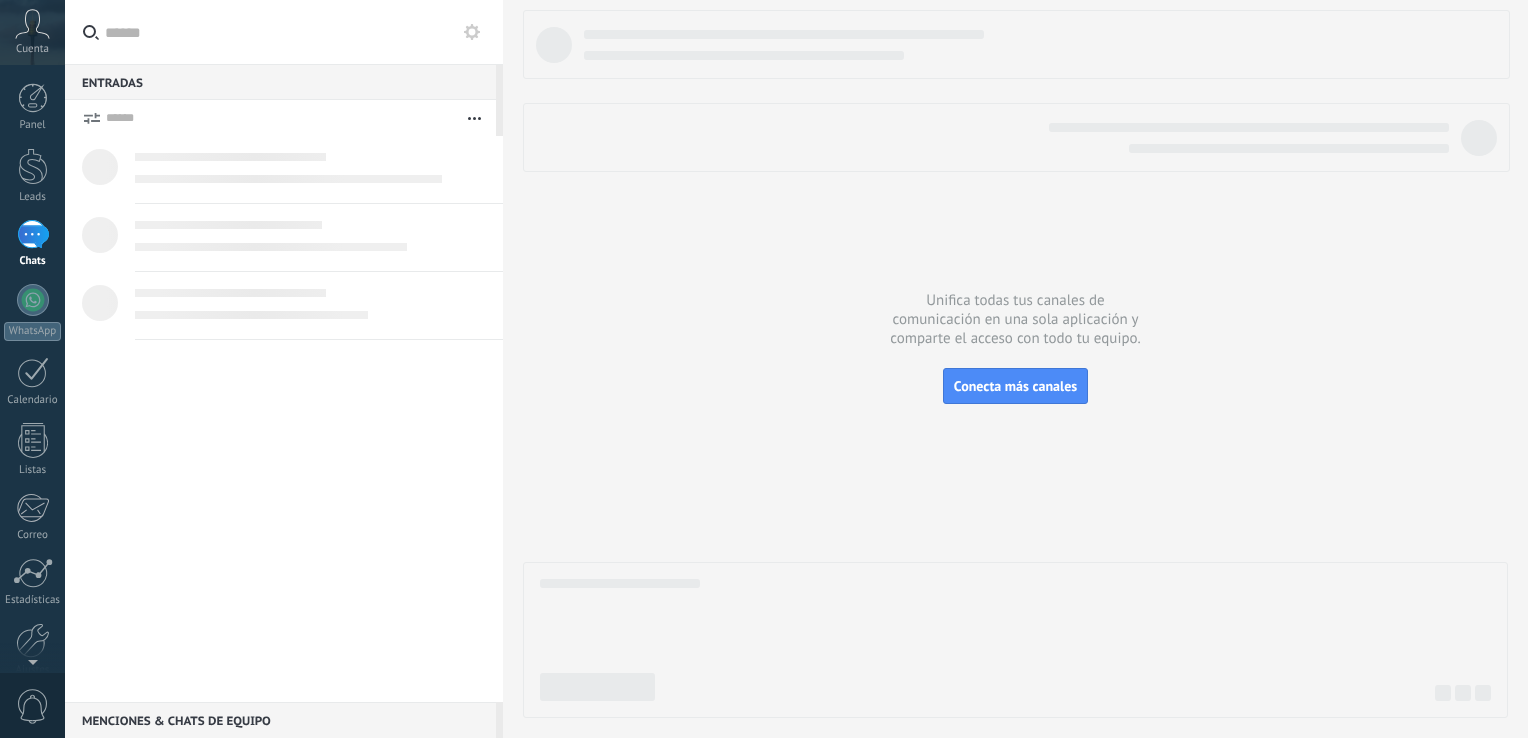 click at bounding box center [33, 234] 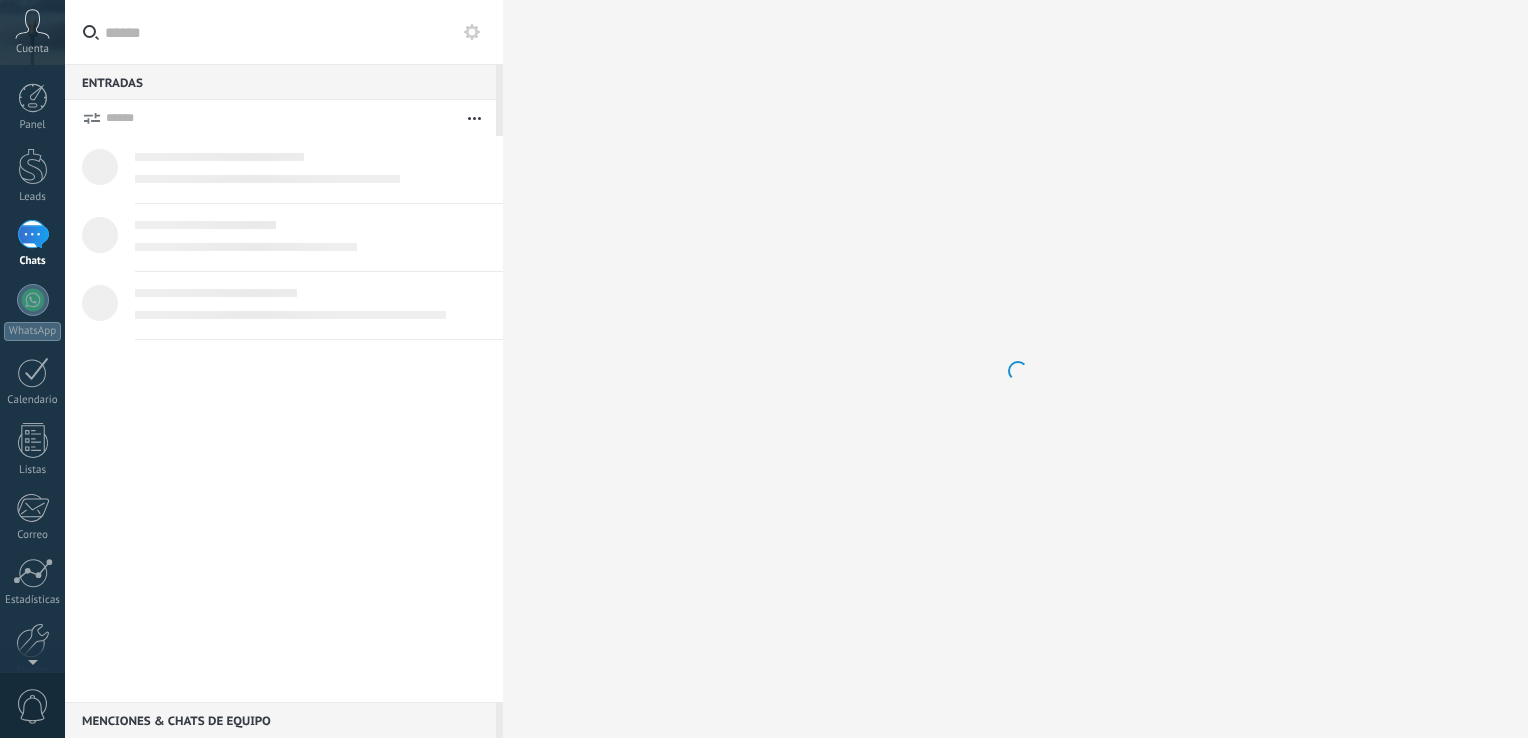 click at bounding box center [33, 234] 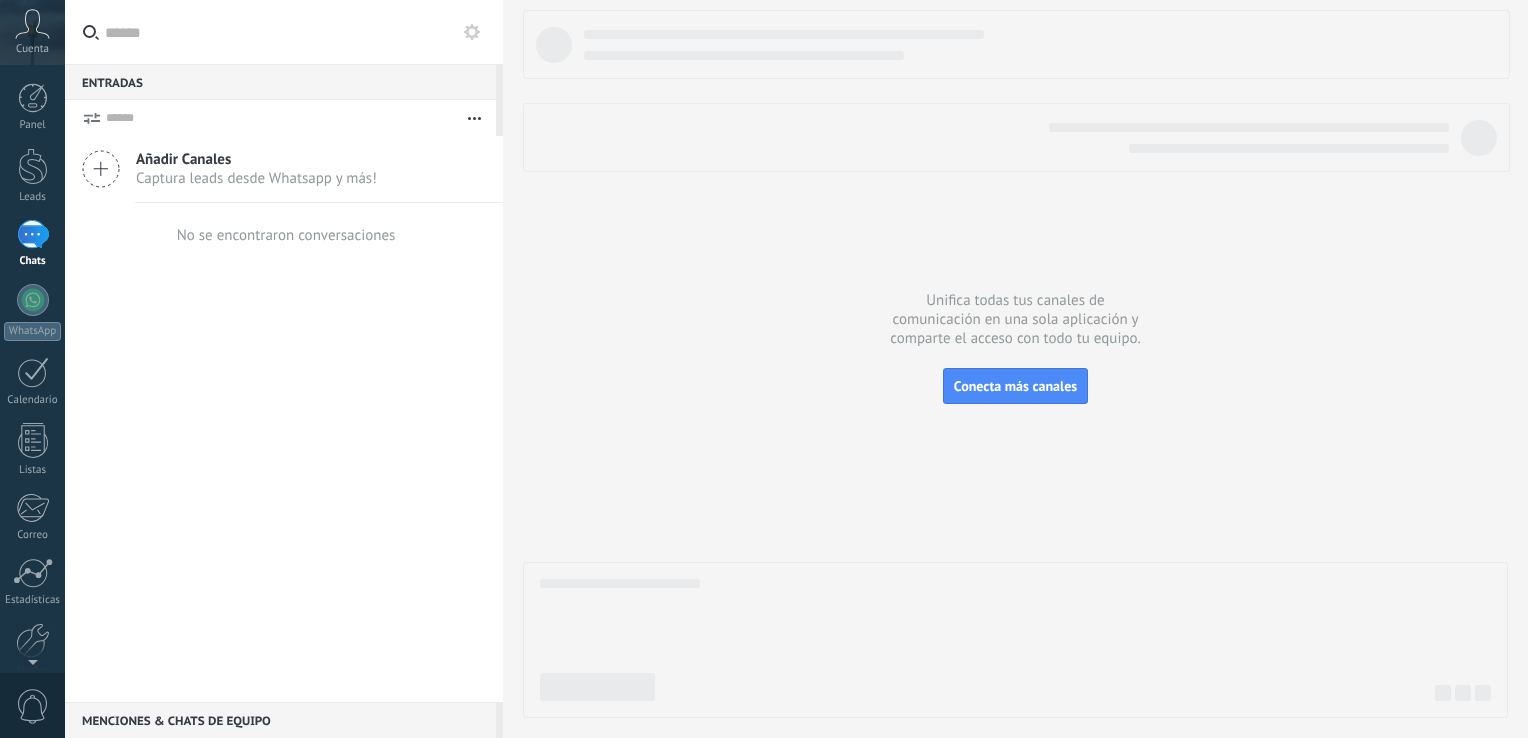 click 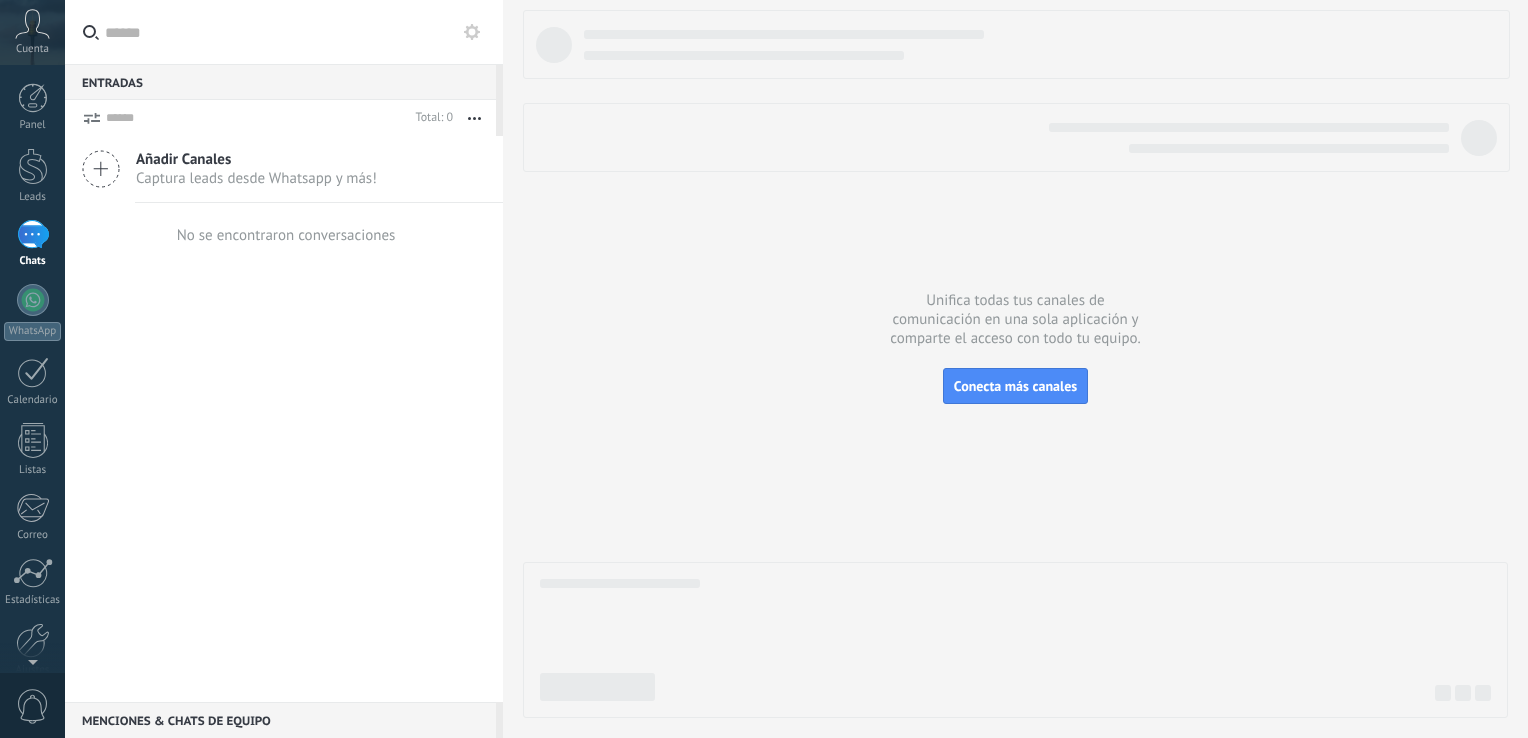 click 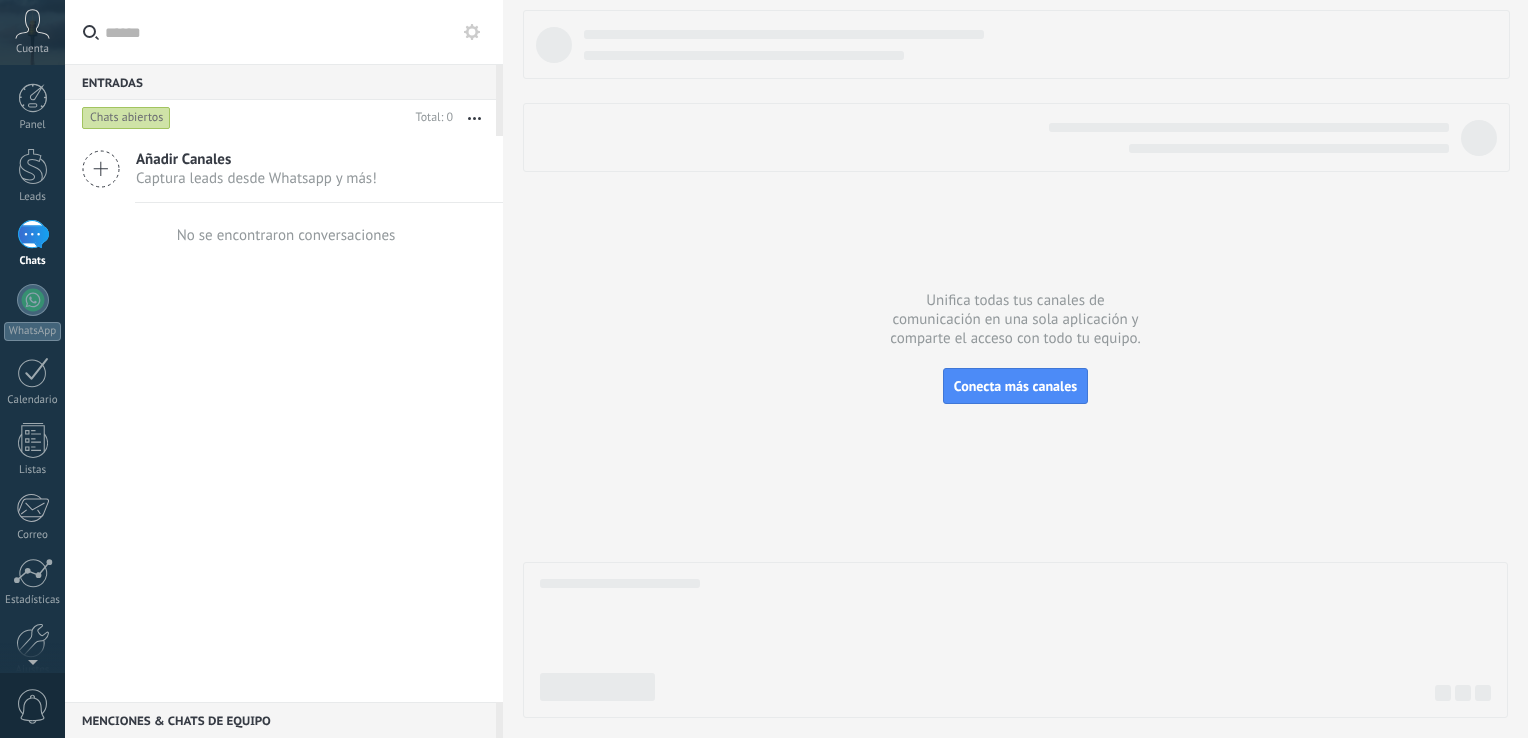 click 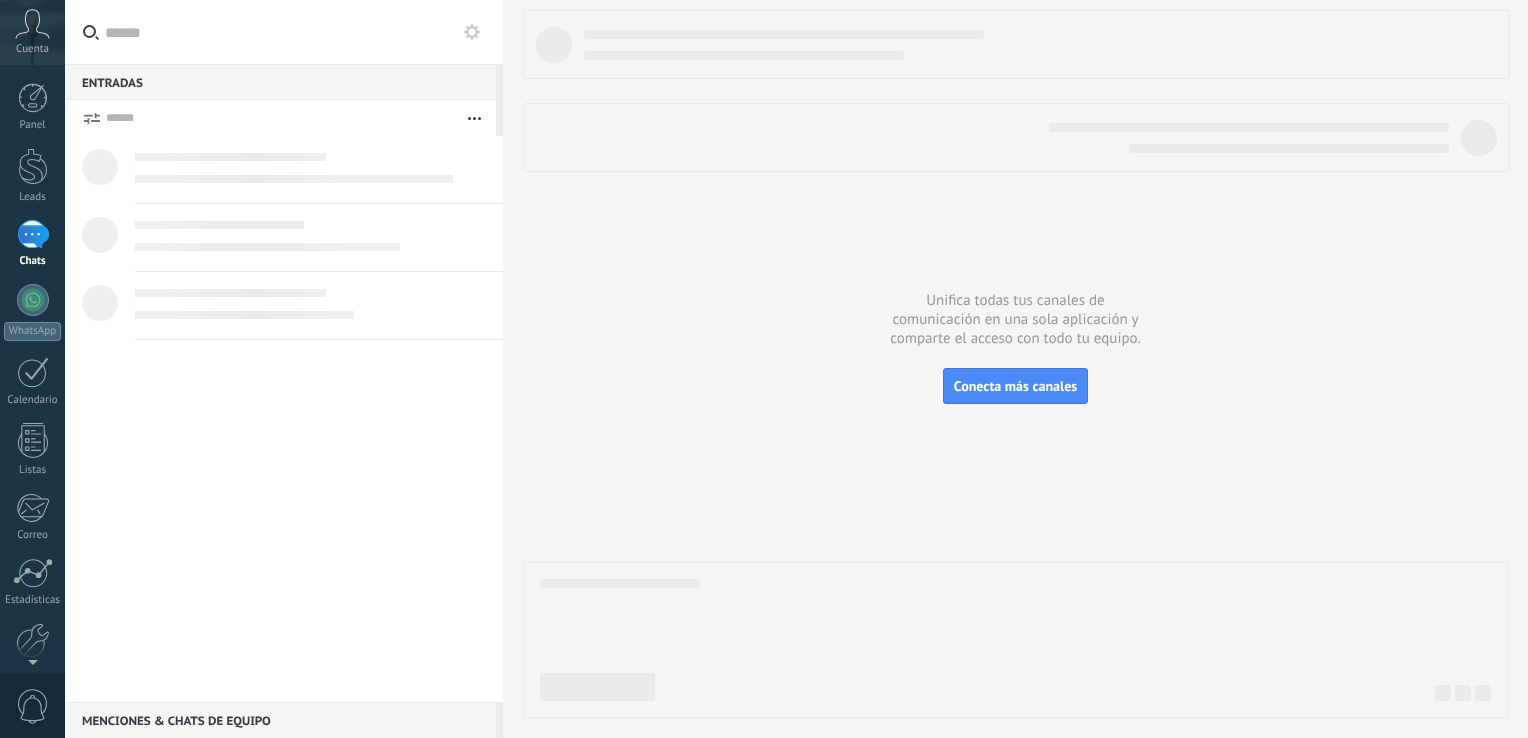 scroll, scrollTop: 0, scrollLeft: 0, axis: both 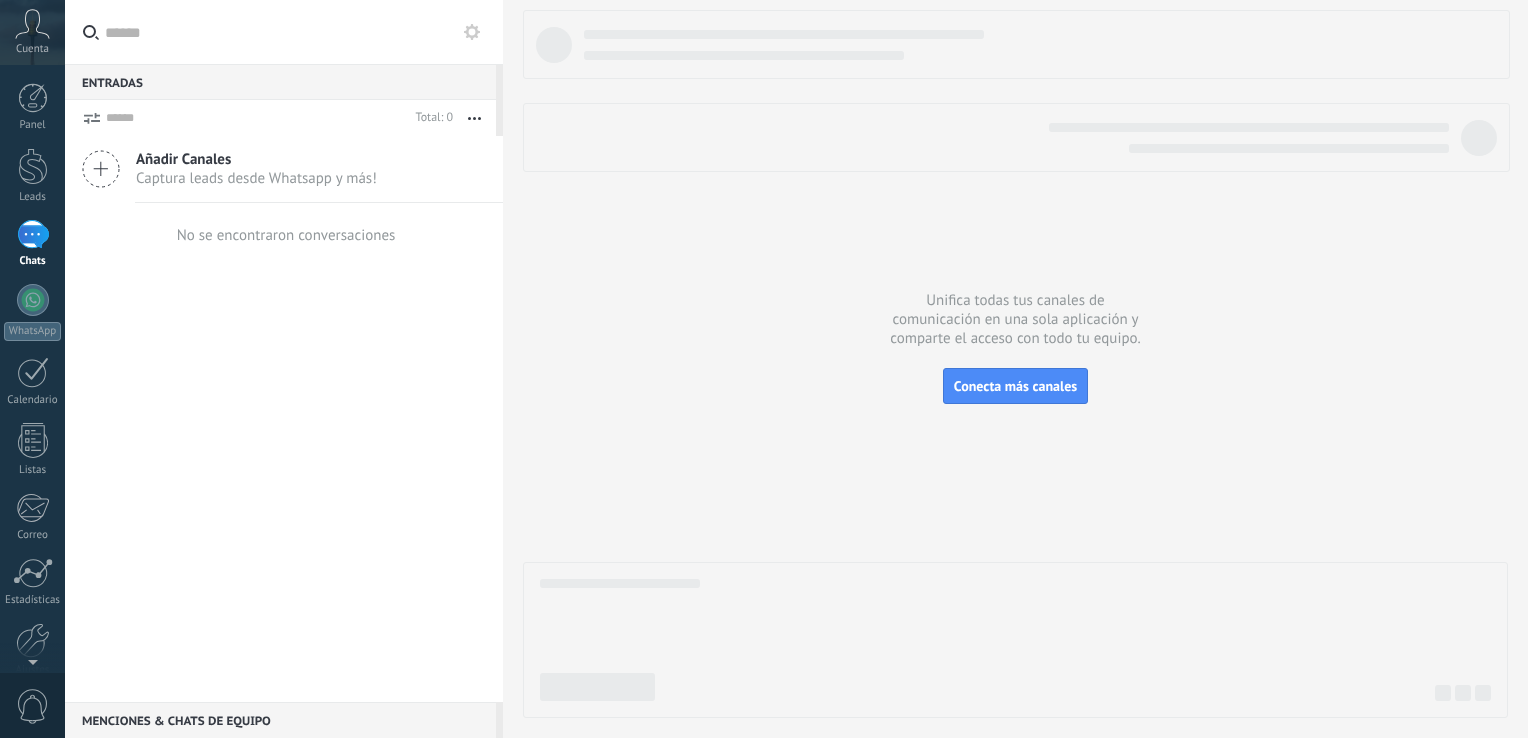 click 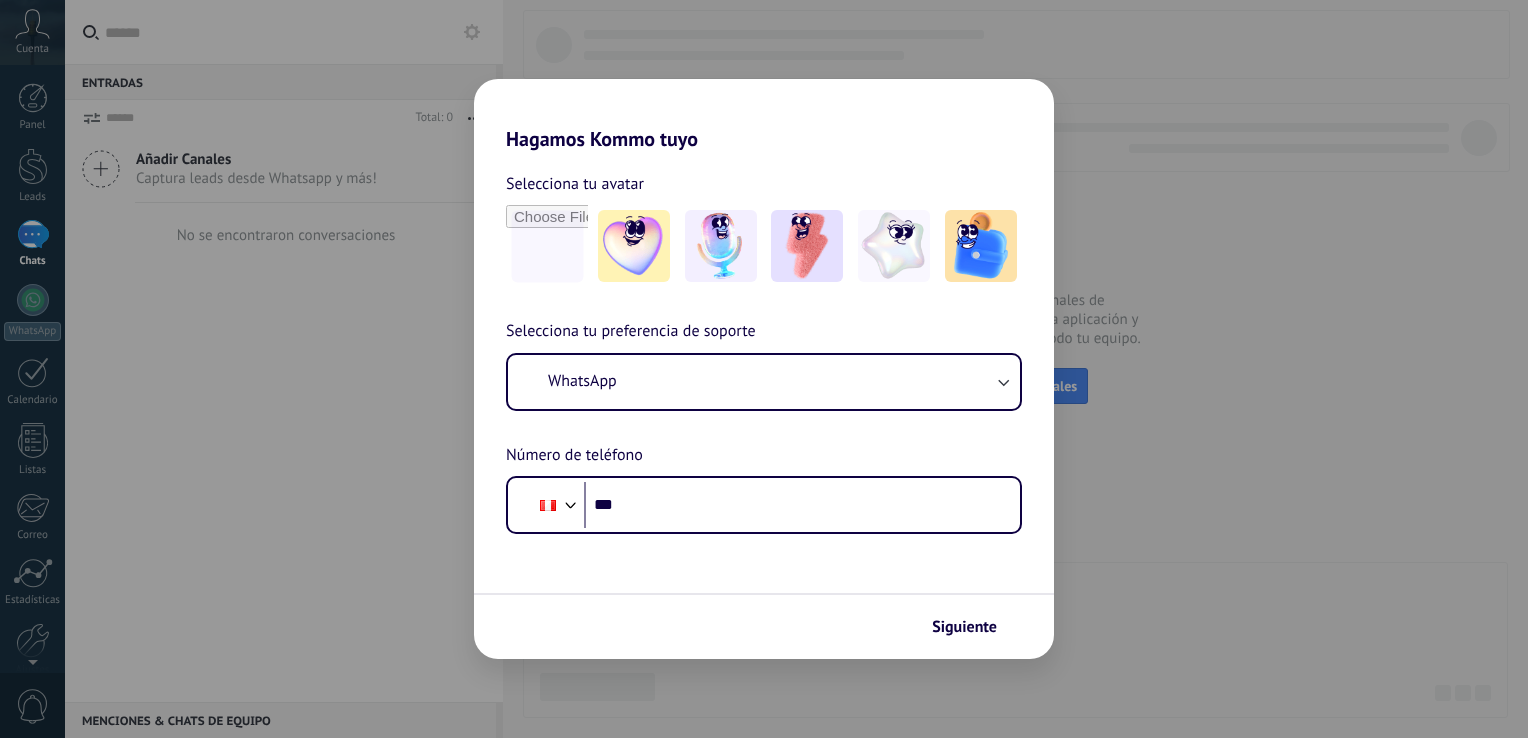 click on "Hagamos Kommo tuyo Selecciona tu avatar Selecciona tu preferencia de soporte WhatsApp Número de teléfono Phone *** Siguiente" at bounding box center [764, 369] 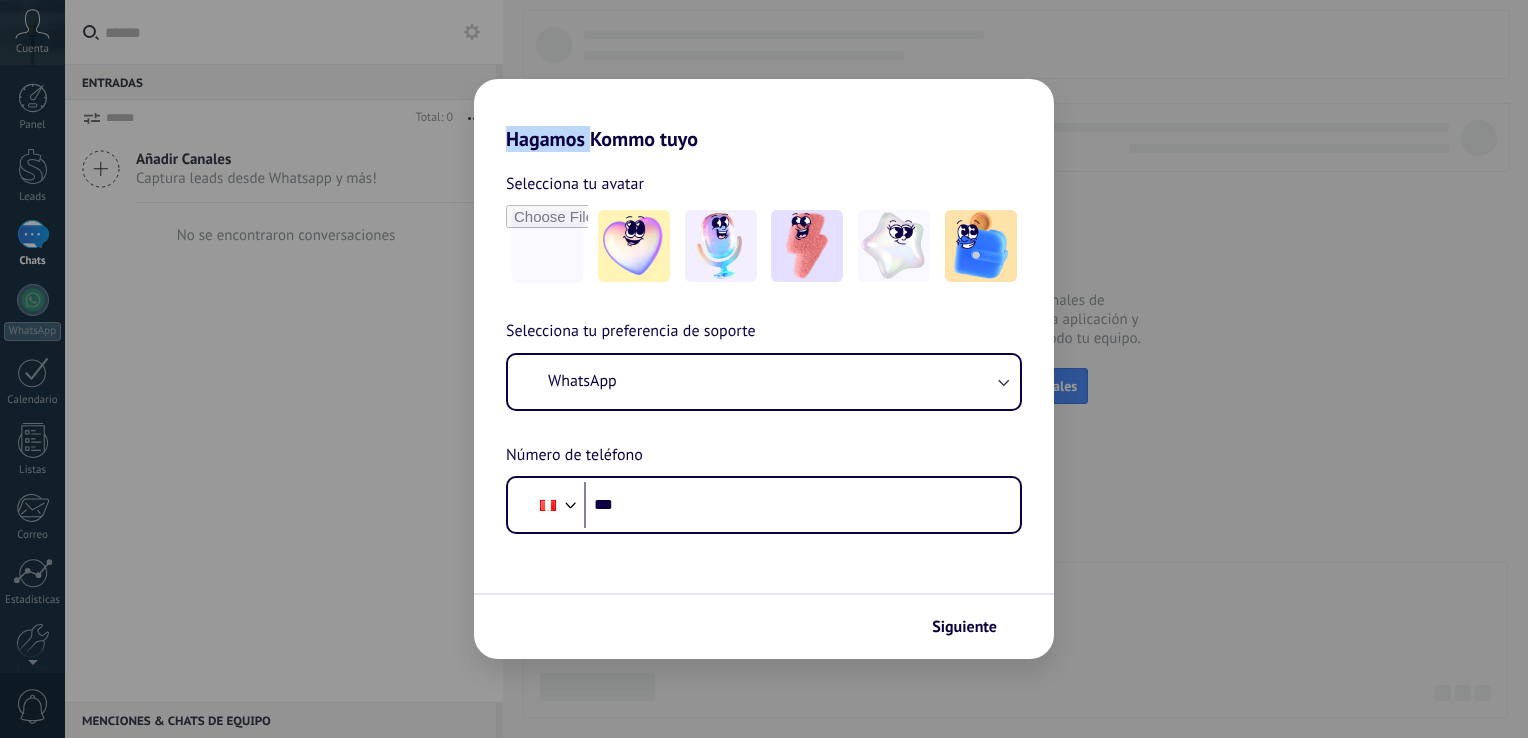 click on "Hagamos Kommo tuyo Selecciona tu avatar Selecciona tu preferencia de soporte WhatsApp Número de teléfono Phone *** Siguiente" at bounding box center [764, 369] 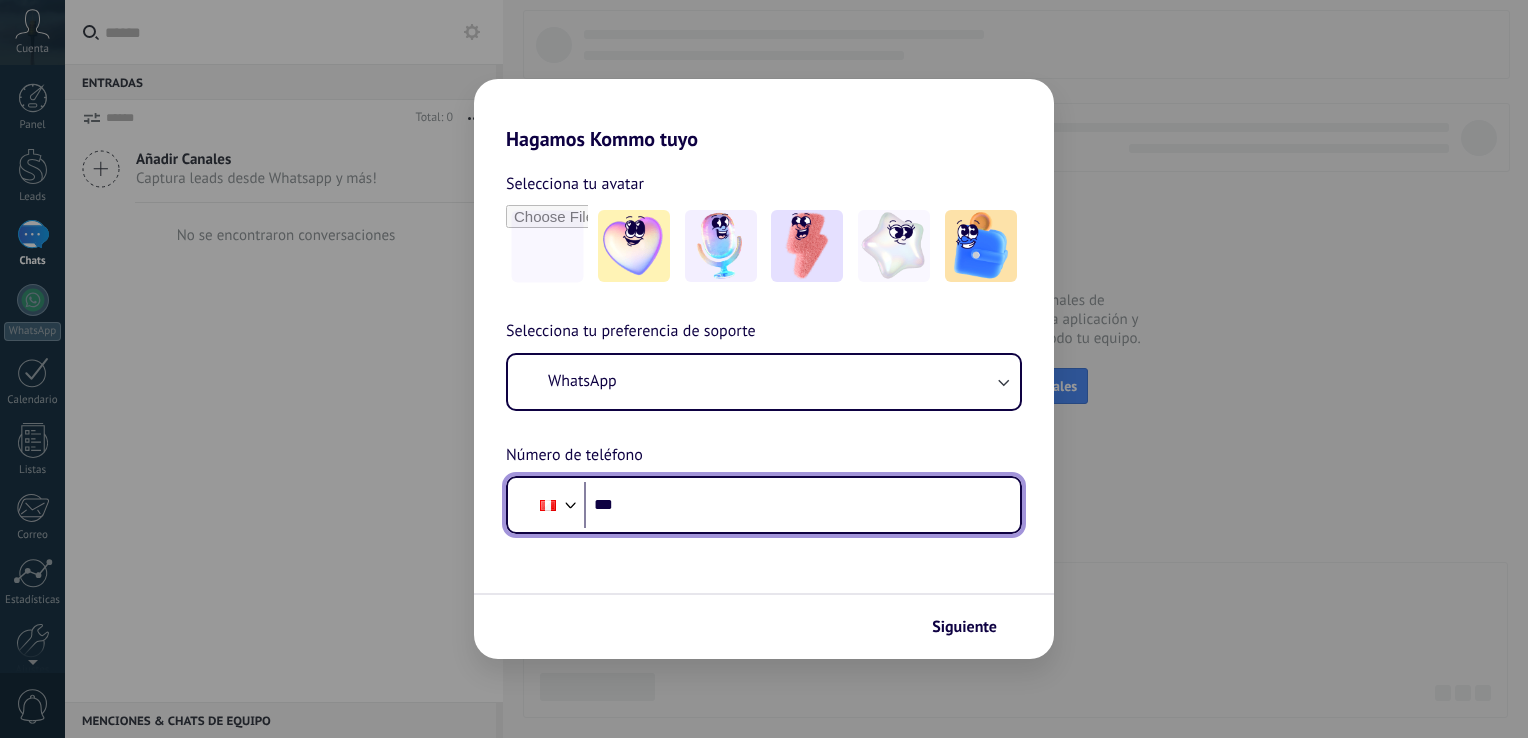 click on "***" at bounding box center [794, 505] 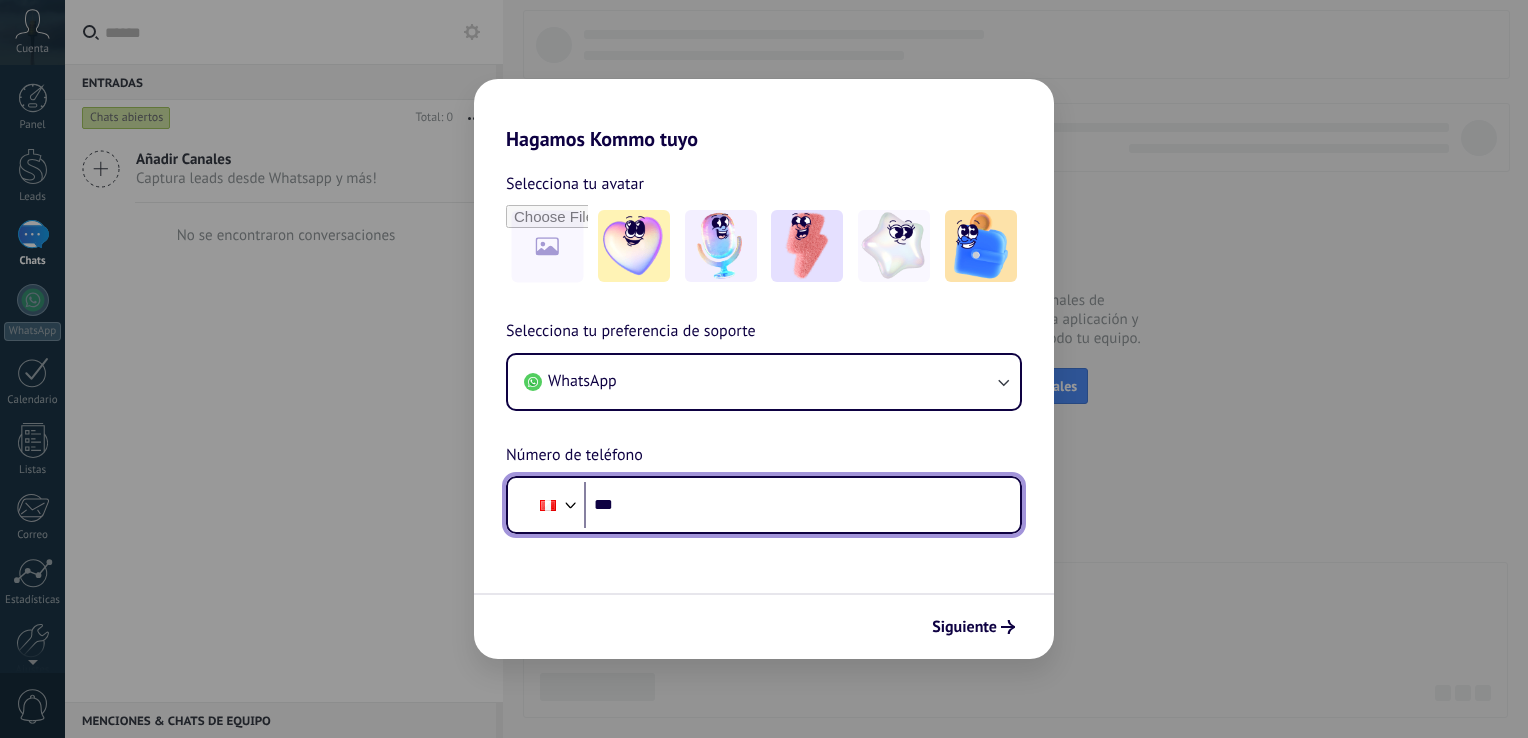 scroll, scrollTop: 0, scrollLeft: 0, axis: both 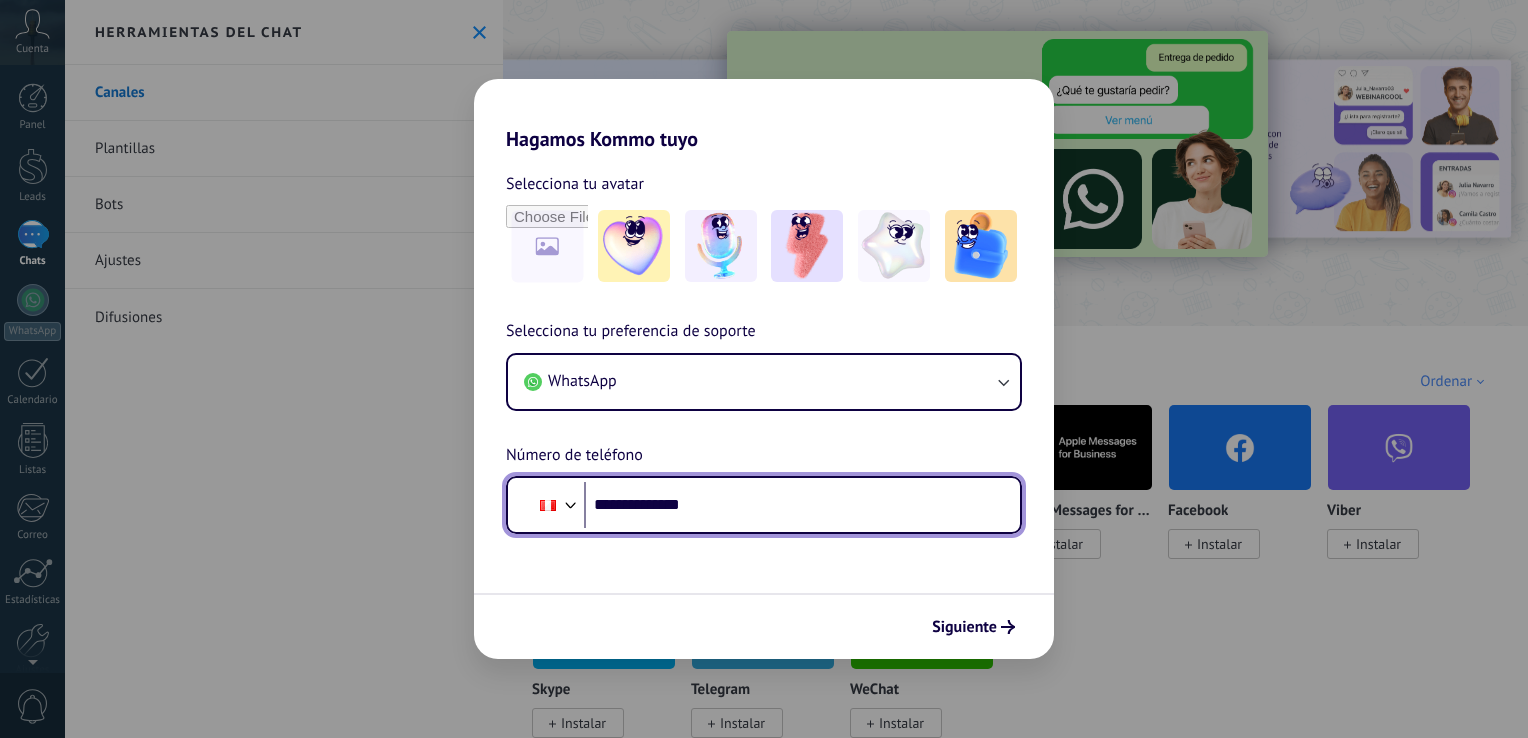 type on "**********" 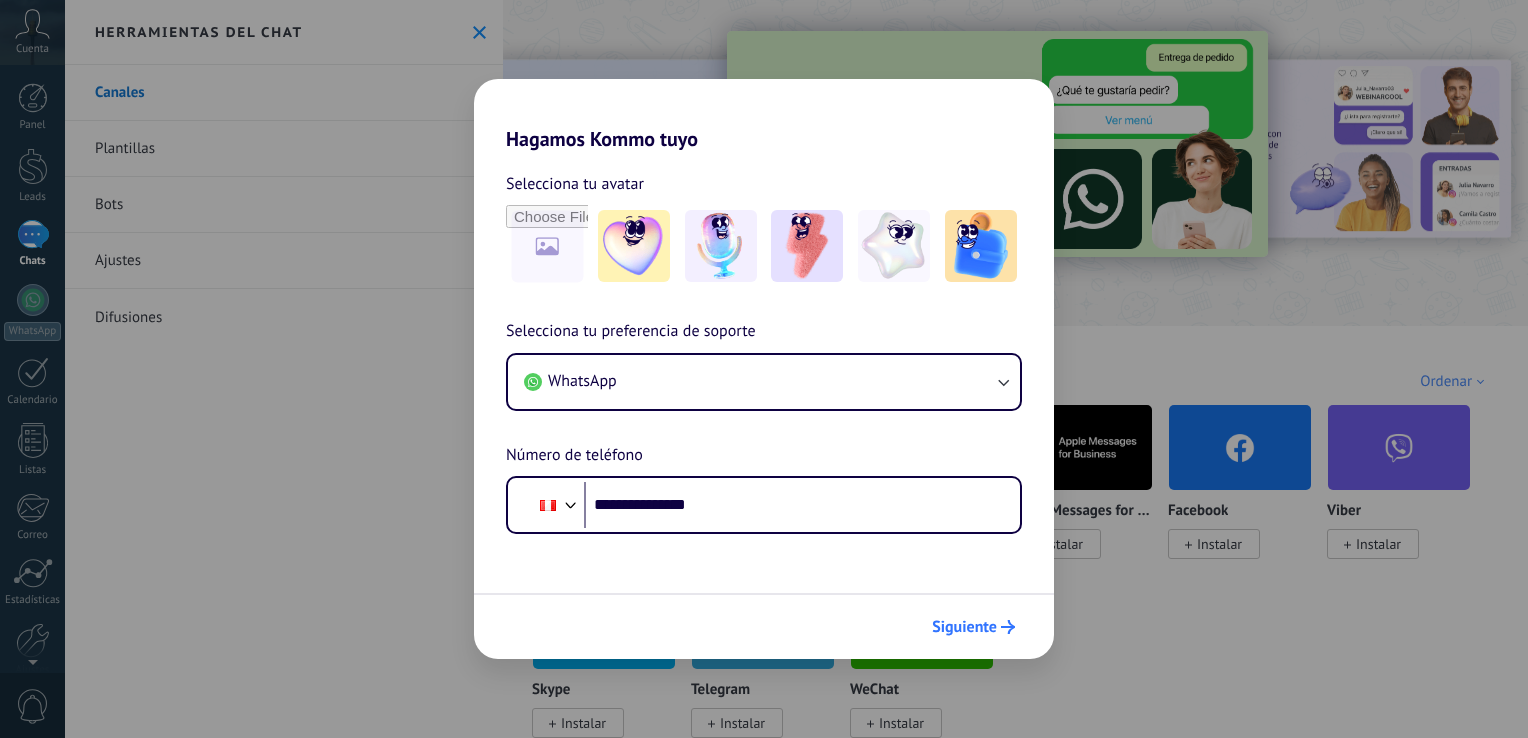 click on "Siguiente" at bounding box center (964, 627) 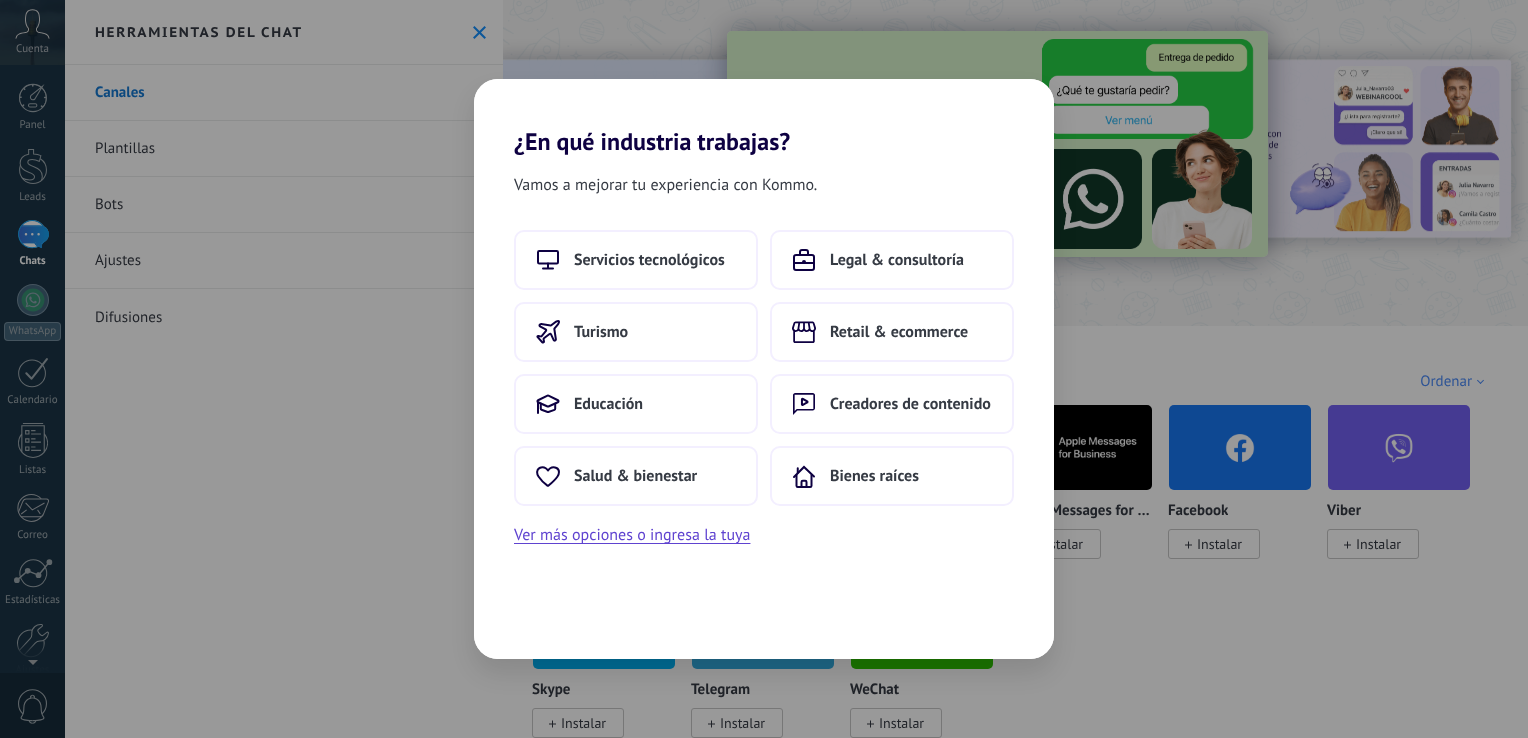 scroll, scrollTop: 0, scrollLeft: 0, axis: both 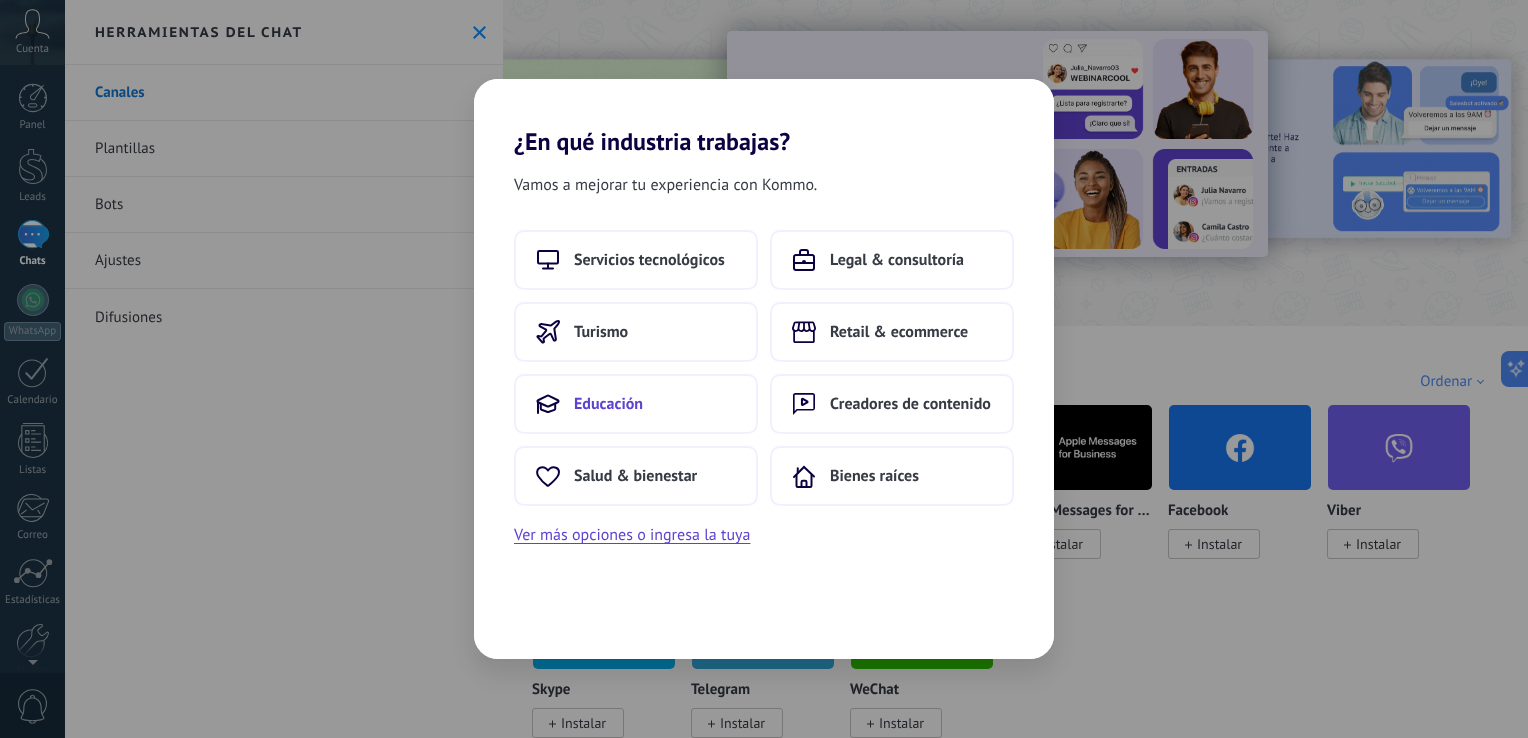 click on "Educación" at bounding box center [636, 404] 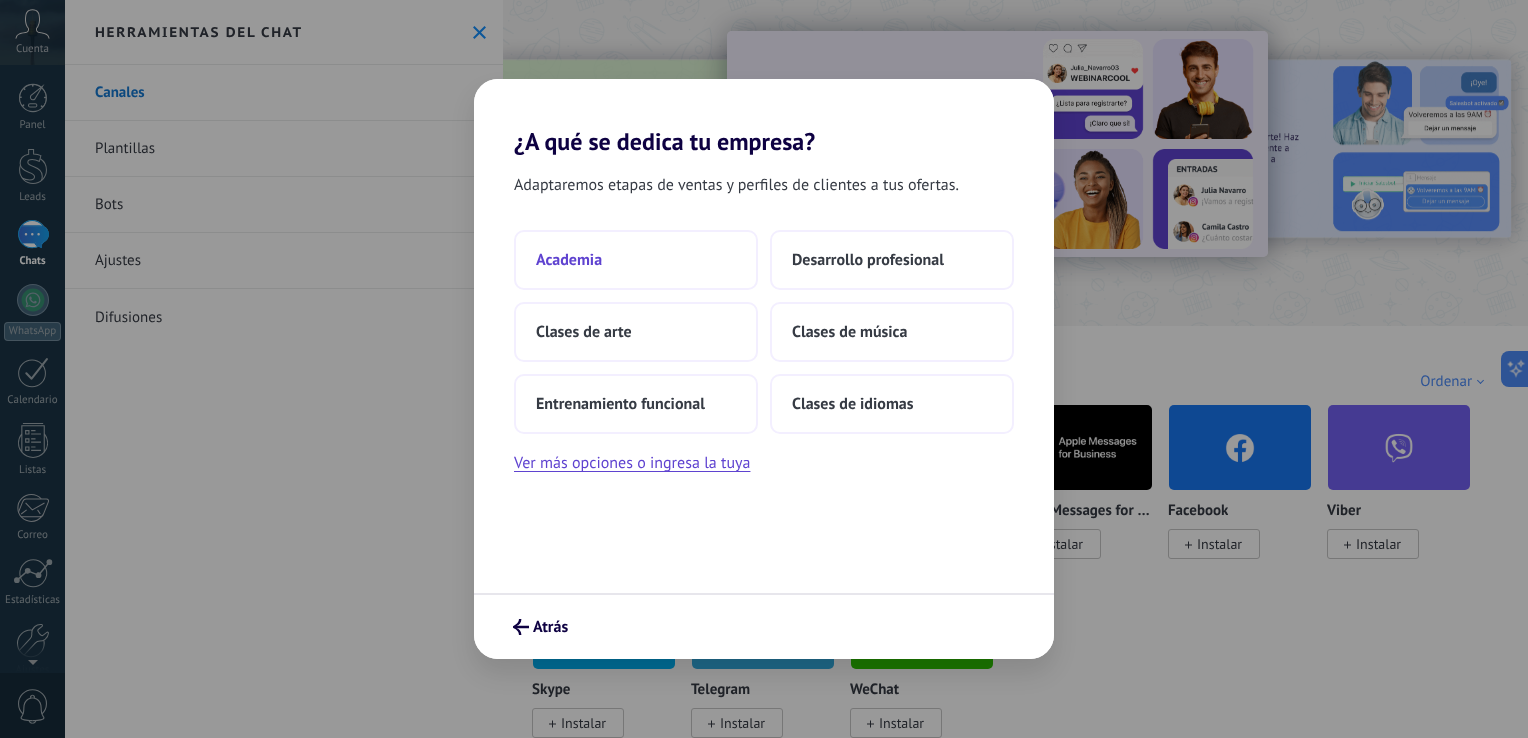 click on "Academia" at bounding box center [636, 260] 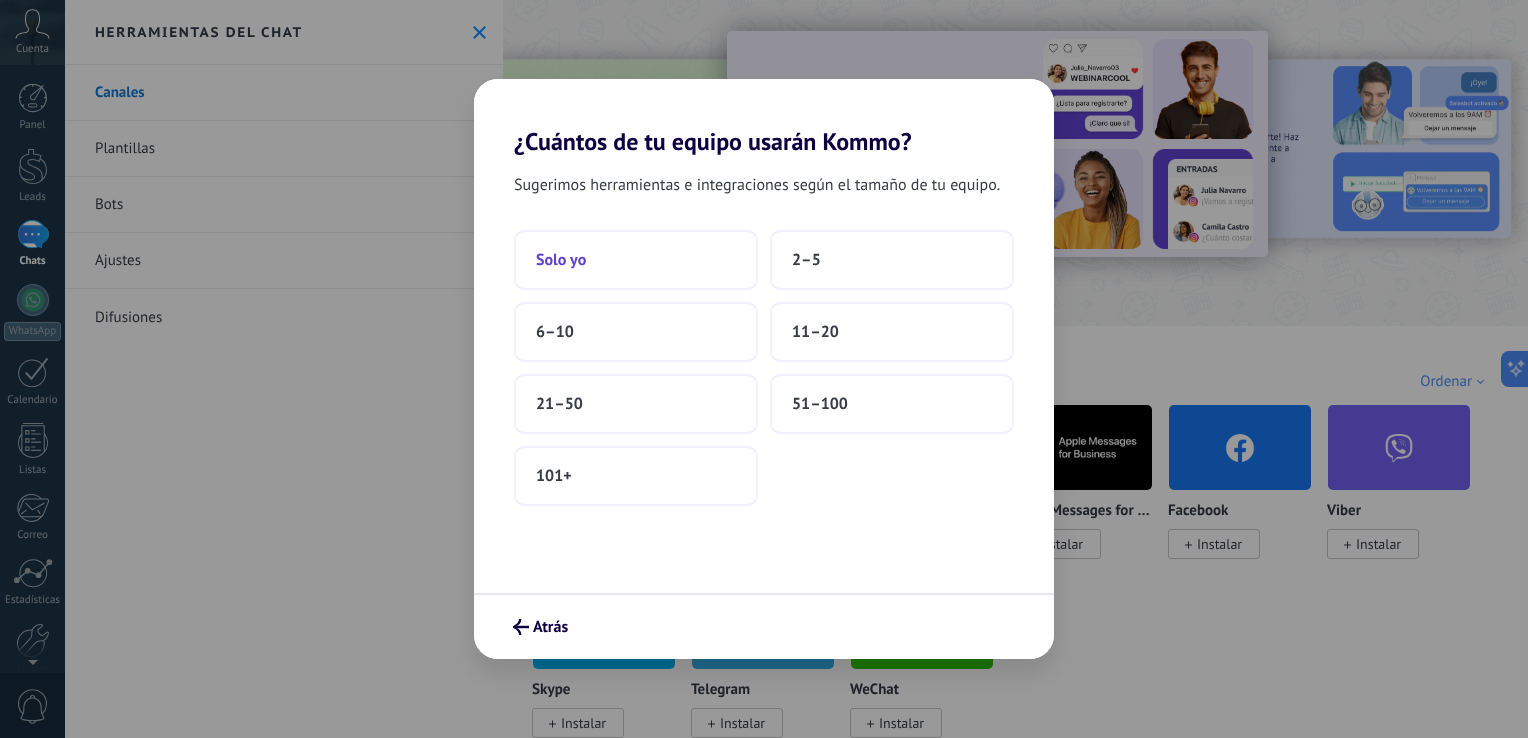 click on "Solo yo" at bounding box center [636, 260] 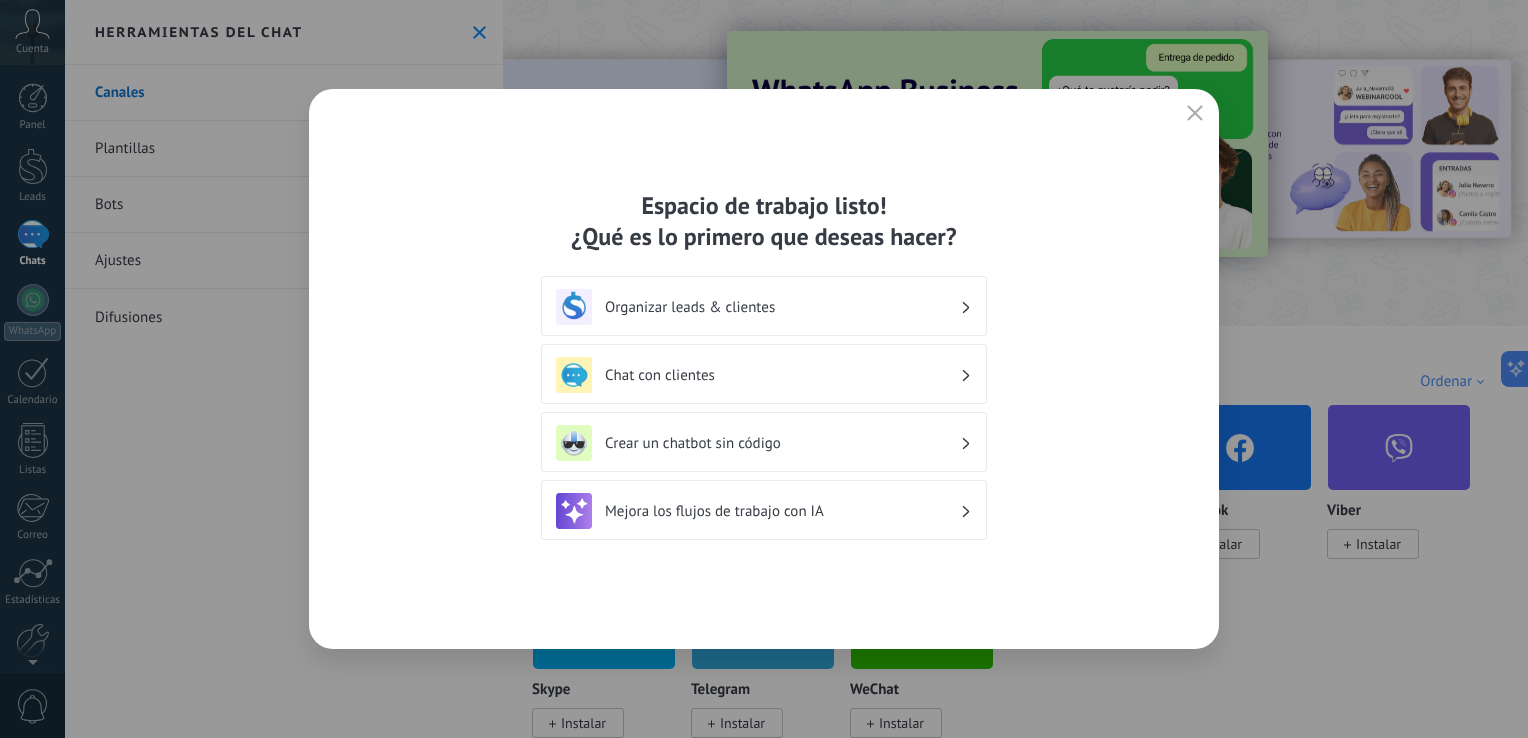 click on "Chat con clientes" at bounding box center (782, 375) 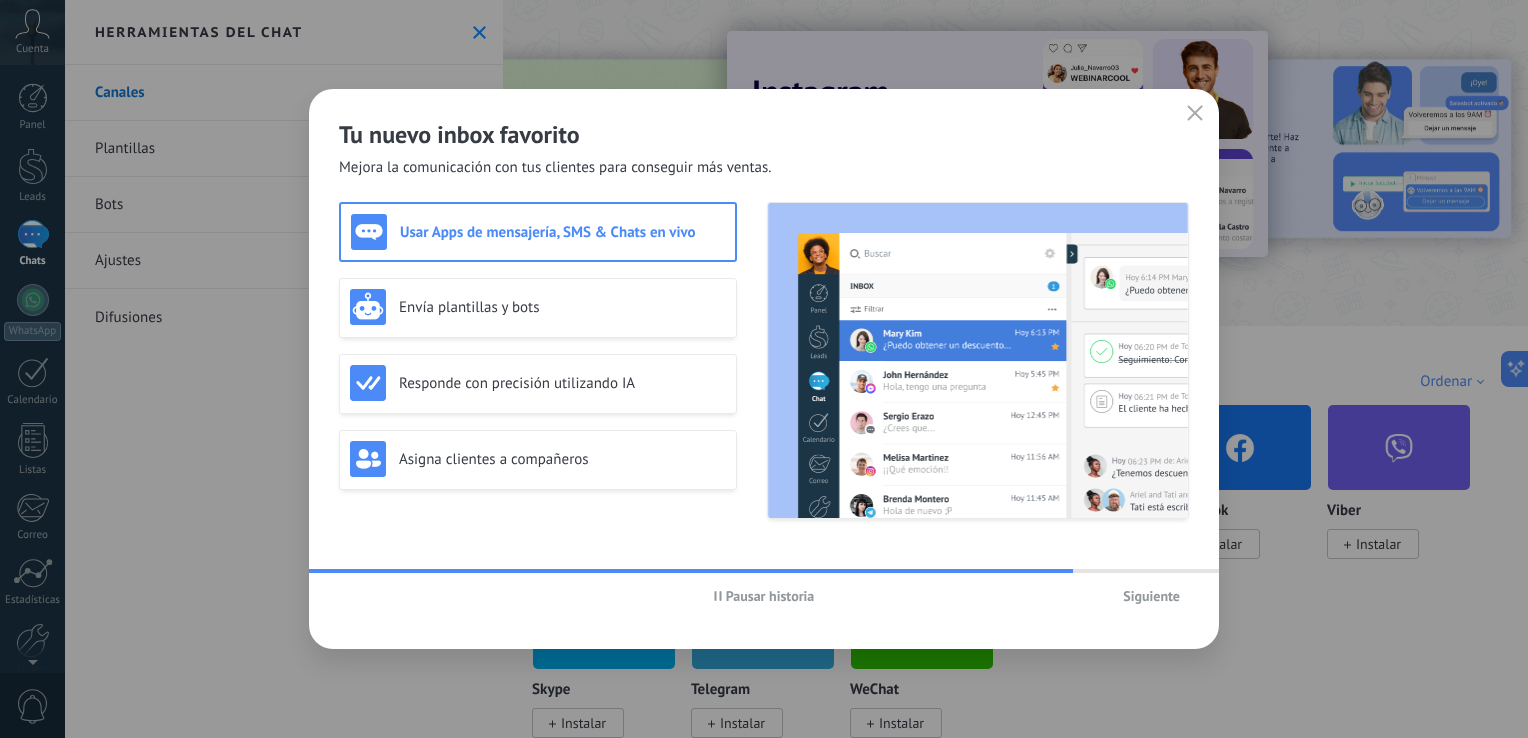click 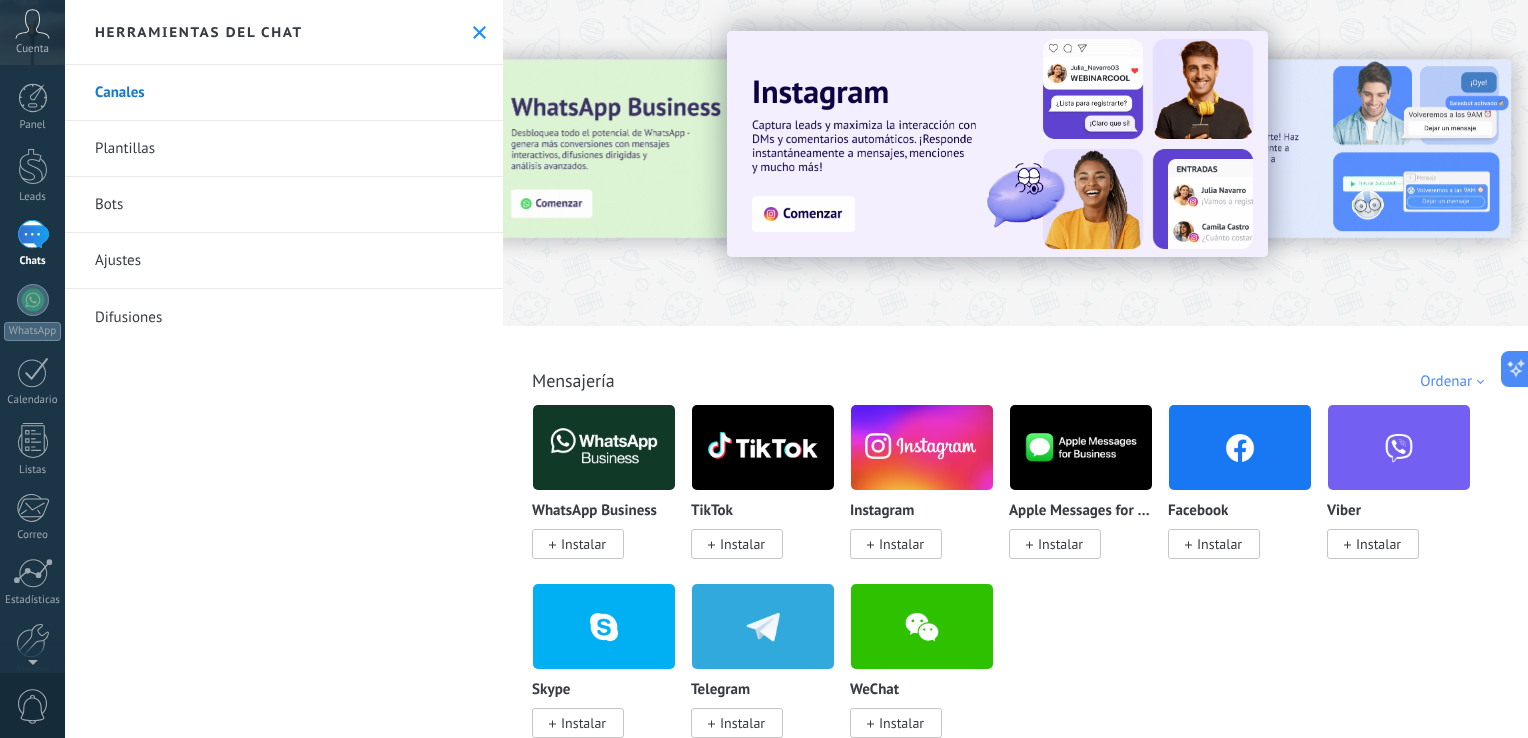 click 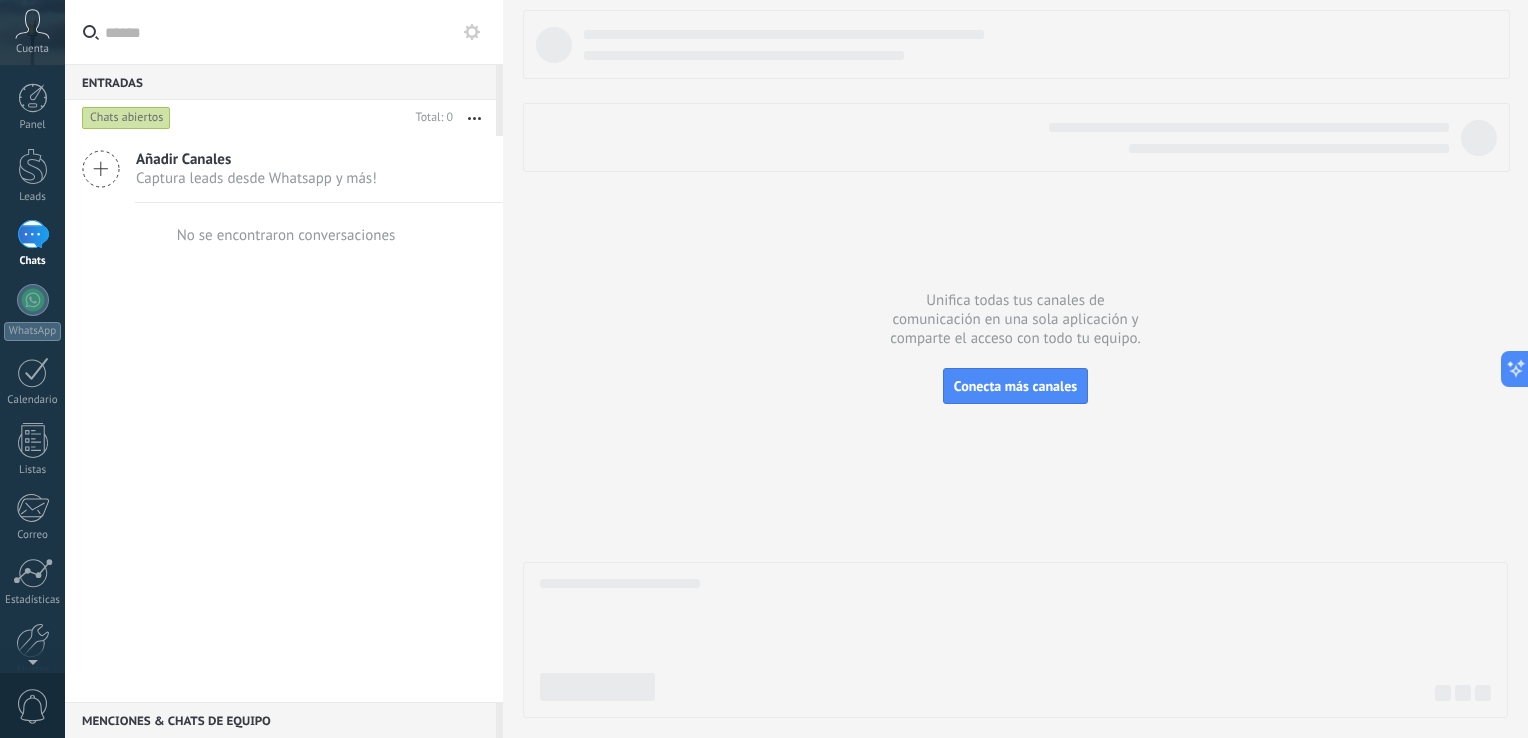 click 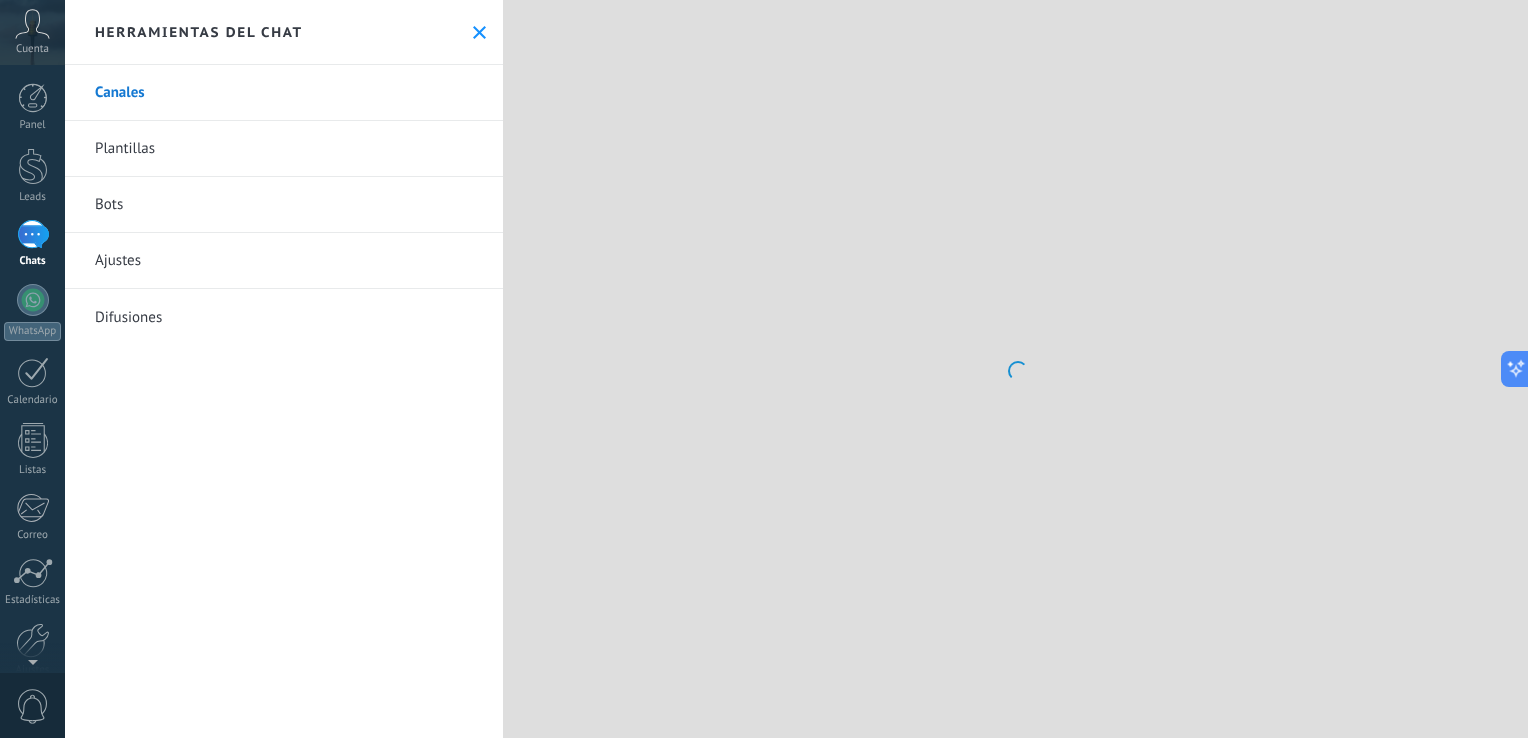 click on "Canales" at bounding box center (284, 93) 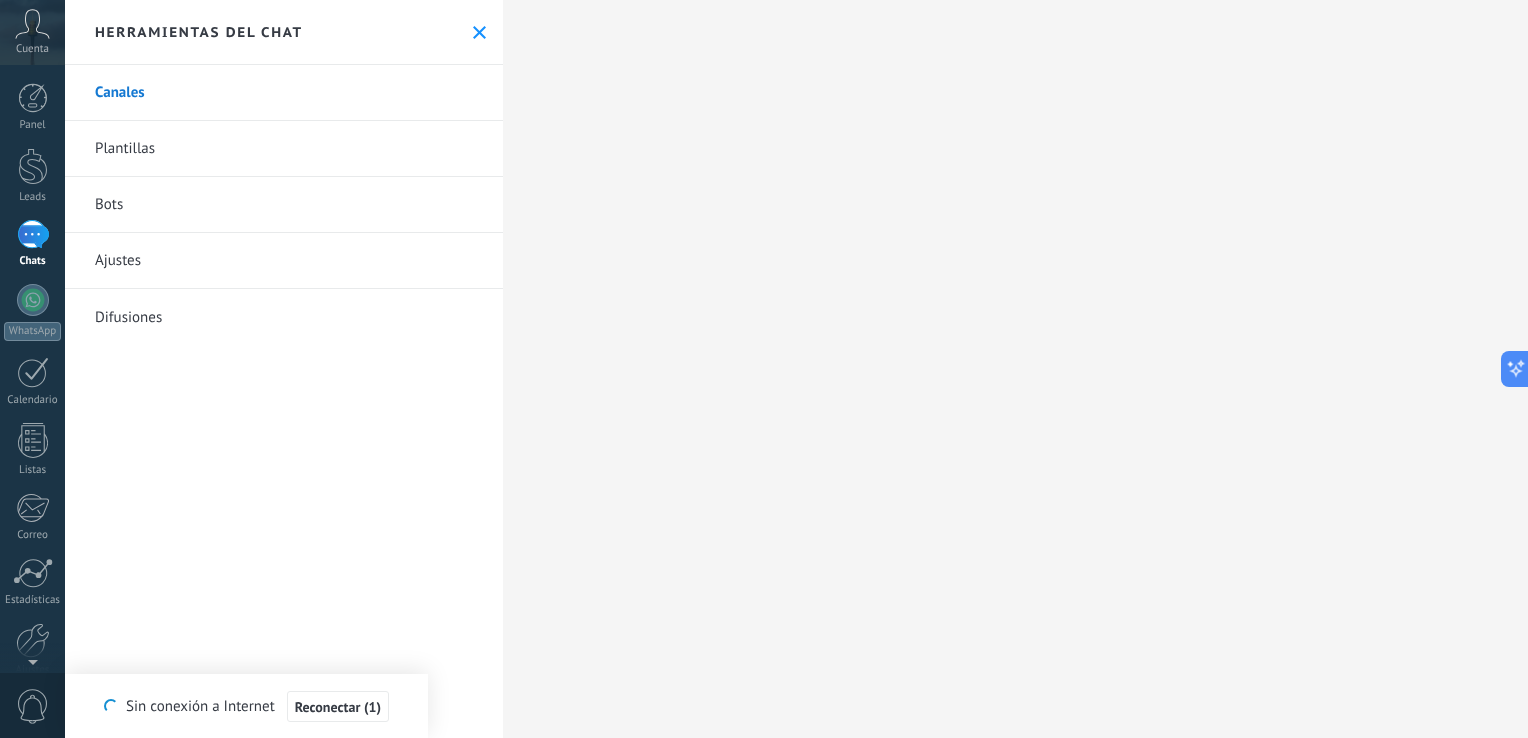 click at bounding box center (1015, 369) 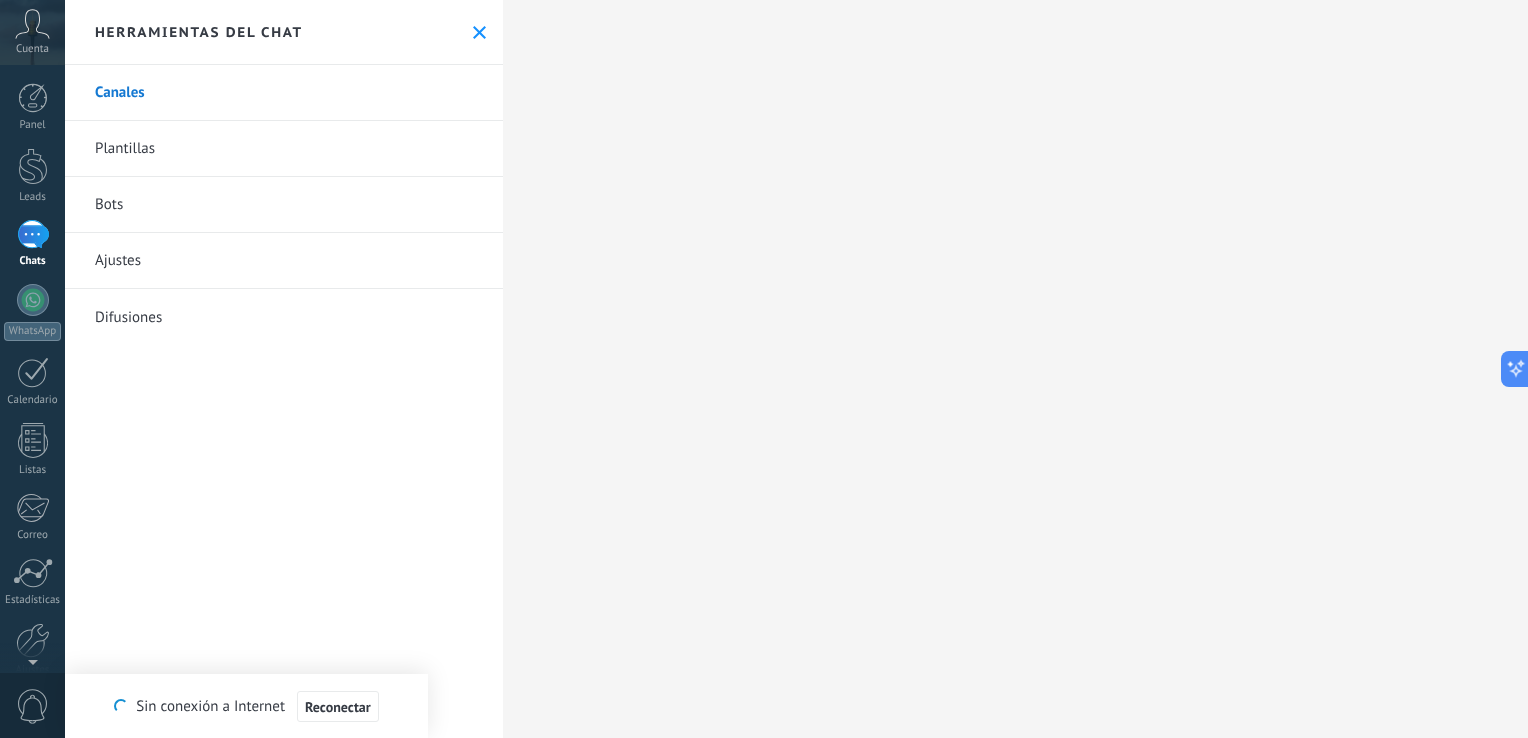 click on "Canales" at bounding box center [284, 93] 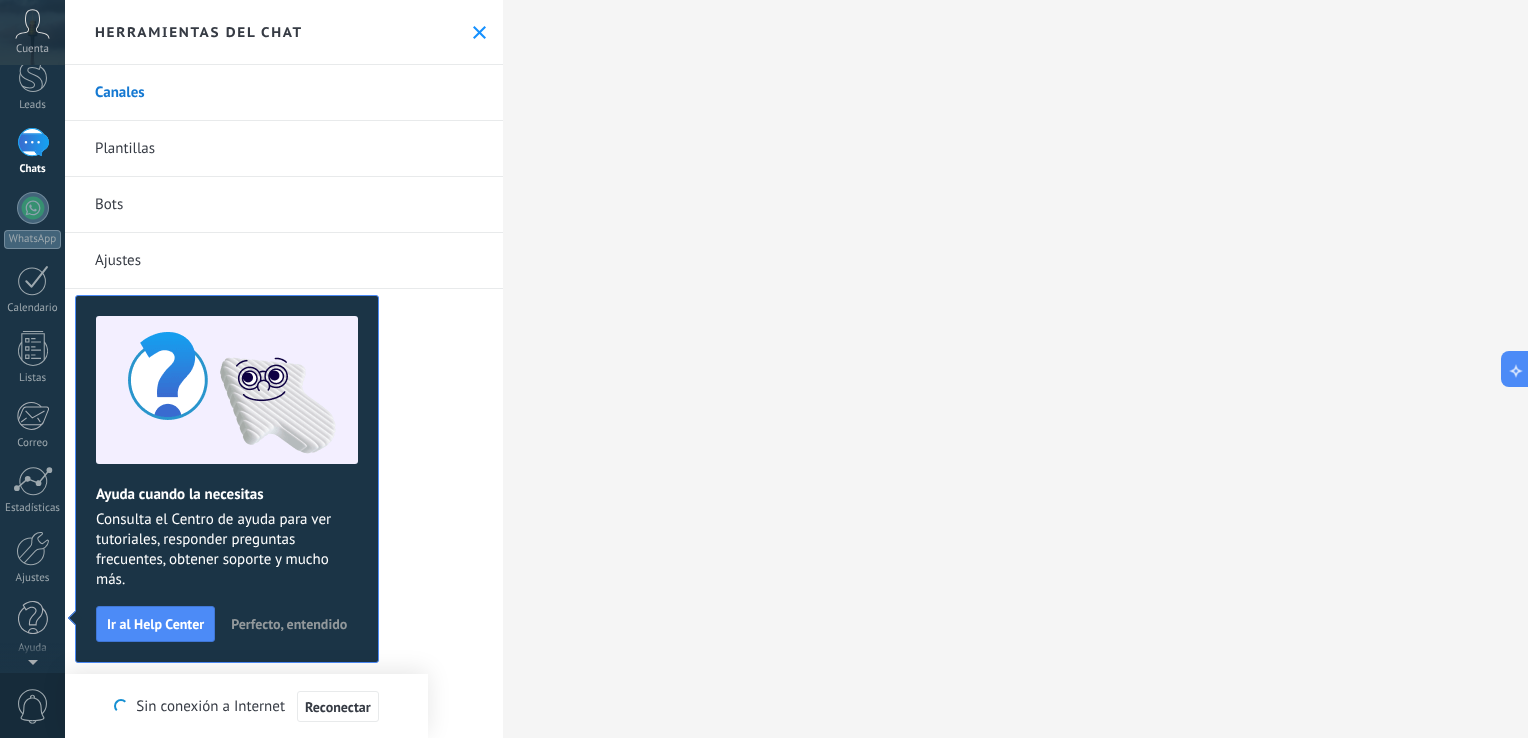 scroll, scrollTop: 0, scrollLeft: 0, axis: both 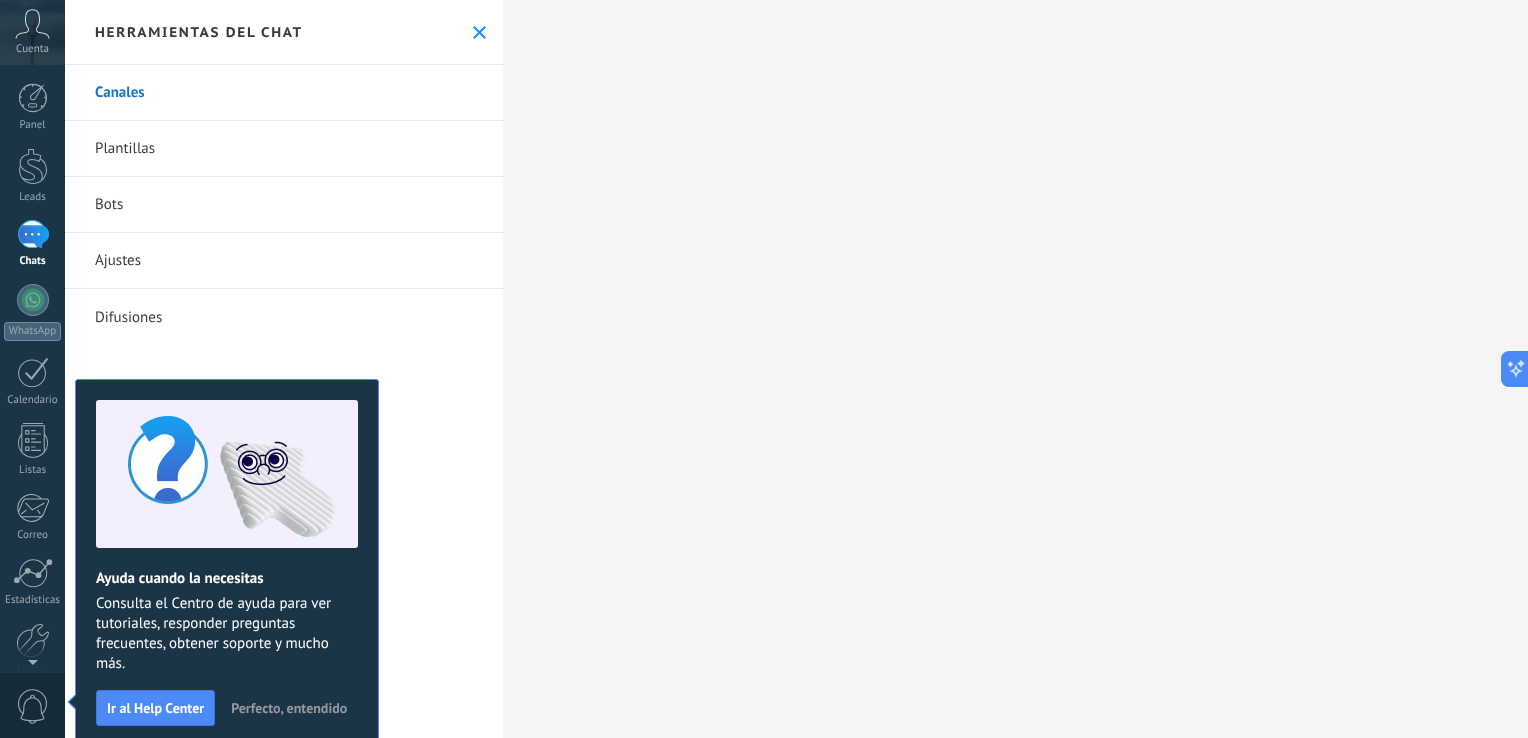 click 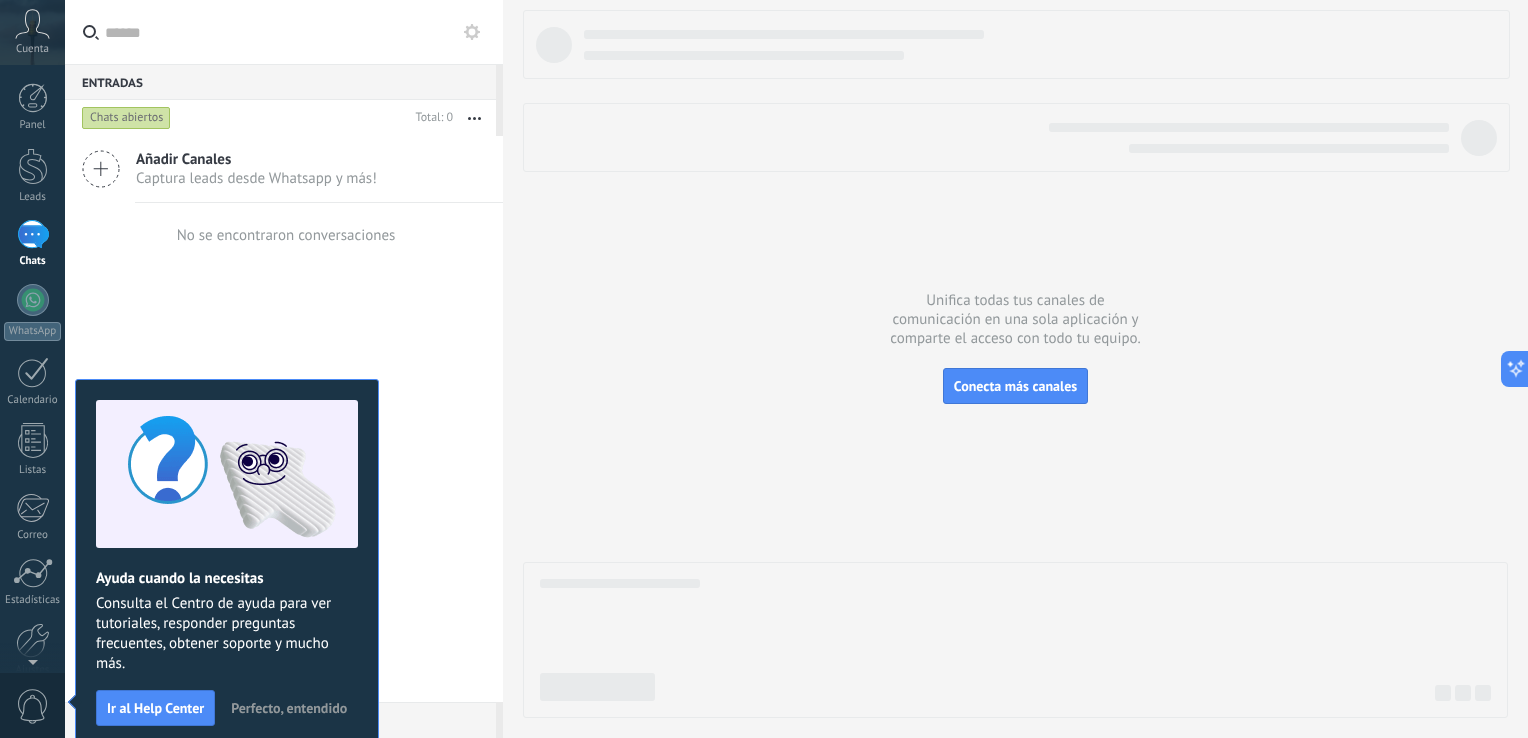click 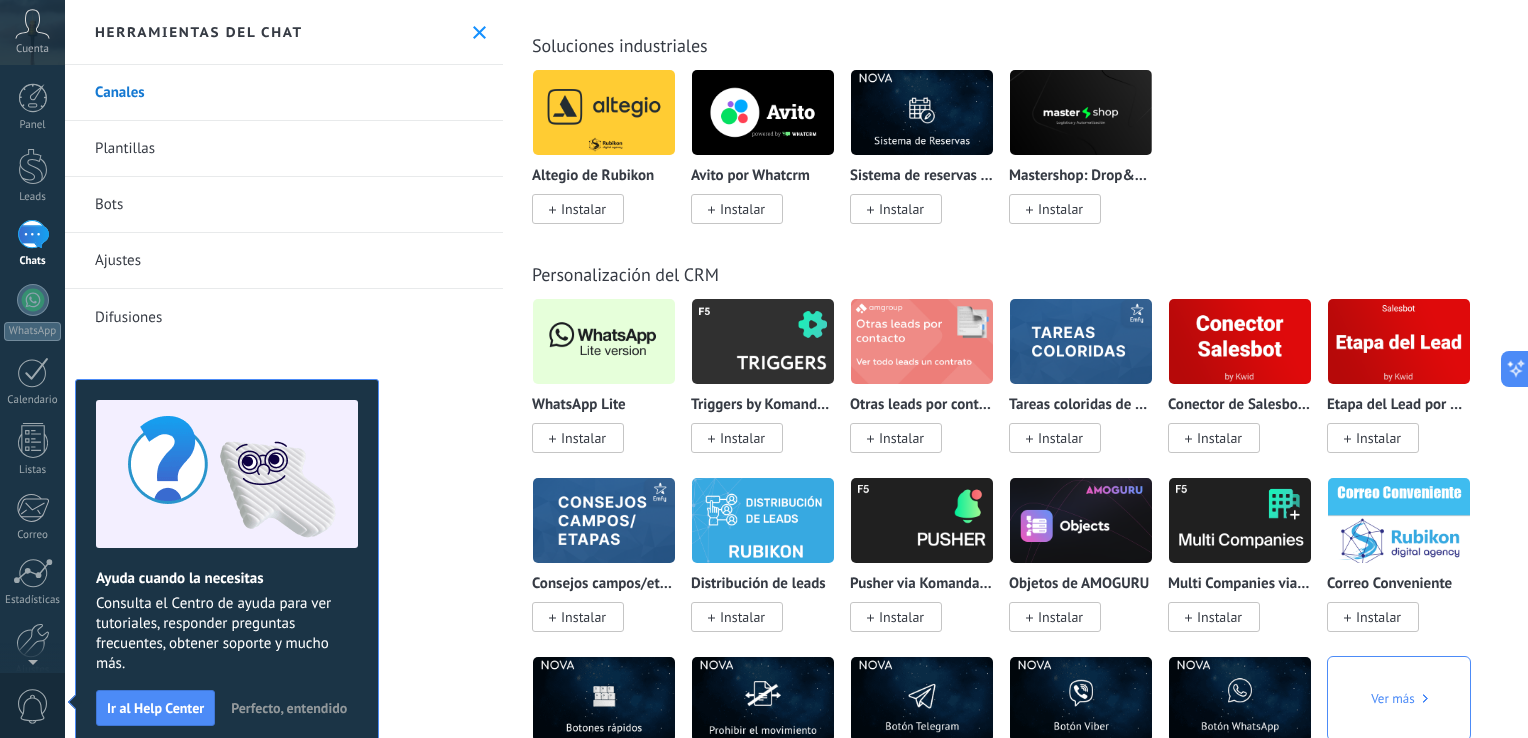 scroll, scrollTop: 4500, scrollLeft: 0, axis: vertical 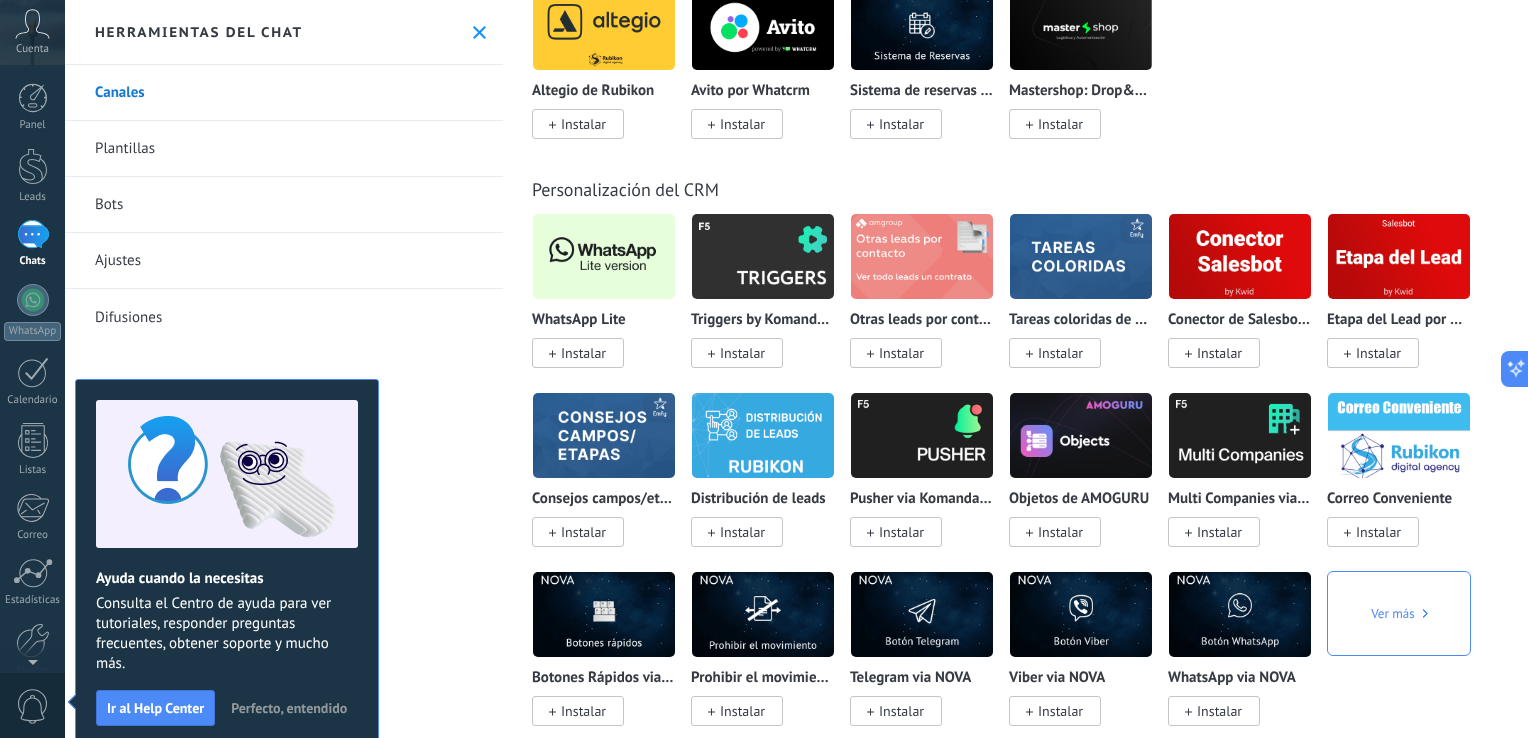 click on "Instalar" at bounding box center (583, 353) 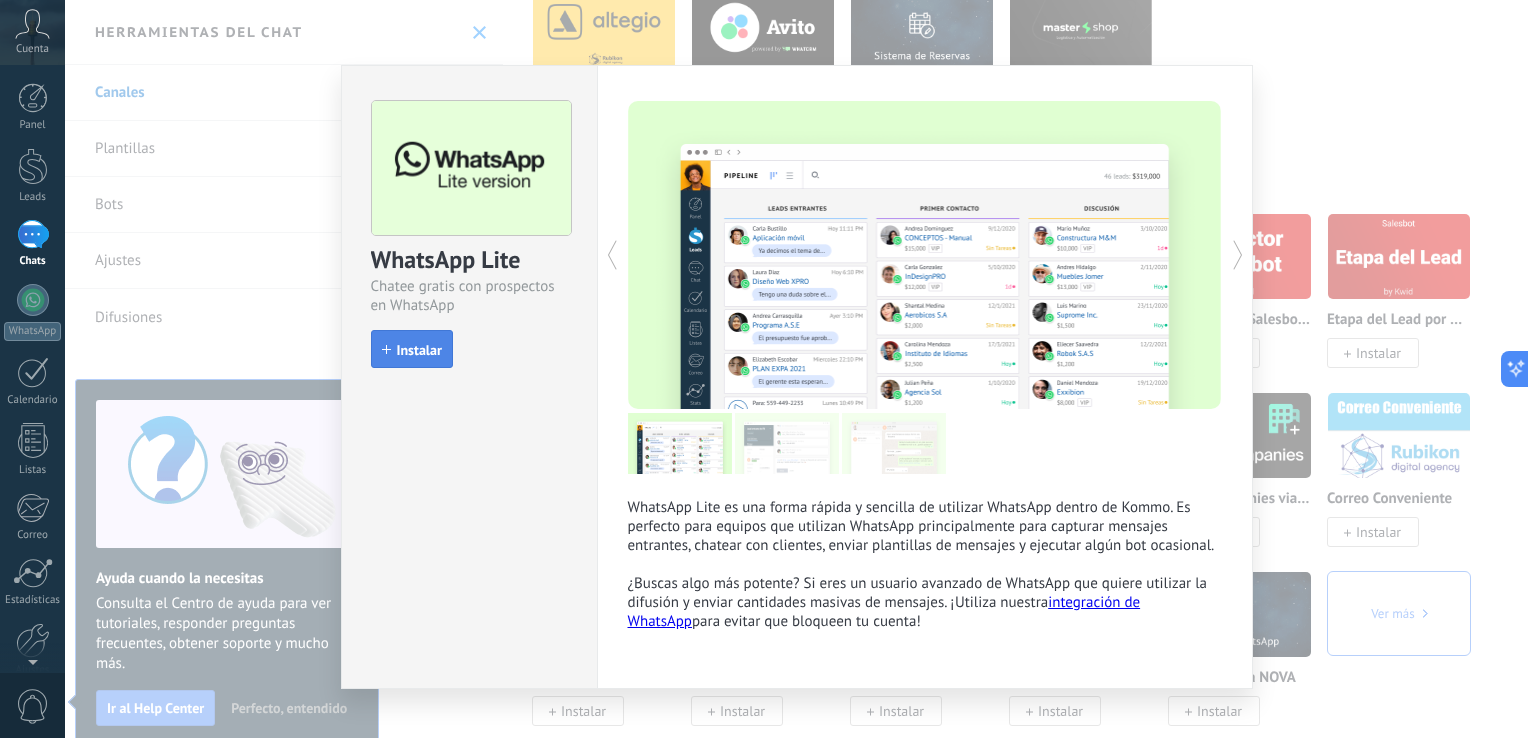 click on "Instalar" at bounding box center (419, 350) 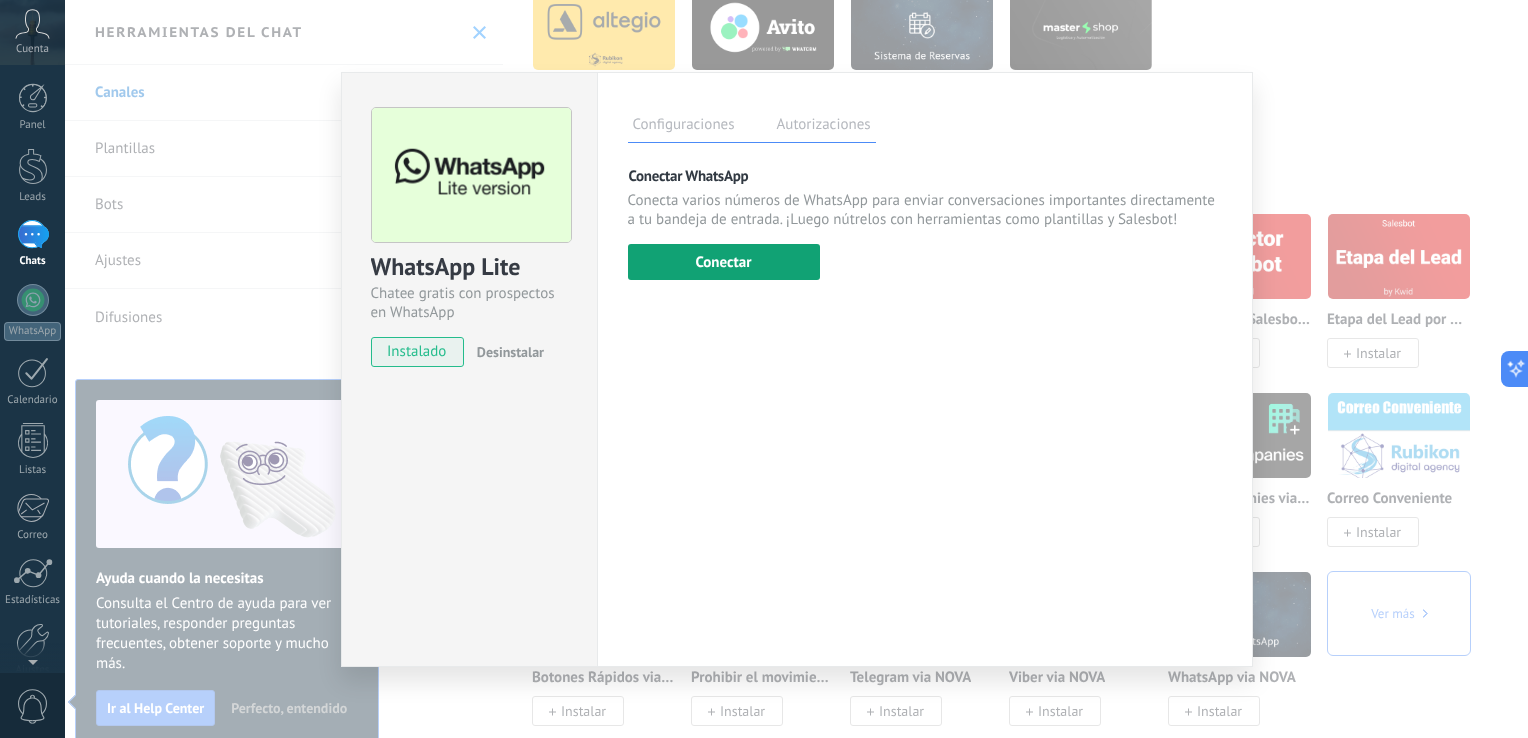click on "Conectar" at bounding box center (724, 262) 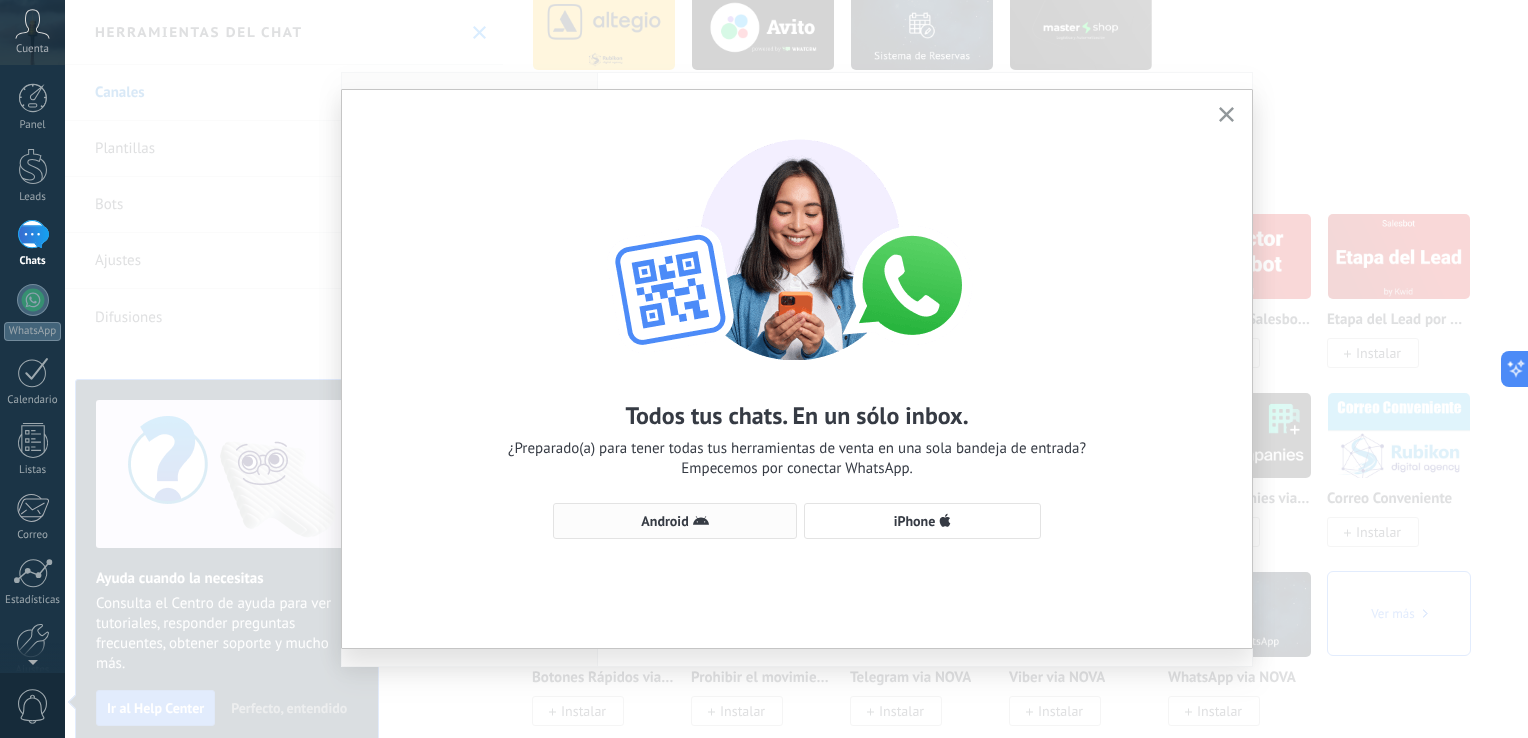 click on "Android" at bounding box center [664, 521] 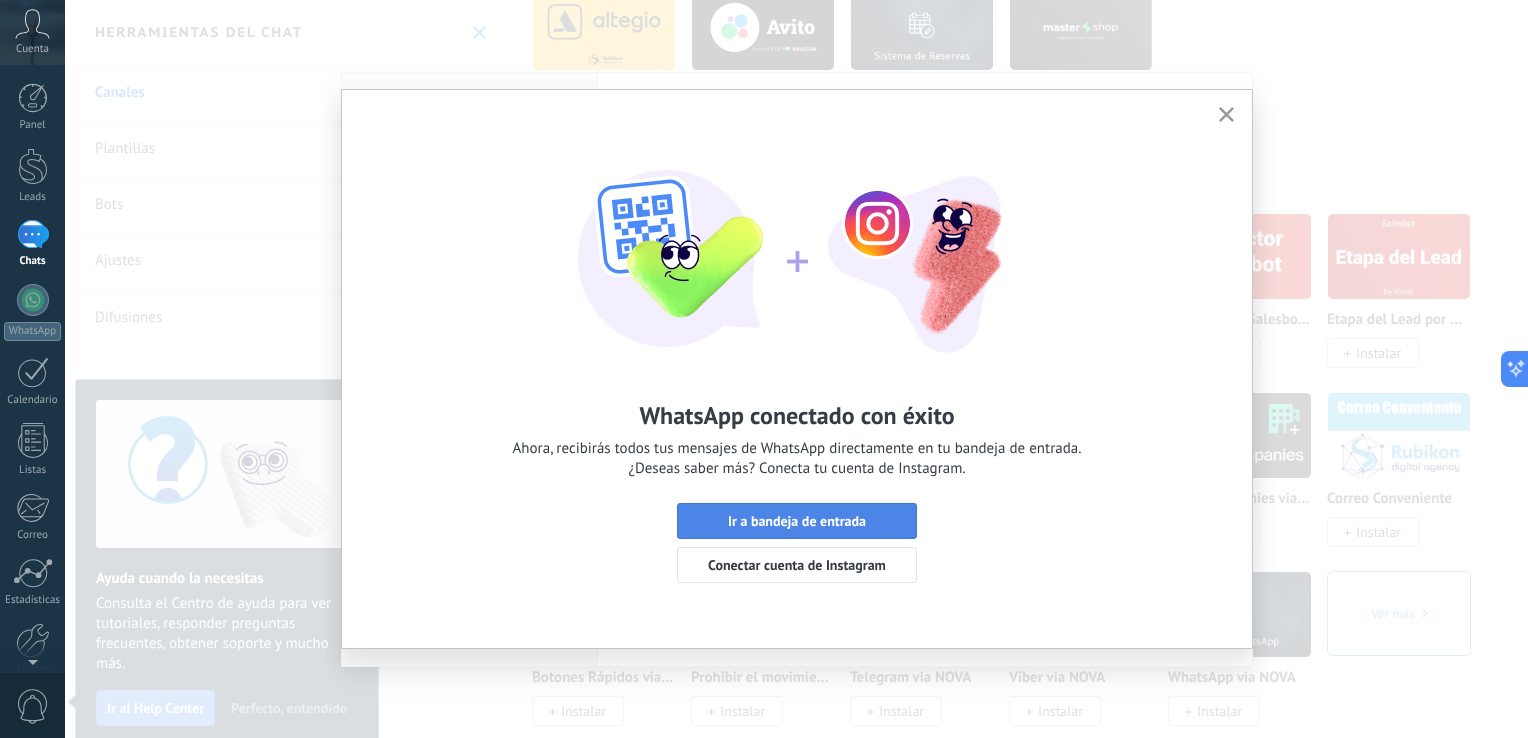 click on "Ir a bandeja de entrada" at bounding box center (797, 521) 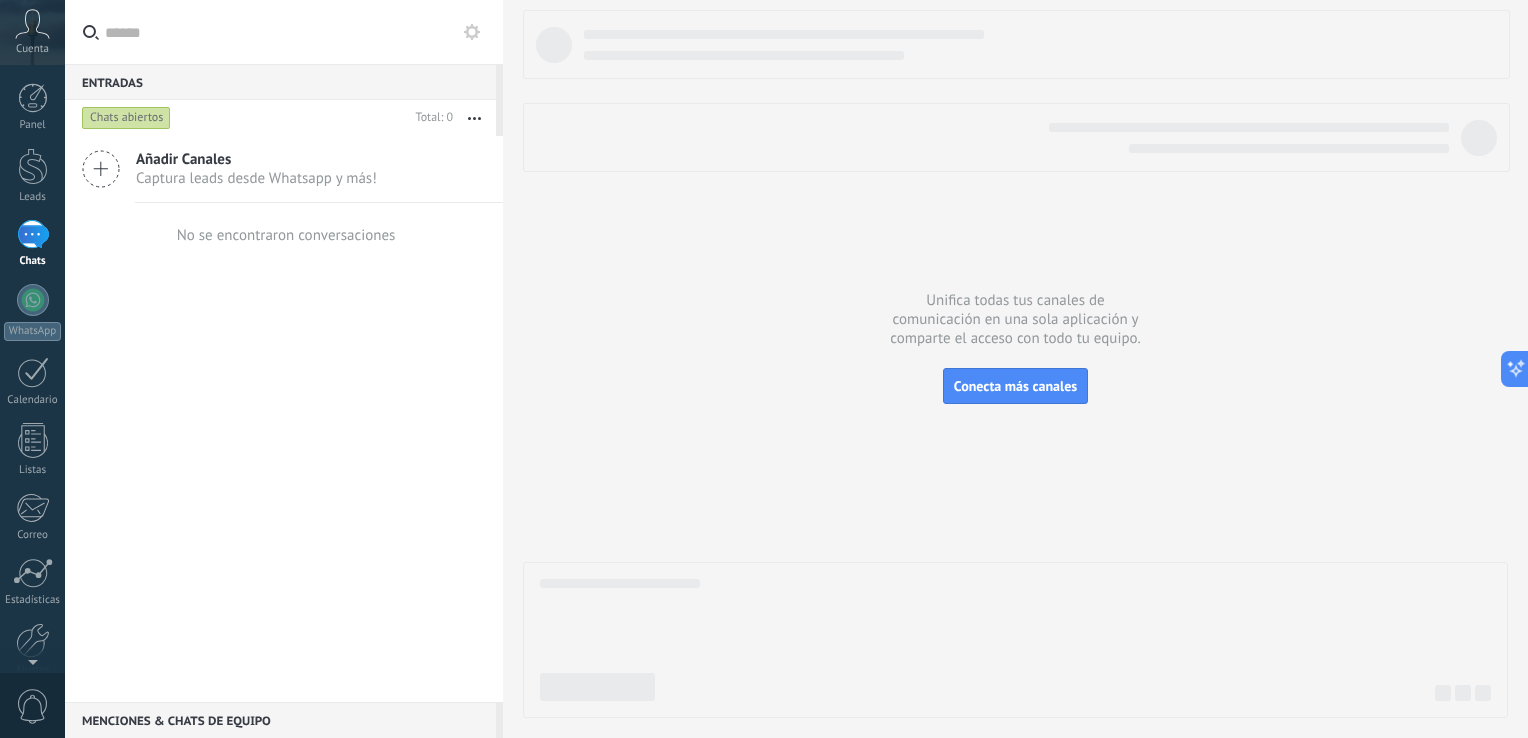 click at bounding box center [33, 234] 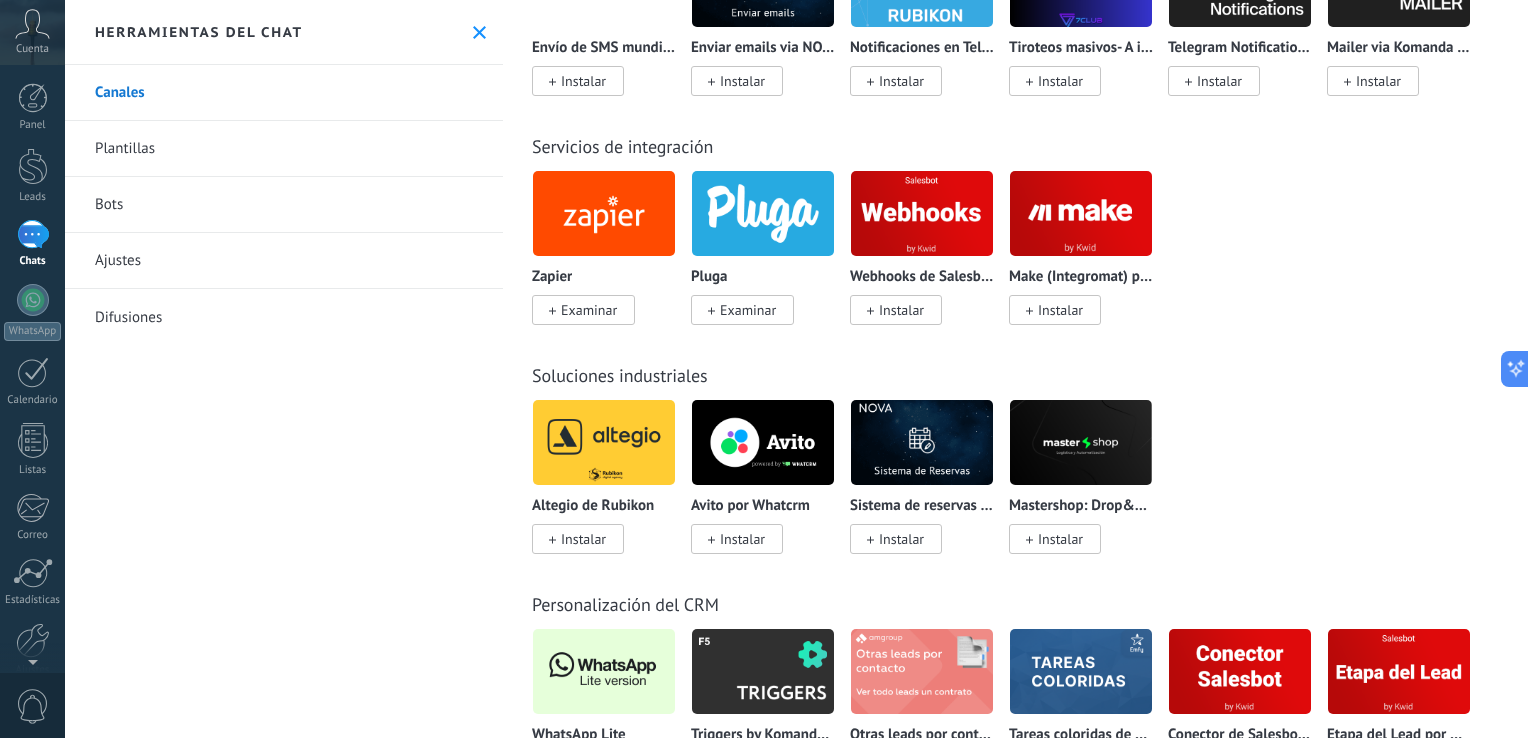 scroll, scrollTop: 4000, scrollLeft: 0, axis: vertical 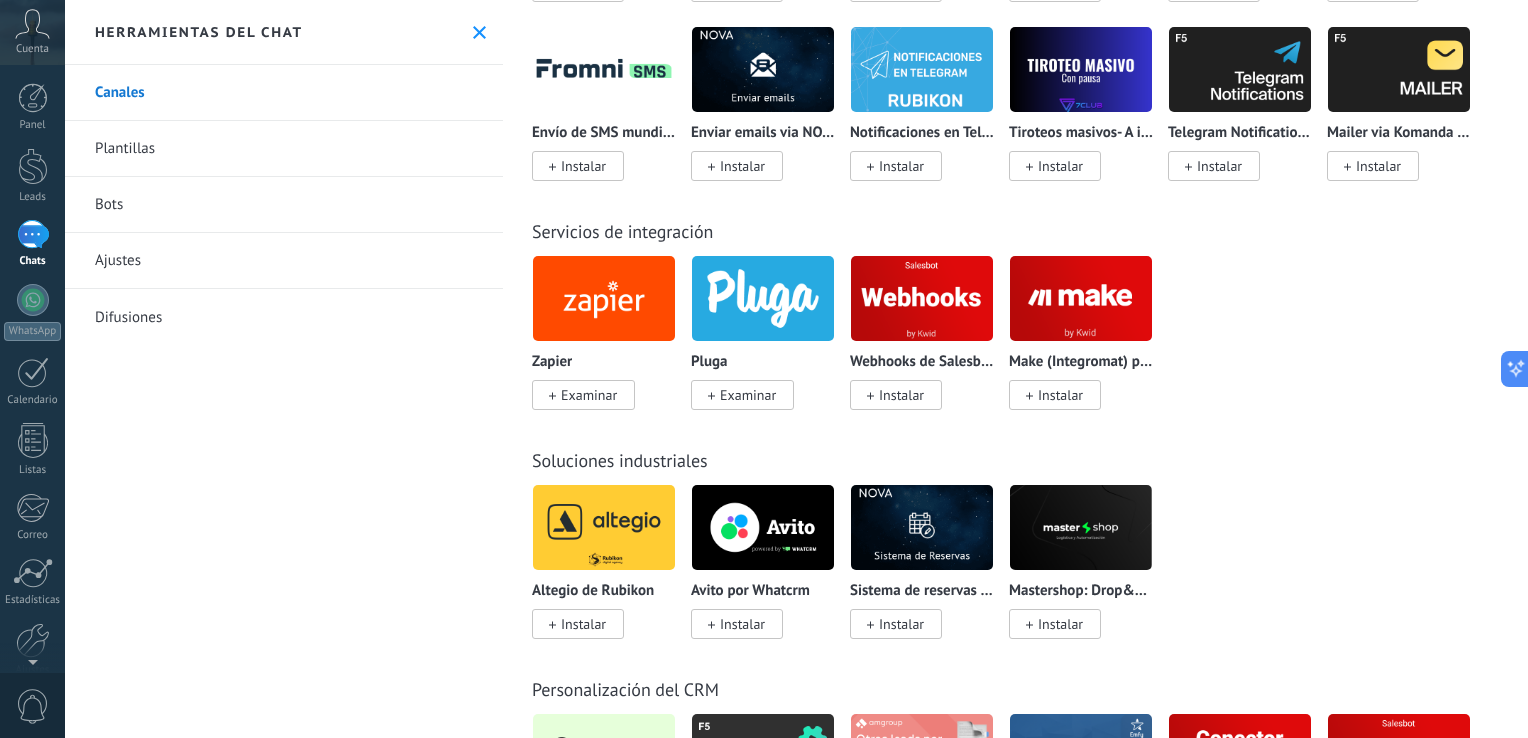 click at bounding box center (33, 234) 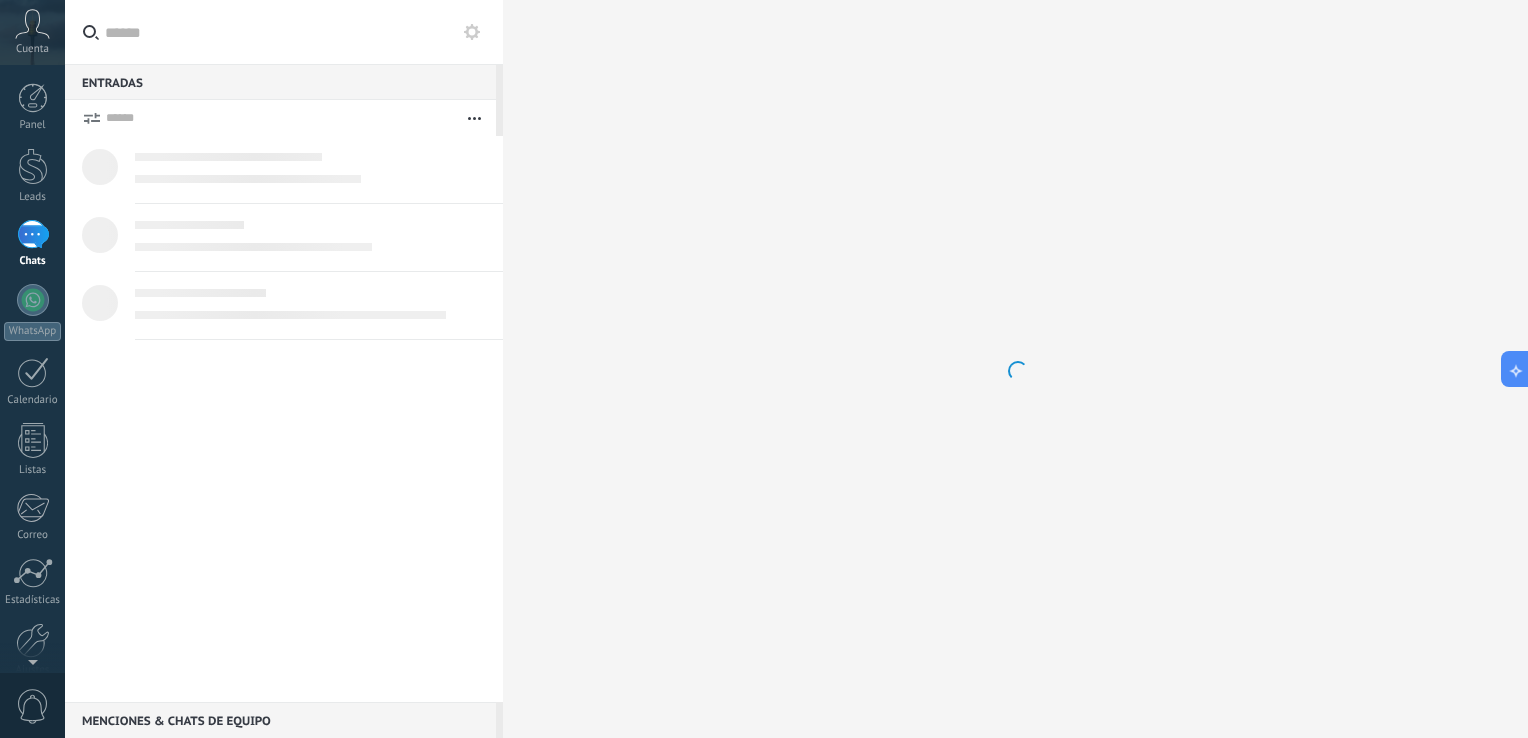click at bounding box center (33, 234) 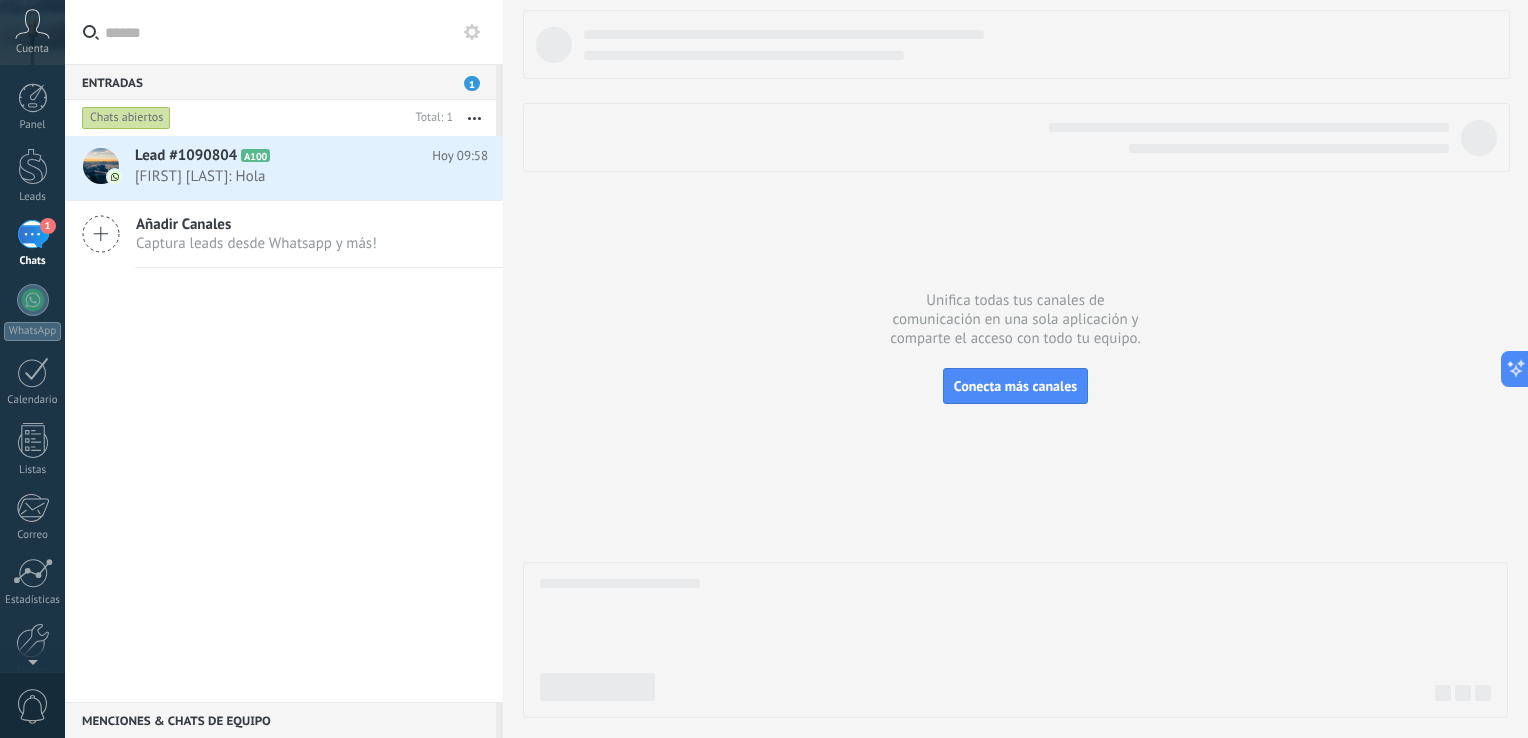 click 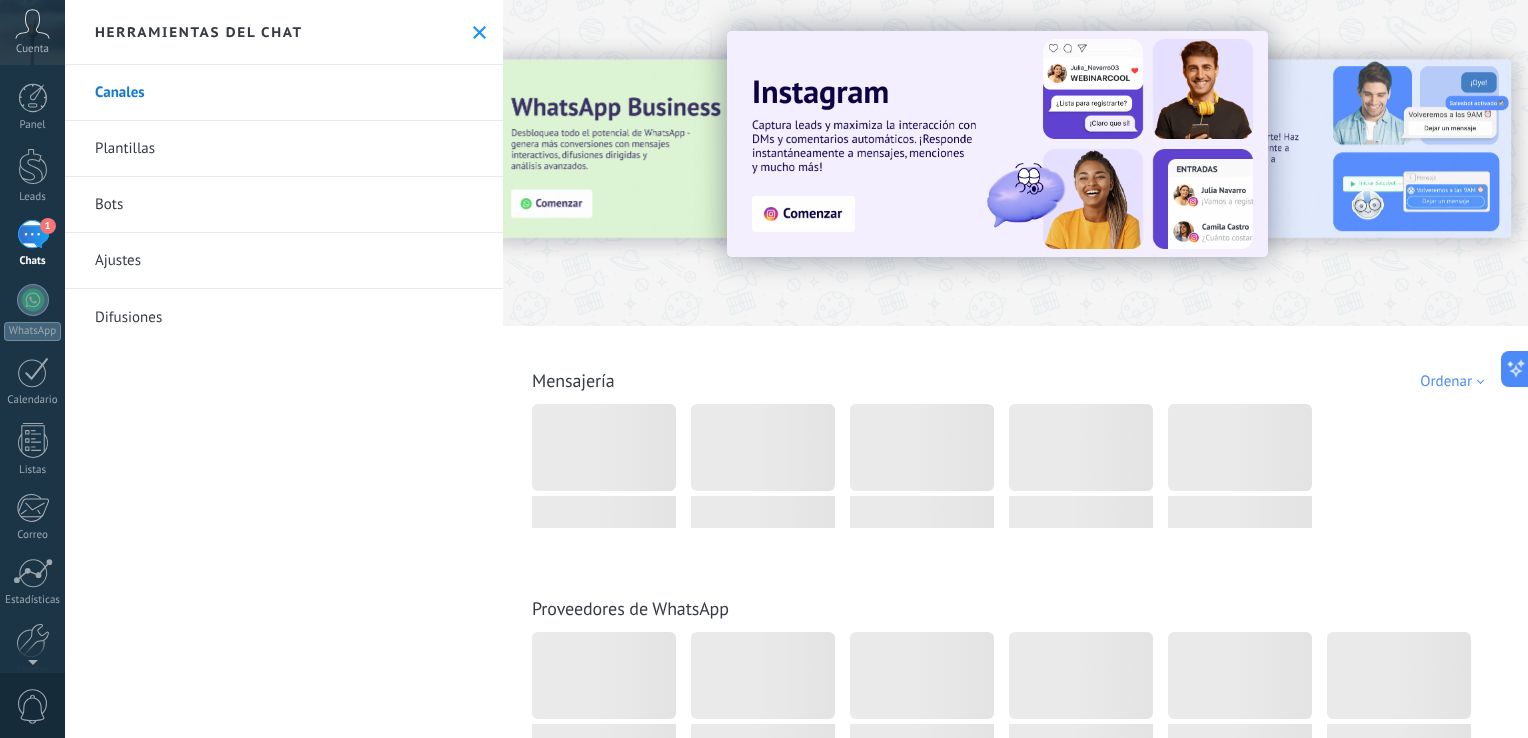 click on "Plantillas" at bounding box center (284, 149) 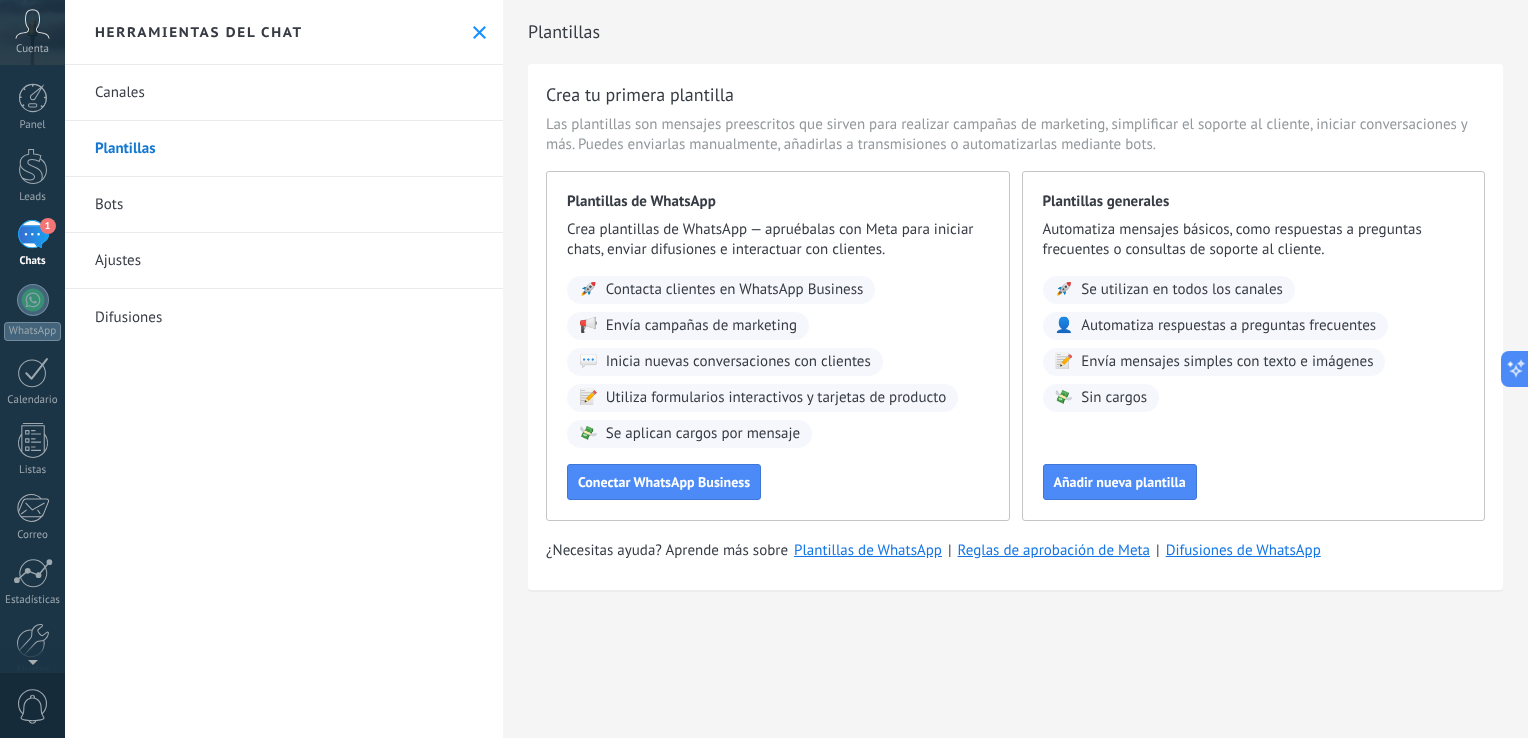 click on "Plantillas Crea tu primera plantilla Las plantillas son mensajes preescritos que sirven para realizar campañas de marketing, simplificar el soporte al cliente, iniciar conversaciones y más. Puedes enviarlas manualmente, añadirlas a transmisiones o automatizarlas mediante bots. Plantillas de WhatsApp Crea plantillas de WhatsApp — apruébalas con Meta para iniciar chats, enviar difusiones e interactuar con clientes. 🚀 Contacta clientes en WhatsApp Business 📢 Envía campañas de marketing 💬 Inicia nuevas conversaciones con clientes 📝 Utiliza formularios interactivos y tarjetas de producto 💸 Se aplican cargos por mensaje Conectar WhatsApp Business Plantillas generales Automatiza mensajes básicos, como respuestas a preguntas frecuentes o consultas de soporte al cliente. 🚀 Se utilizan en todos los canales 👤 Automatiza respuestas a preguntas frecuentes 📝 Envía mensajes simples con texto e imágenes 💸 Sin cargos Añadir nueva plantilla ¿Necesitas ayuda? Aprende más sobre | |" at bounding box center [1015, 316] 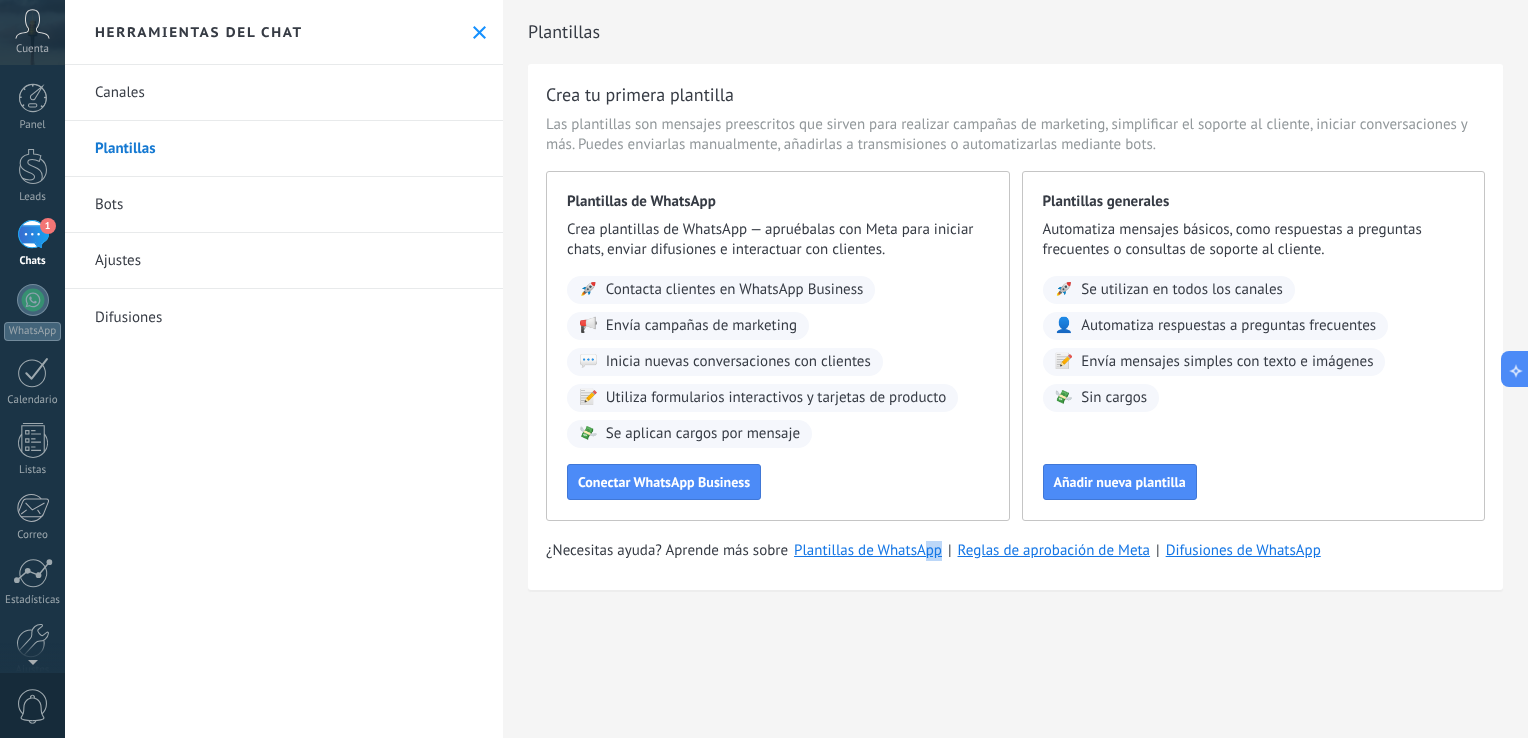 click on "Plantillas" at bounding box center [284, 149] 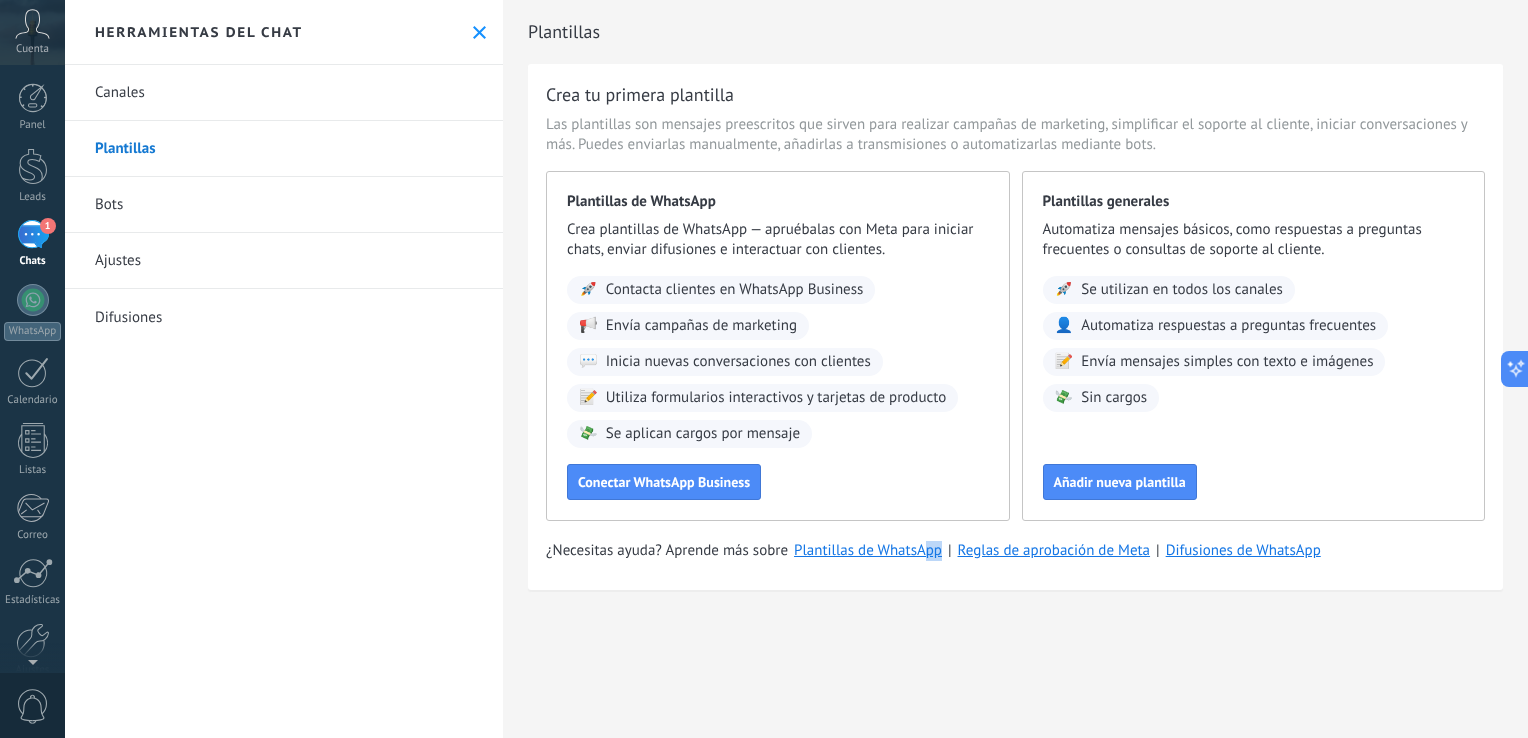 click at bounding box center [479, 32] 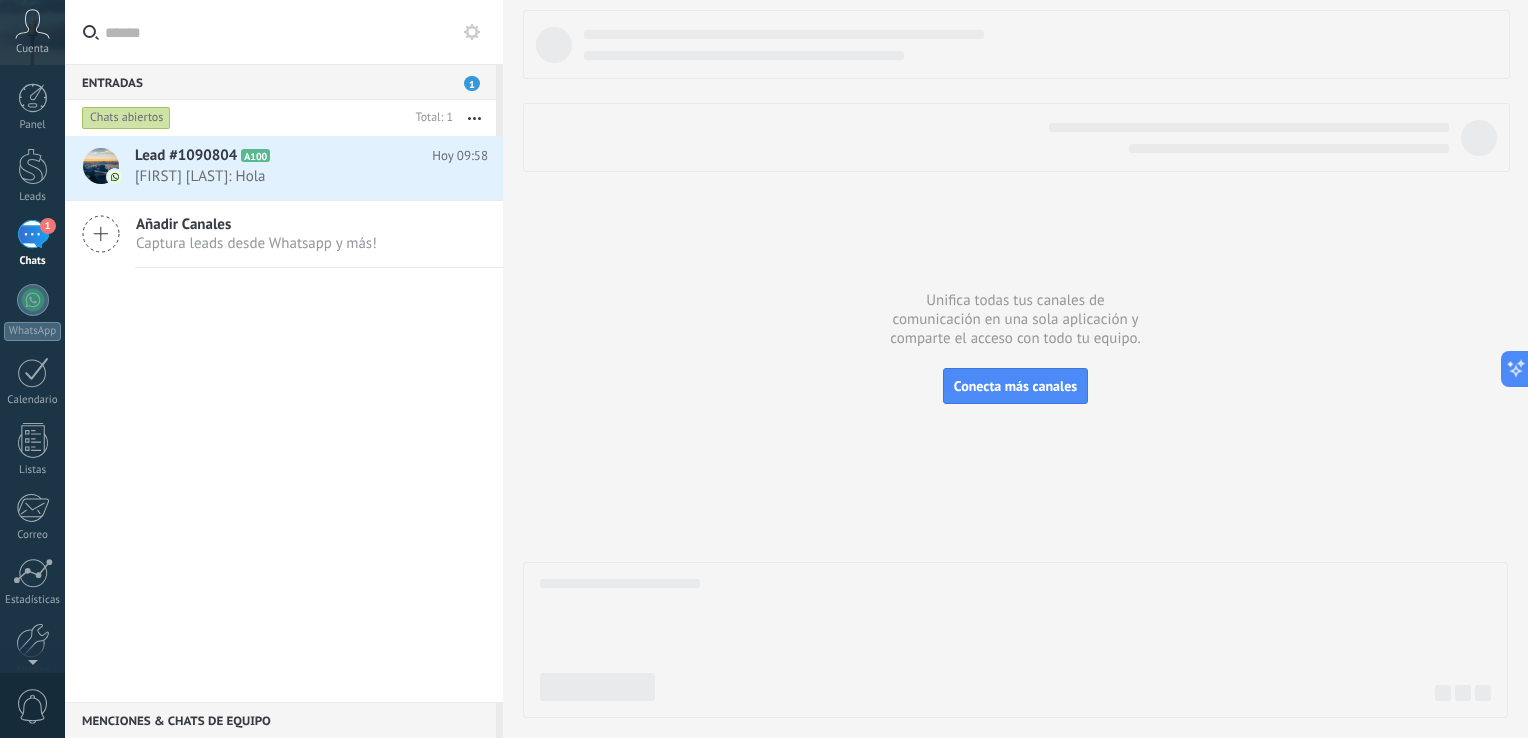 click 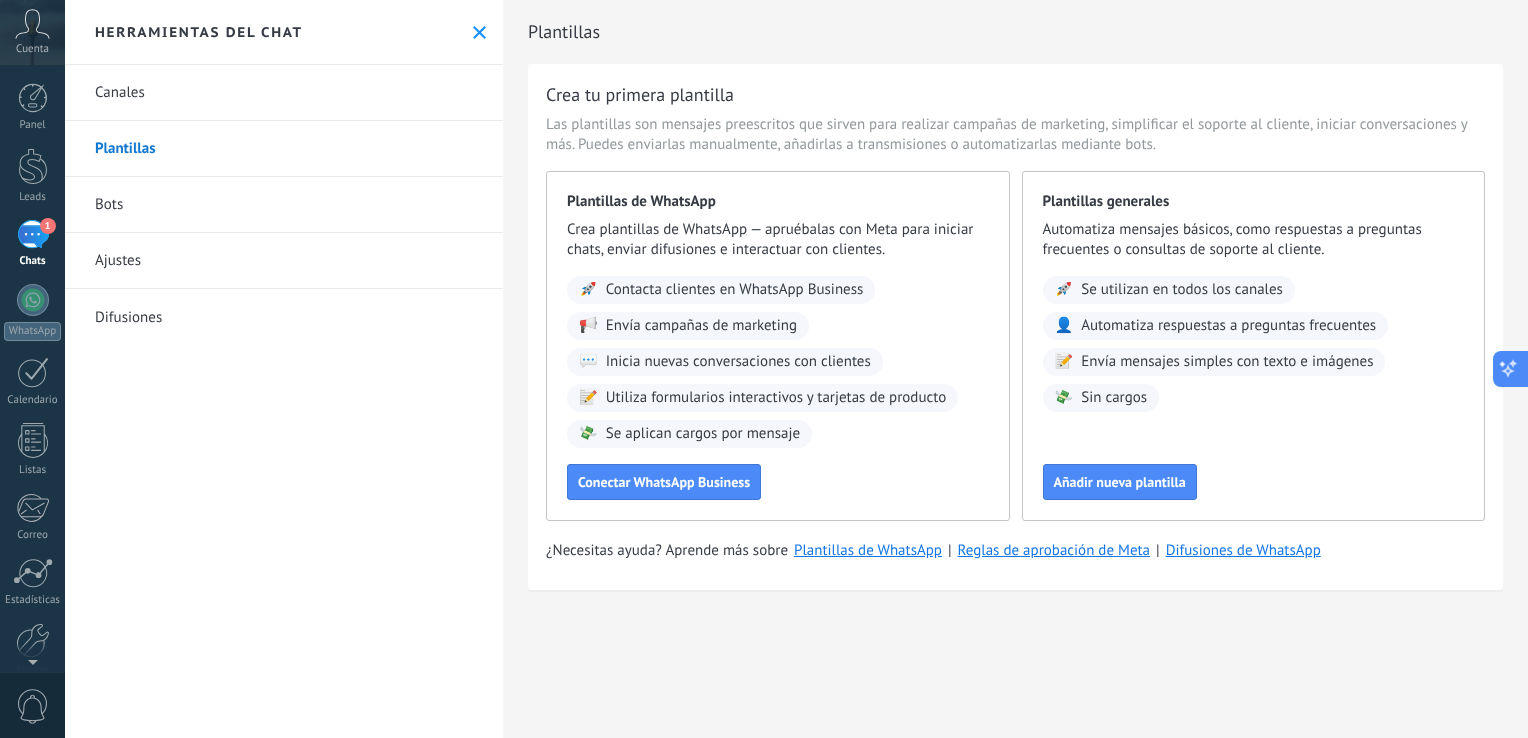 click 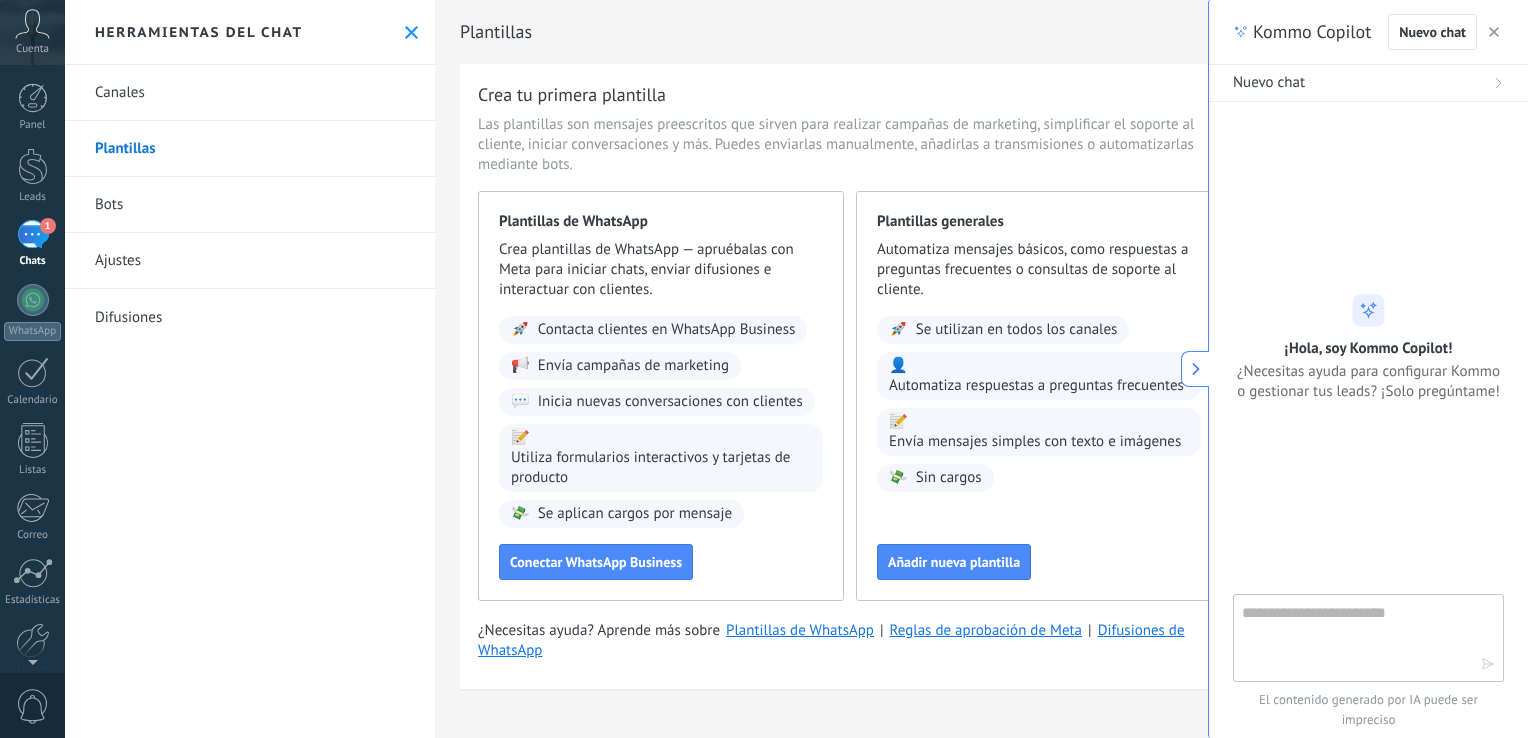click 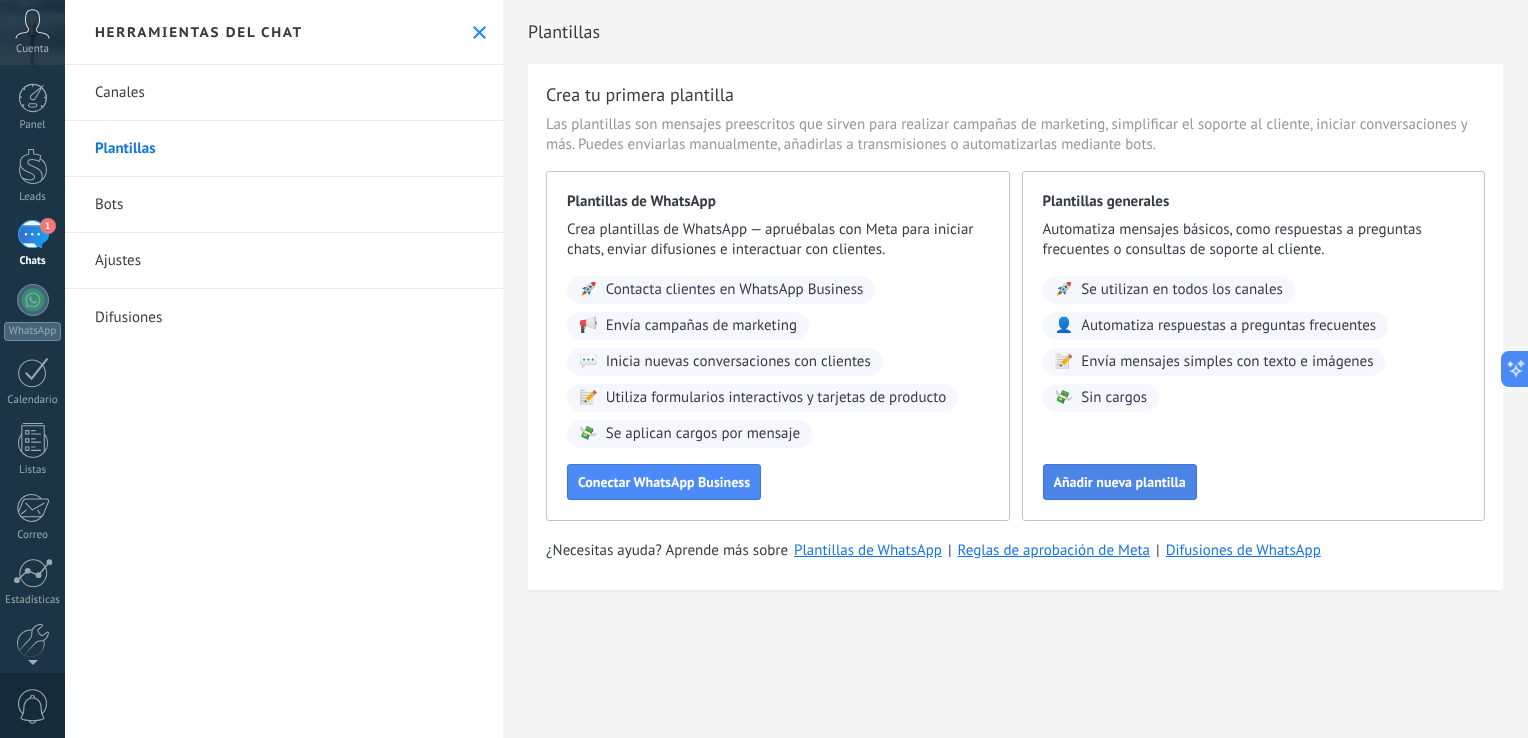 click on "Añadir nueva plantilla" at bounding box center (1120, 482) 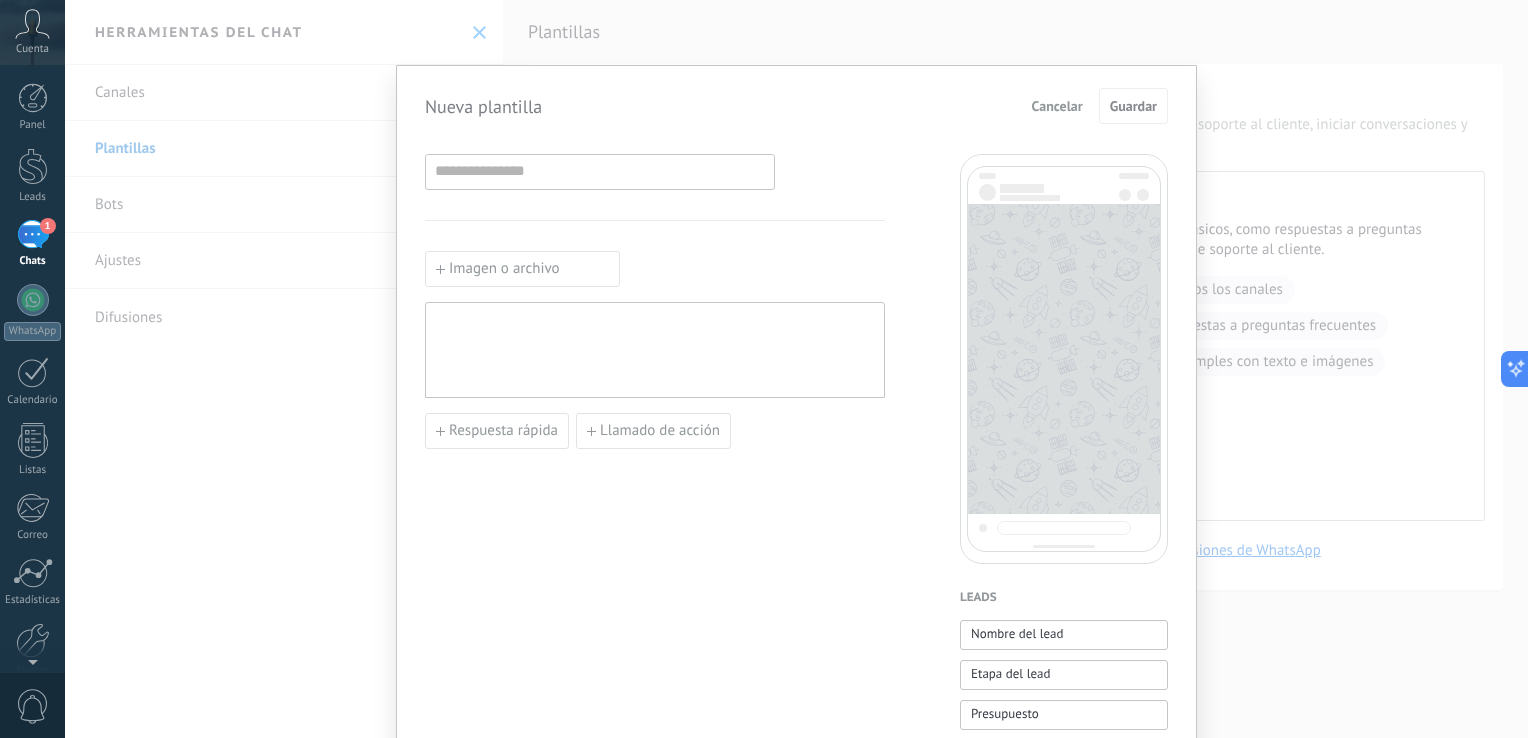 click on "Cancelar" at bounding box center [1057, 106] 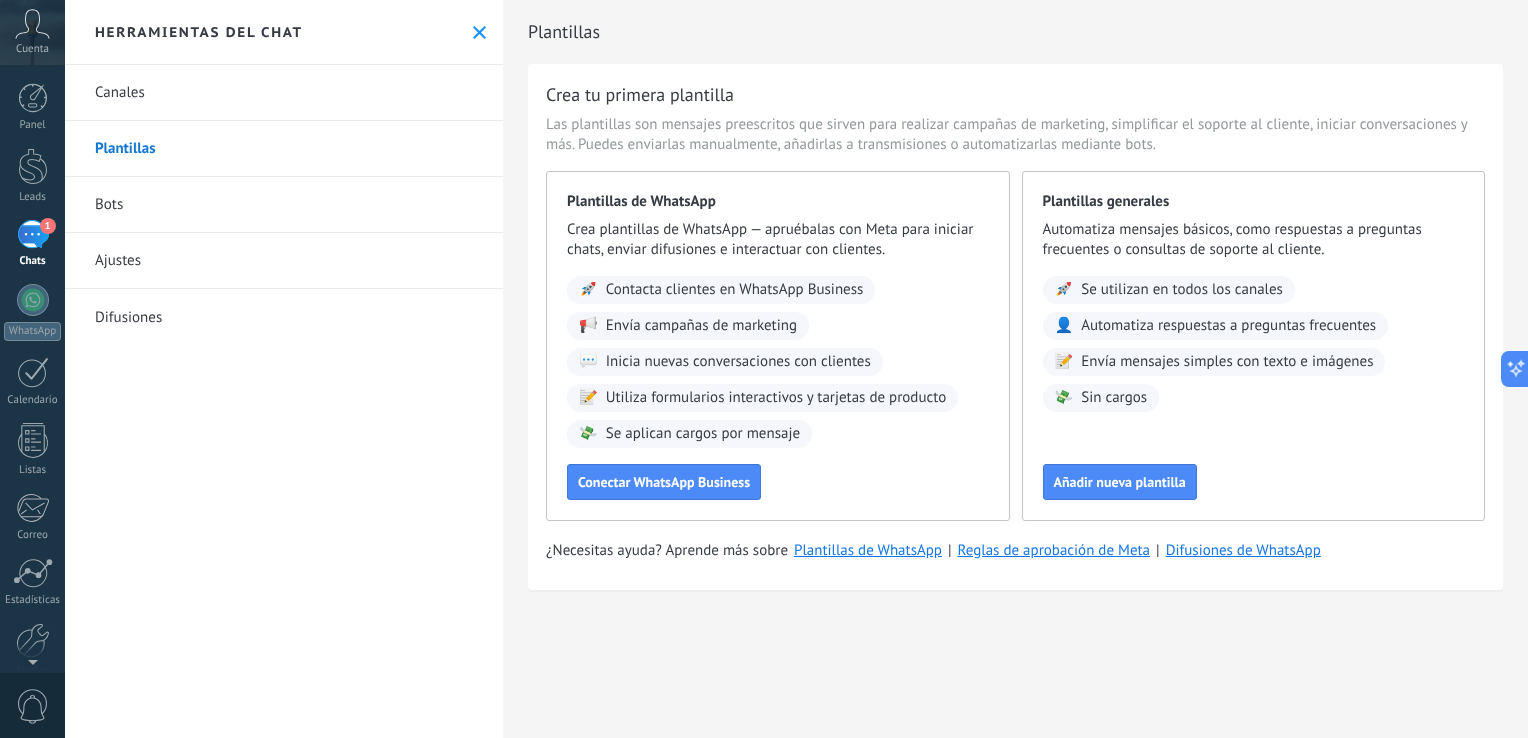 click on "Plantillas Crea tu primera plantilla Las plantillas son mensajes preescritos que sirven para realizar campañas de marketing, simplificar el soporte al cliente, iniciar conversaciones y más. Puedes enviarlas manualmente, añadirlas a transmisiones o automatizarlas mediante bots. Plantillas de WhatsApp Crea plantillas de WhatsApp — apruébalas con Meta para iniciar chats, enviar difusiones e interactuar con clientes. 🚀 Contacta clientes en WhatsApp Business 📢 Envía campañas de marketing 💬 Inicia nuevas conversaciones con clientes 📝 Utiliza formularios interactivos y tarjetas de producto 💸 Se aplican cargos por mensaje Conectar WhatsApp Business Plantillas generales Automatiza mensajes básicos, como respuestas a preguntas frecuentes o consultas de soporte al cliente. 🚀 Se utilizan en todos los canales 👤 Automatiza respuestas a preguntas frecuentes 📝 Envía mensajes simples con texto e imágenes 💸 Sin cargos Añadir nueva plantilla ¿Necesitas ayuda? Aprende más sobre | |" at bounding box center (1015, 316) 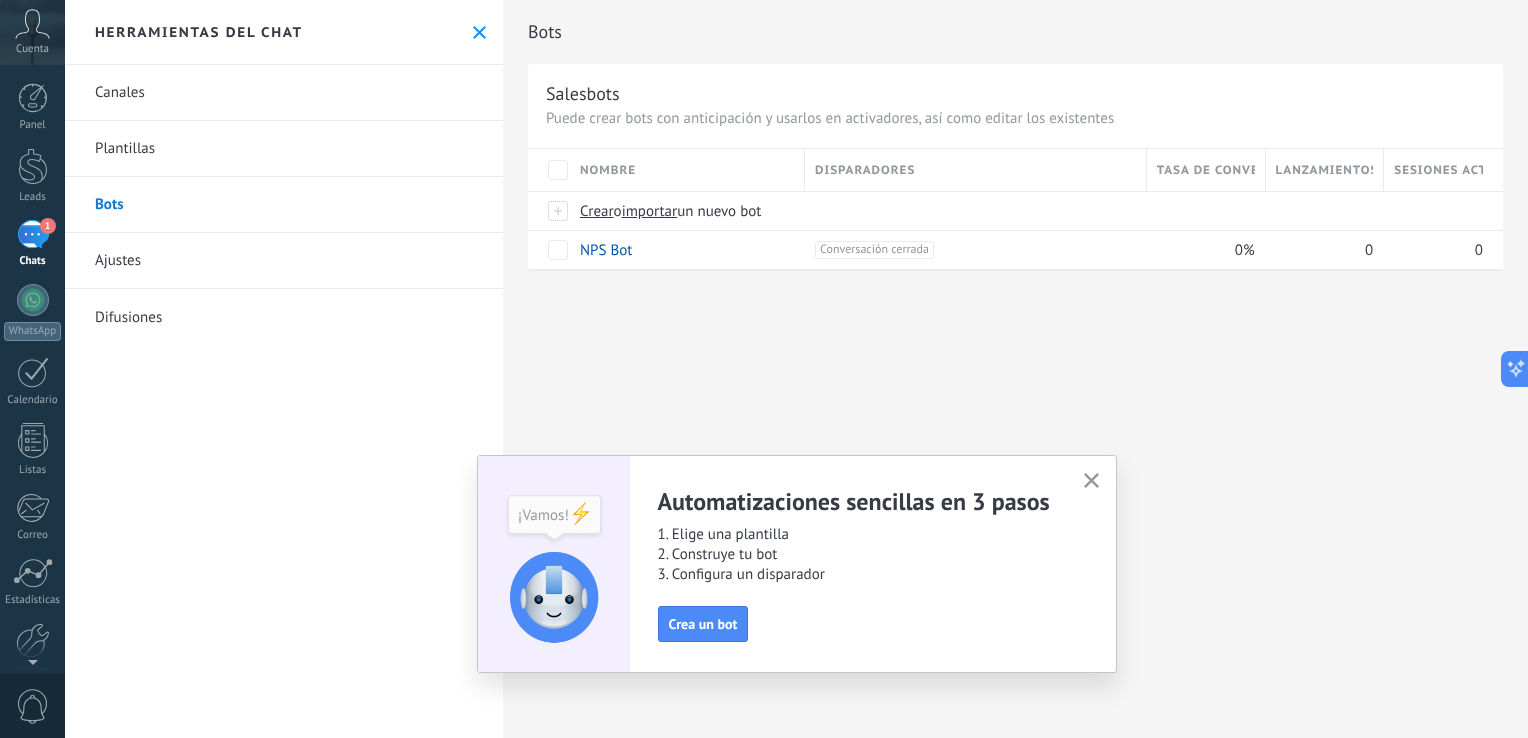 click 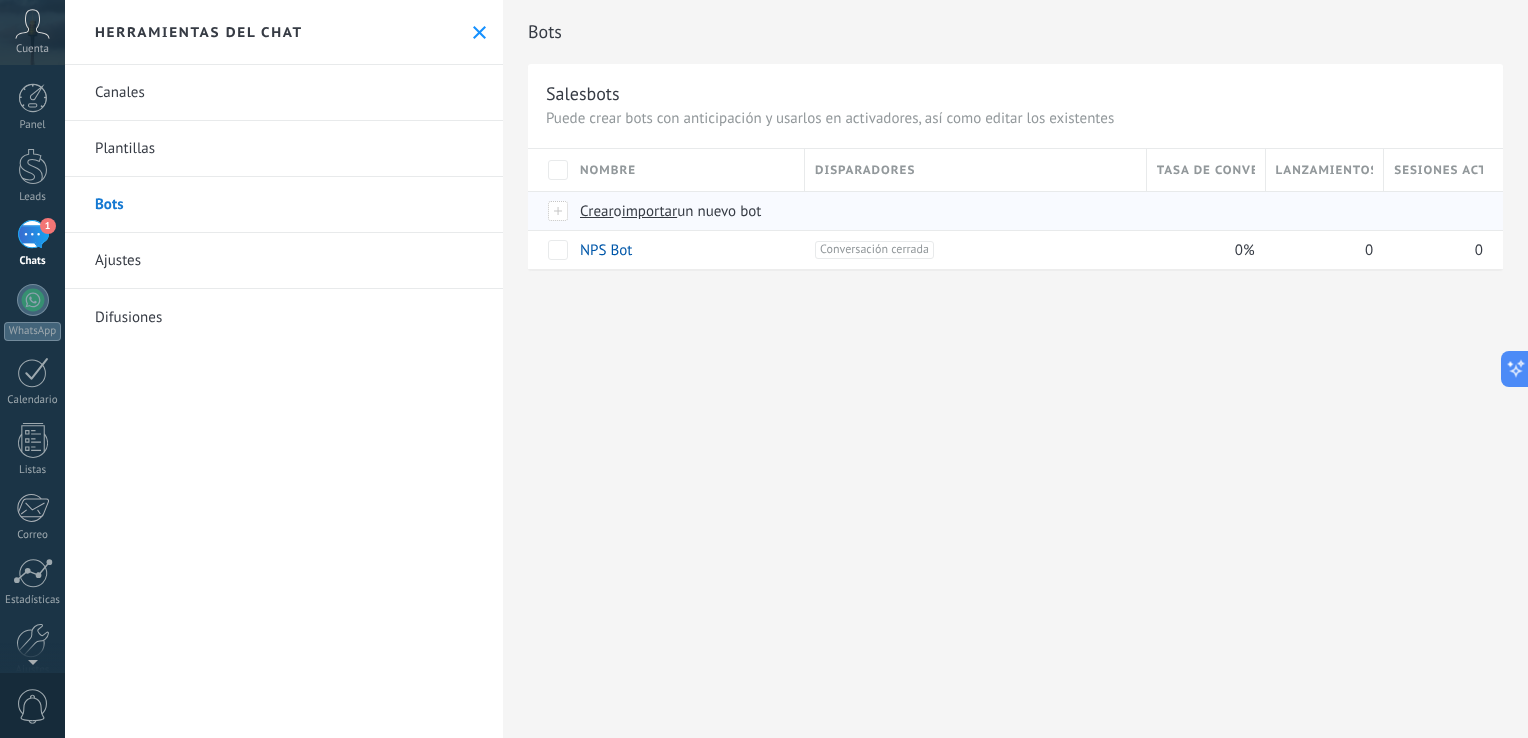 click on "importar" at bounding box center [650, 211] 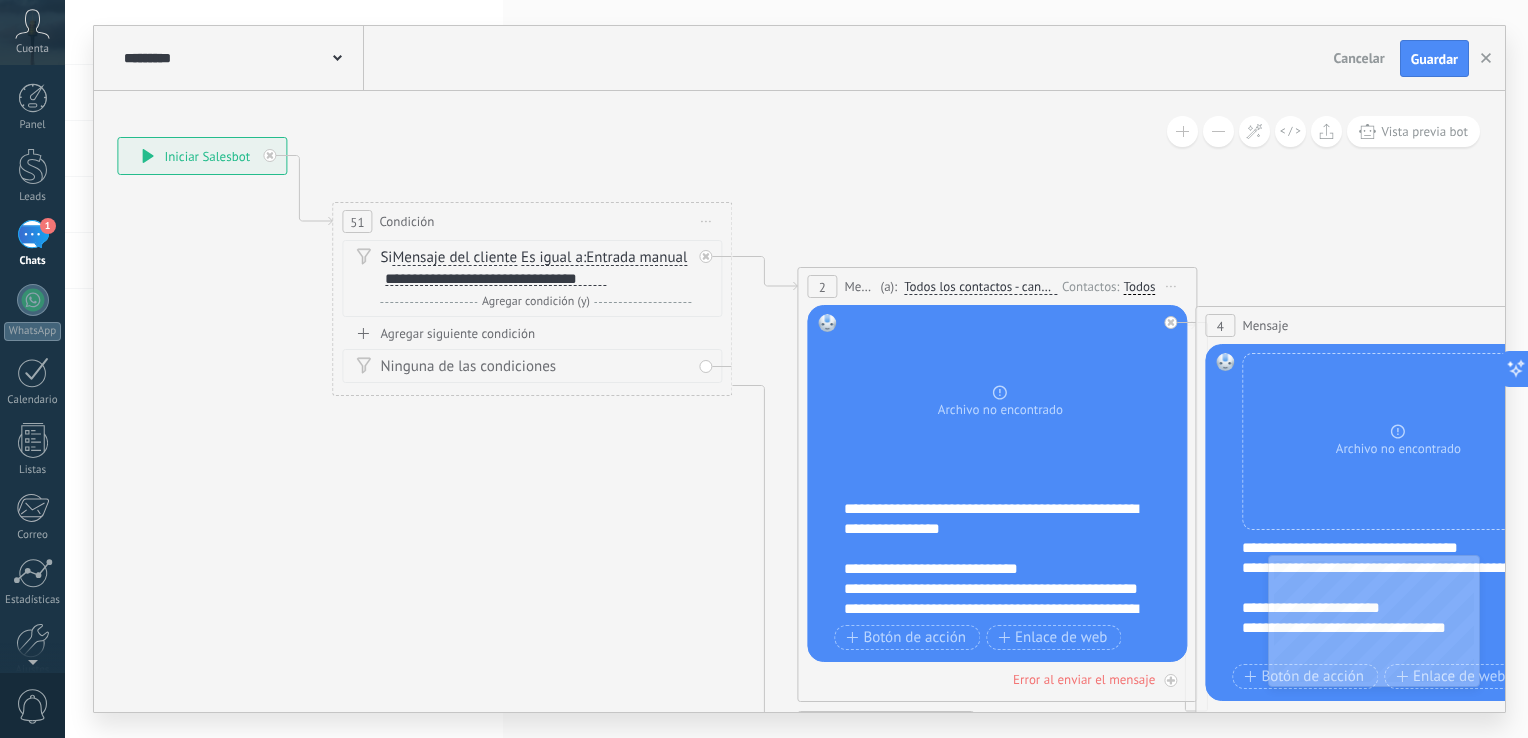 drag, startPoint x: 1177, startPoint y: 277, endPoint x: 718, endPoint y: 178, distance: 469.5551 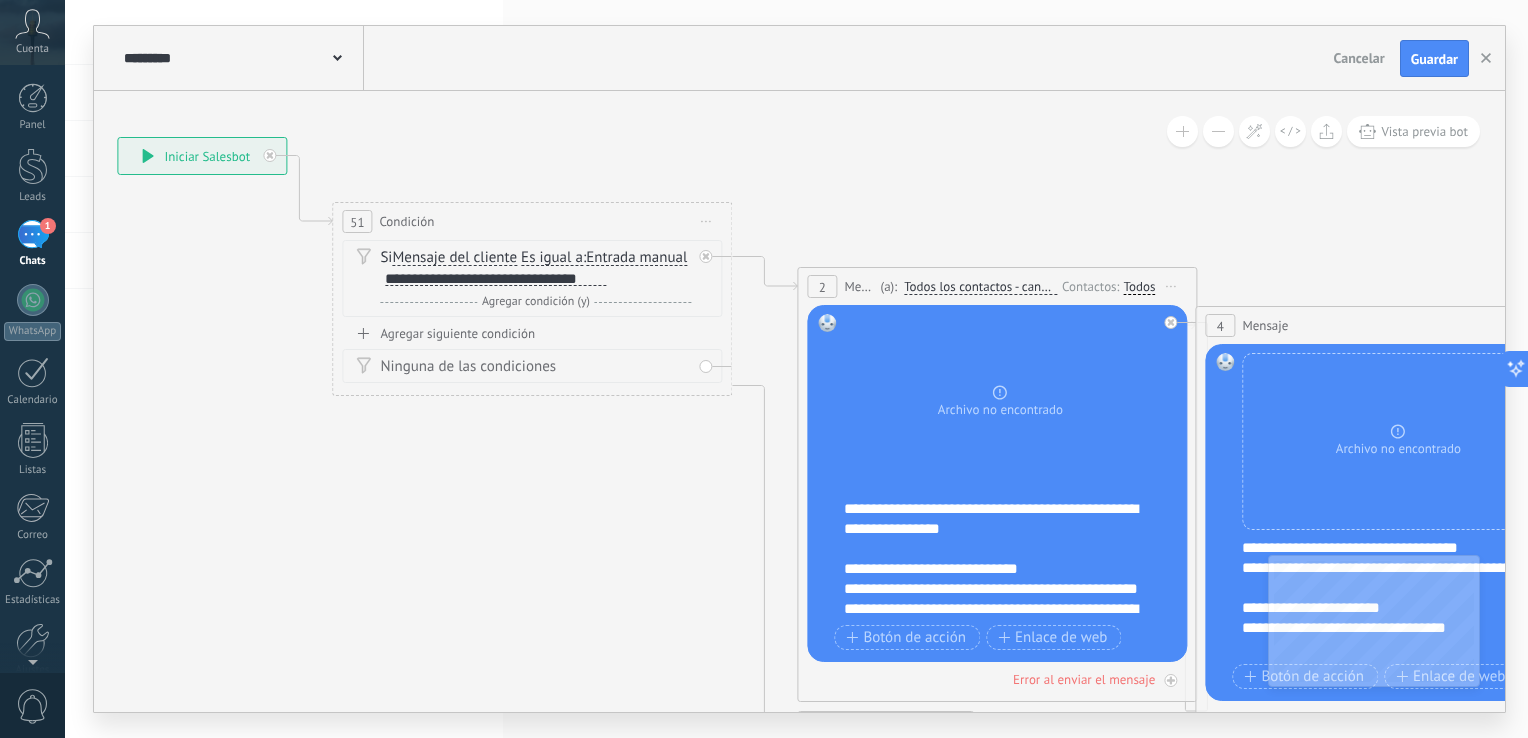 click 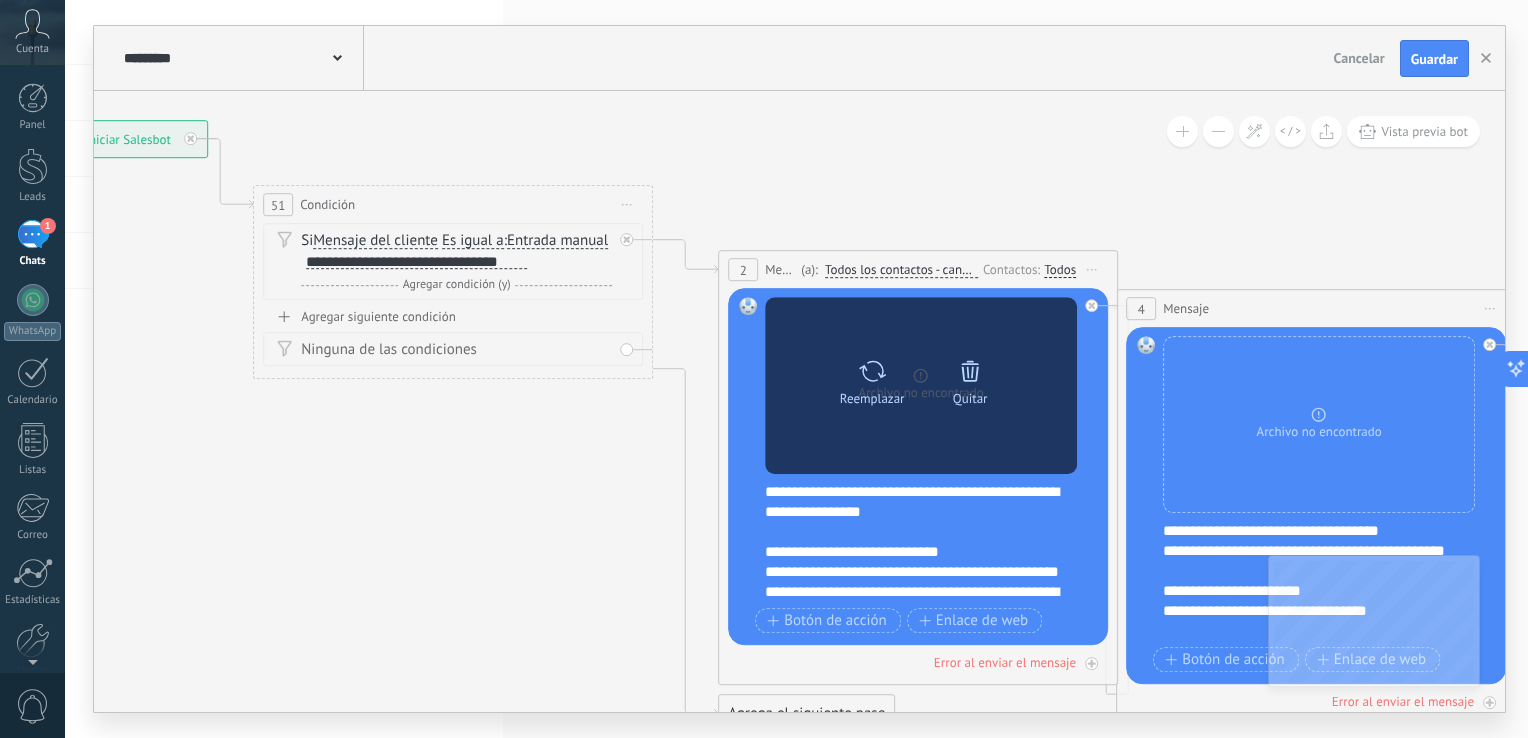 click 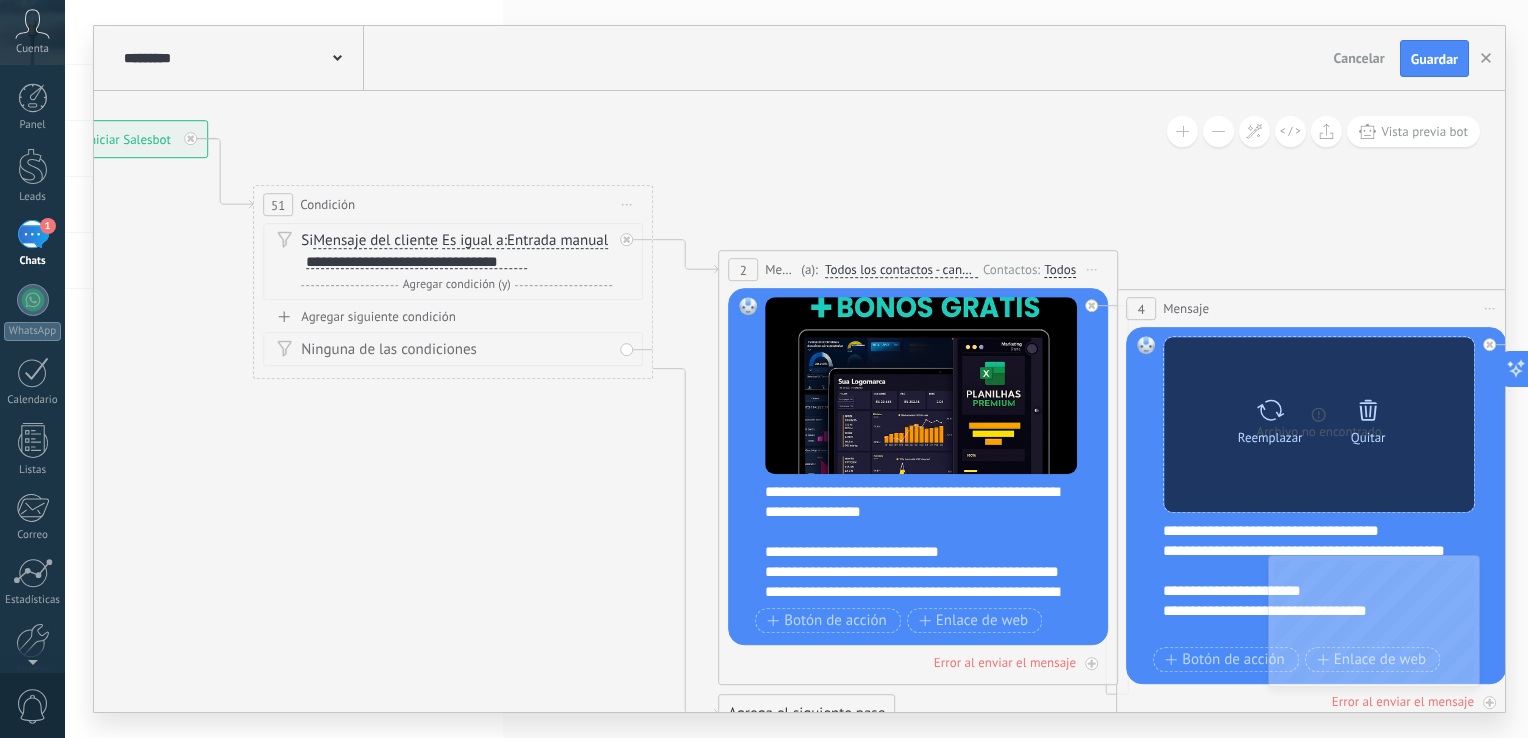 click 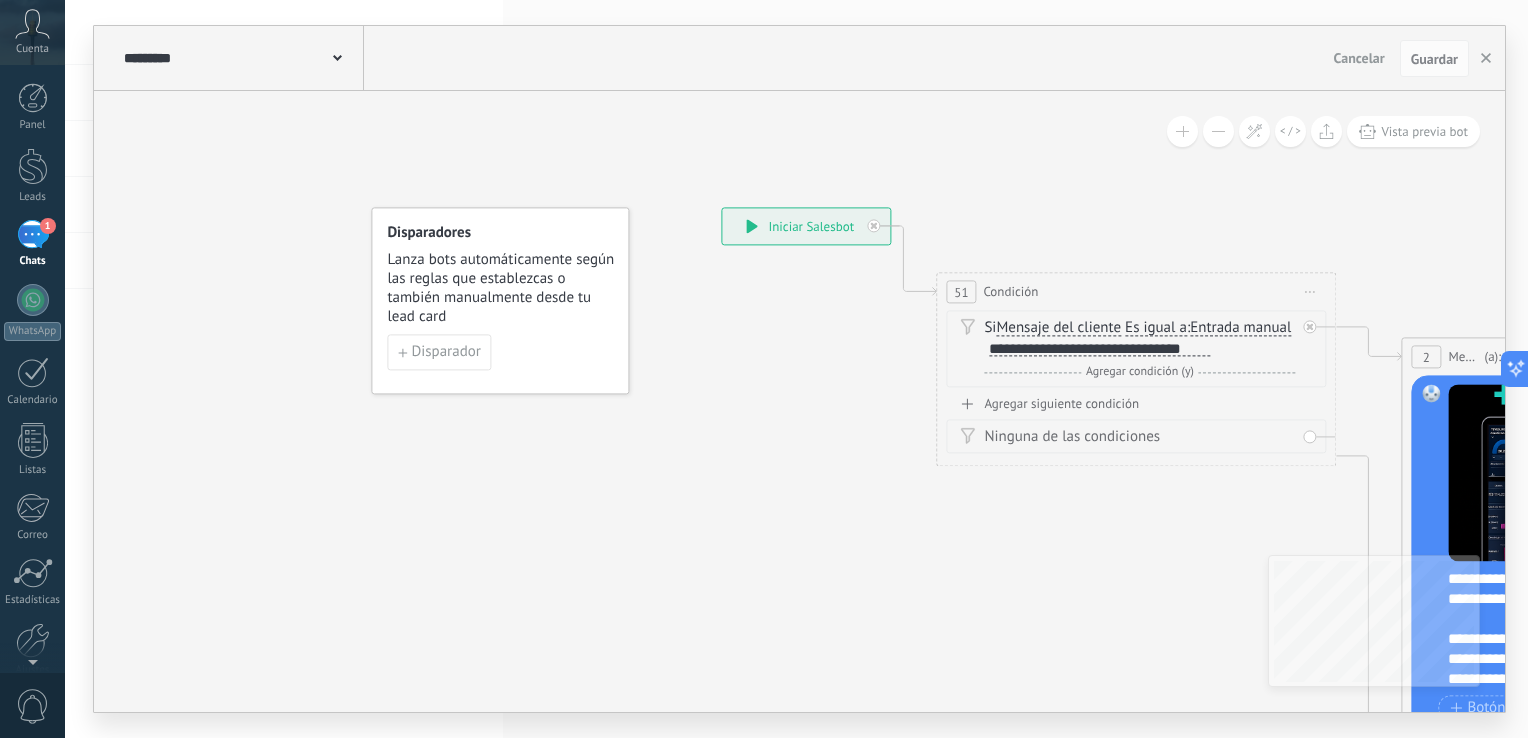 drag, startPoint x: 255, startPoint y: 503, endPoint x: 896, endPoint y: 570, distance: 644.49207 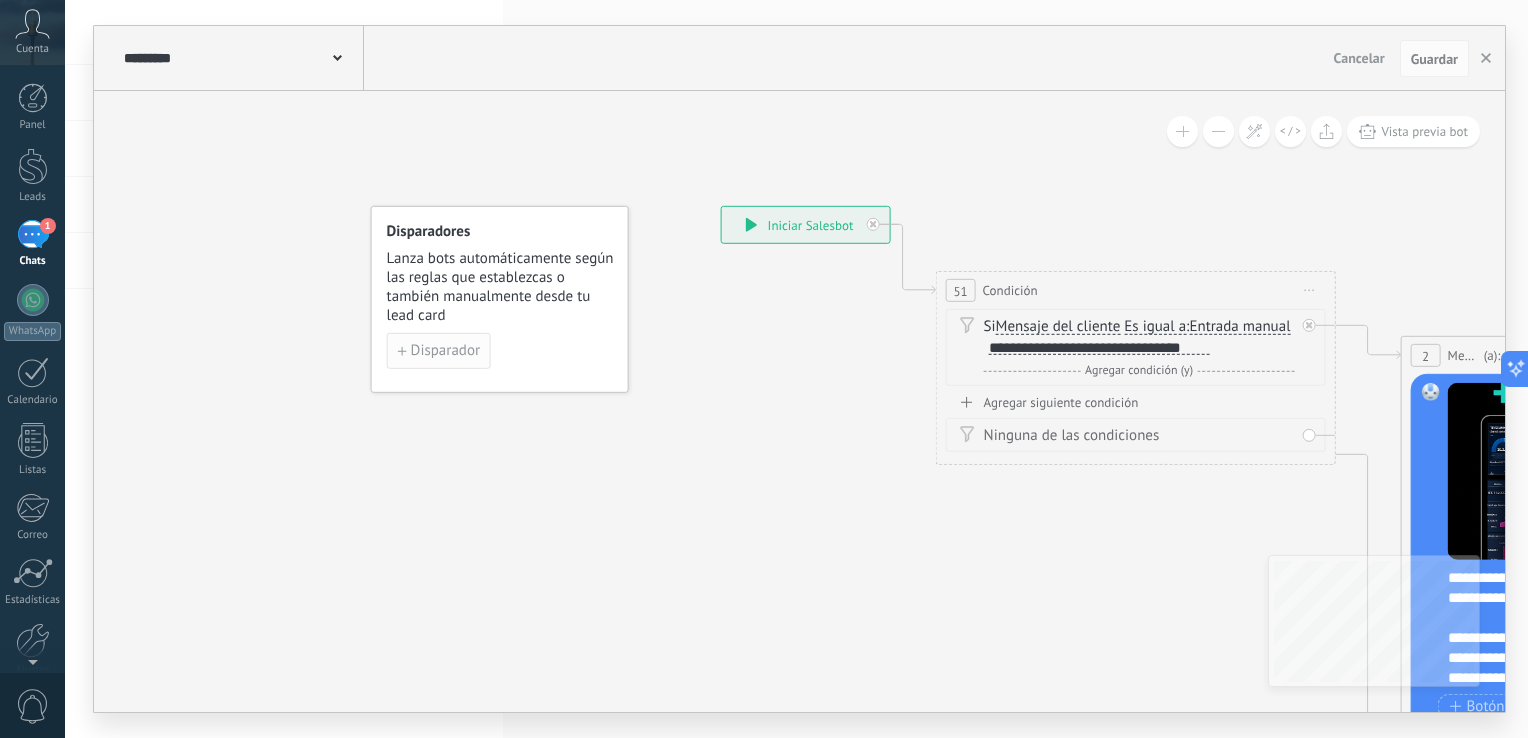 click on "Disparador" at bounding box center [445, 351] 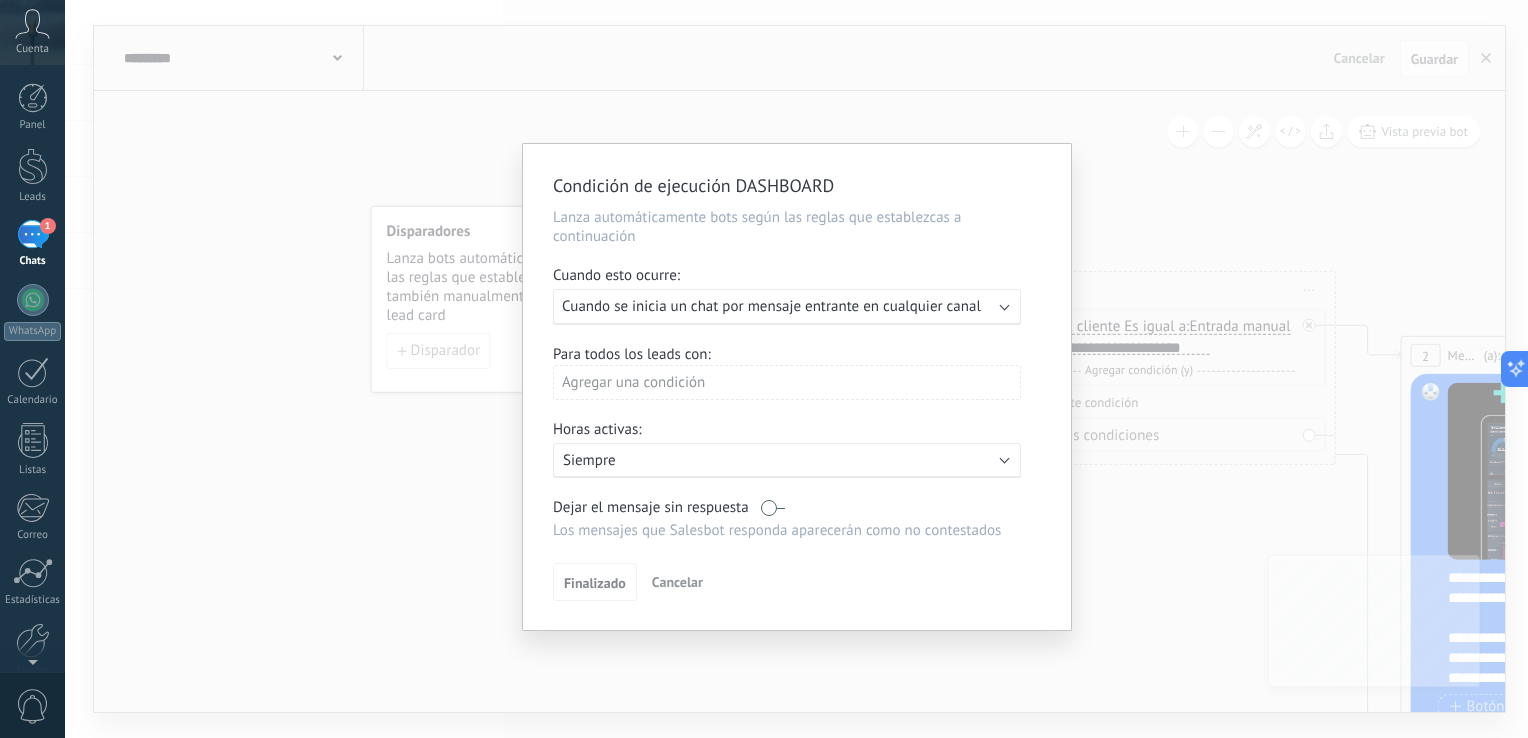 click on "Agregar una condición" at bounding box center [787, 382] 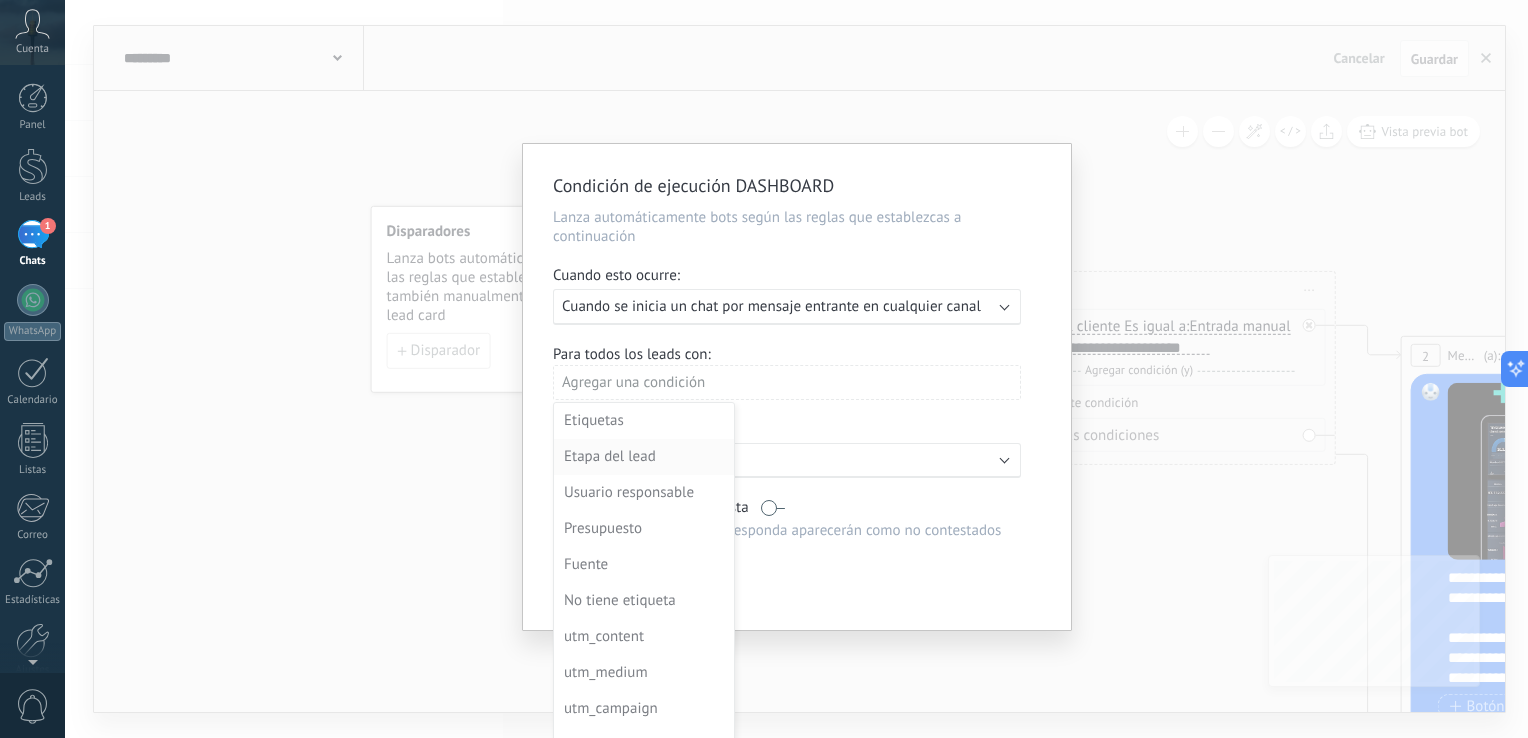 click on "Etapa del lead" at bounding box center [642, 457] 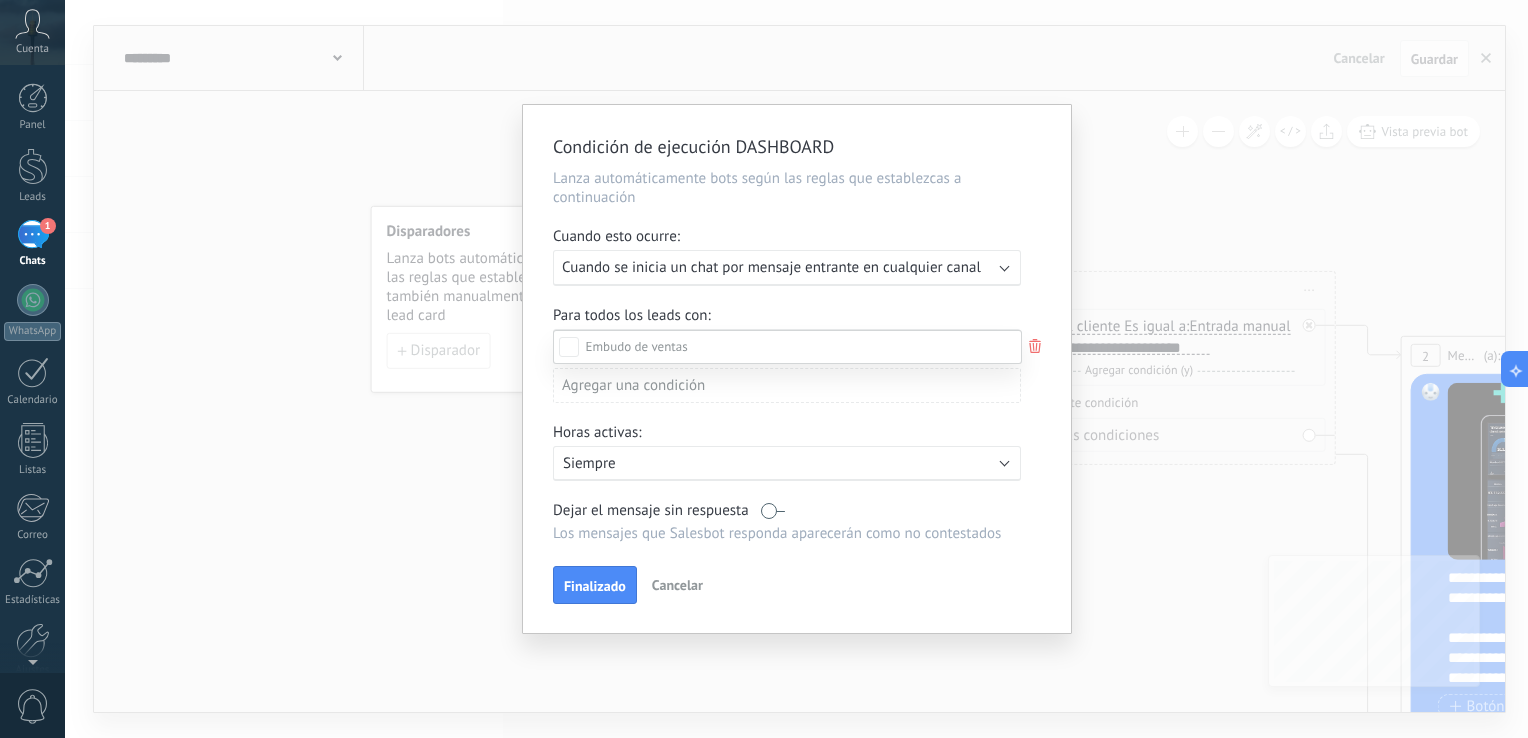 click on "Leads Entrantes Contacto inicial Negociación Debate contractual Discusión de contrato Logrado con éxito Venta Perdido" at bounding box center [787, 532] 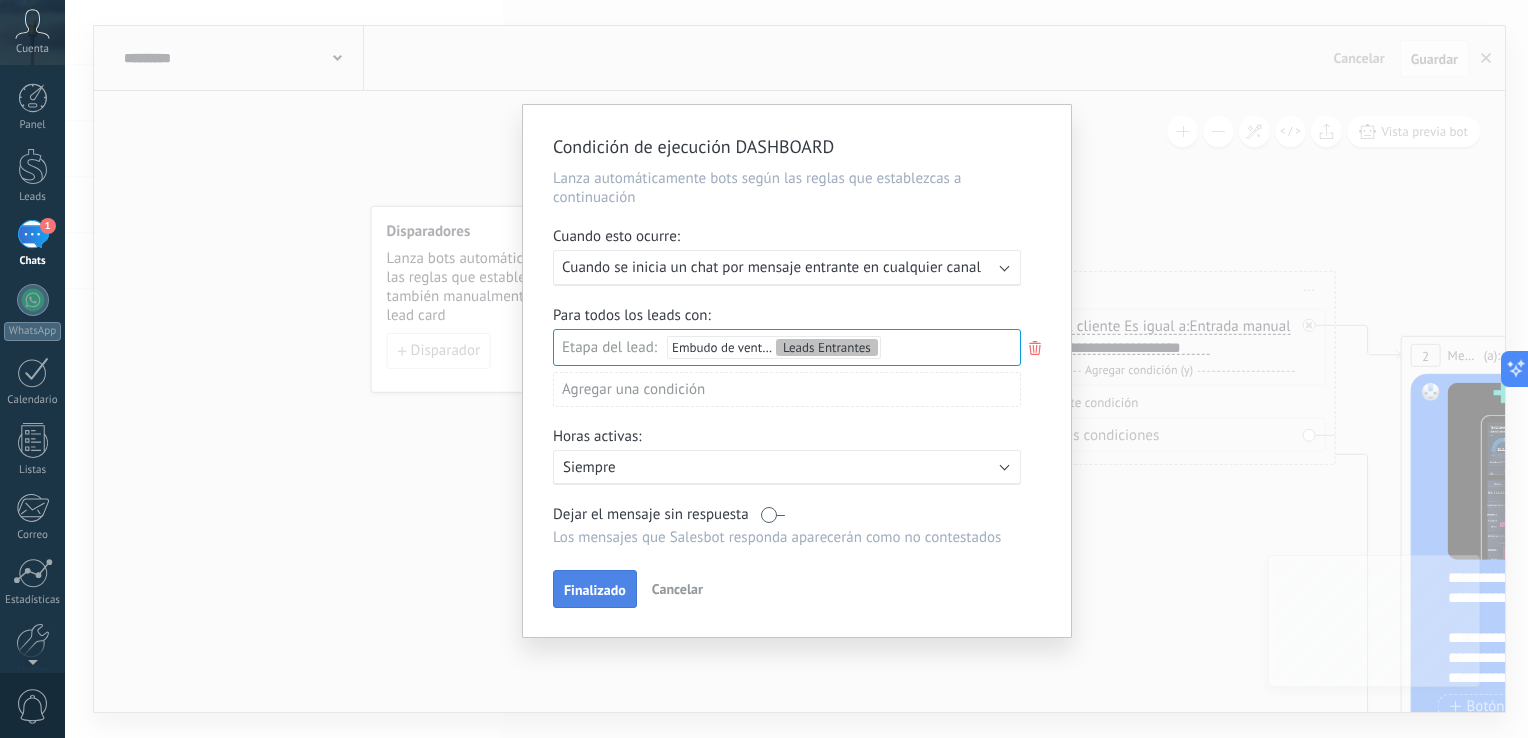 click on "Finalizado" at bounding box center [595, 590] 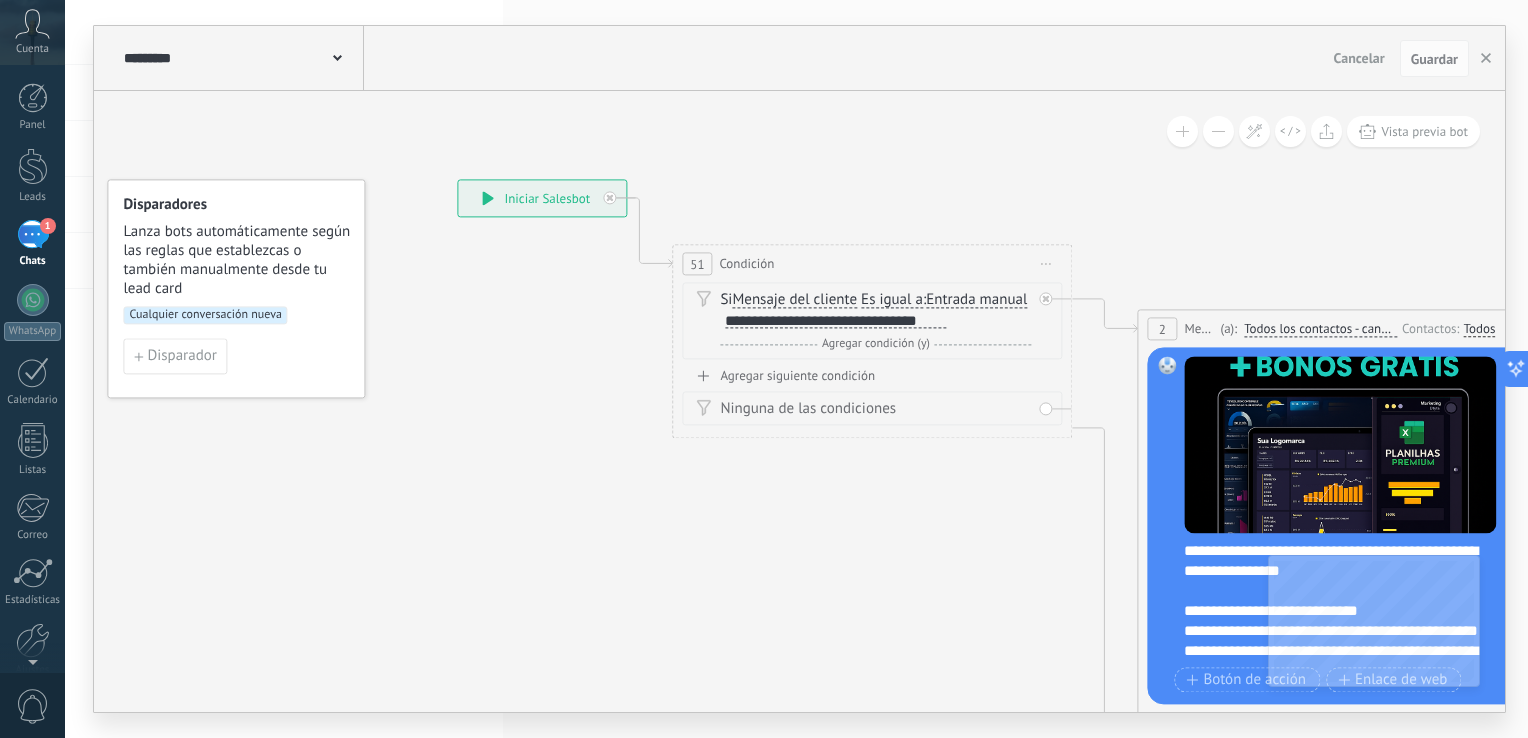drag, startPoint x: 814, startPoint y: 491, endPoint x: 461, endPoint y: 452, distance: 355.14786 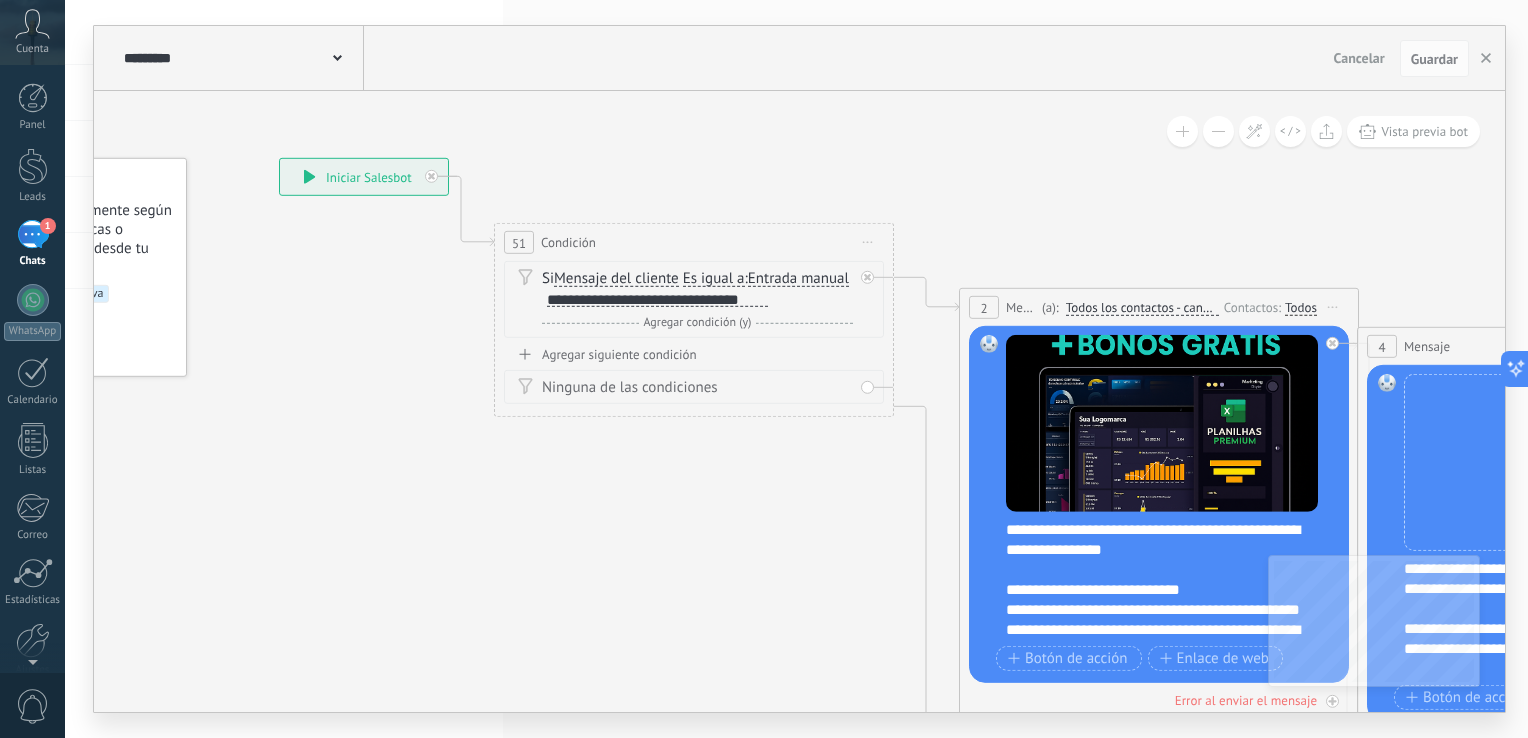drag, startPoint x: 792, startPoint y: 572, endPoint x: 694, endPoint y: 557, distance: 99.14131 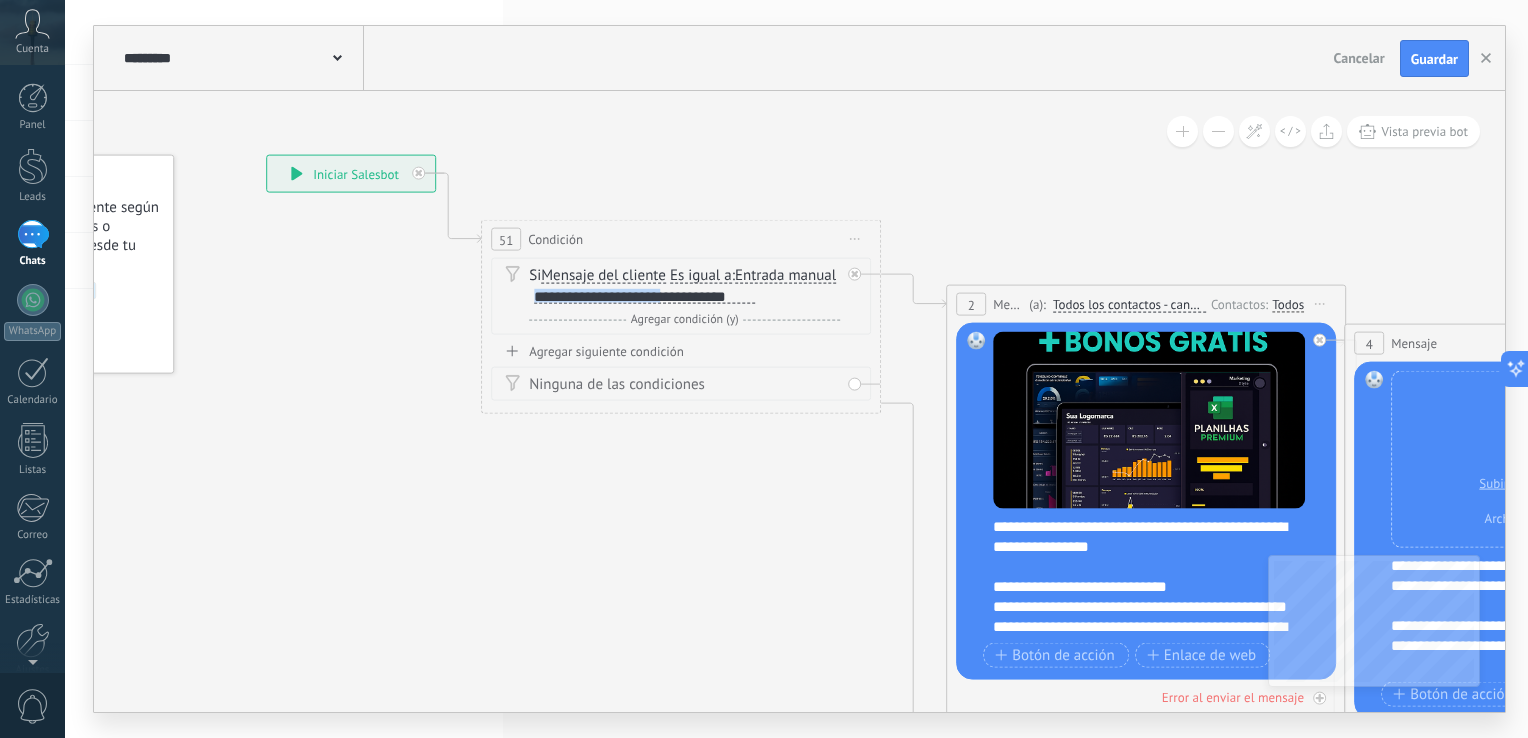 scroll, scrollTop: 1, scrollLeft: 0, axis: vertical 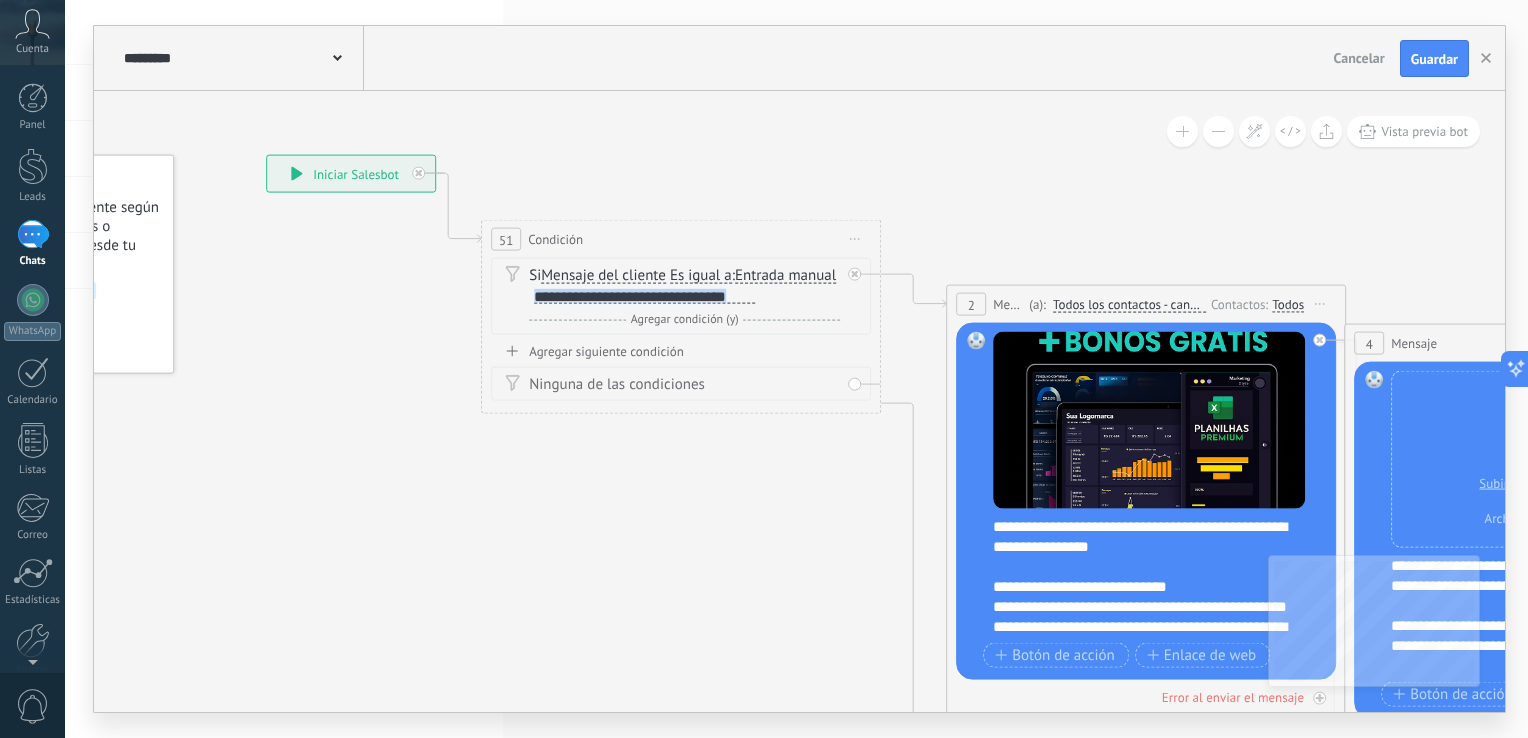 drag, startPoint x: 537, startPoint y: 314, endPoint x: 759, endPoint y: 323, distance: 222.18236 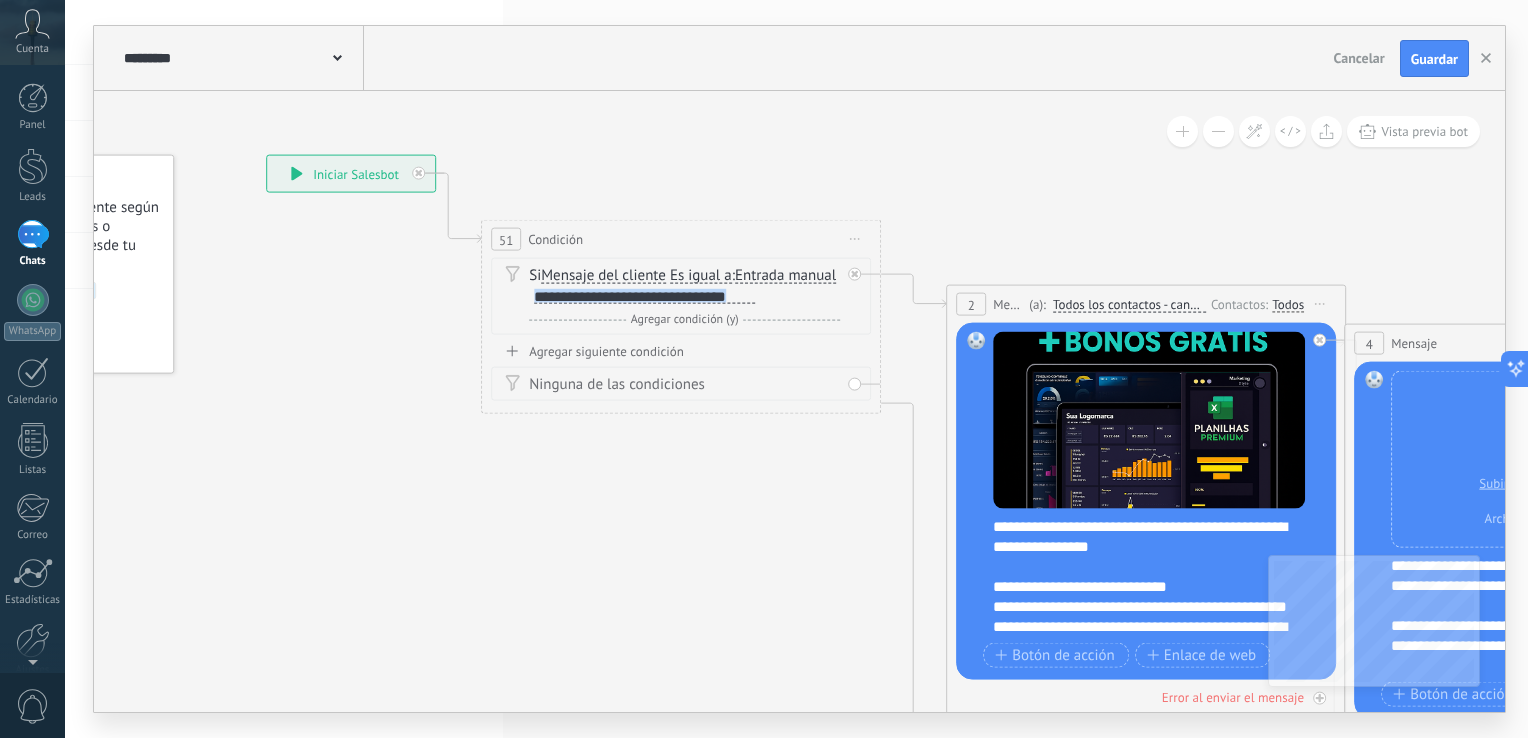 paste 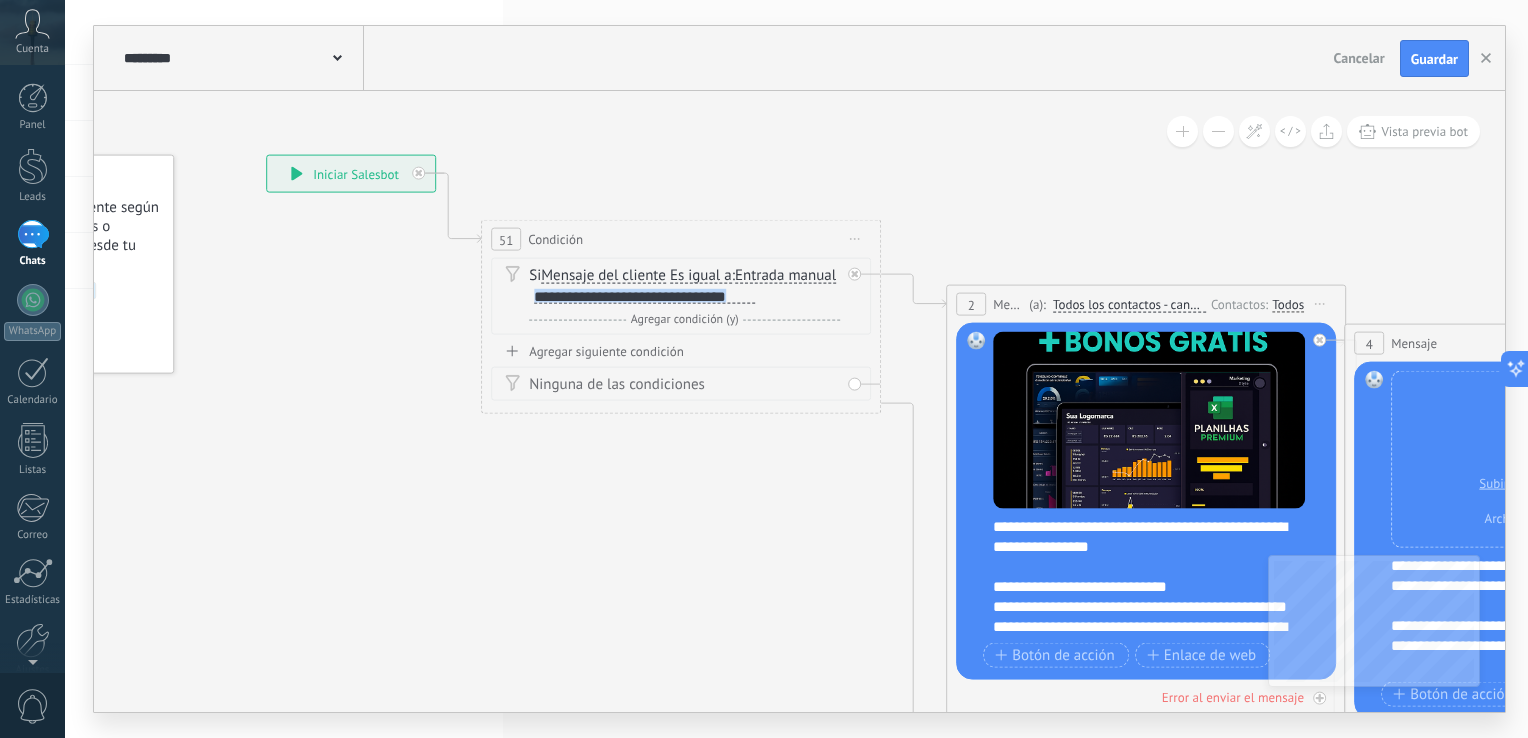 type 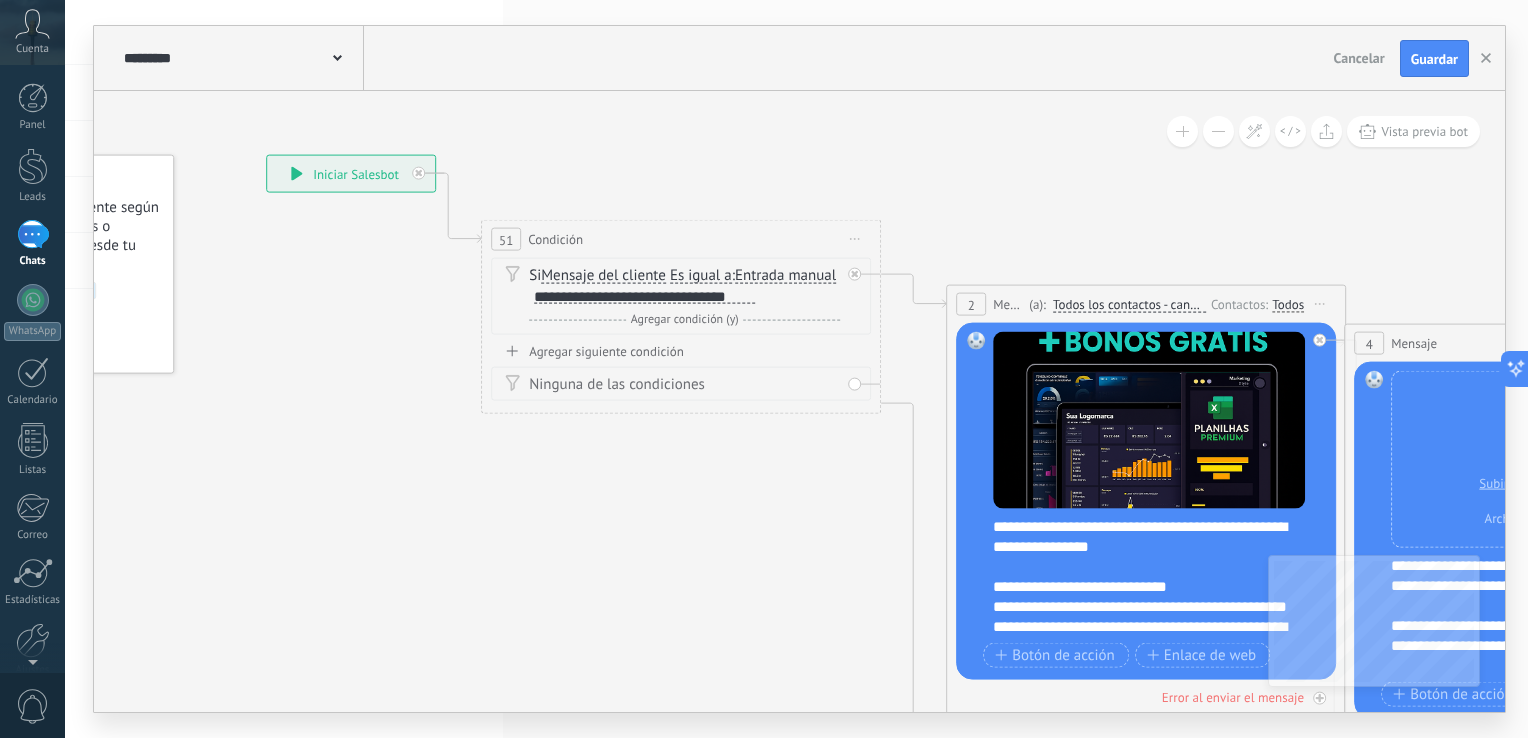scroll, scrollTop: 0, scrollLeft: 0, axis: both 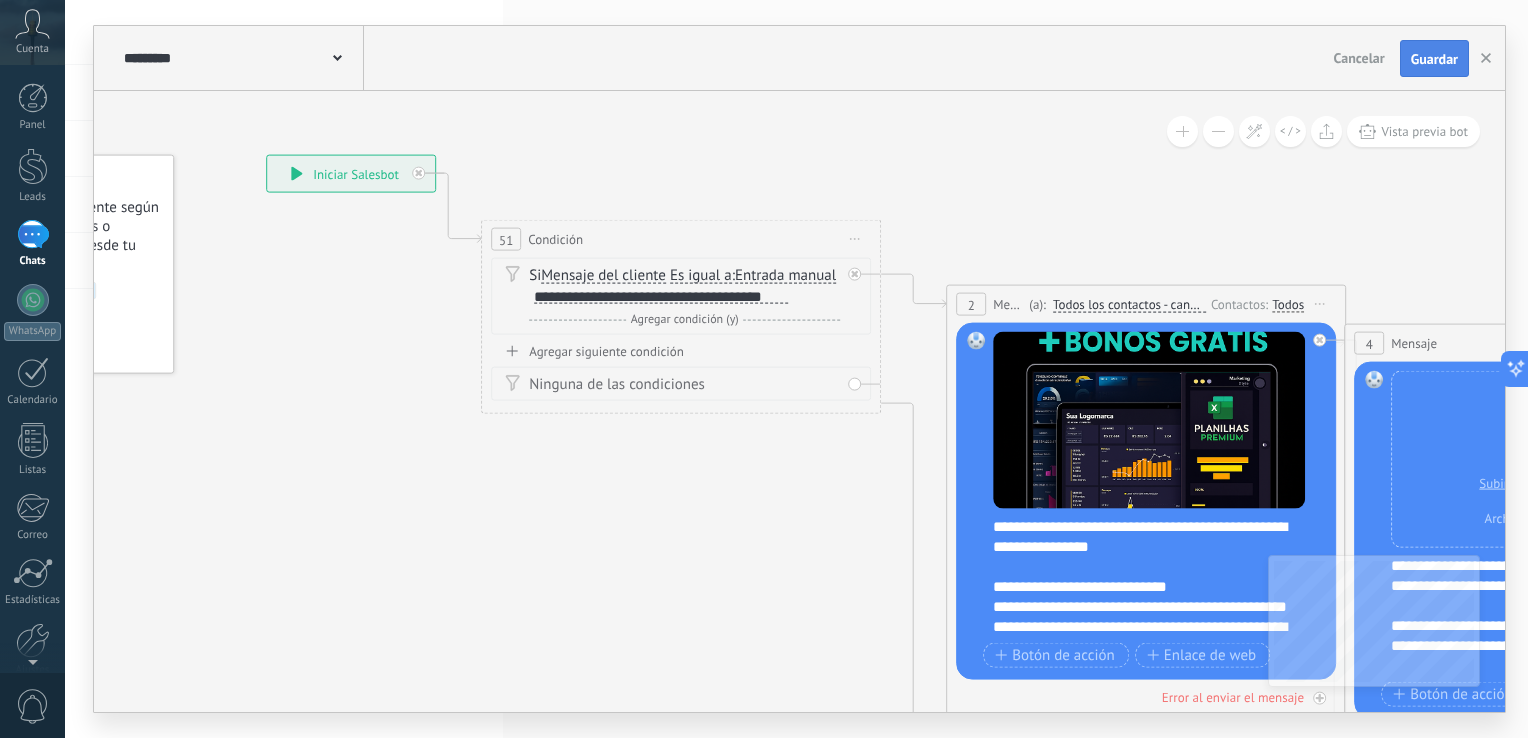 click on "Guardar" at bounding box center (1434, 59) 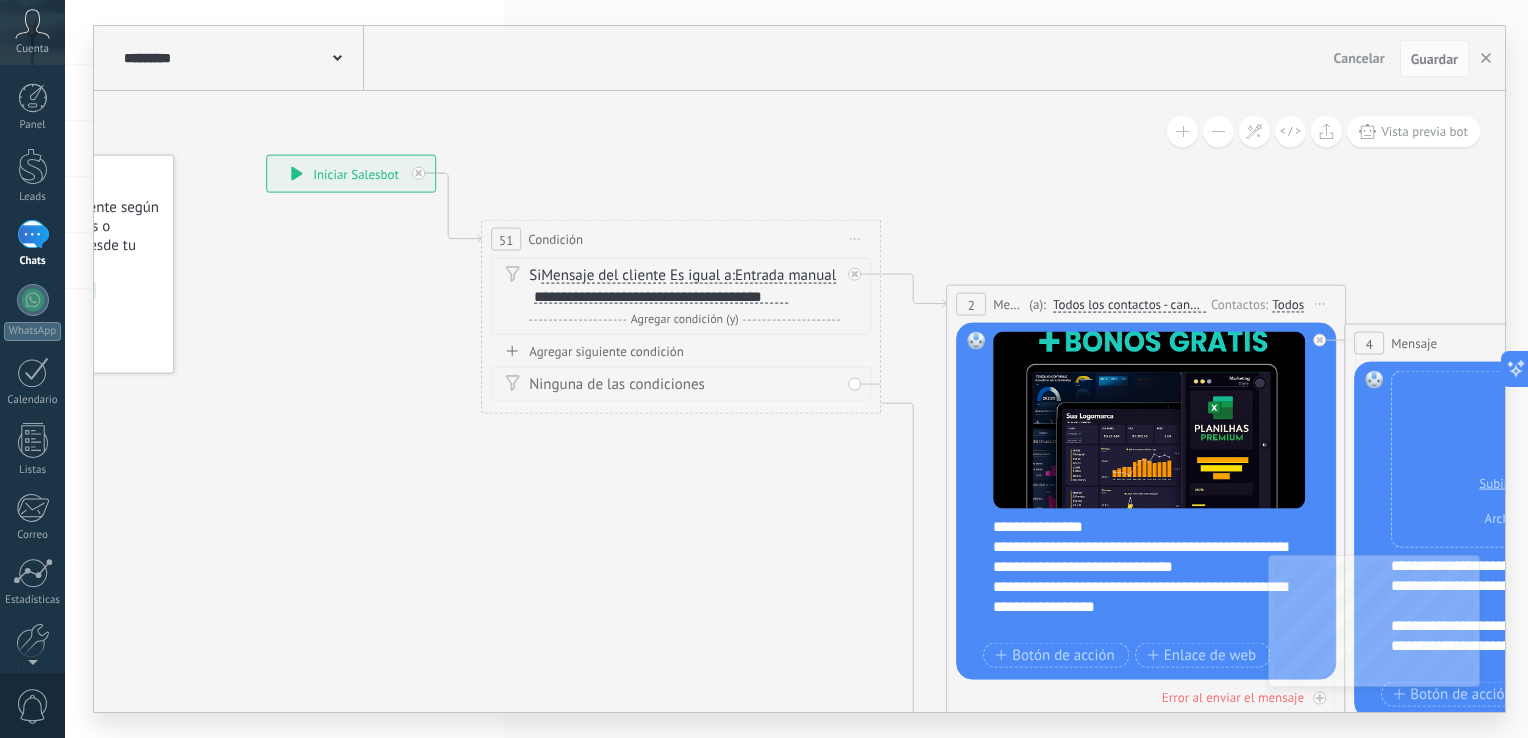 scroll, scrollTop: 140, scrollLeft: 0, axis: vertical 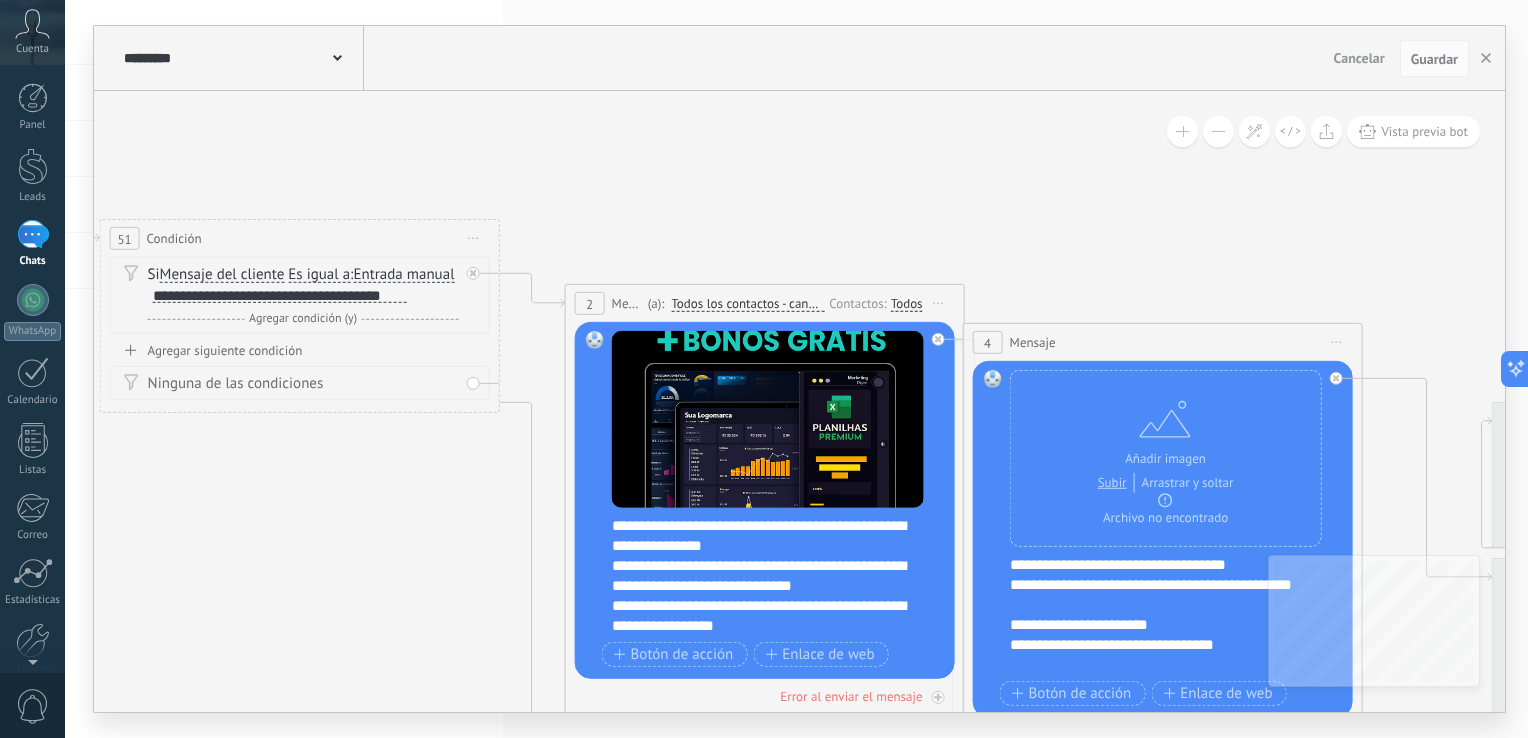 drag, startPoint x: 1409, startPoint y: 250, endPoint x: 813, endPoint y: 230, distance: 596.33545 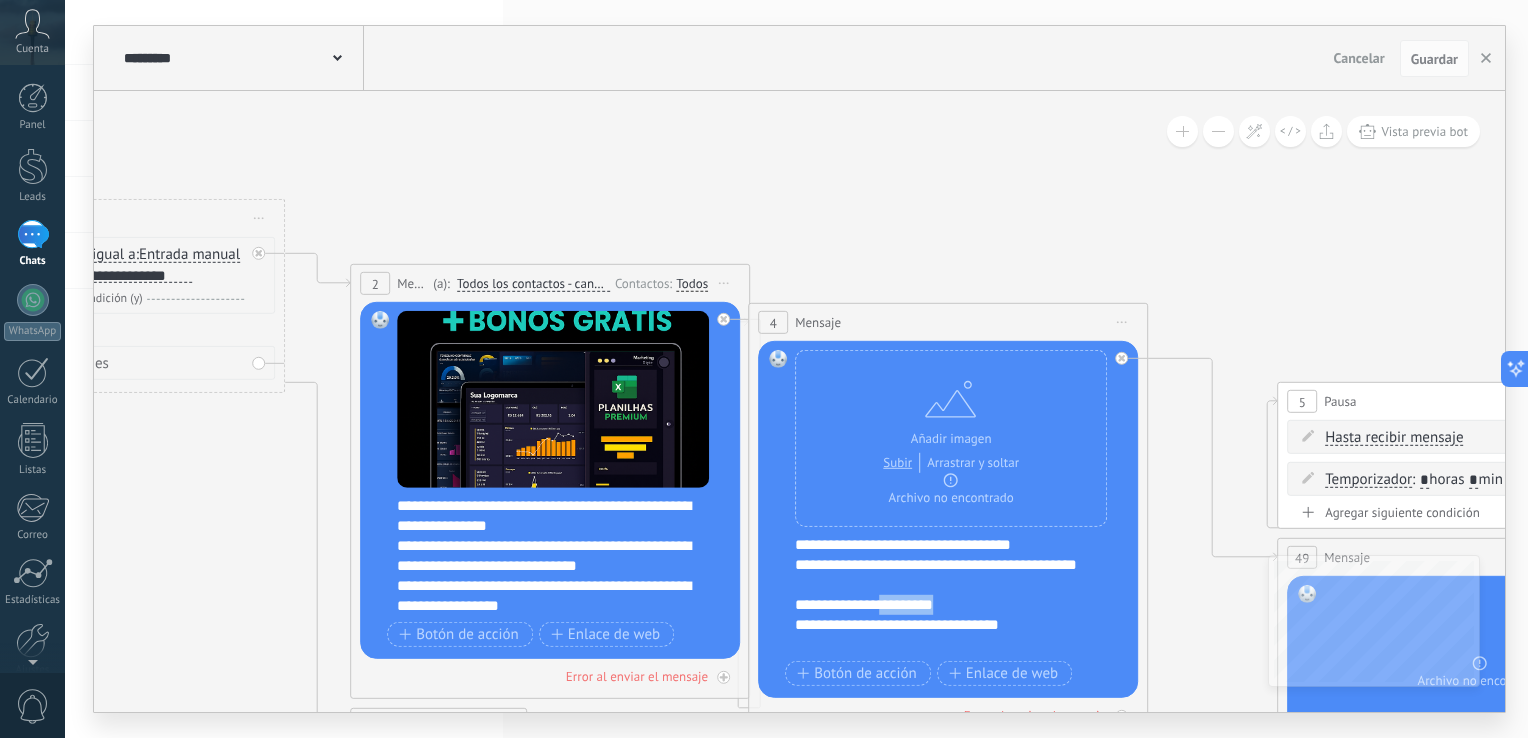 drag, startPoint x: 896, startPoint y: 604, endPoint x: 976, endPoint y: 600, distance: 80.09994 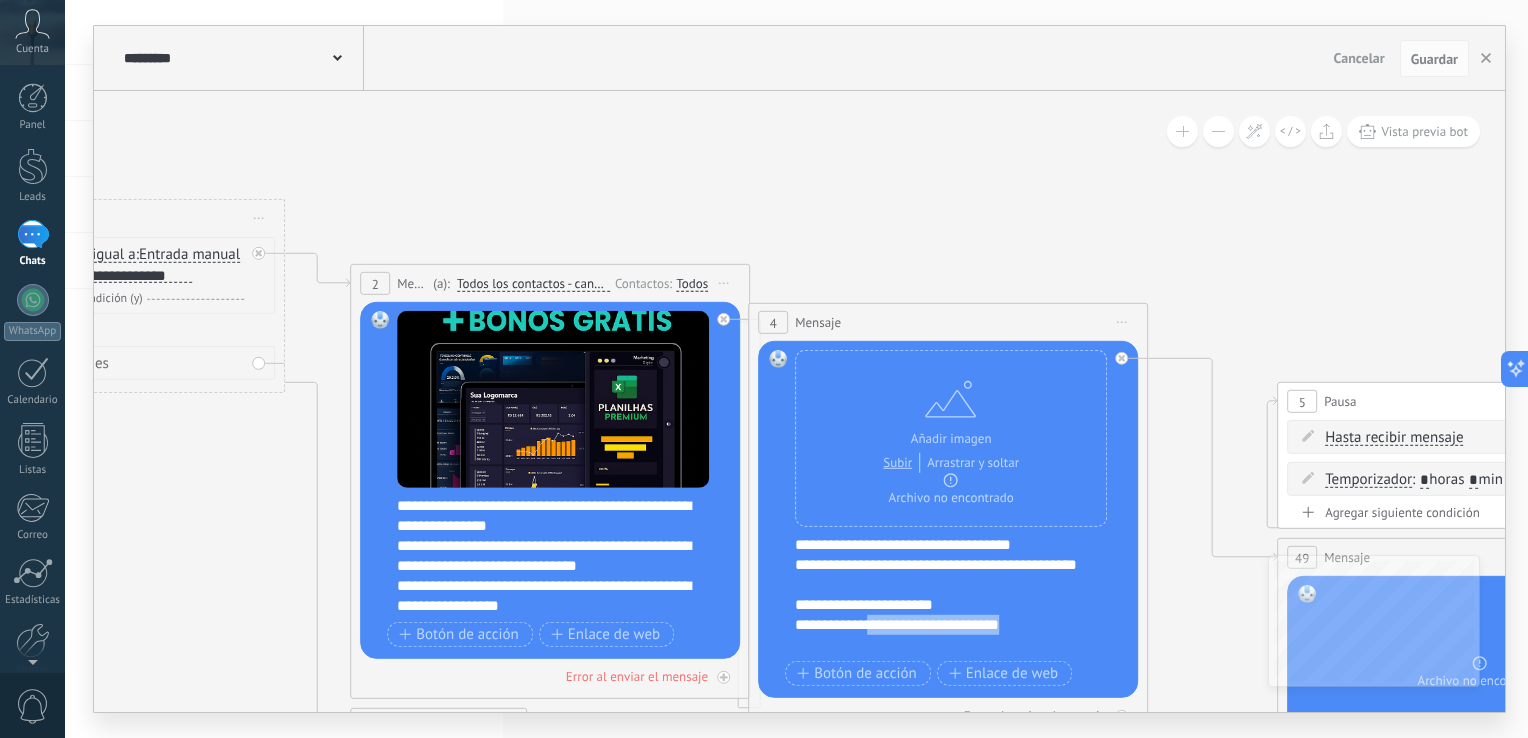 drag, startPoint x: 868, startPoint y: 622, endPoint x: 1046, endPoint y: 628, distance: 178.10109 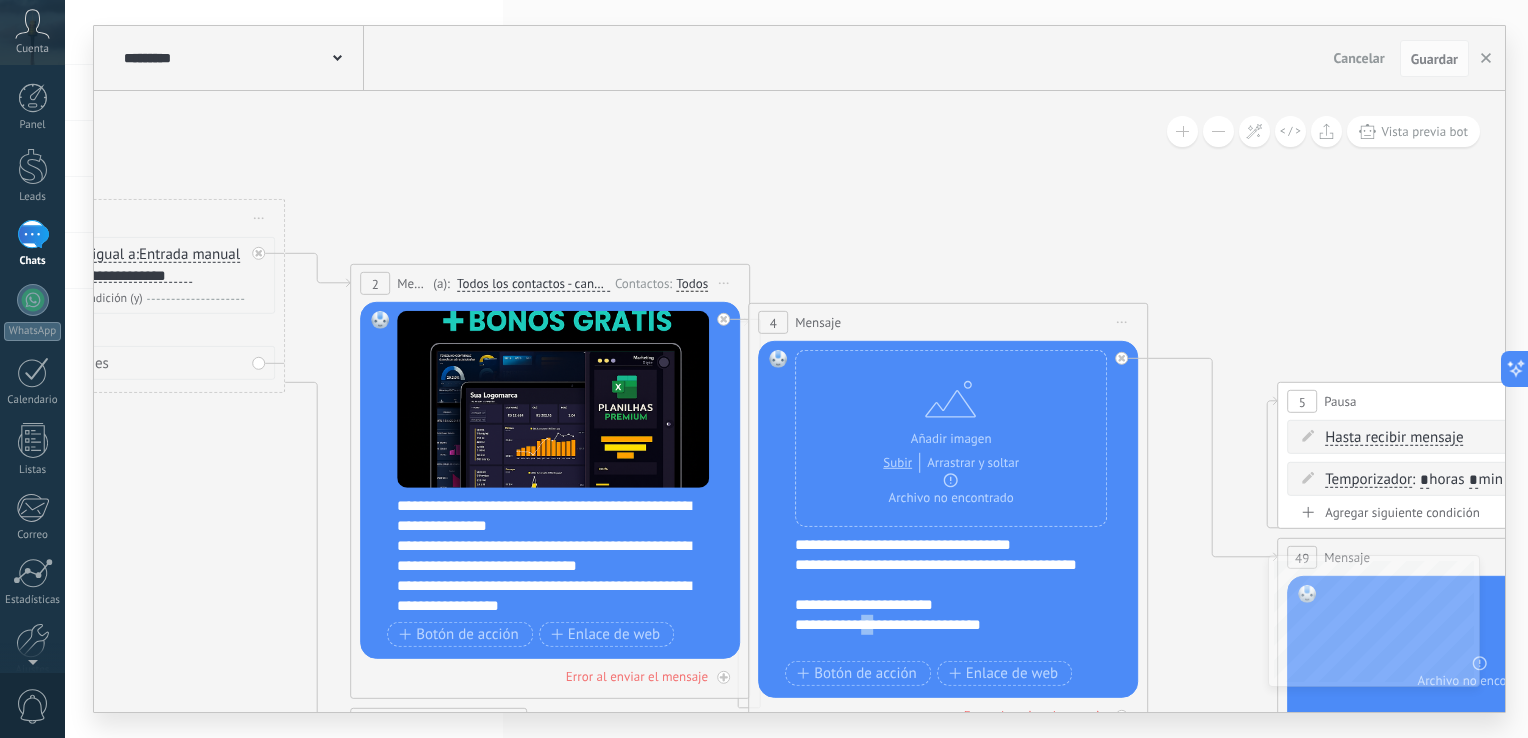 click on "**********" at bounding box center (961, 595) 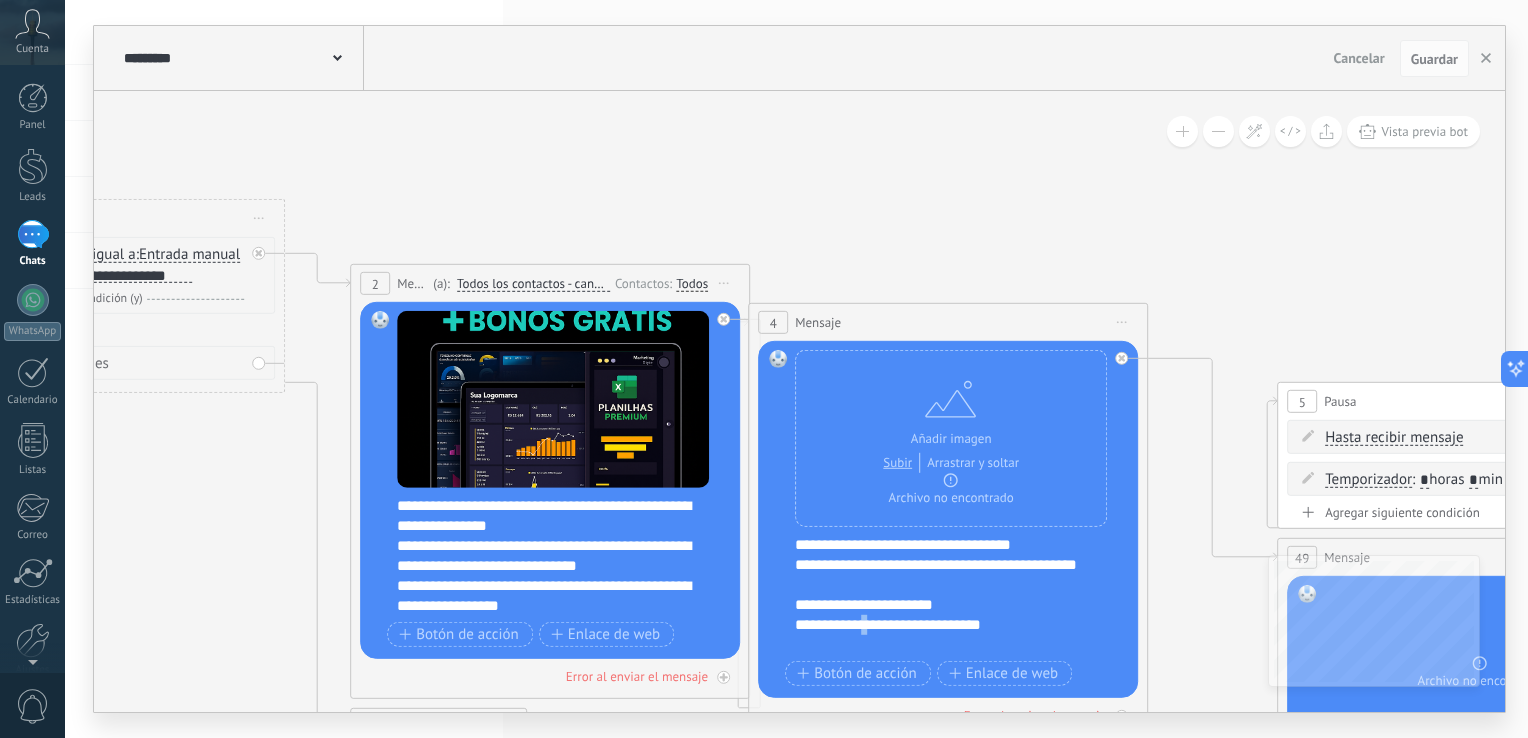 click on "**********" at bounding box center [961, 595] 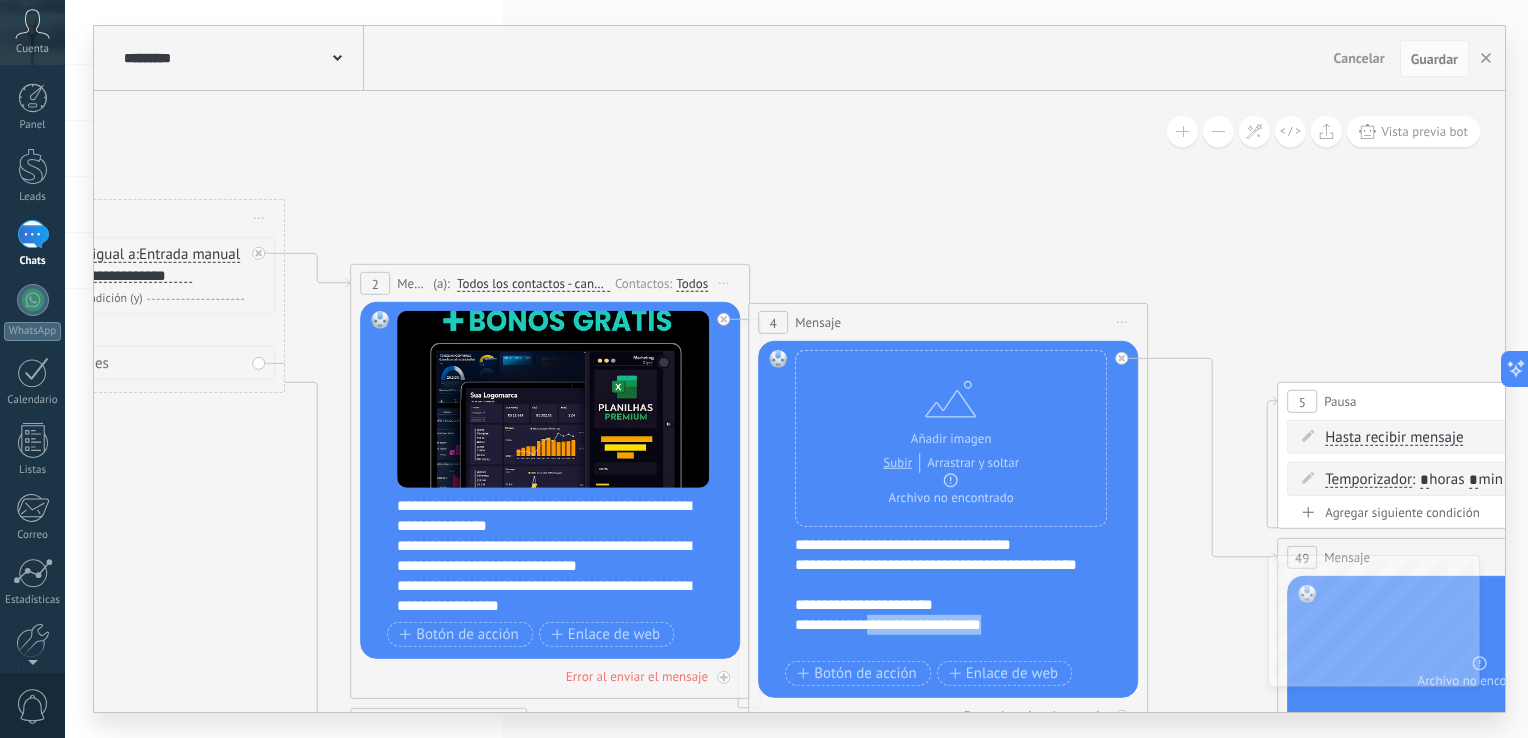 drag, startPoint x: 871, startPoint y: 622, endPoint x: 1007, endPoint y: 620, distance: 136.01471 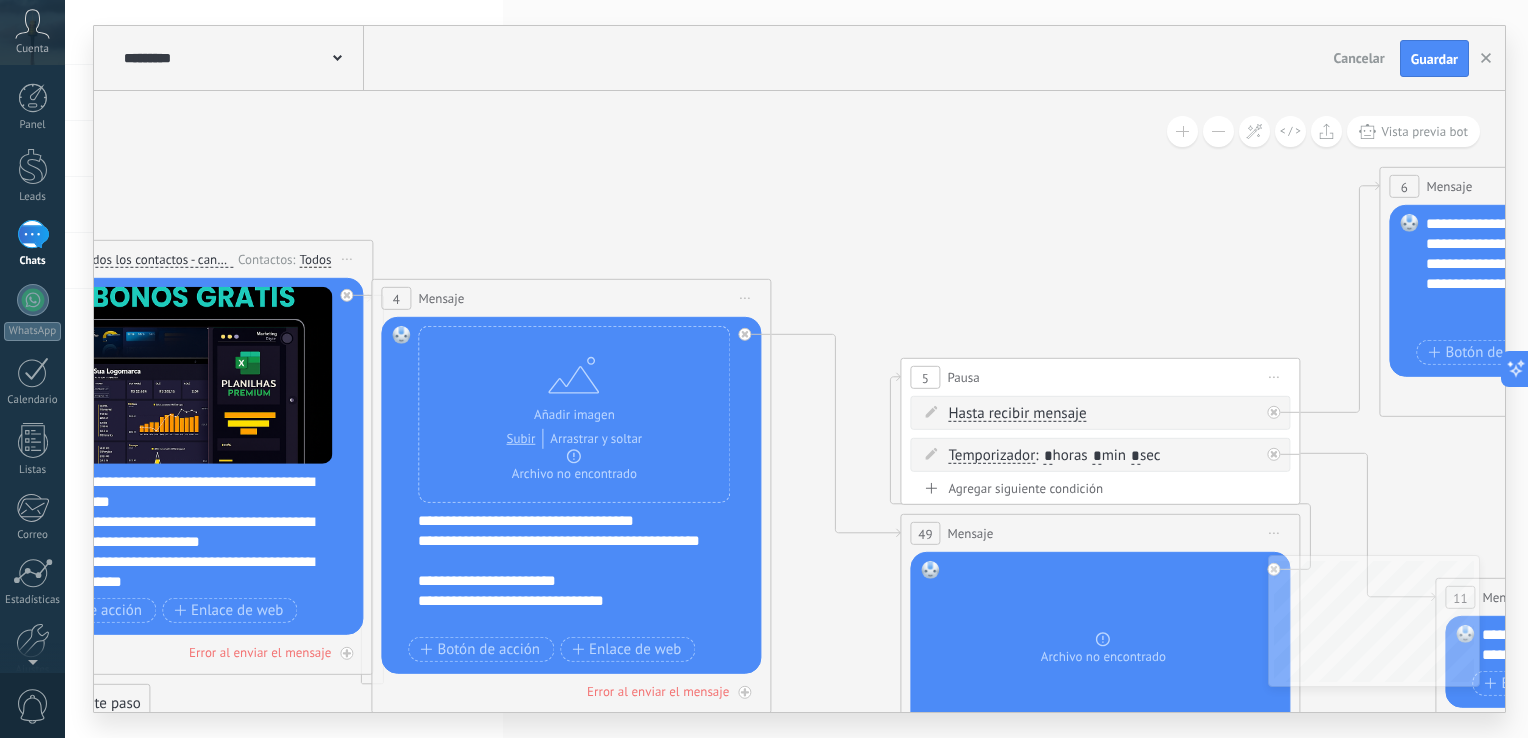 drag, startPoint x: 1272, startPoint y: 305, endPoint x: 794, endPoint y: 272, distance: 479.13776 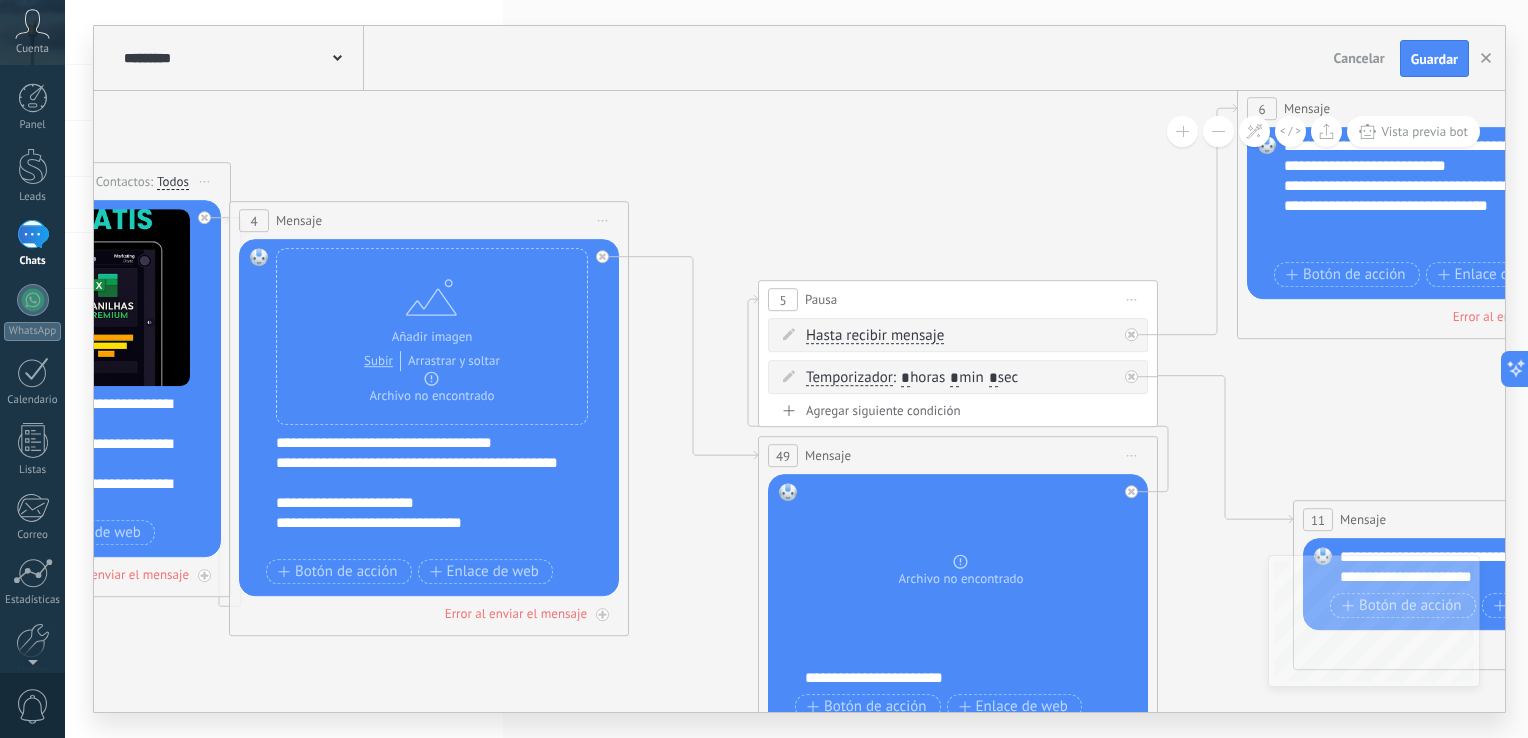 drag, startPoint x: 1035, startPoint y: 279, endPoint x: 772, endPoint y: 378, distance: 281.01602 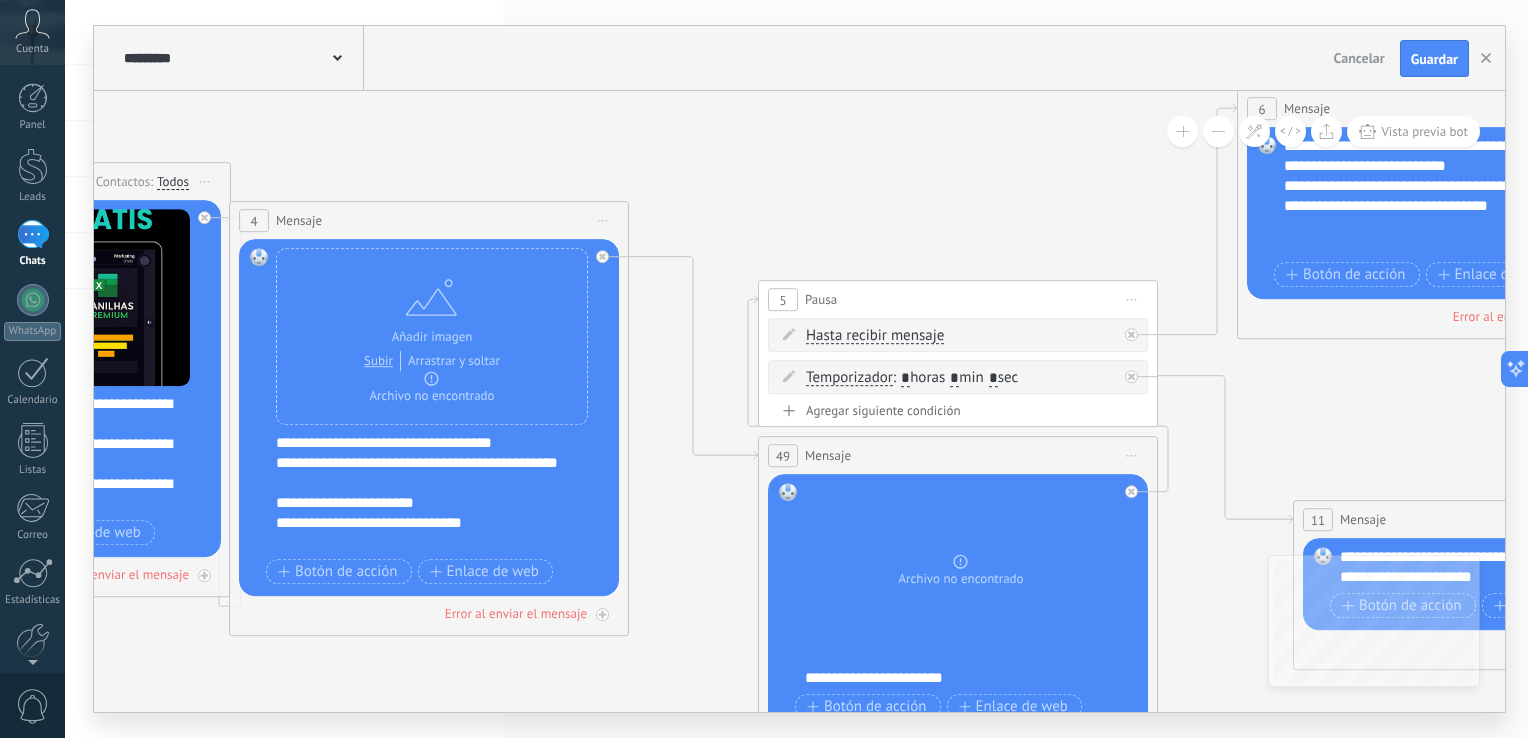 click 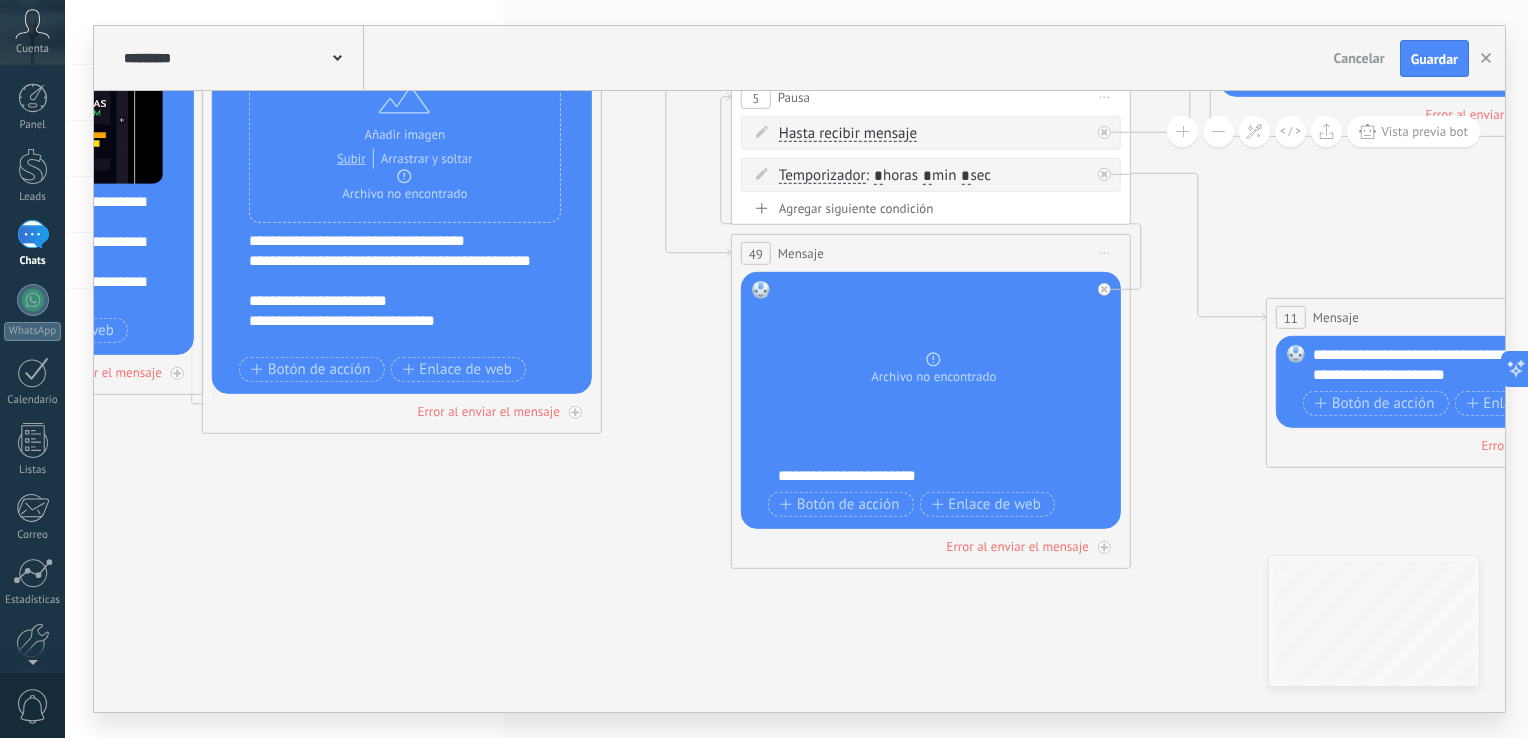 drag, startPoint x: 690, startPoint y: 548, endPoint x: 689, endPoint y: 465, distance: 83.00603 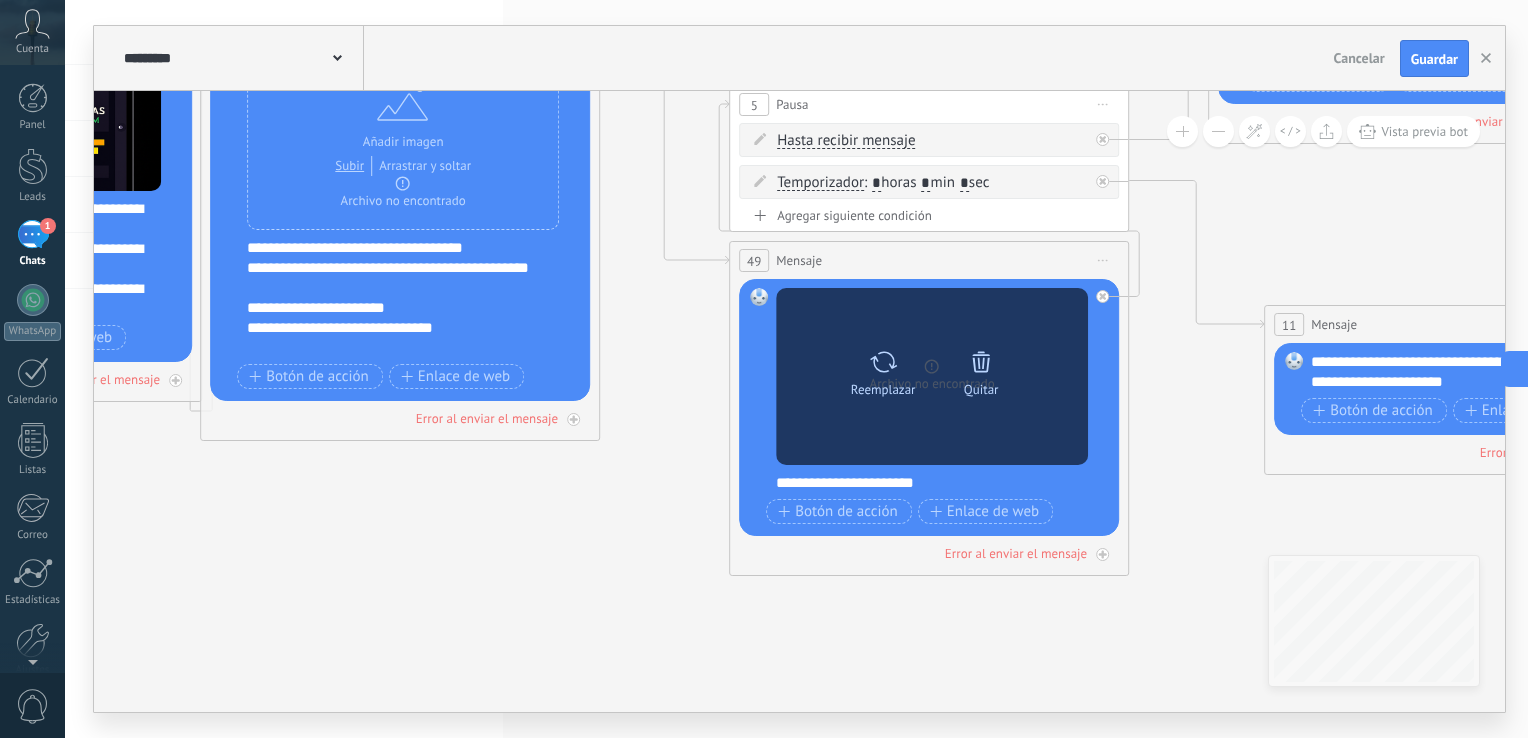click 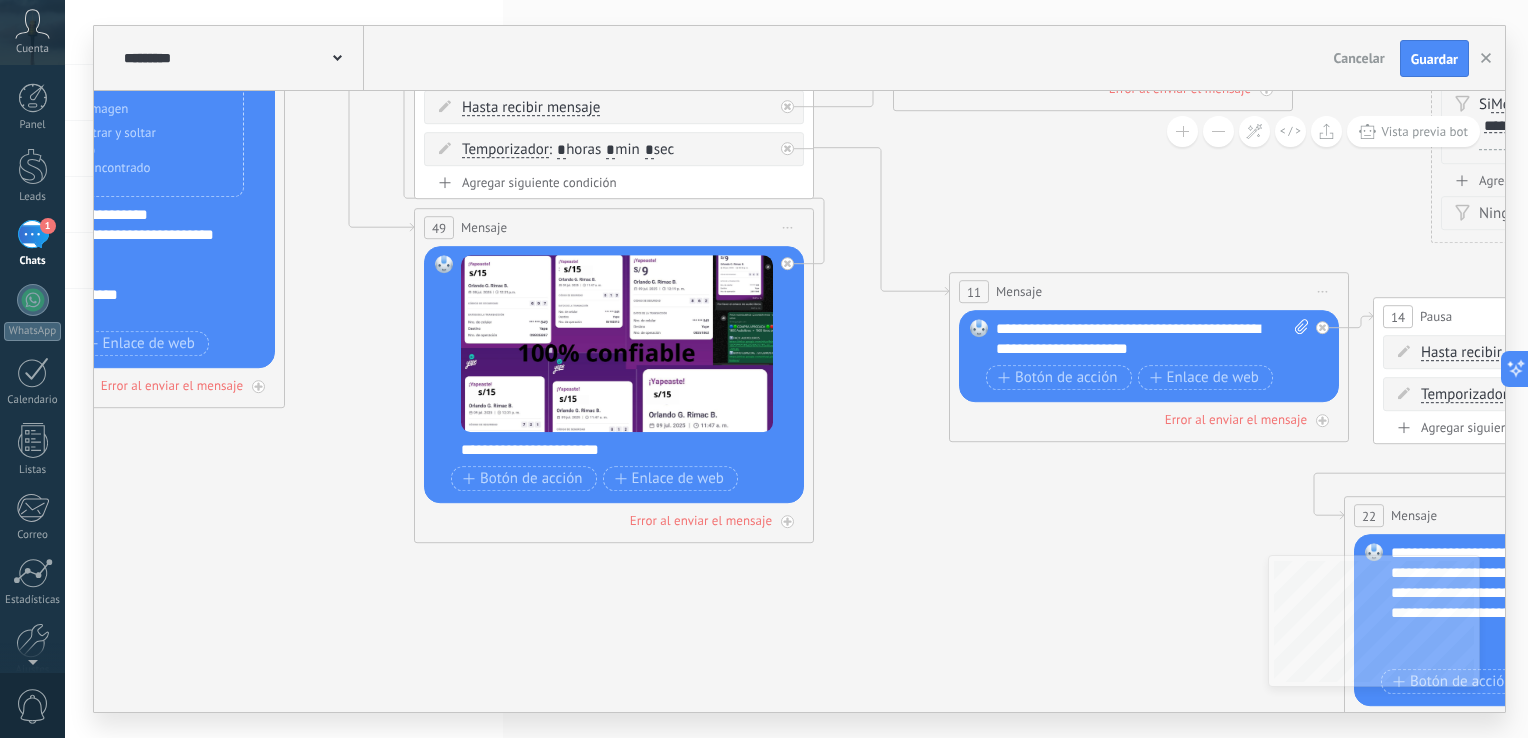 drag, startPoint x: 1216, startPoint y: 553, endPoint x: 924, endPoint y: 497, distance: 297.32138 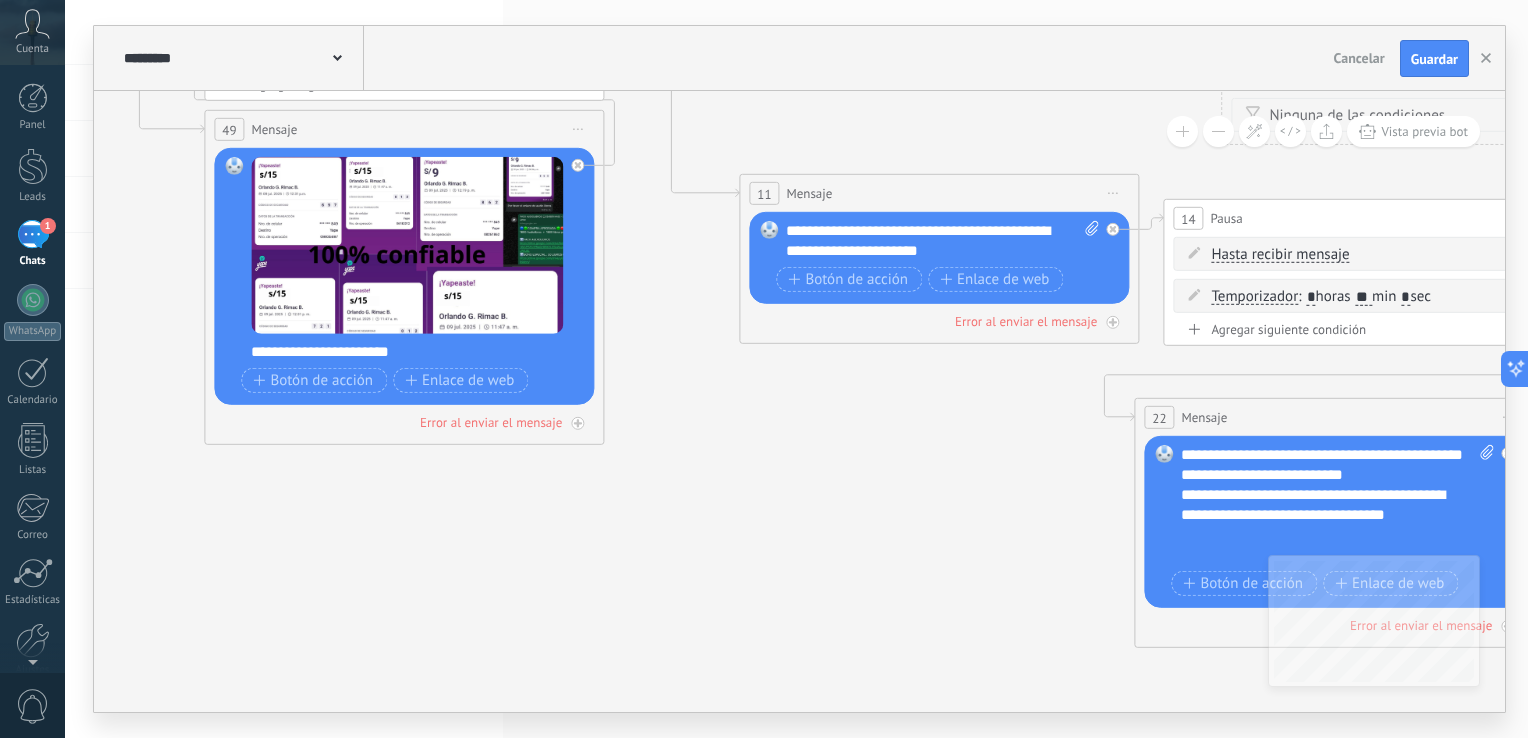 drag, startPoint x: 1080, startPoint y: 520, endPoint x: 843, endPoint y: 421, distance: 256.84625 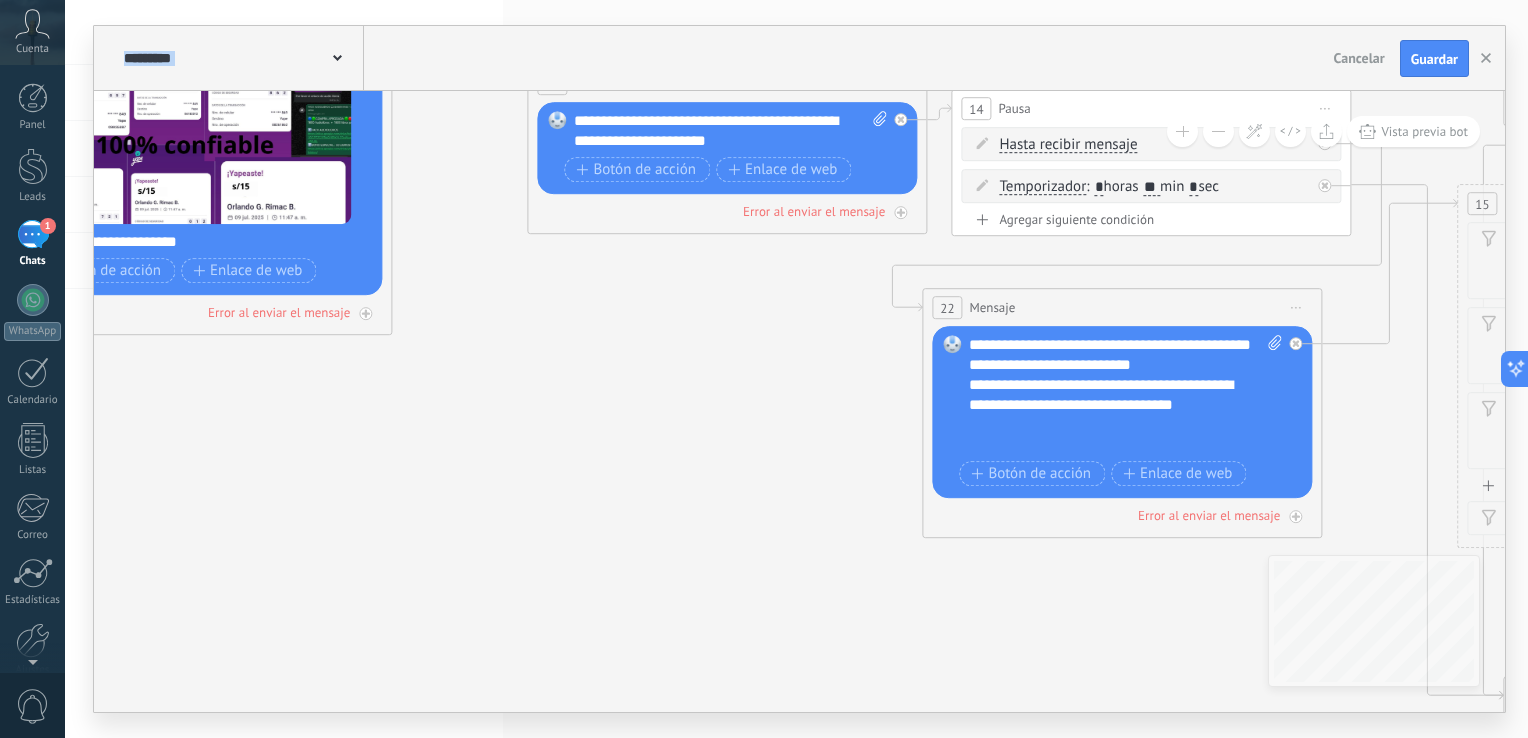 drag, startPoint x: 764, startPoint y: 396, endPoint x: 712, endPoint y: 359, distance: 63.82006 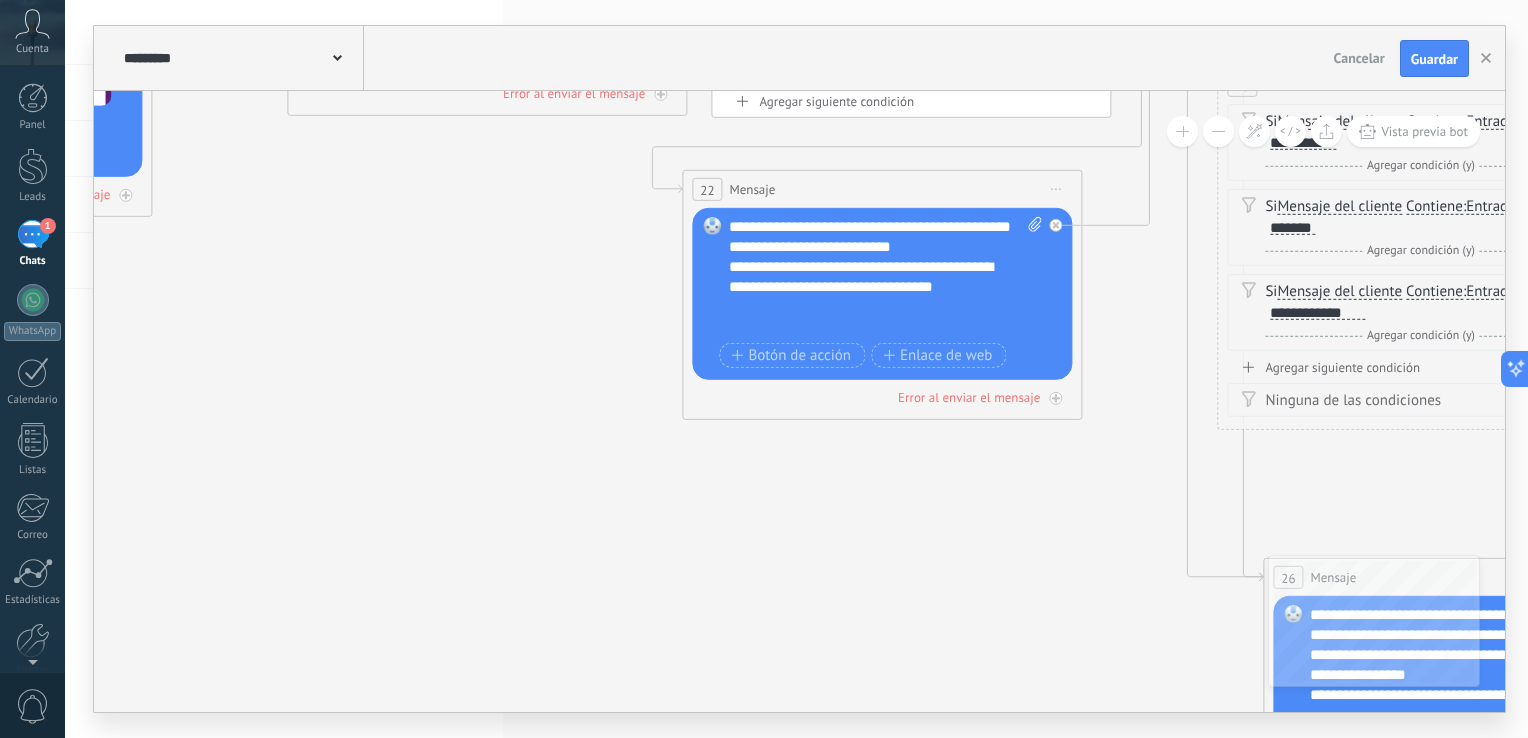 drag, startPoint x: 916, startPoint y: 490, endPoint x: 988, endPoint y: 493, distance: 72.06247 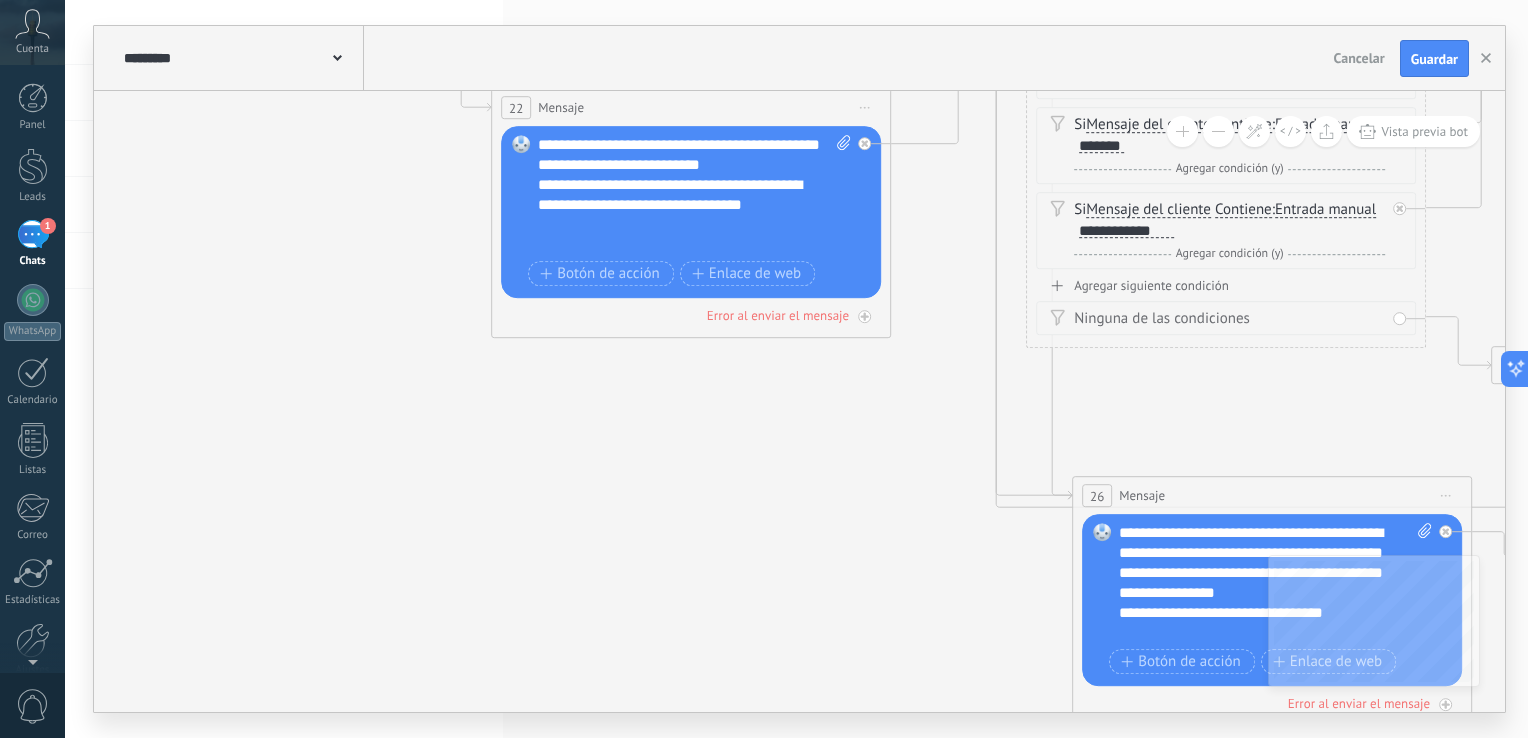 drag, startPoint x: 920, startPoint y: 472, endPoint x: 780, endPoint y: 386, distance: 164.3046 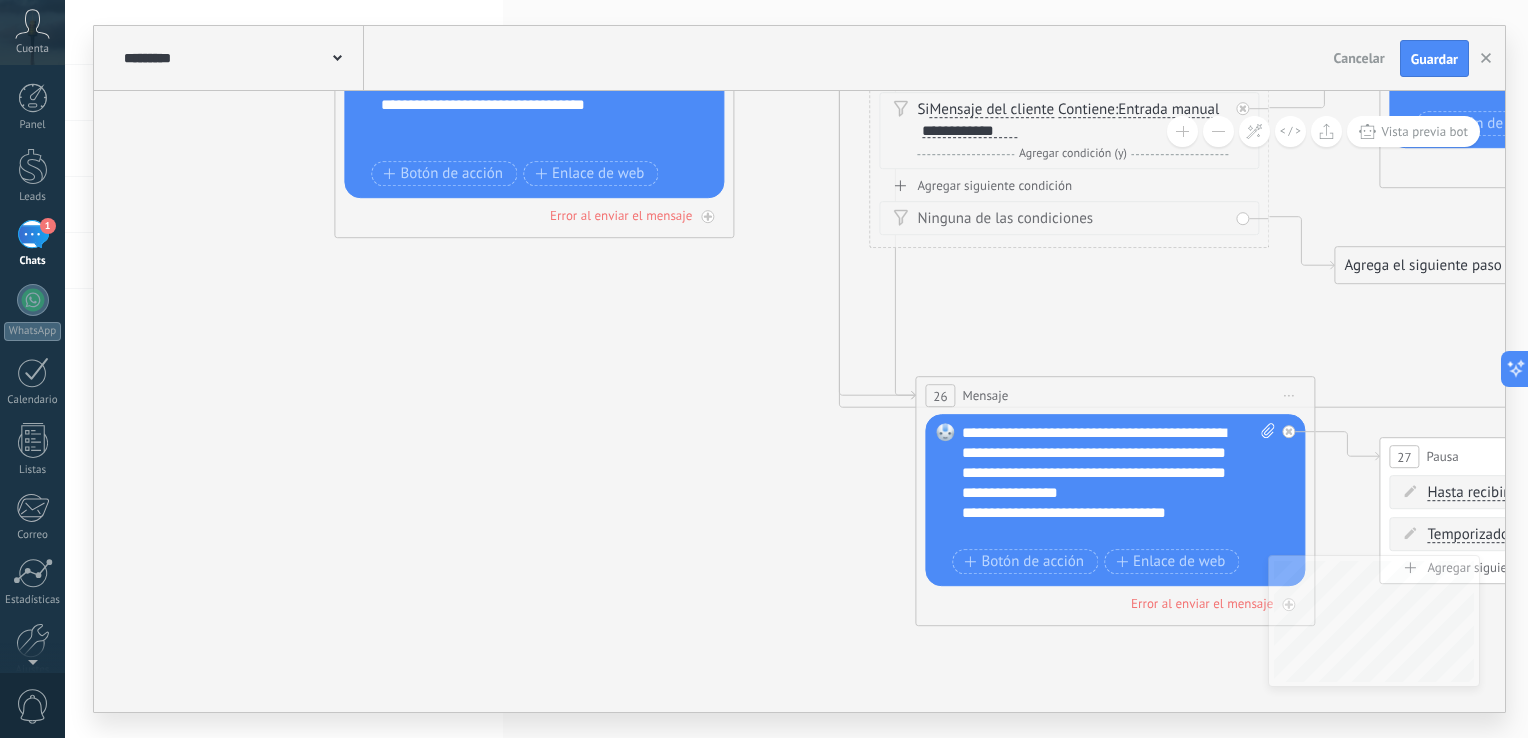 drag, startPoint x: 808, startPoint y: 501, endPoint x: 377, endPoint y: 338, distance: 460.7928 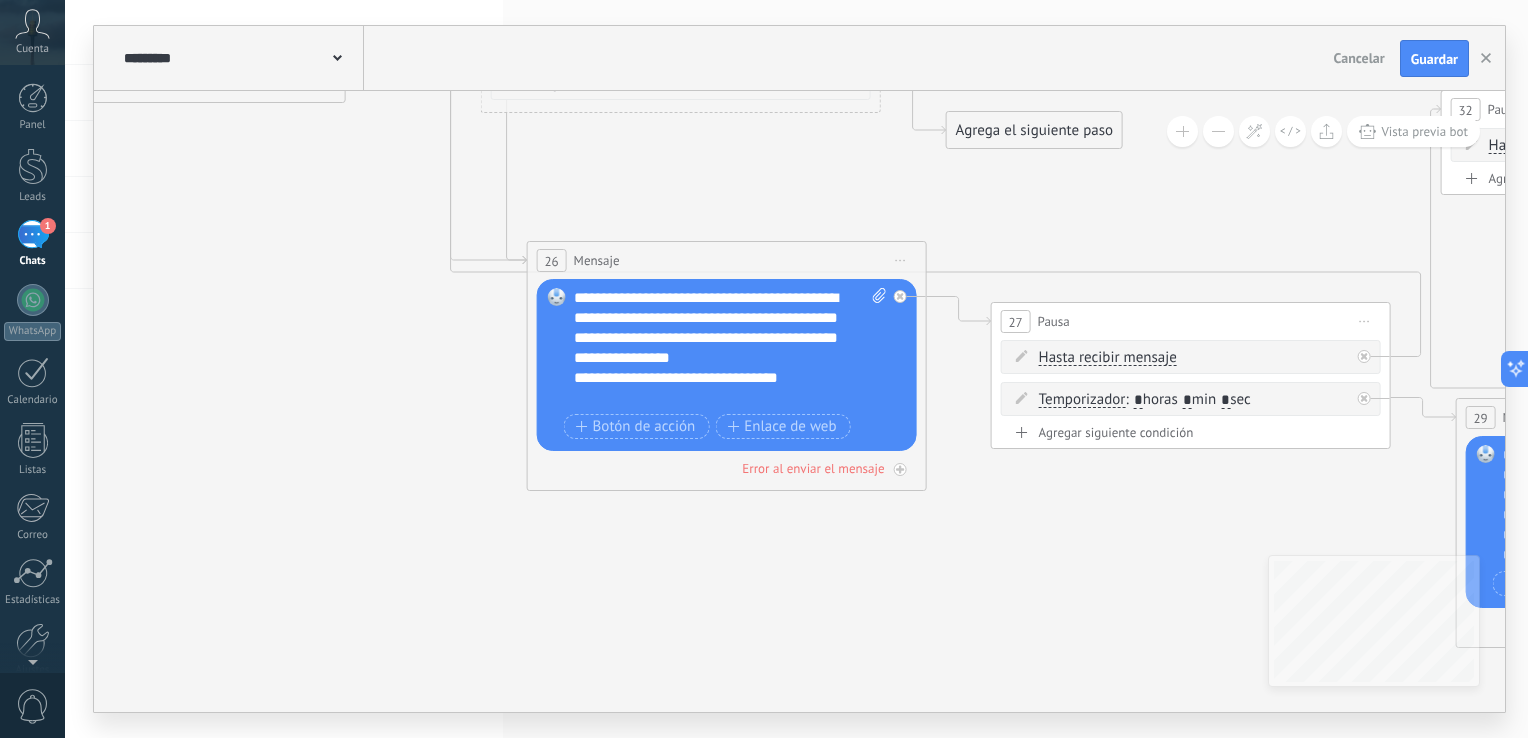 scroll, scrollTop: 40, scrollLeft: 0, axis: vertical 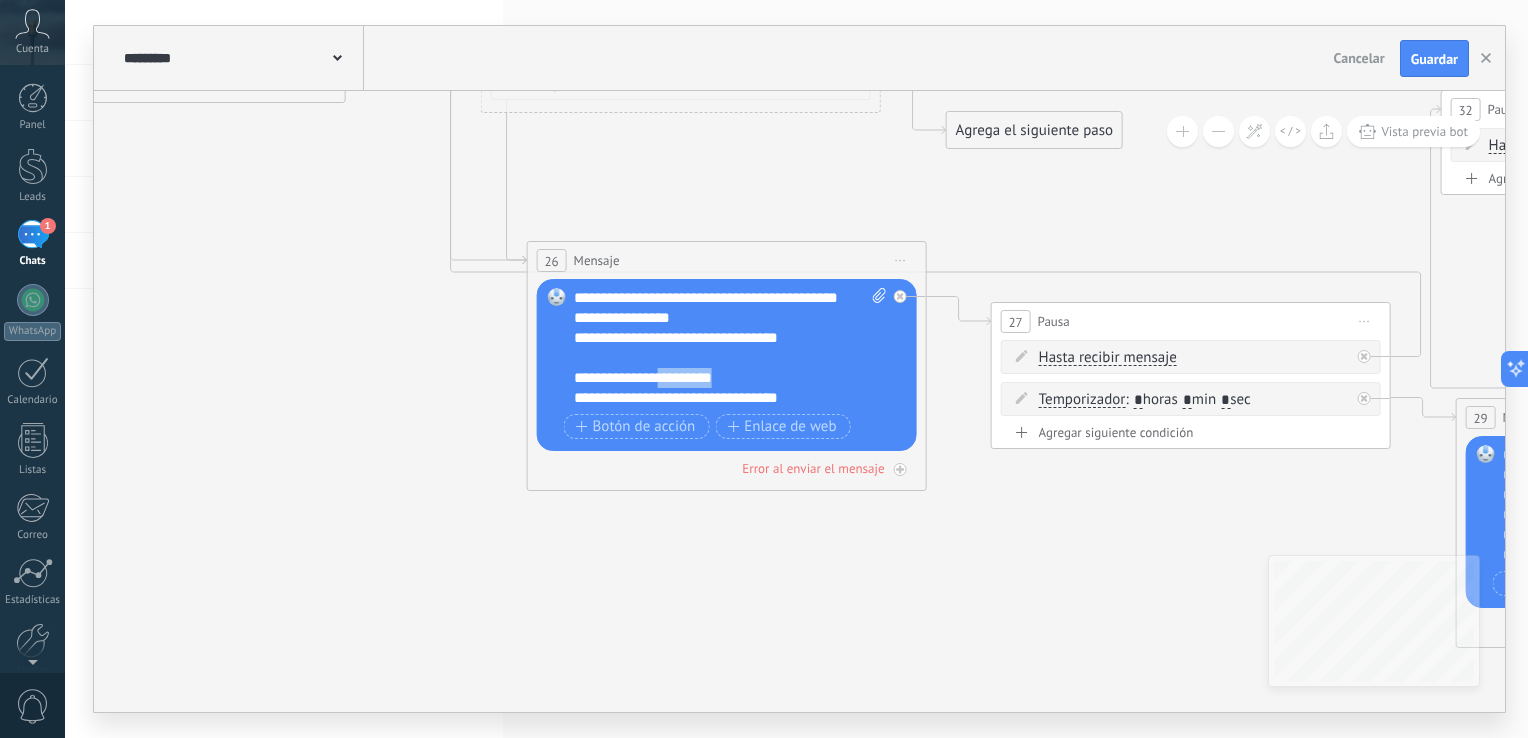 drag, startPoint x: 672, startPoint y: 374, endPoint x: 763, endPoint y: 378, distance: 91.08787 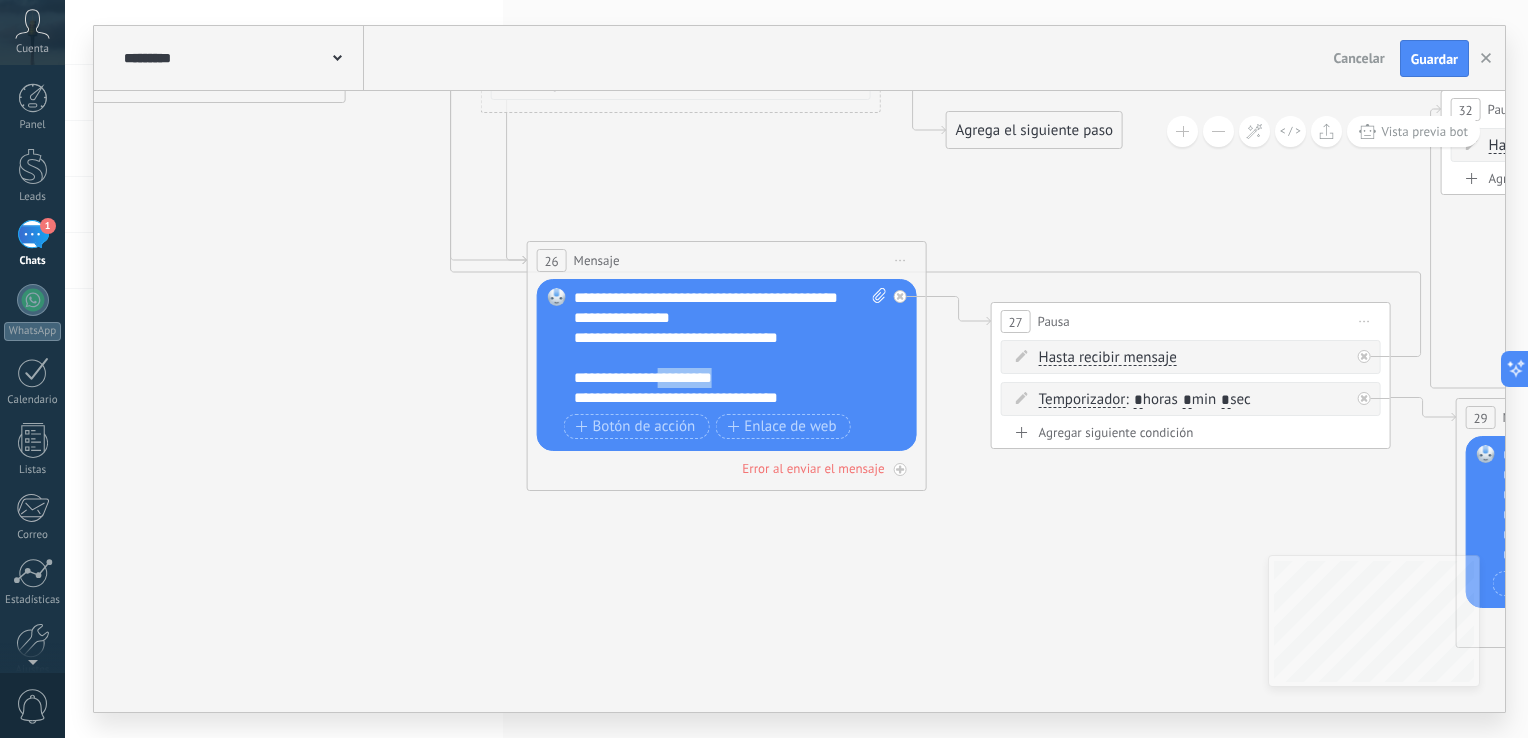 type 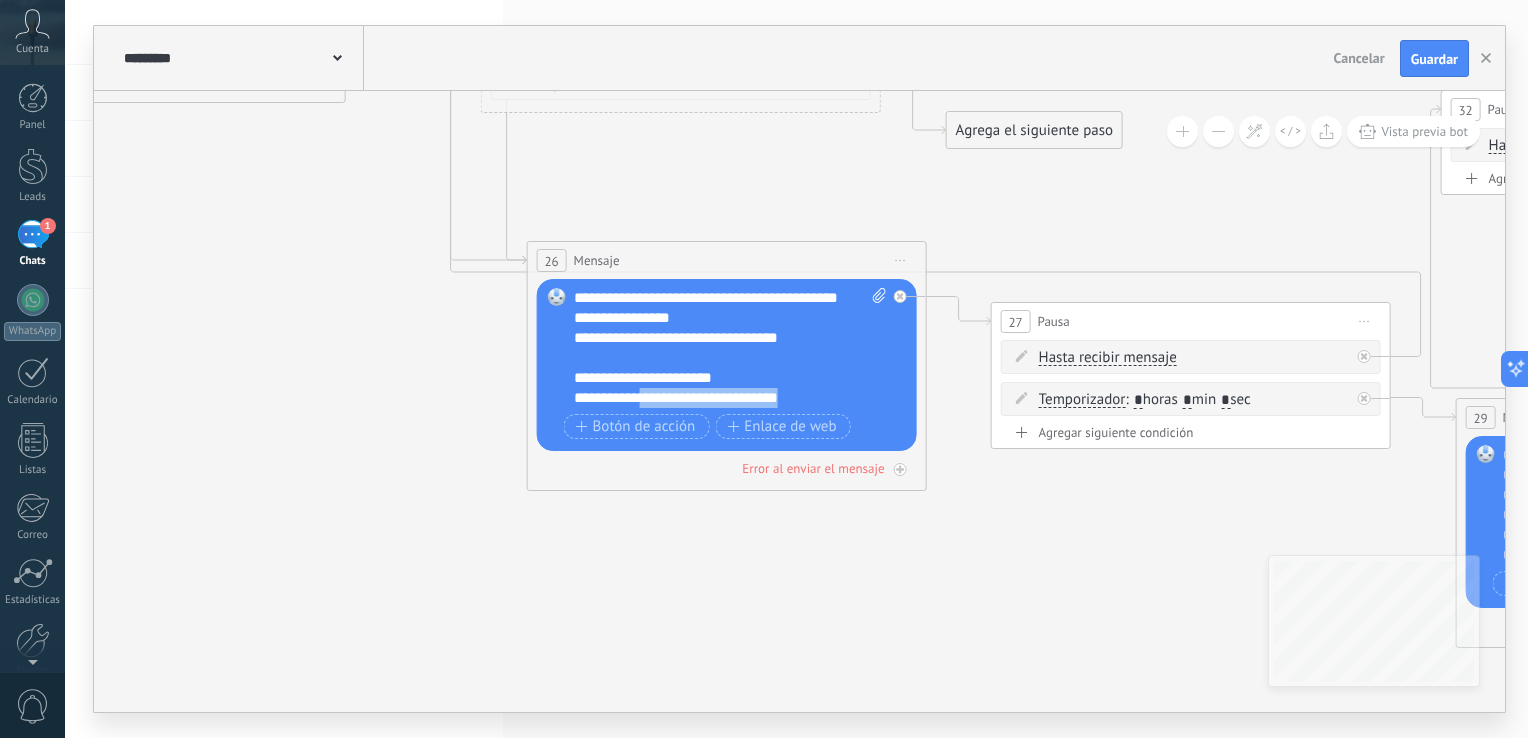 drag, startPoint x: 644, startPoint y: 395, endPoint x: 805, endPoint y: 405, distance: 161.31026 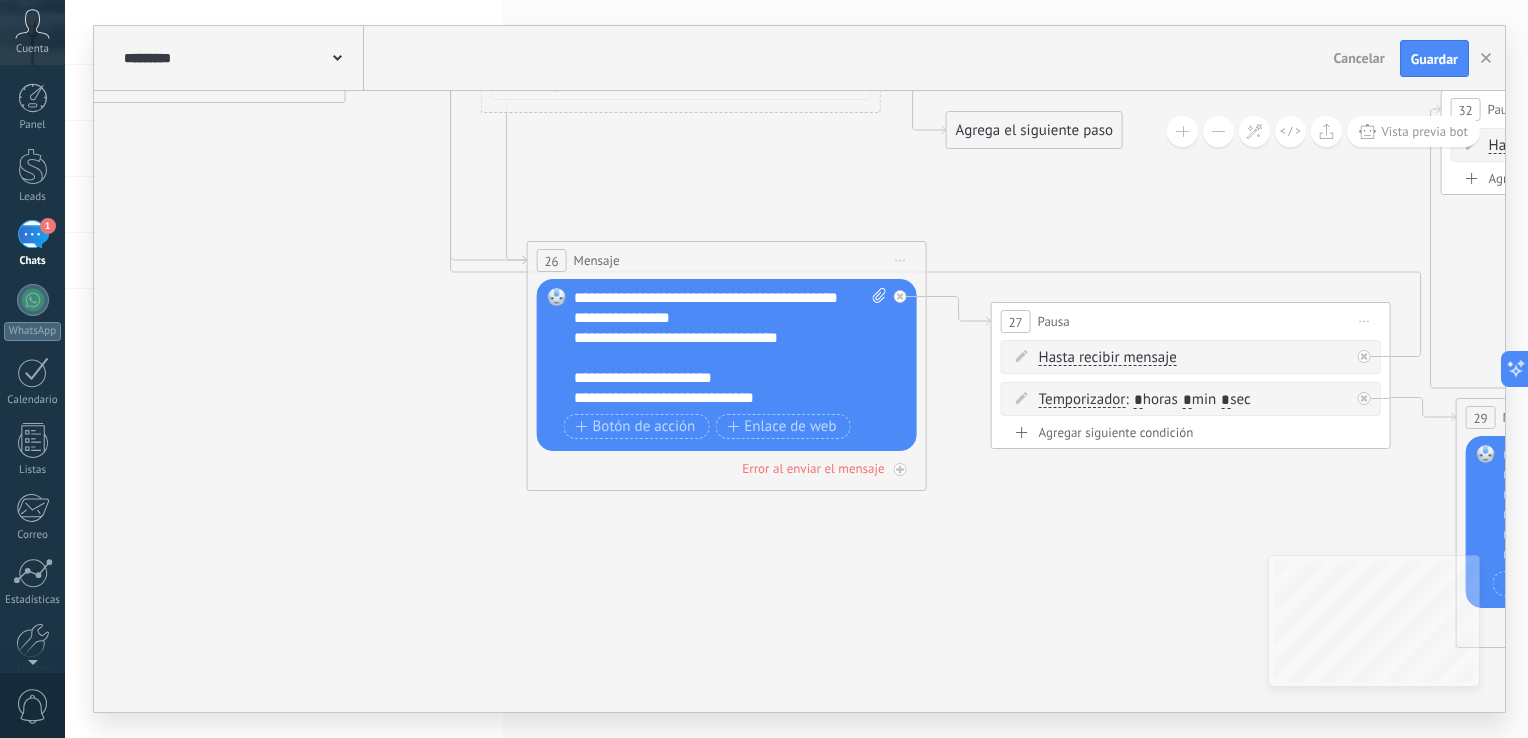 click on "**********" at bounding box center (731, 348) 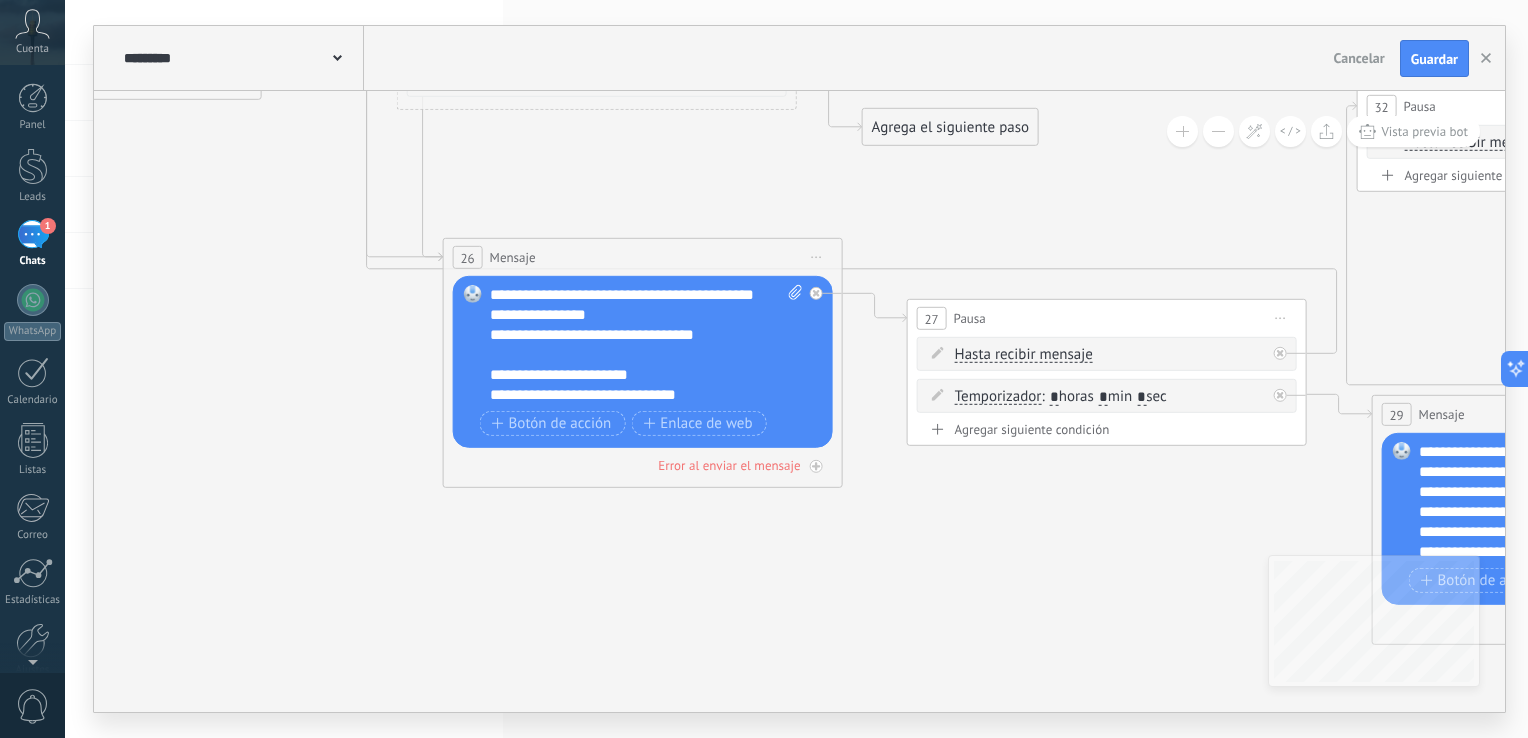 drag, startPoint x: 1084, startPoint y: 507, endPoint x: 571, endPoint y: 381, distance: 528.24713 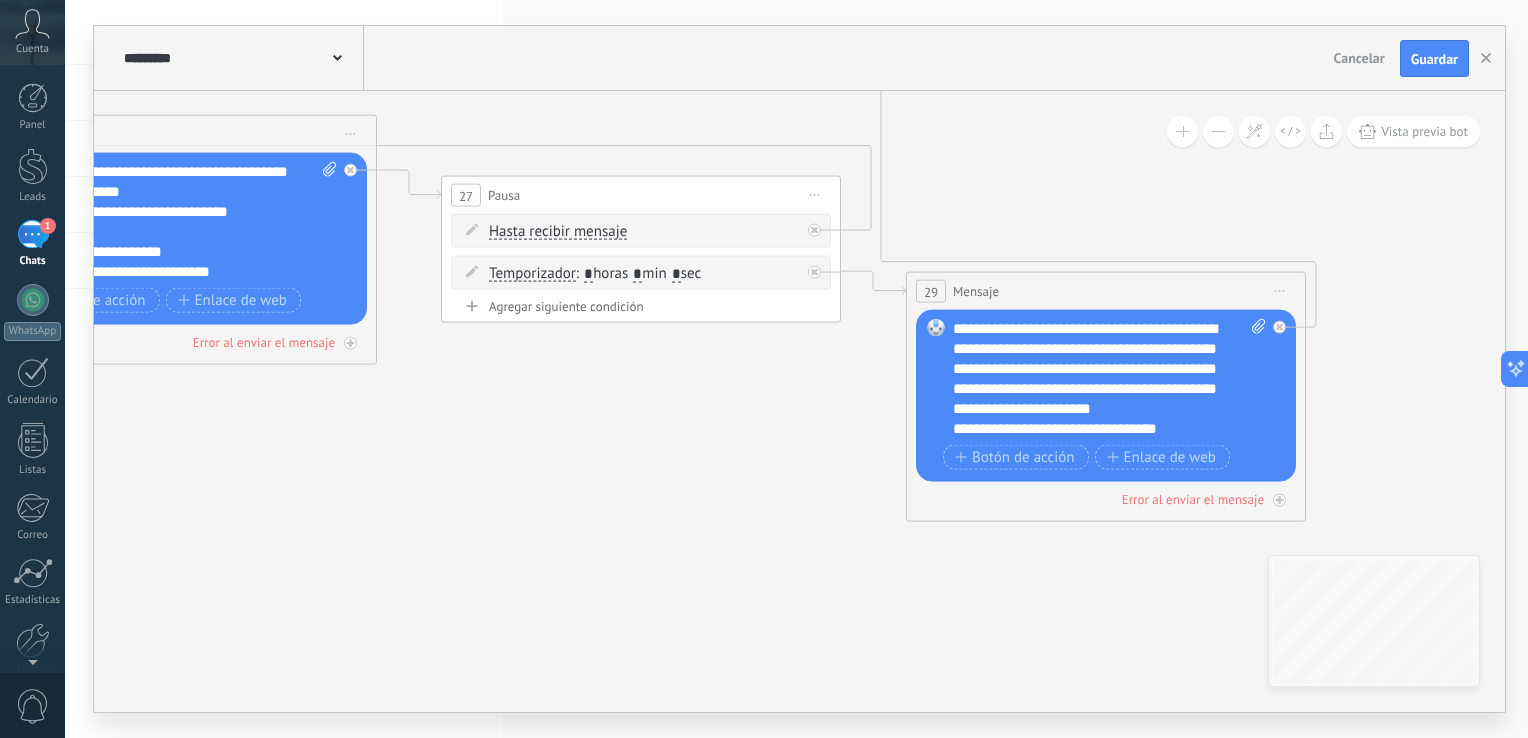 drag, startPoint x: 829, startPoint y: 494, endPoint x: 724, endPoint y: 472, distance: 107.28001 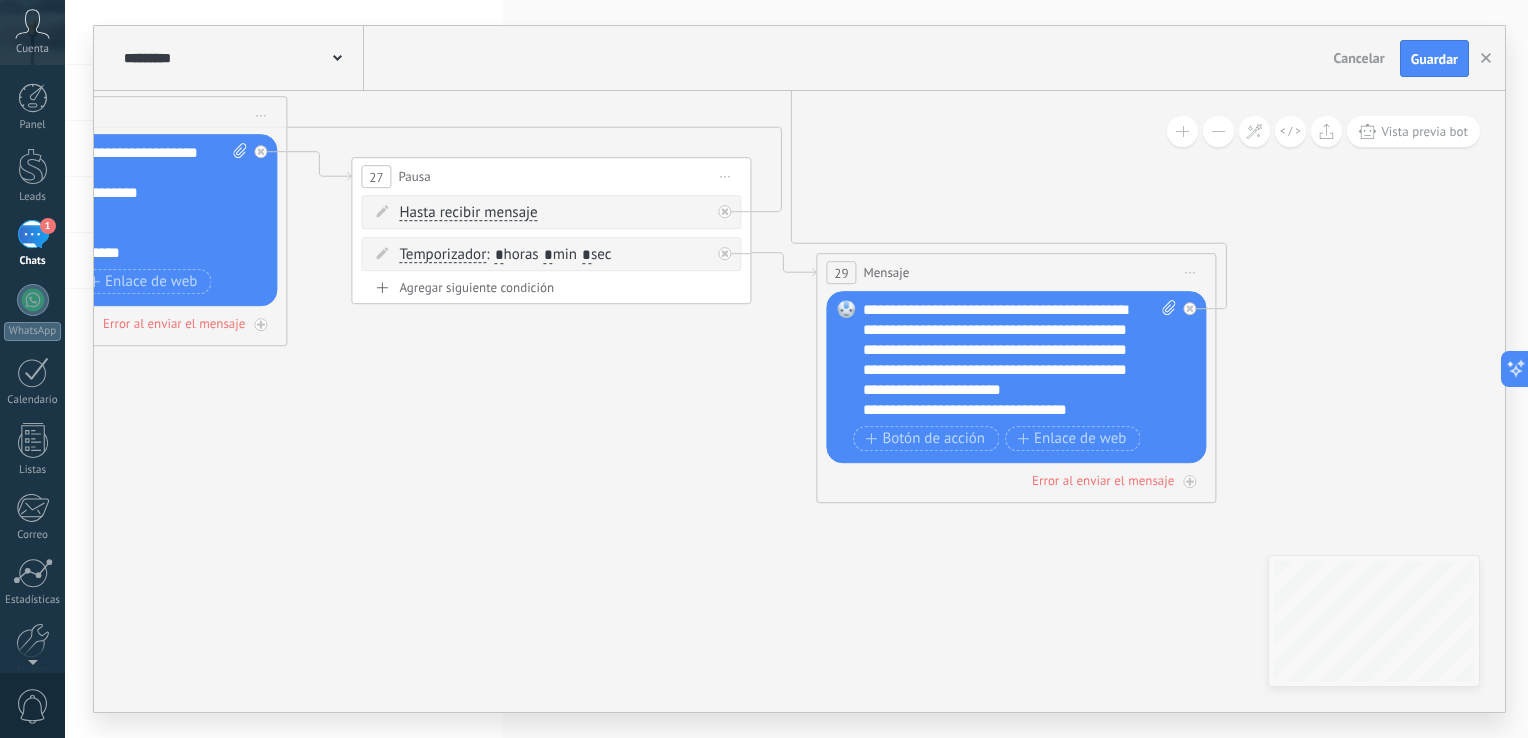 scroll, scrollTop: 40, scrollLeft: 0, axis: vertical 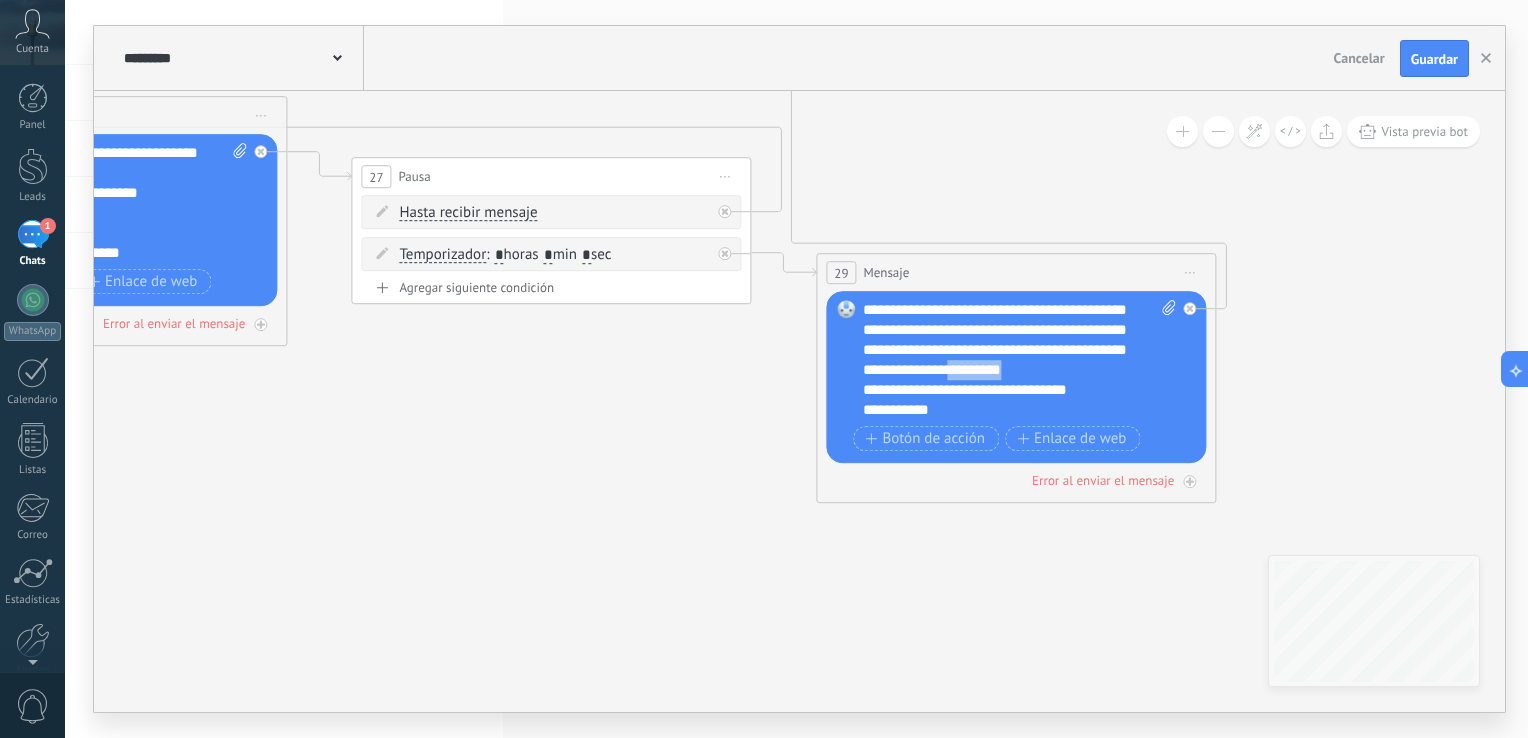 drag, startPoint x: 964, startPoint y: 367, endPoint x: 1041, endPoint y: 367, distance: 77 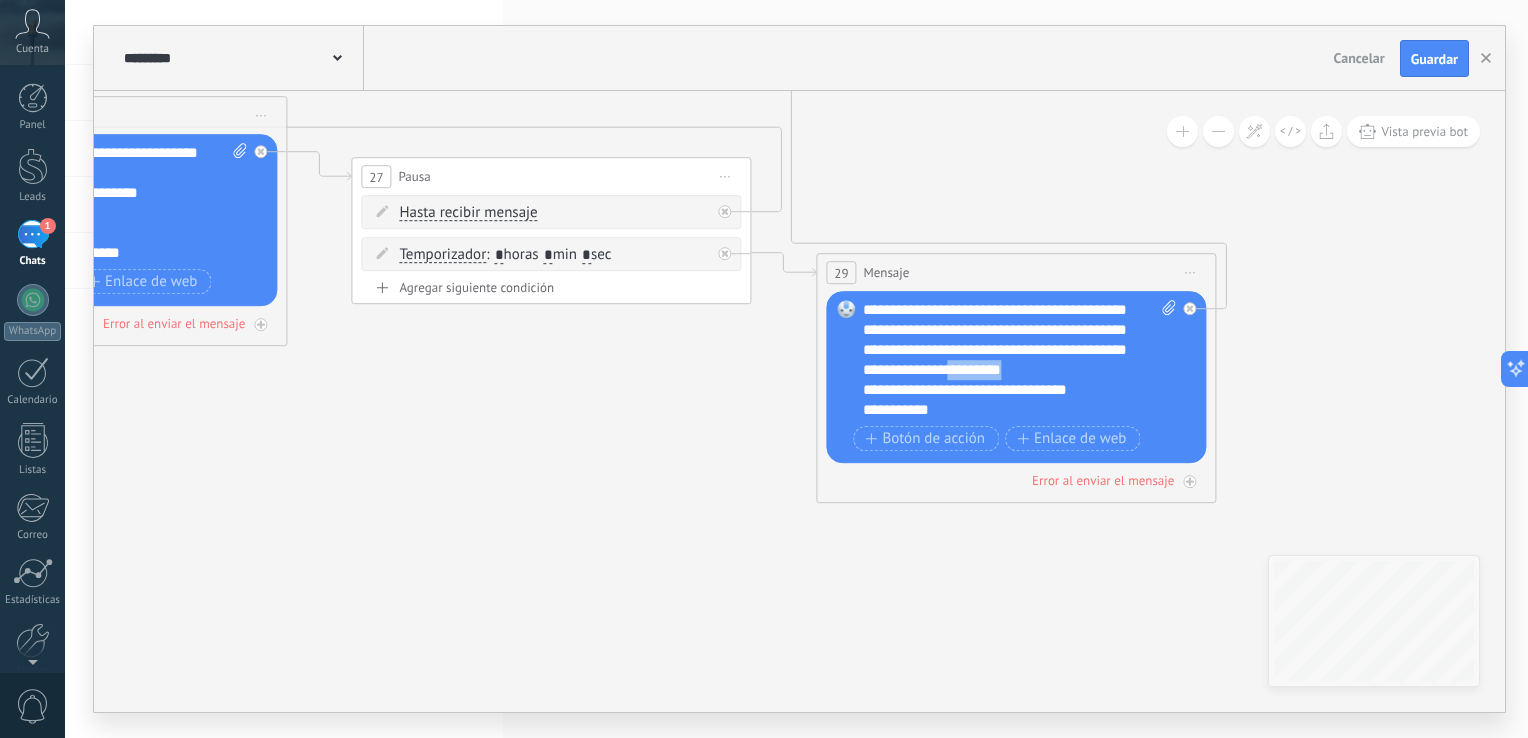 type 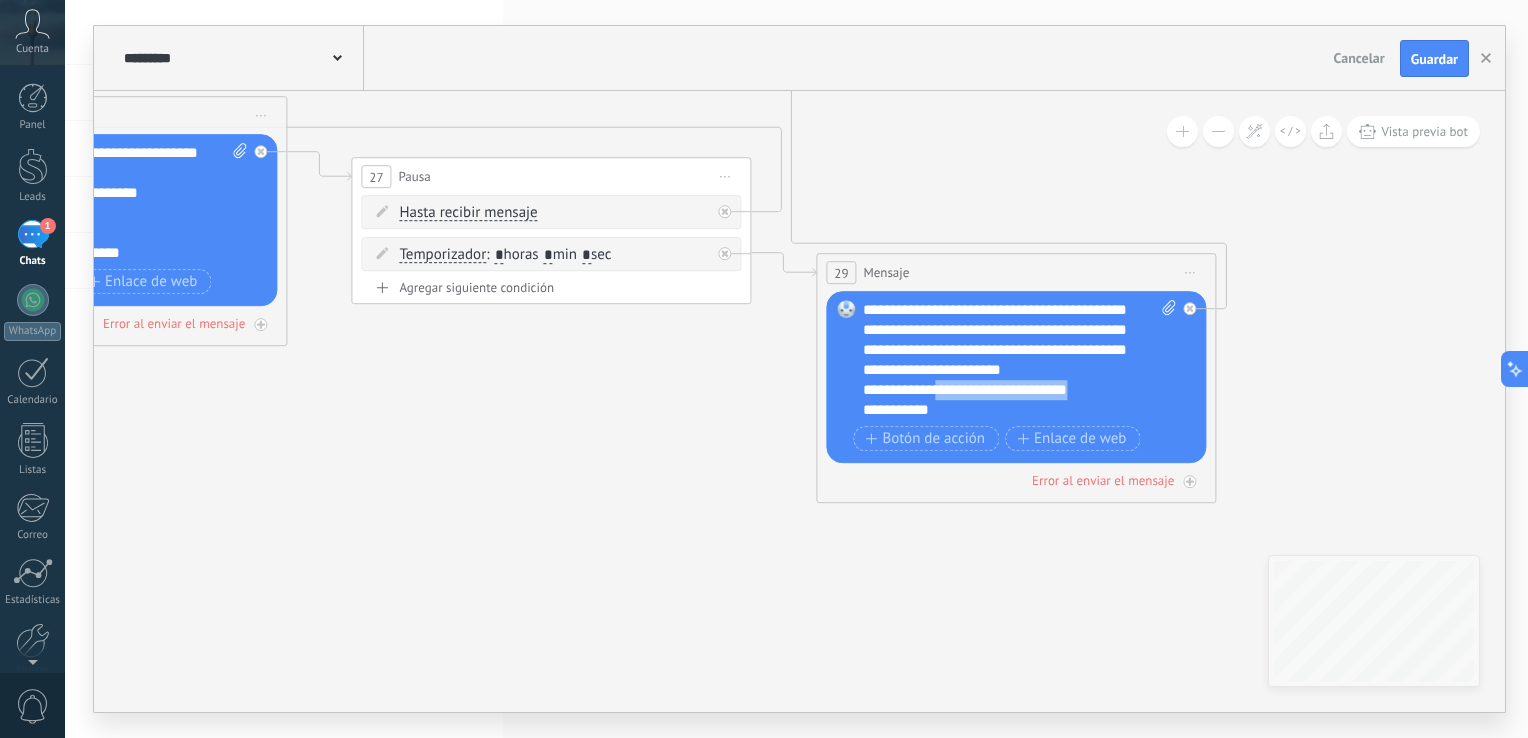 drag, startPoint x: 935, startPoint y: 388, endPoint x: 1097, endPoint y: 388, distance: 162 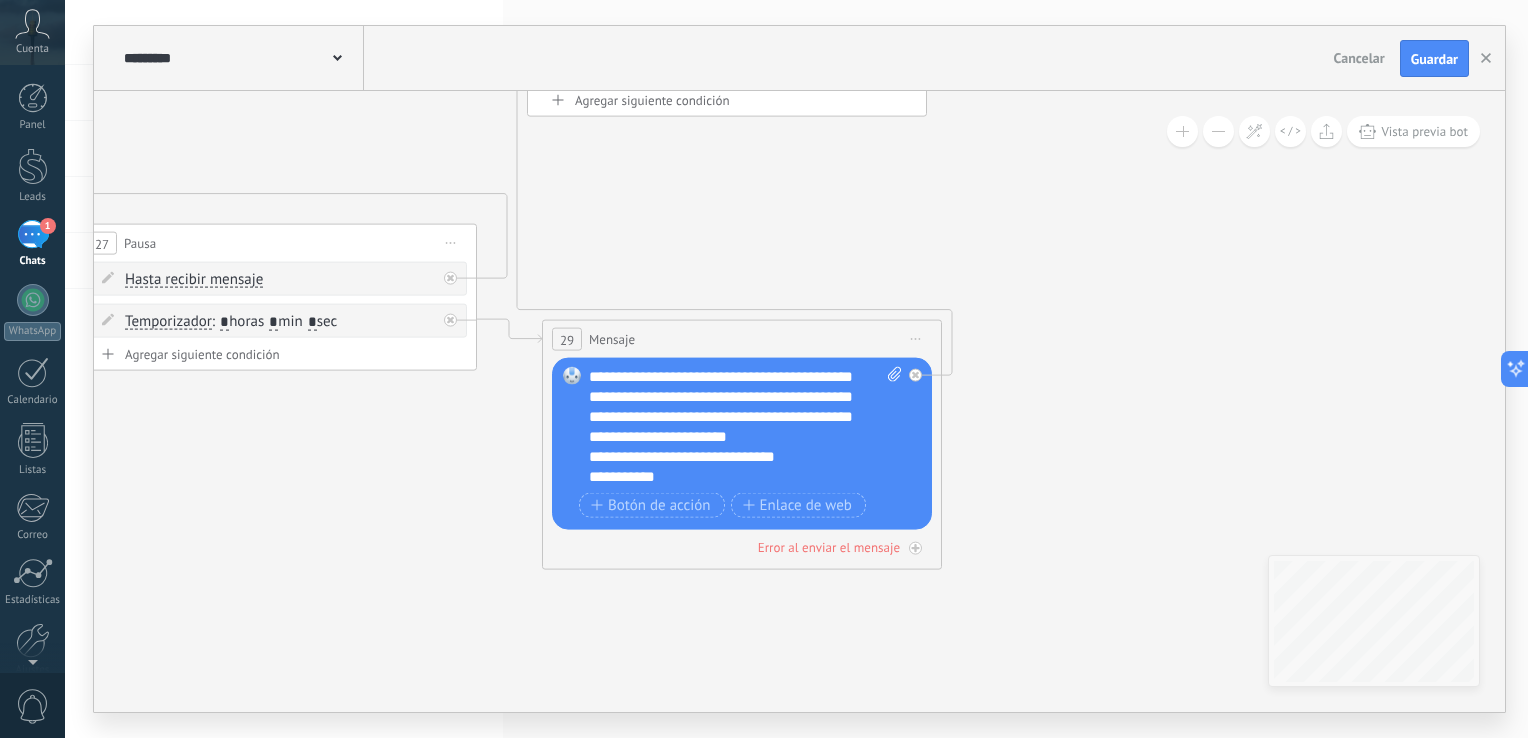 drag, startPoint x: 1126, startPoint y: 513, endPoint x: 816, endPoint y: 575, distance: 316.13922 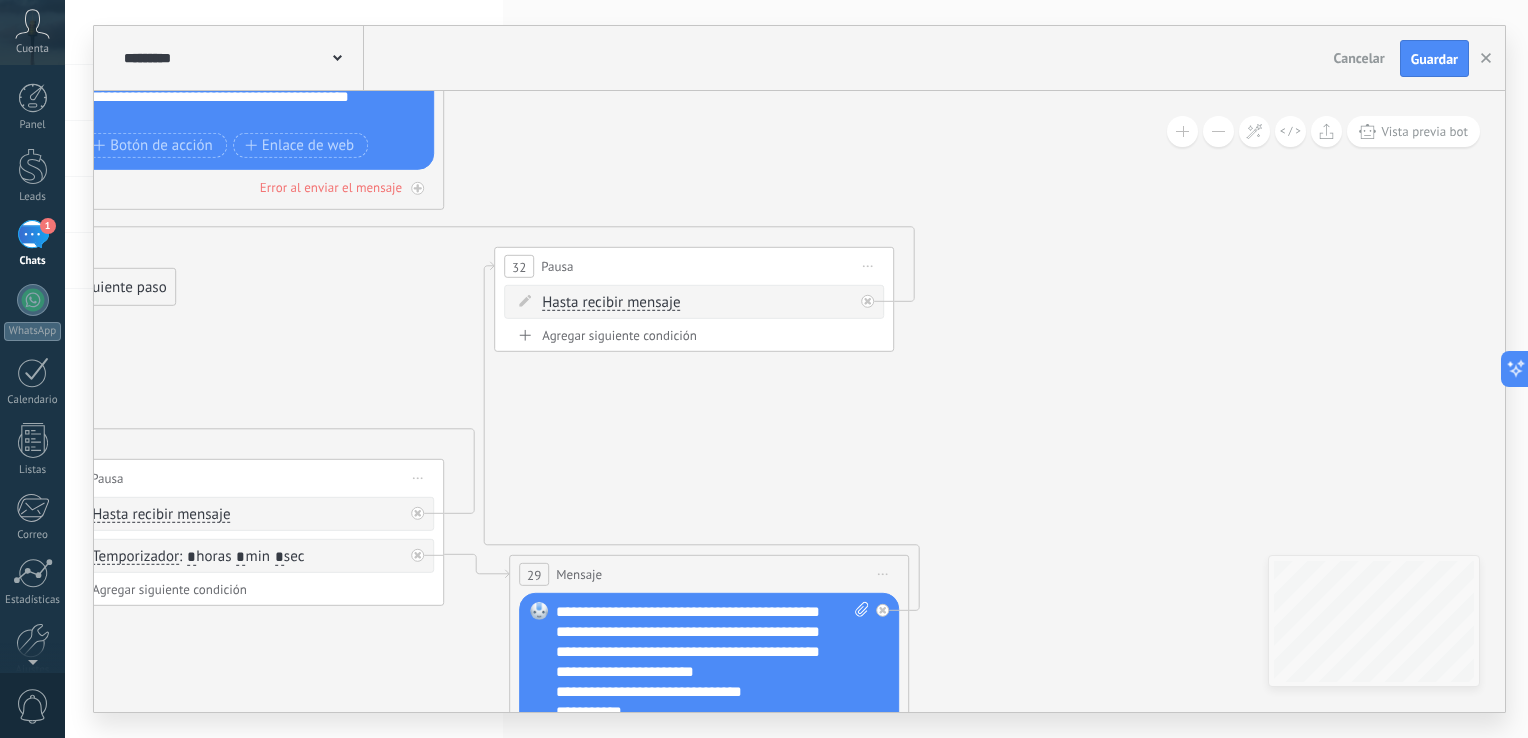 drag, startPoint x: 989, startPoint y: 557, endPoint x: 1004, endPoint y: 528, distance: 32.649654 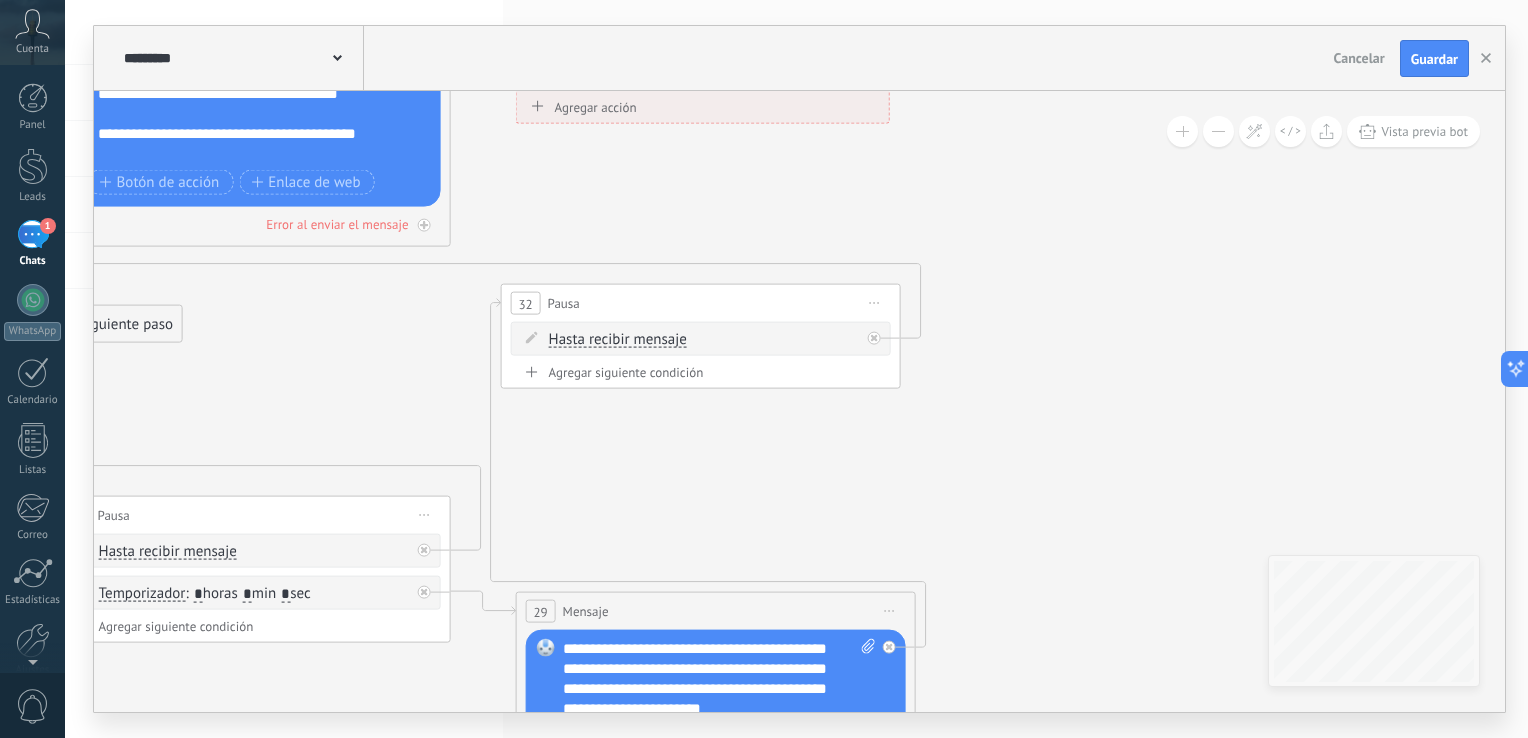 drag, startPoint x: 1000, startPoint y: 344, endPoint x: 1116, endPoint y: 576, distance: 259.38388 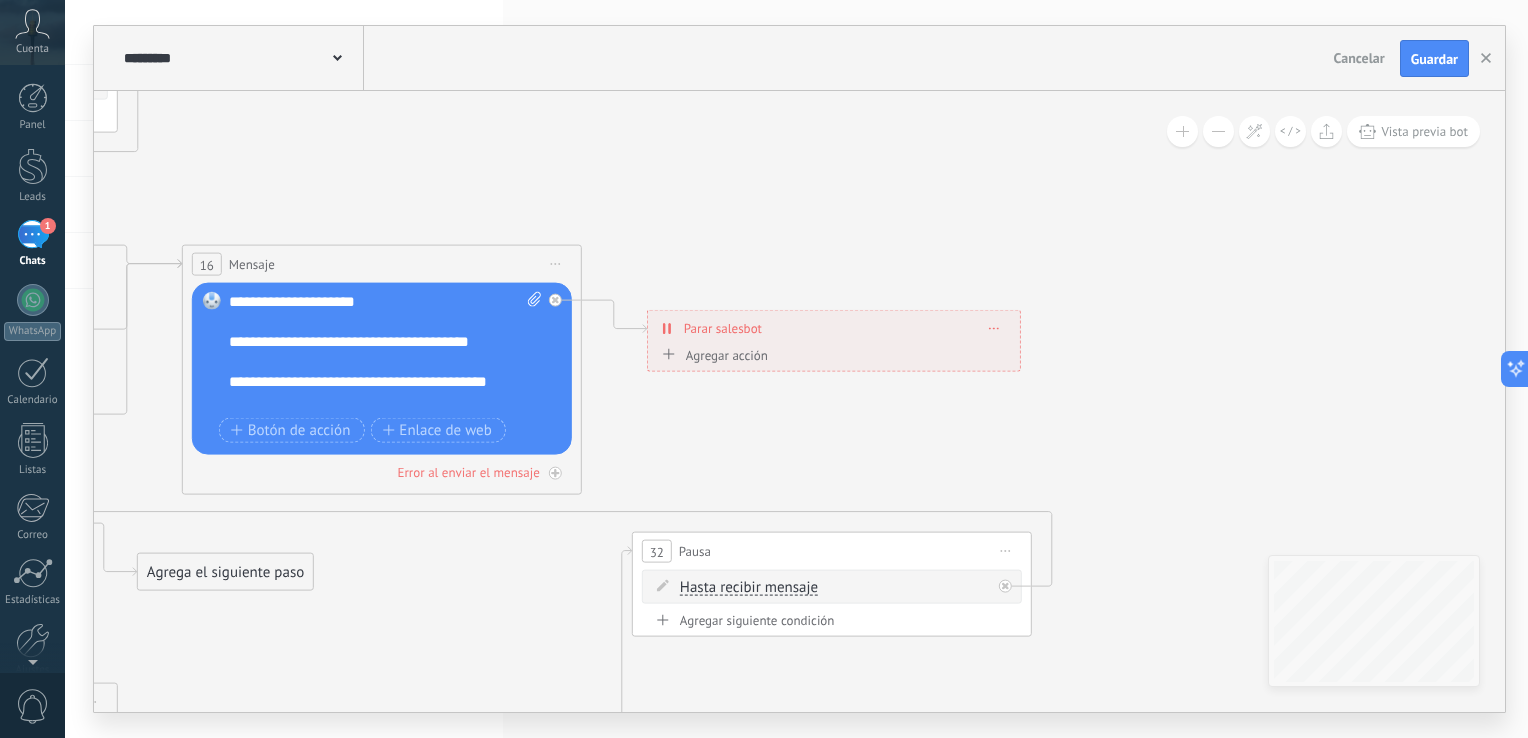drag, startPoint x: 768, startPoint y: 433, endPoint x: 1049, endPoint y: 477, distance: 284.42398 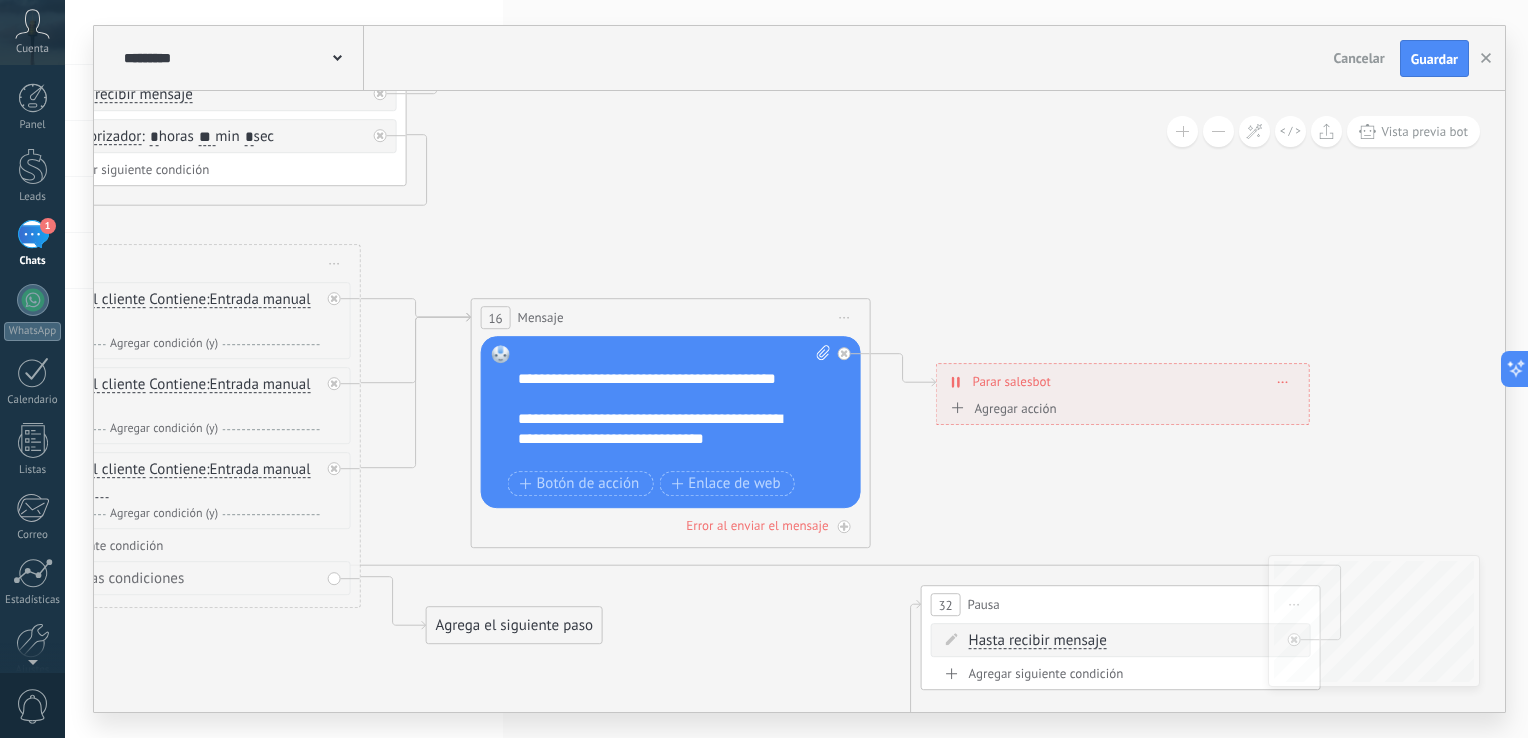 scroll, scrollTop: 100, scrollLeft: 0, axis: vertical 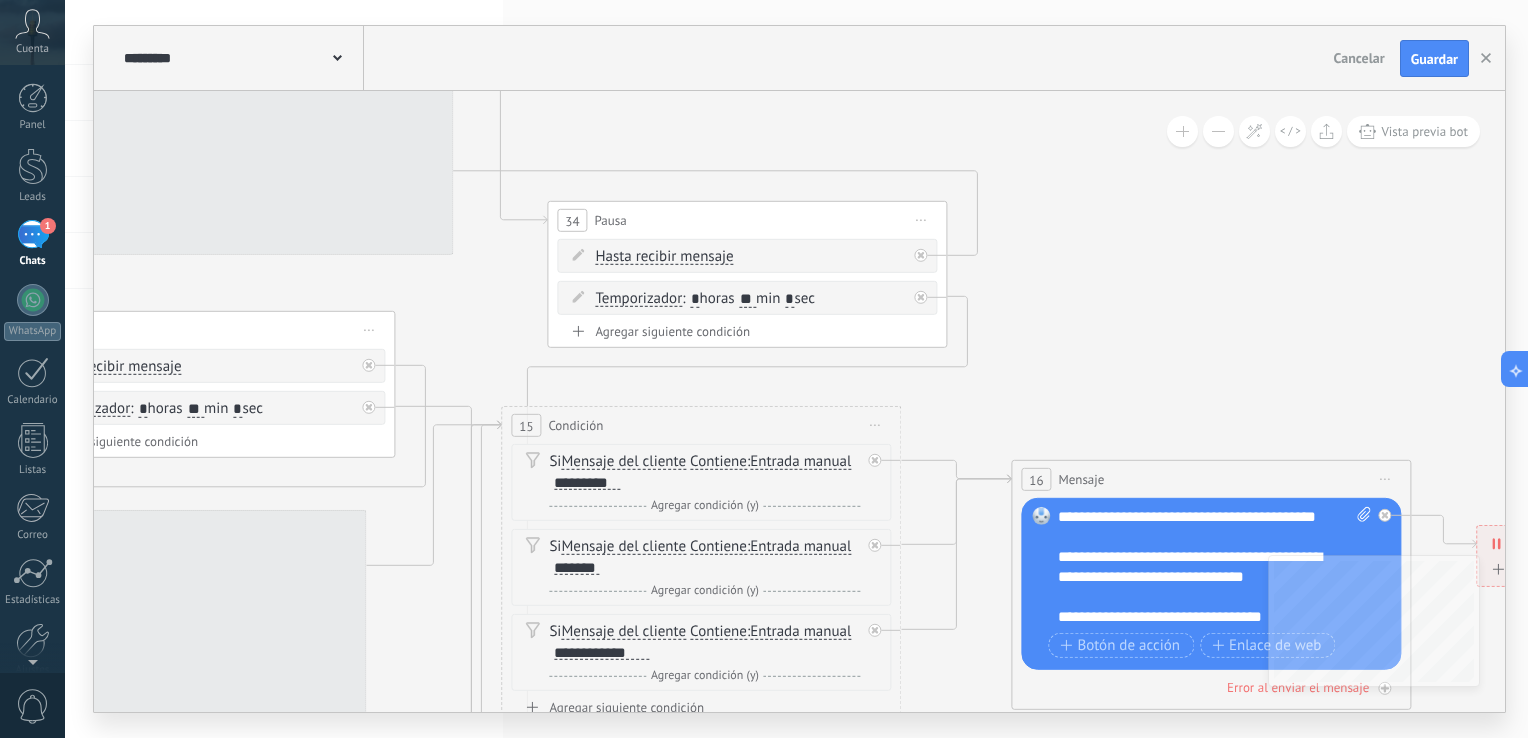 drag, startPoint x: 600, startPoint y: 241, endPoint x: 1140, endPoint y: 402, distance: 563.49 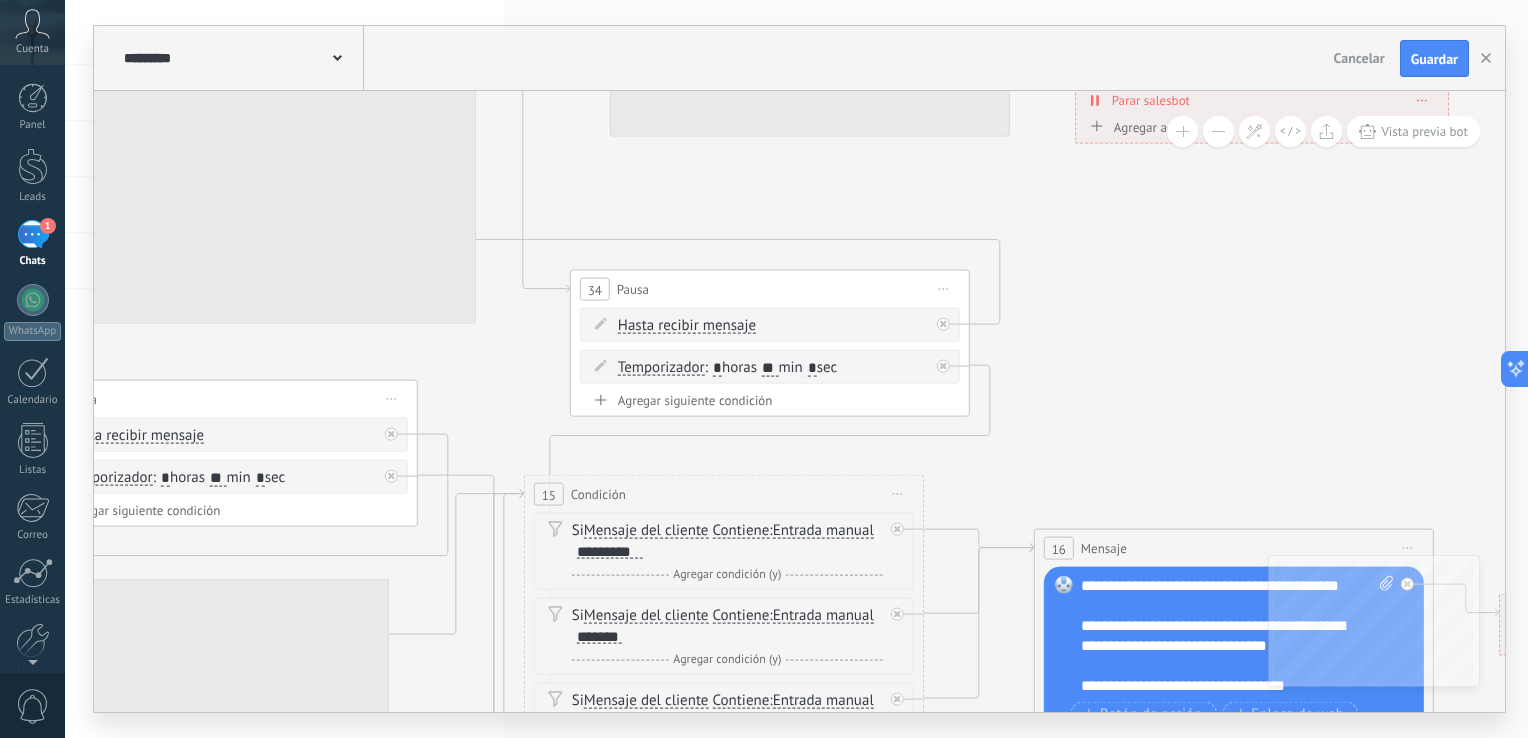 drag, startPoint x: 747, startPoint y: 115, endPoint x: 805, endPoint y: 379, distance: 270.29614 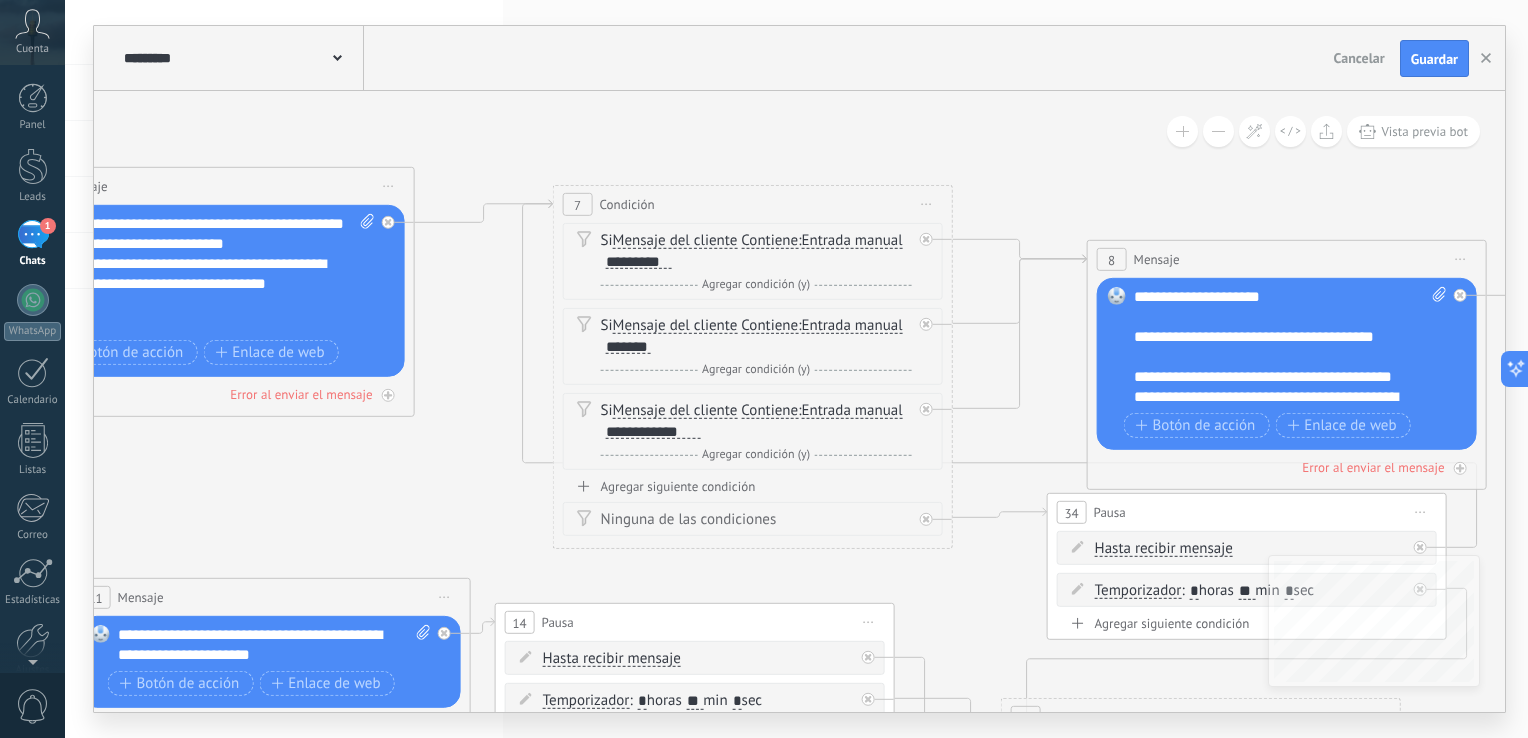 drag, startPoint x: 851, startPoint y: 156, endPoint x: 1040, endPoint y: 149, distance: 189.12958 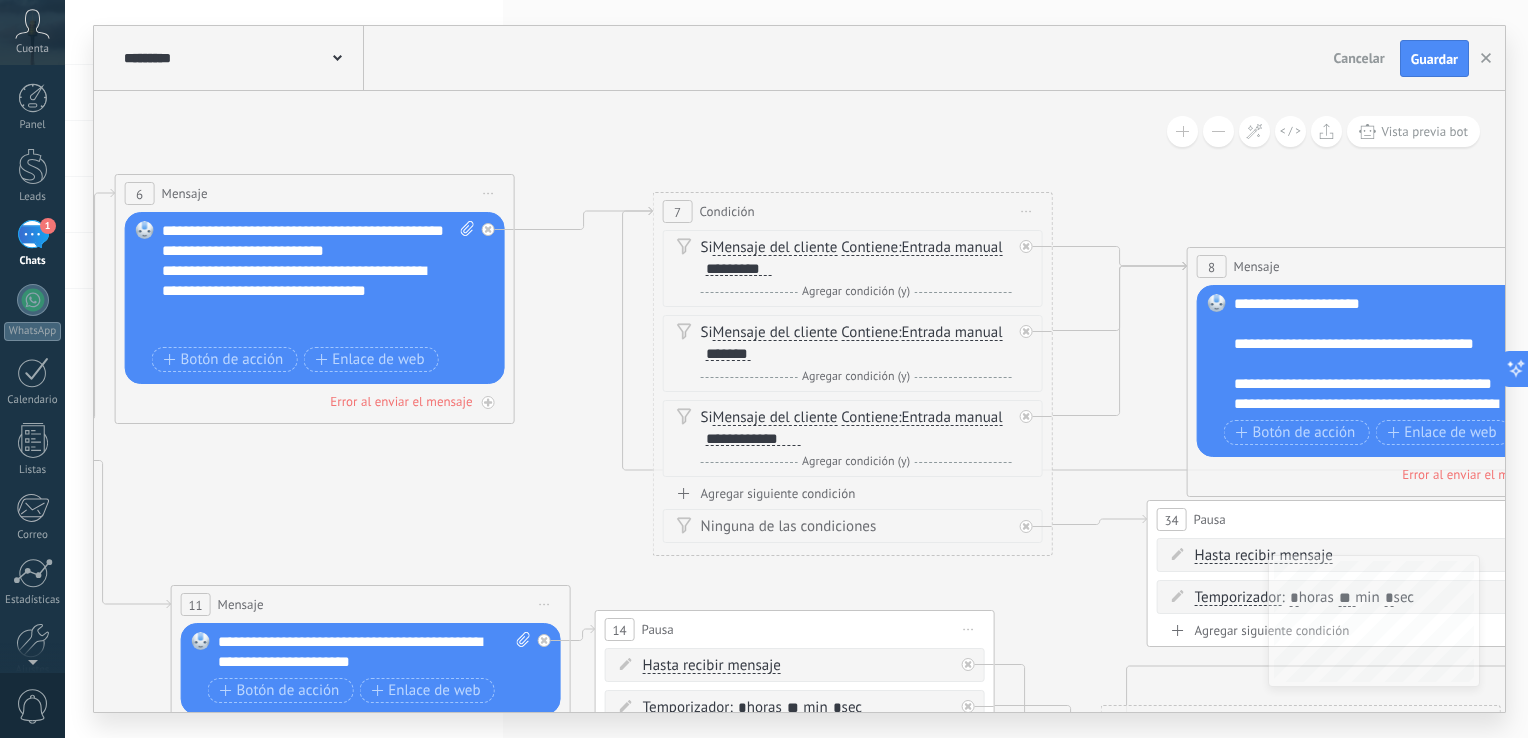 drag, startPoint x: 712, startPoint y: 134, endPoint x: 925, endPoint y: 71, distance: 222.12158 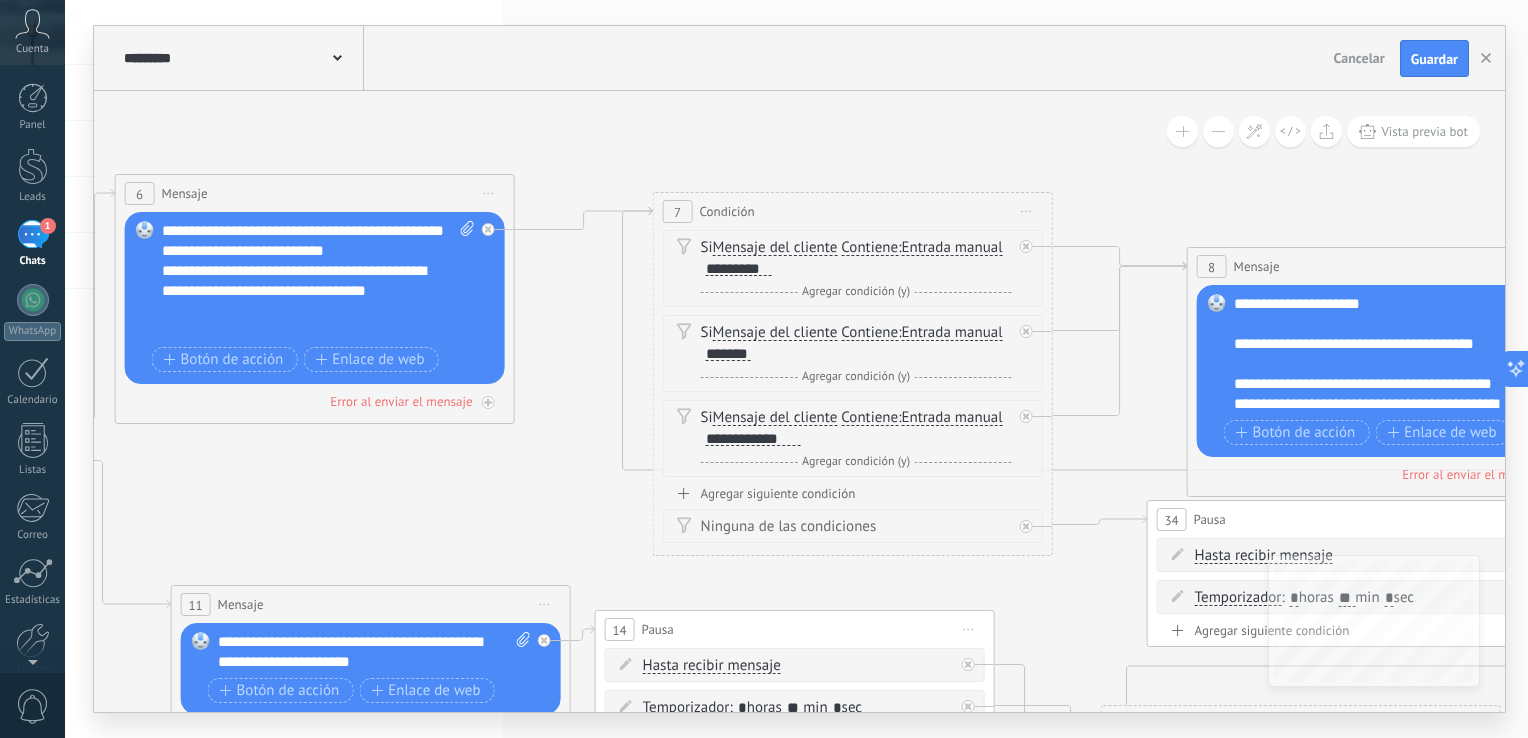 click on "**********" at bounding box center (799, 369) 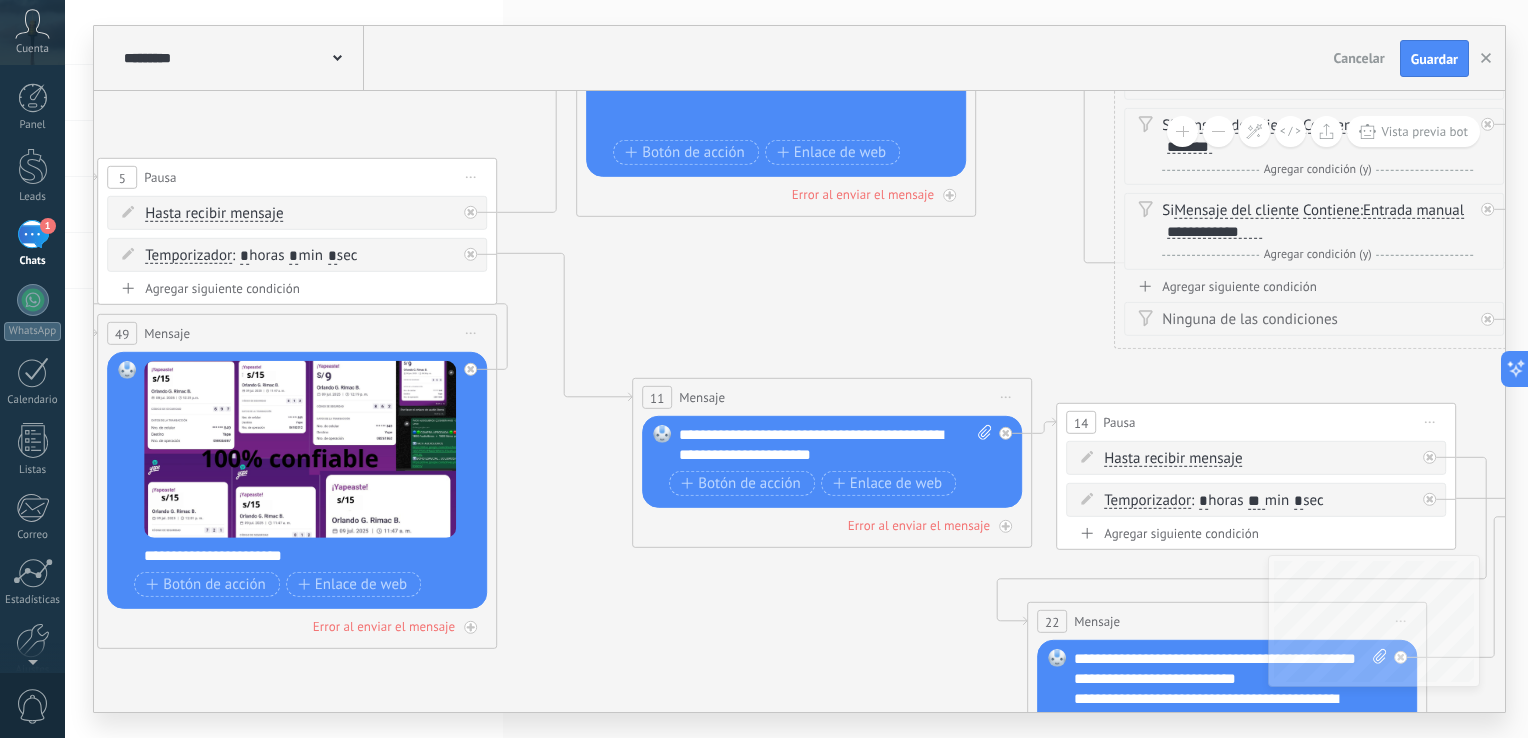 drag, startPoint x: 514, startPoint y: 432, endPoint x: 840, endPoint y: 279, distance: 360.11804 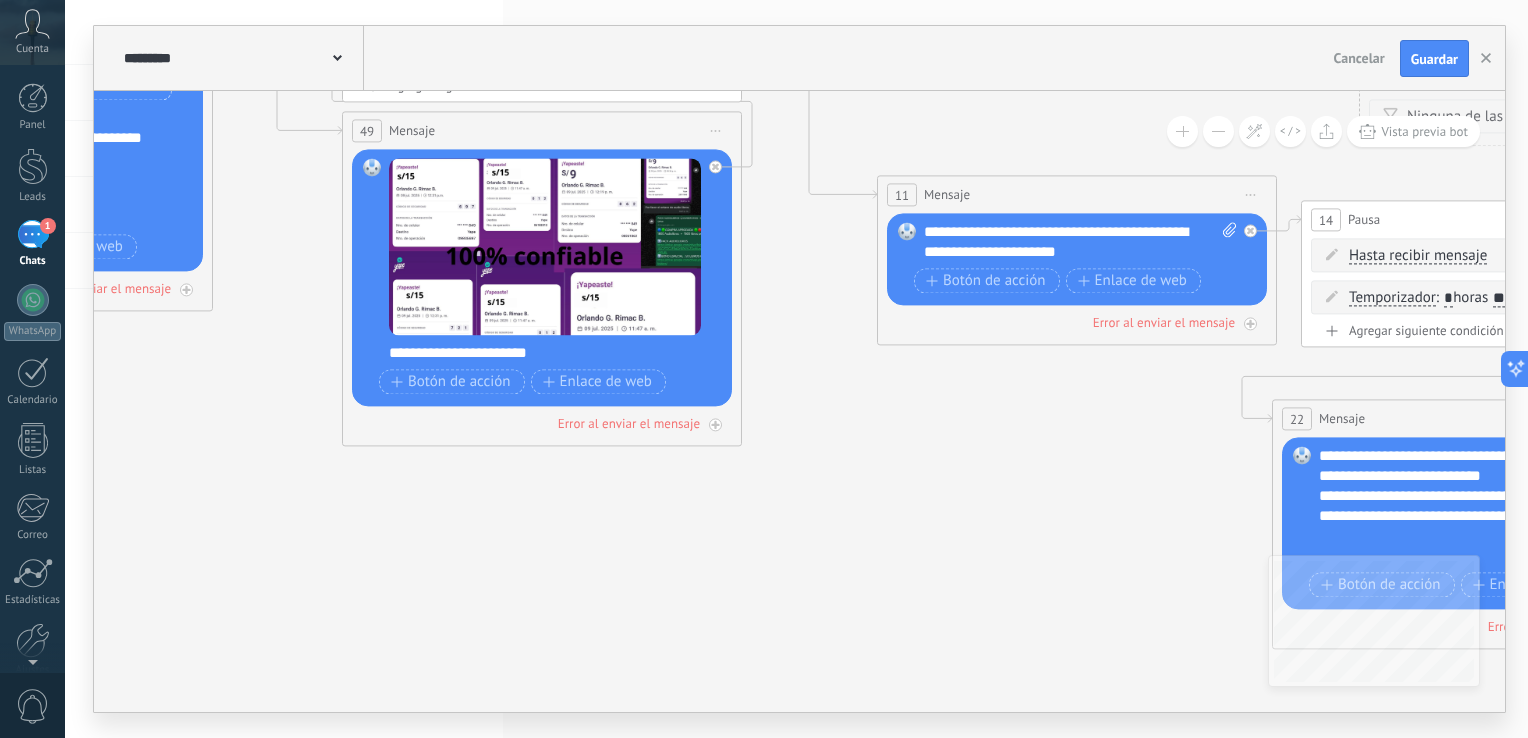 drag, startPoint x: 601, startPoint y: 578, endPoint x: 875, endPoint y: 360, distance: 350.14282 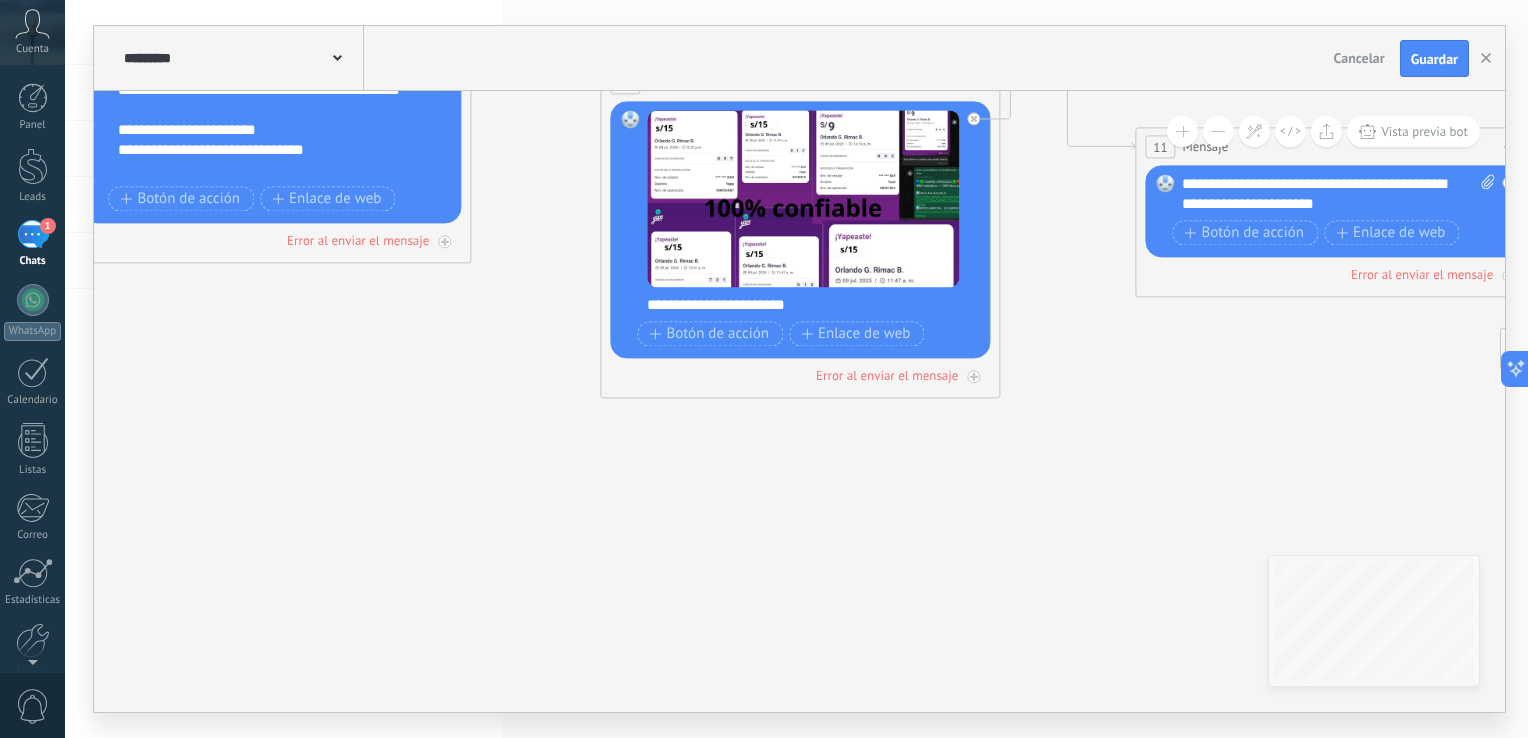 drag, startPoint x: 603, startPoint y: 562, endPoint x: 1006, endPoint y: 515, distance: 405.73145 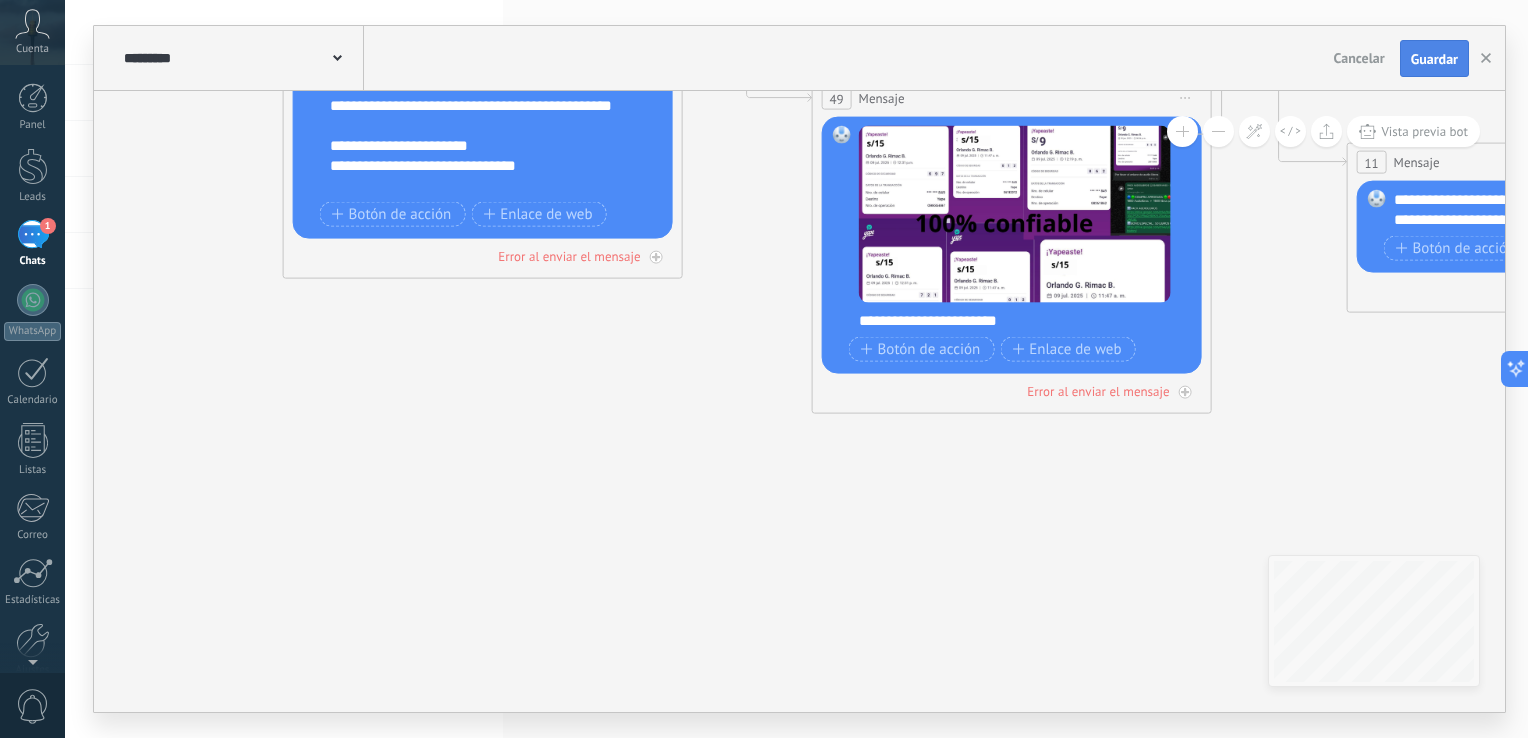 click on "Guardar" at bounding box center [1434, 59] 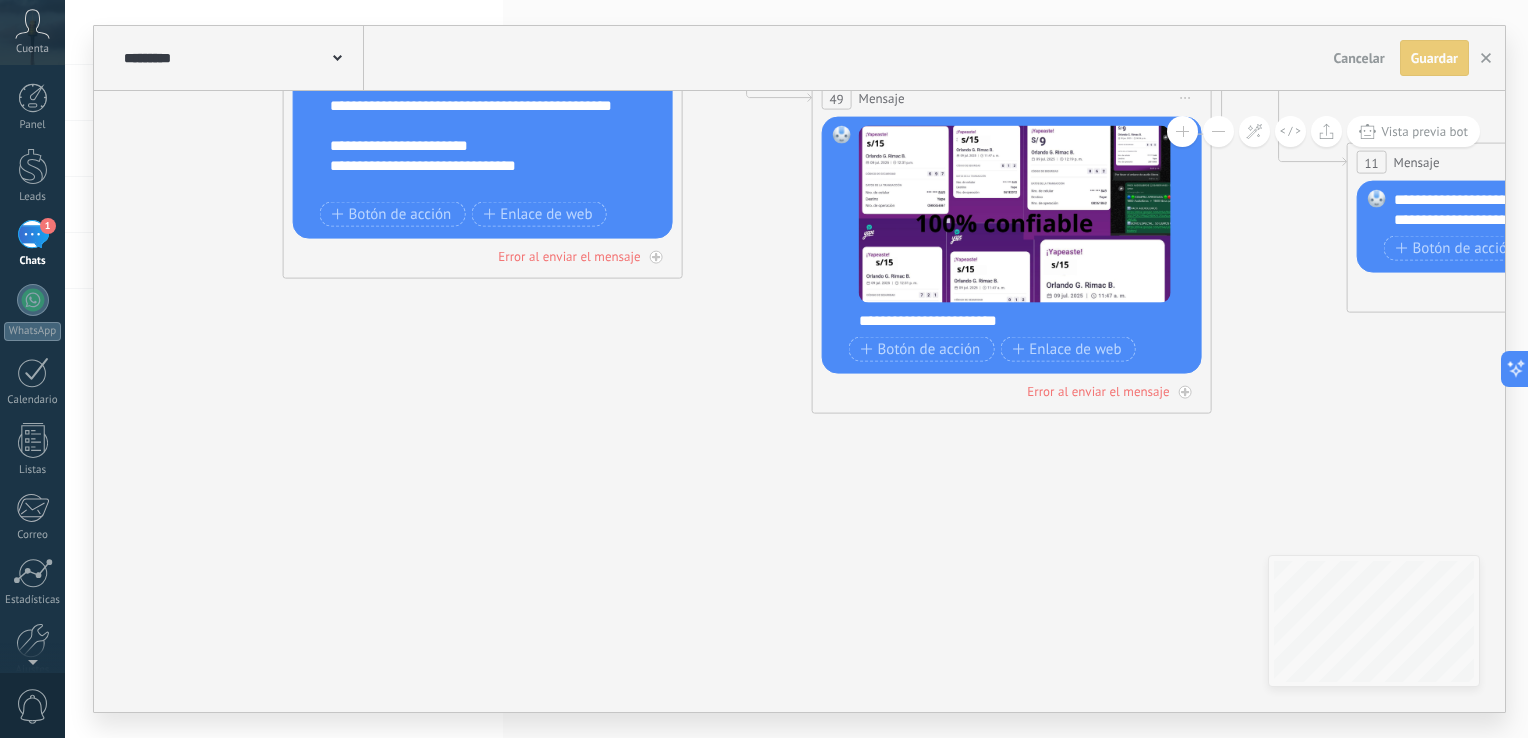 drag, startPoint x: 517, startPoint y: 442, endPoint x: 820, endPoint y: 592, distance: 338.09613 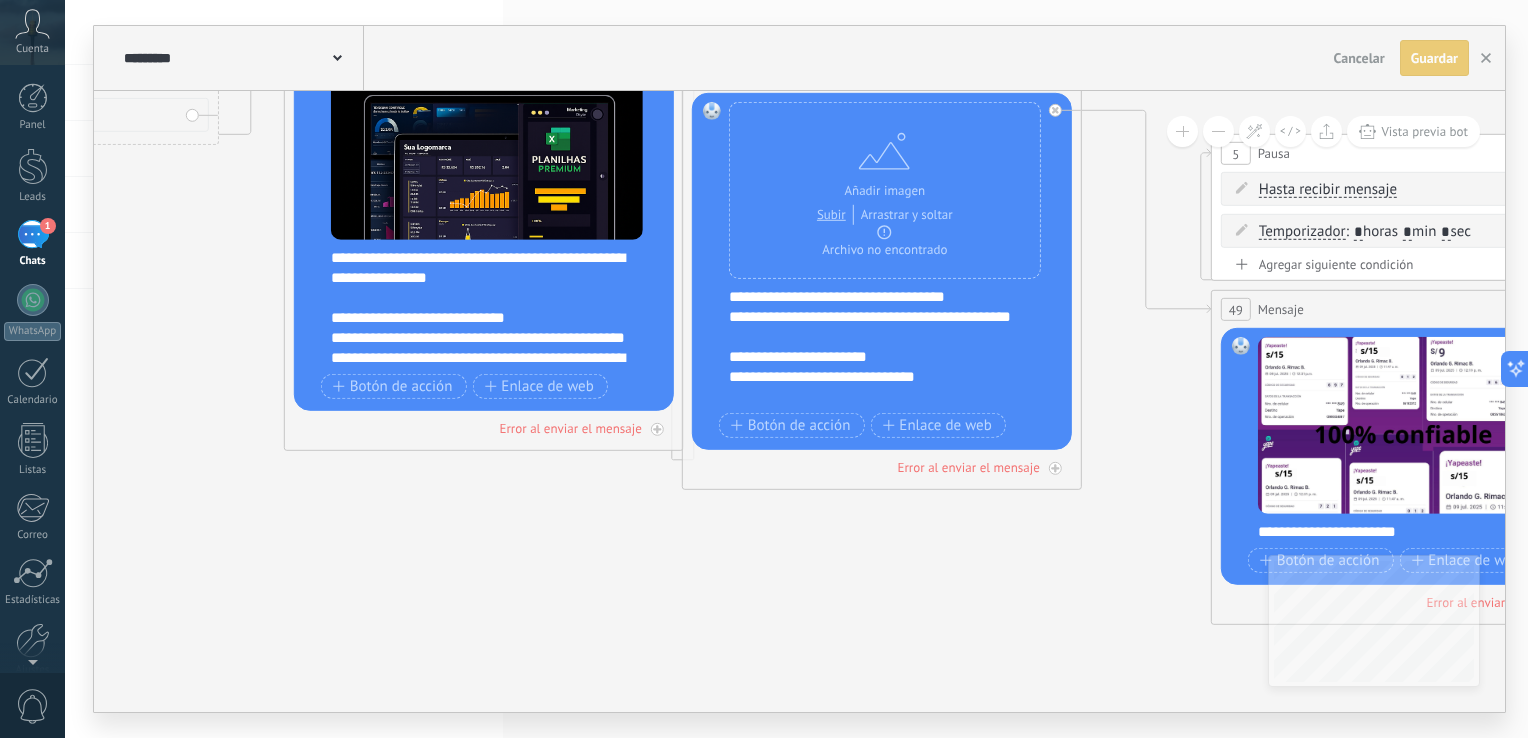 drag, startPoint x: 557, startPoint y: 518, endPoint x: 937, endPoint y: 554, distance: 381.70145 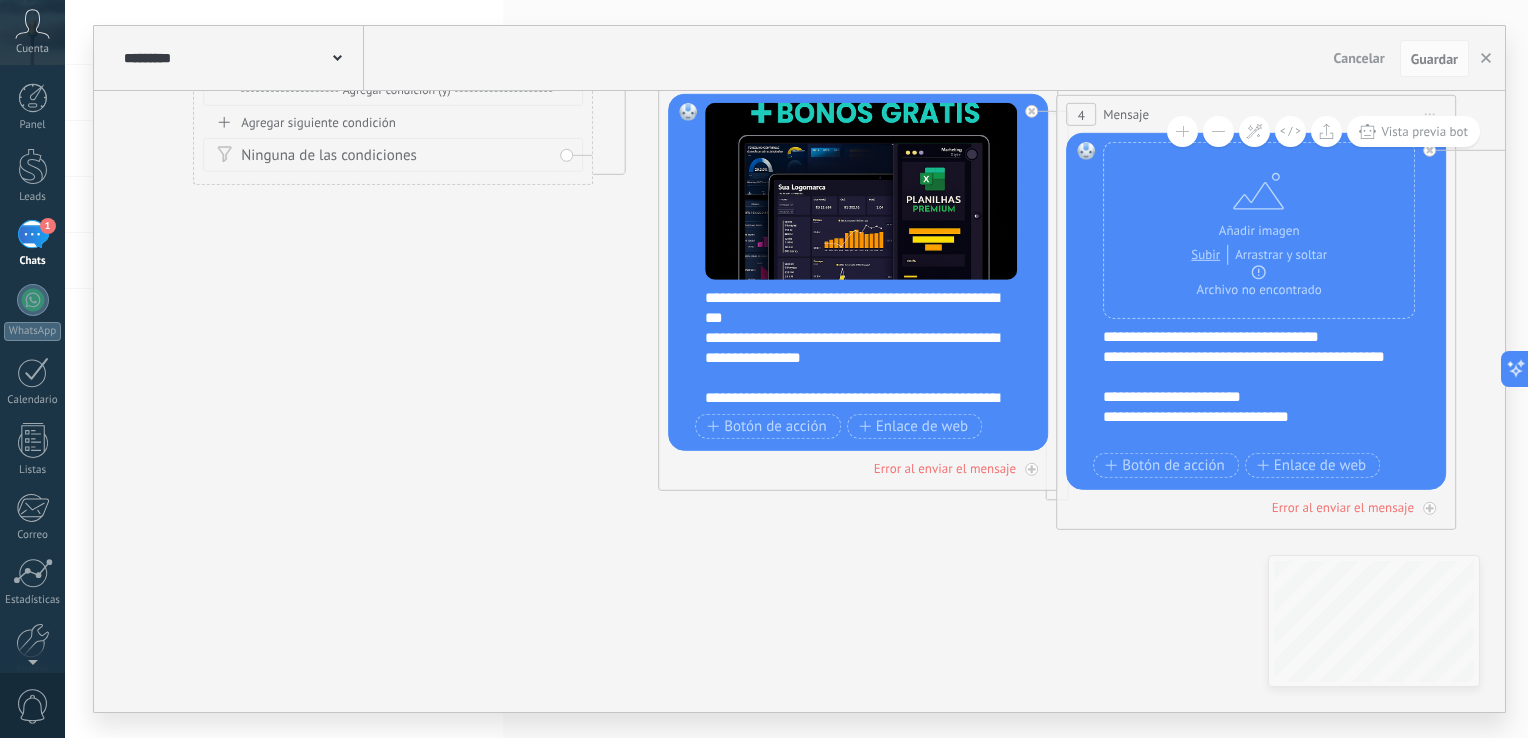 scroll, scrollTop: 340, scrollLeft: 0, axis: vertical 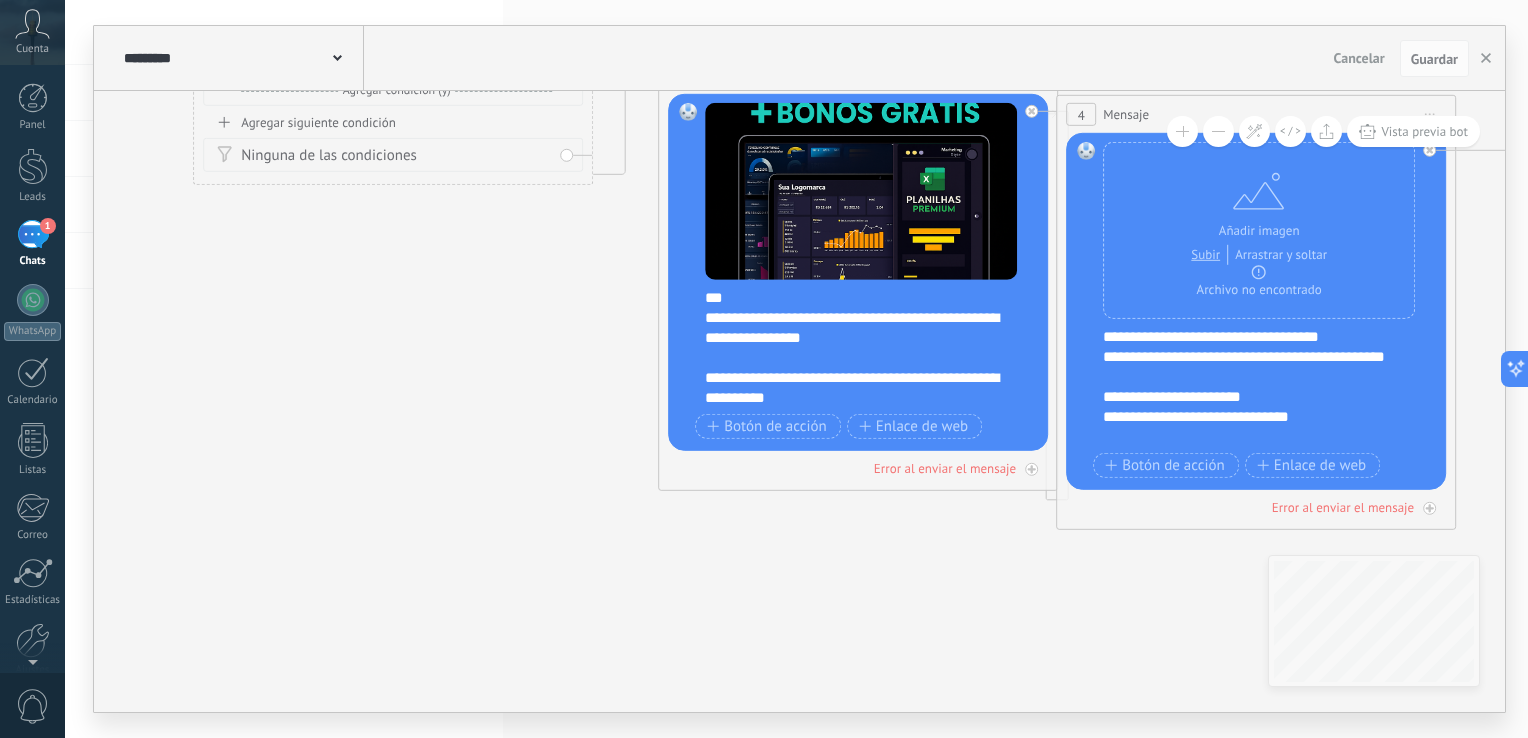 drag, startPoint x: 440, startPoint y: 375, endPoint x: 721, endPoint y: 420, distance: 284.58038 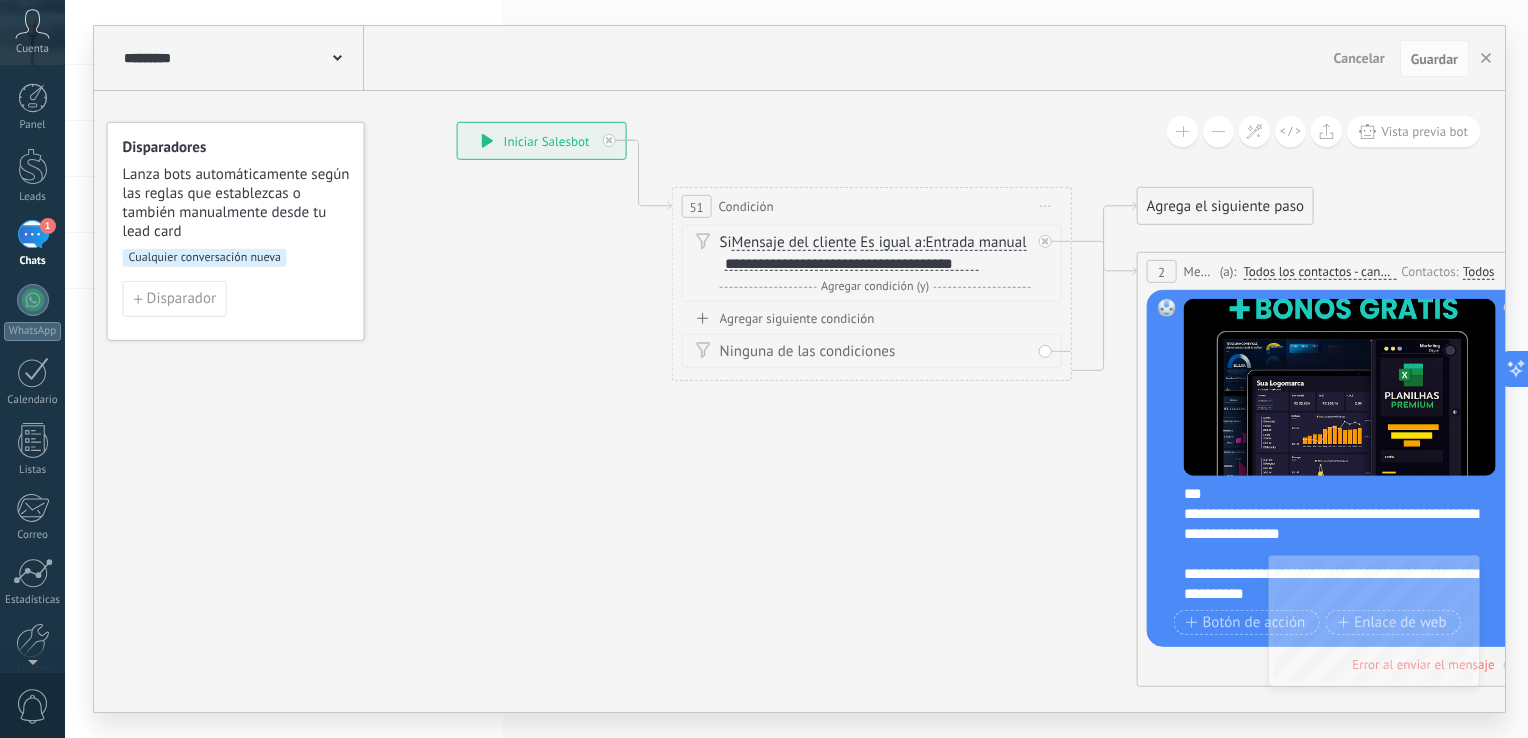 drag, startPoint x: 510, startPoint y: 388, endPoint x: 720, endPoint y: 543, distance: 261.00766 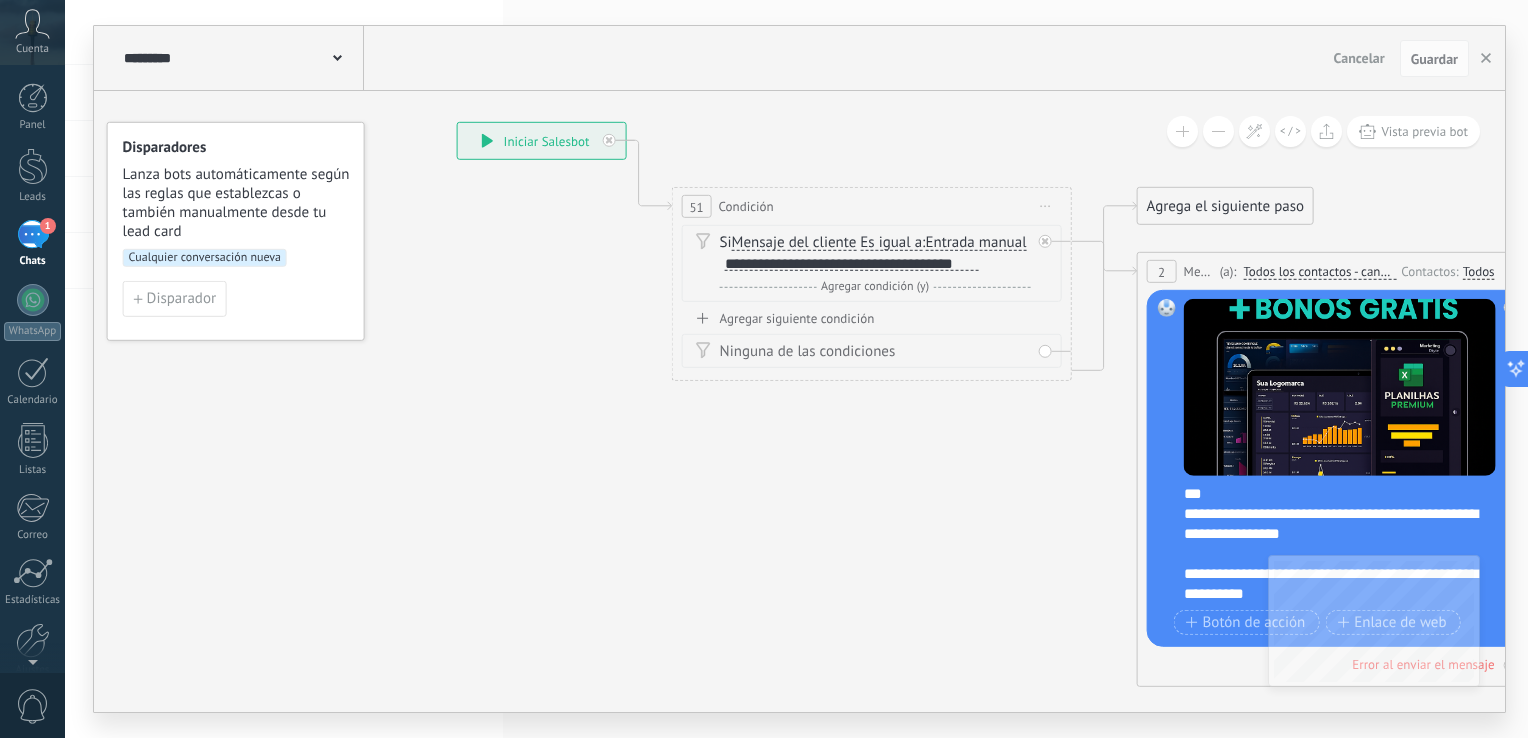 click 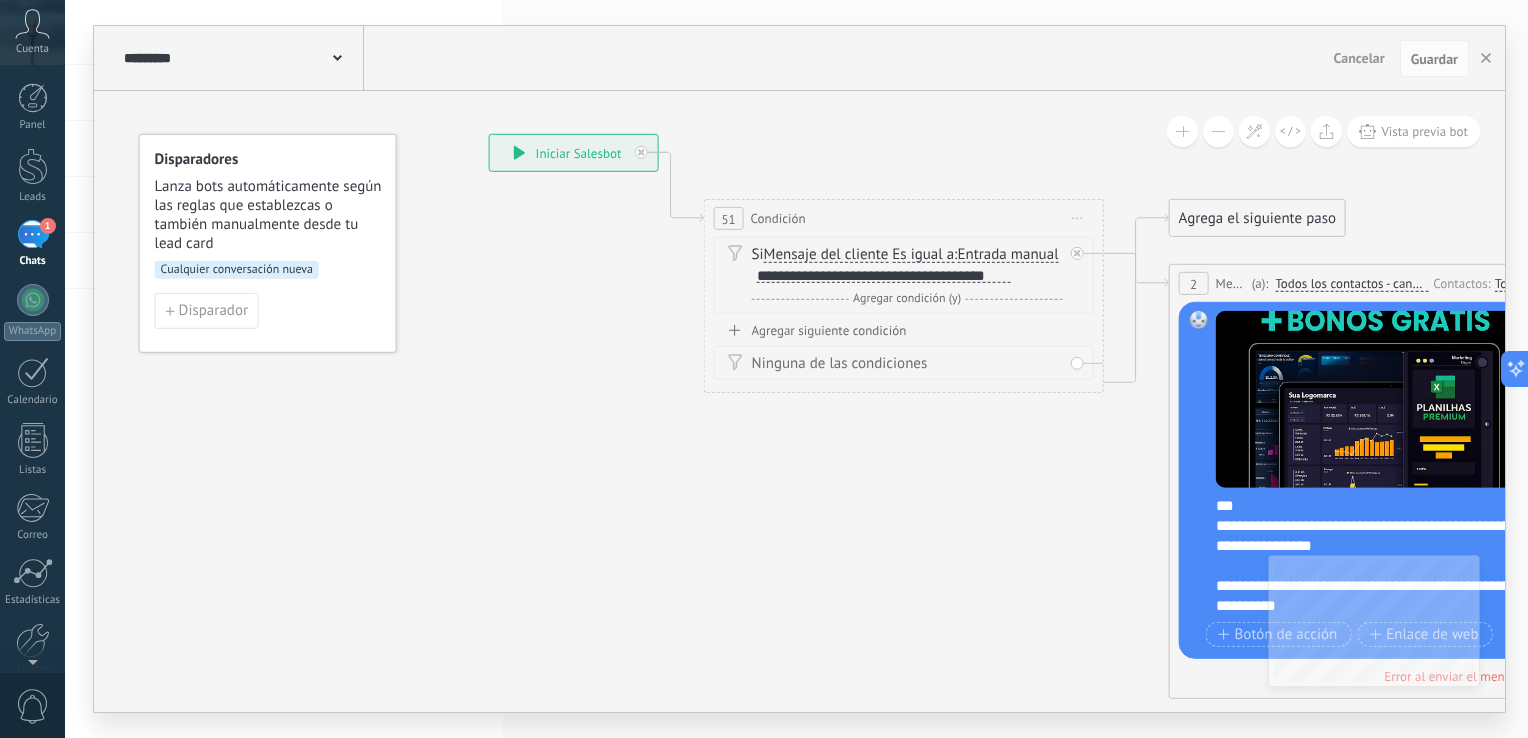 drag, startPoint x: 512, startPoint y: 499, endPoint x: 691, endPoint y: 505, distance: 179.10052 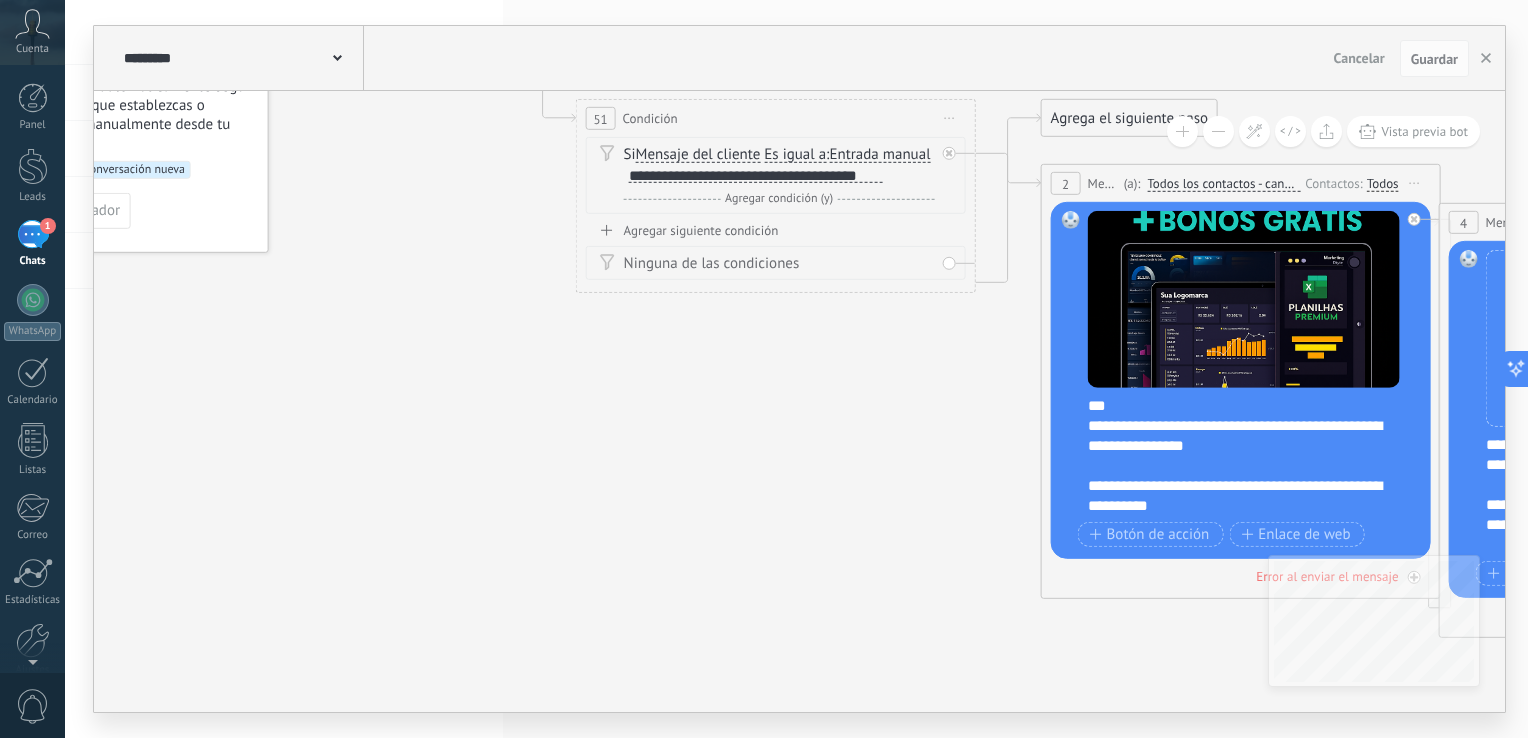 drag, startPoint x: 895, startPoint y: 550, endPoint x: 589, endPoint y: 443, distance: 324.16815 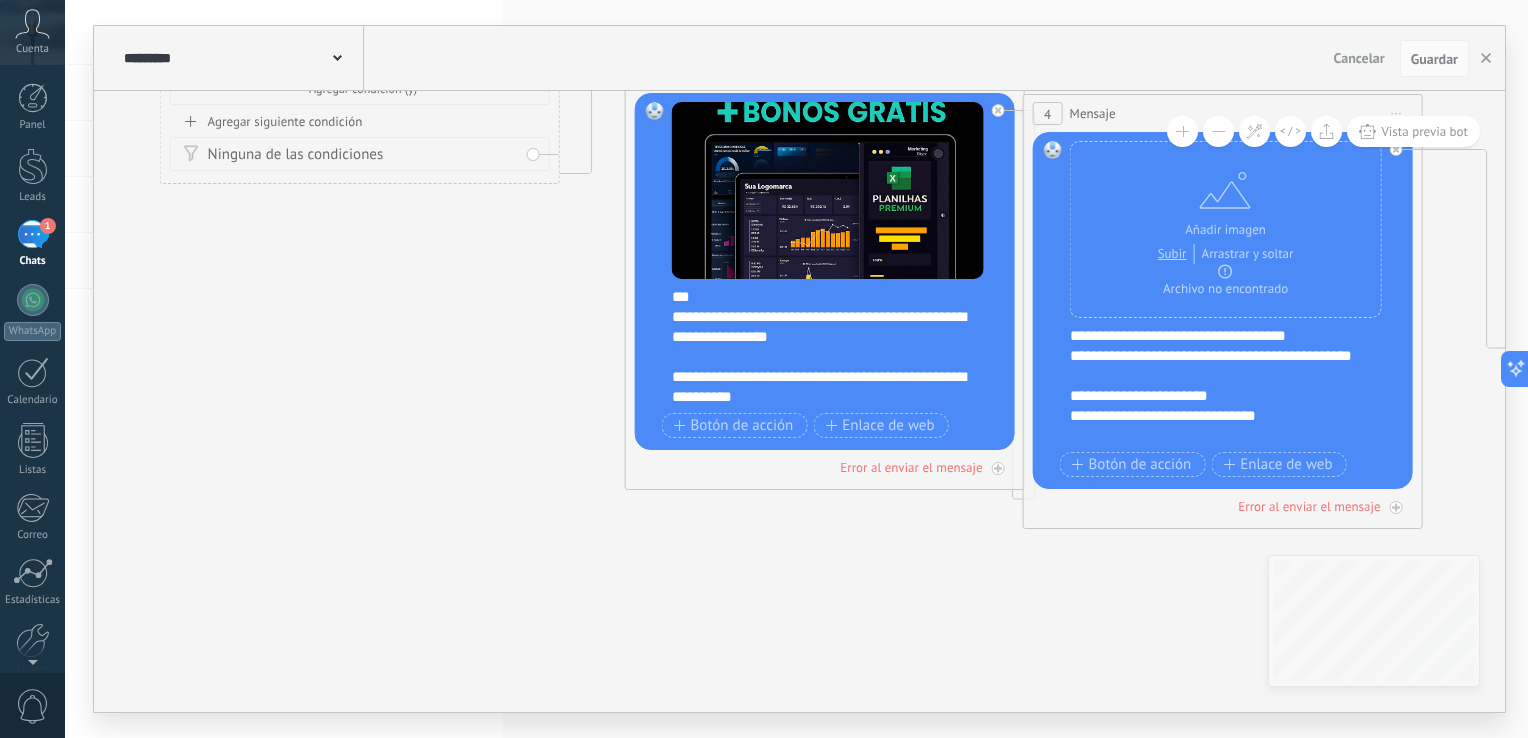 drag, startPoint x: 788, startPoint y: 498, endPoint x: 420, endPoint y: 407, distance: 379.0844 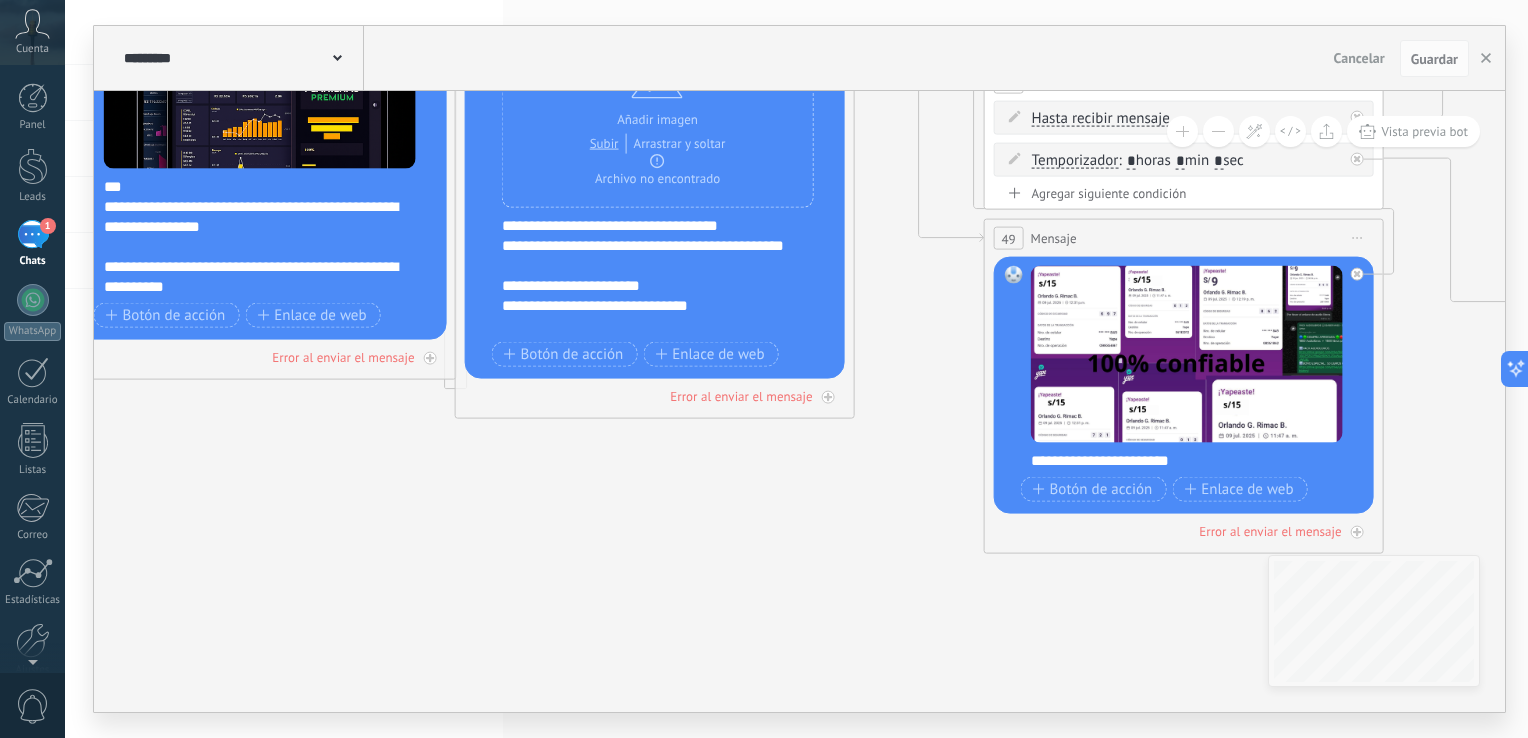 drag, startPoint x: 846, startPoint y: 574, endPoint x: 393, endPoint y: 480, distance: 462.64996 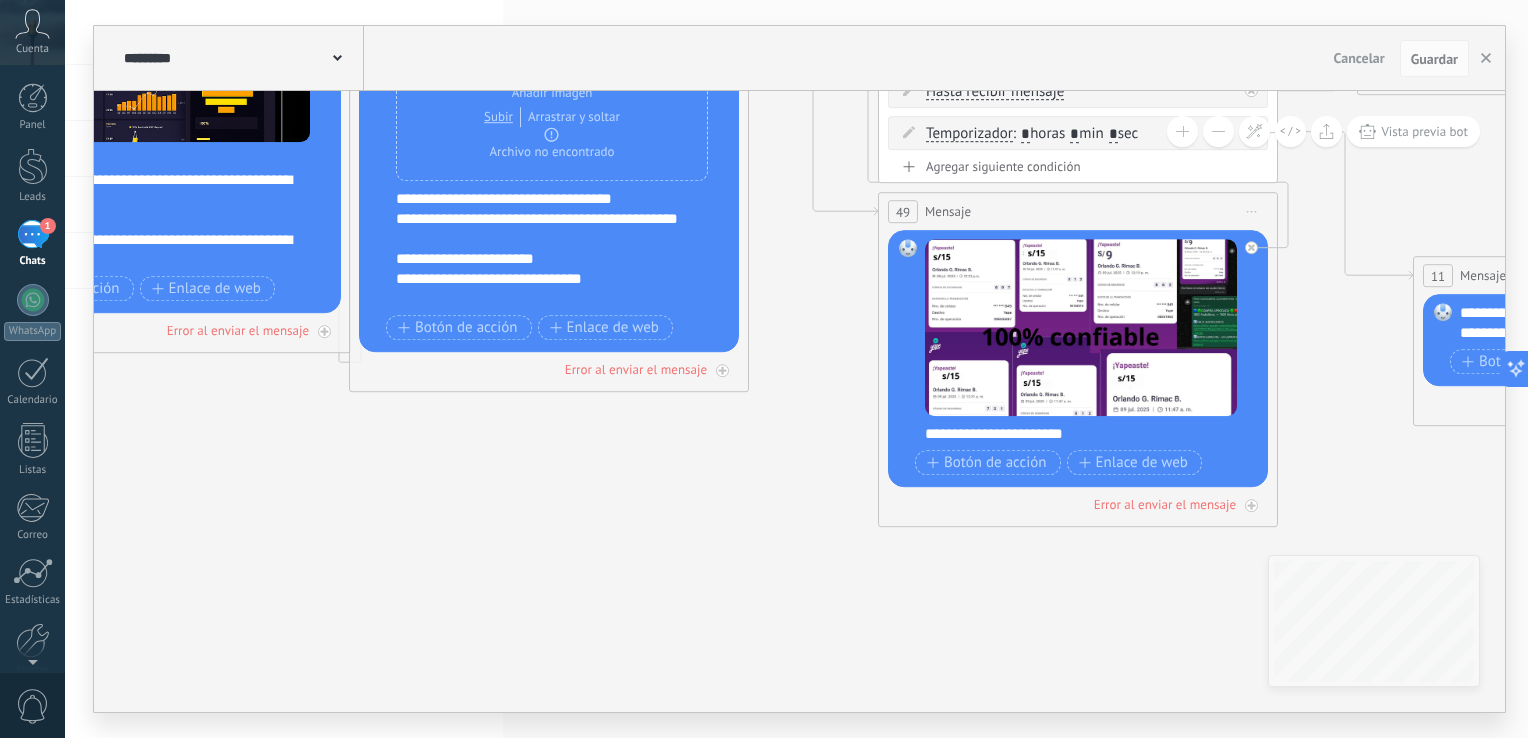 drag, startPoint x: 637, startPoint y: 556, endPoint x: 279, endPoint y: 404, distance: 388.9319 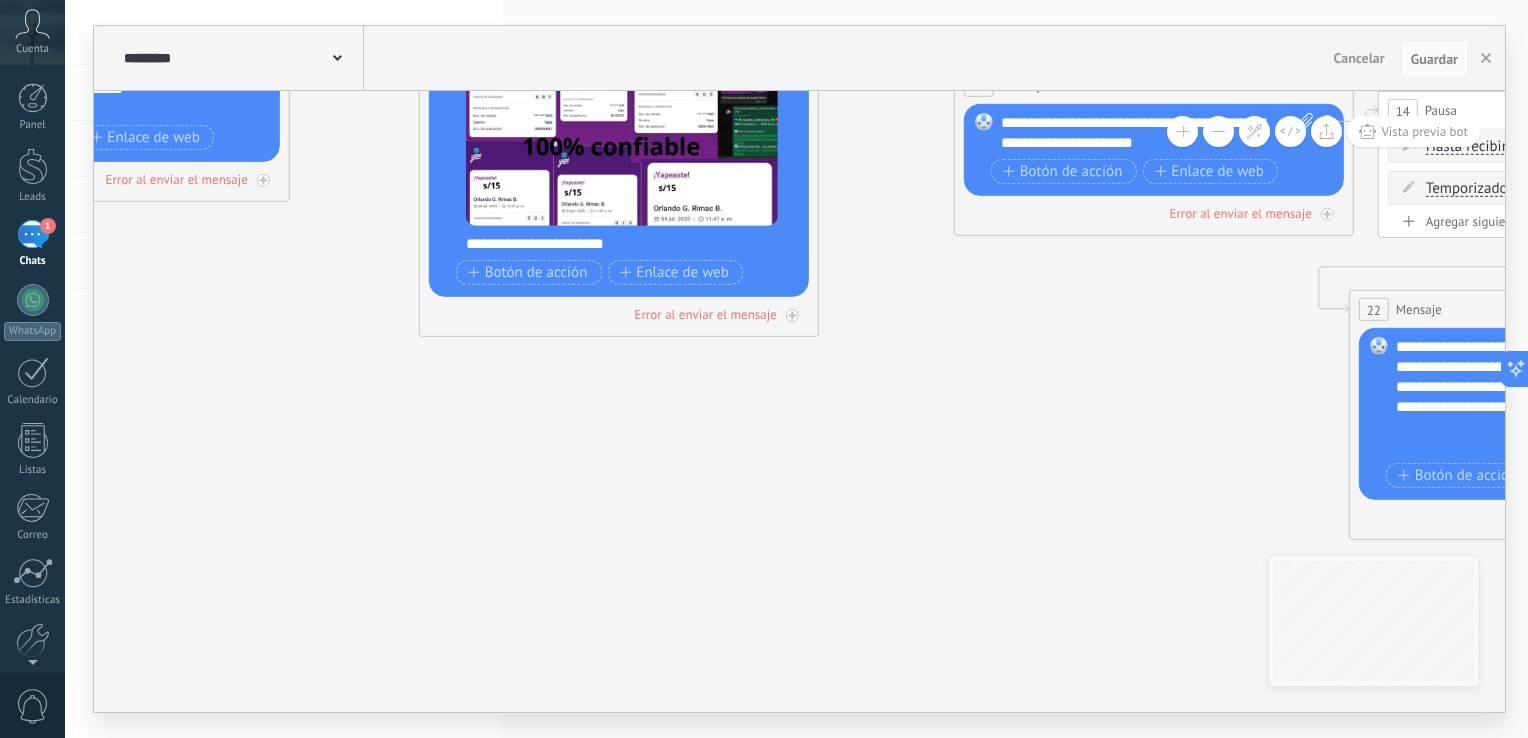 drag, startPoint x: 664, startPoint y: 505, endPoint x: 447, endPoint y: 442, distance: 225.96017 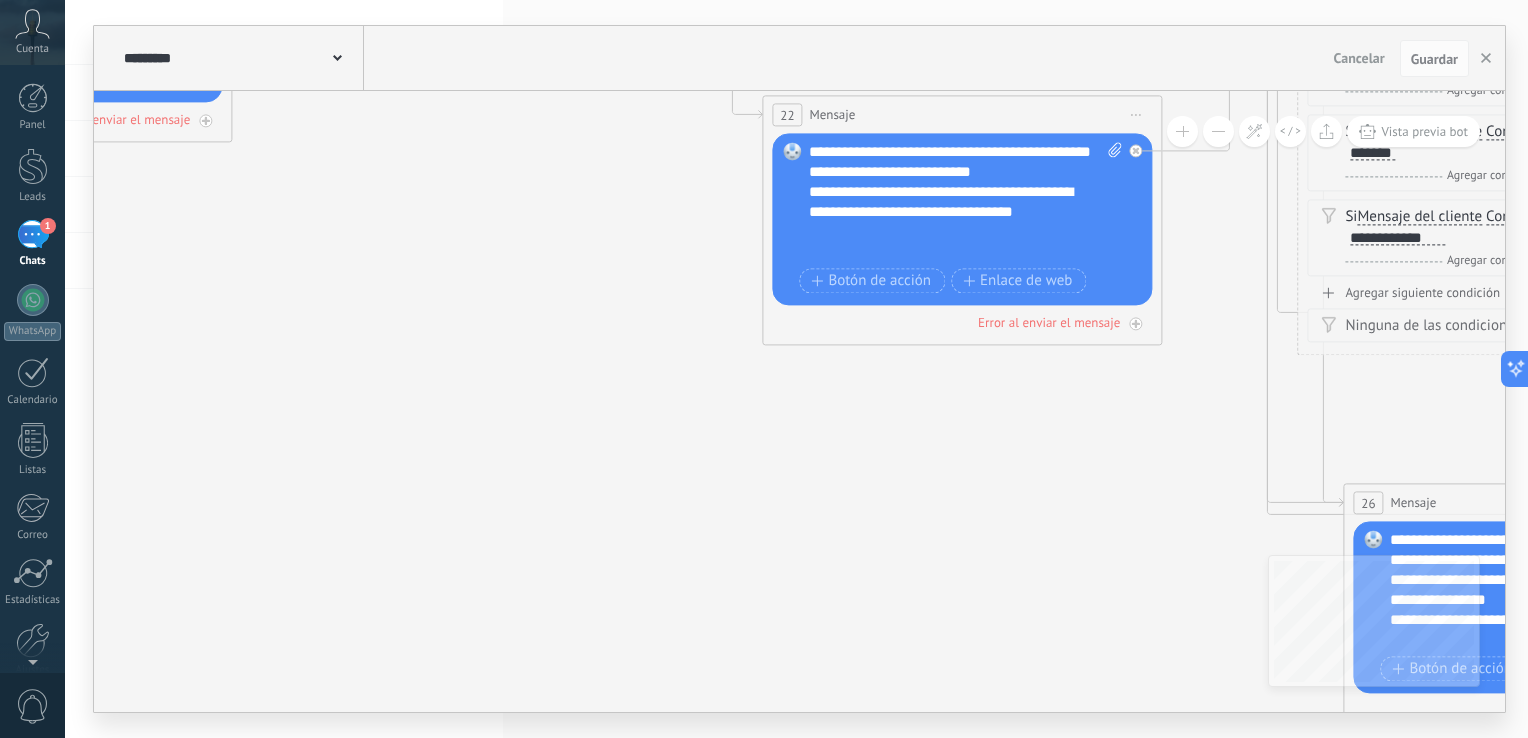 drag, startPoint x: 886, startPoint y: 572, endPoint x: 967, endPoint y: 557, distance: 82.37718 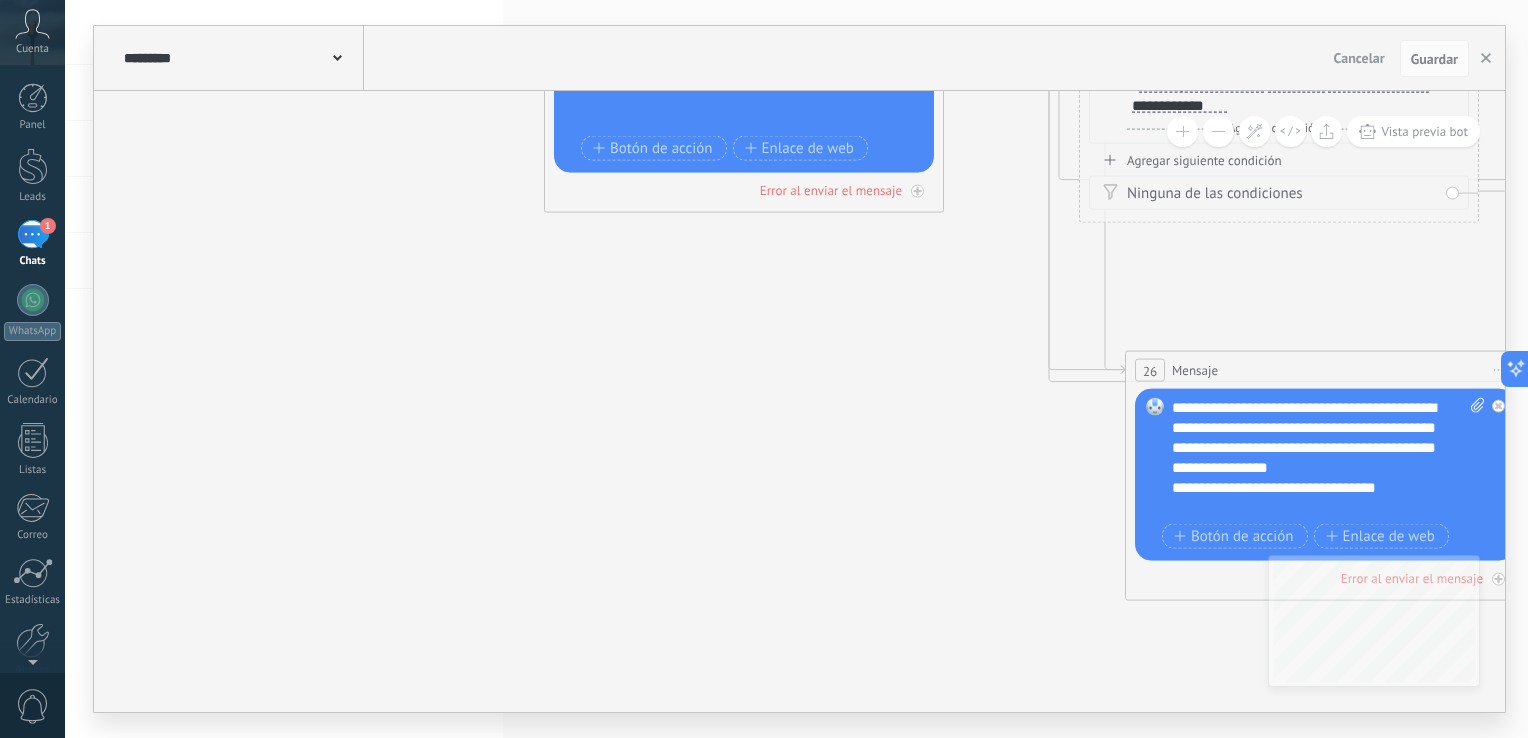 drag, startPoint x: 1009, startPoint y: 575, endPoint x: 427, endPoint y: 387, distance: 611.61096 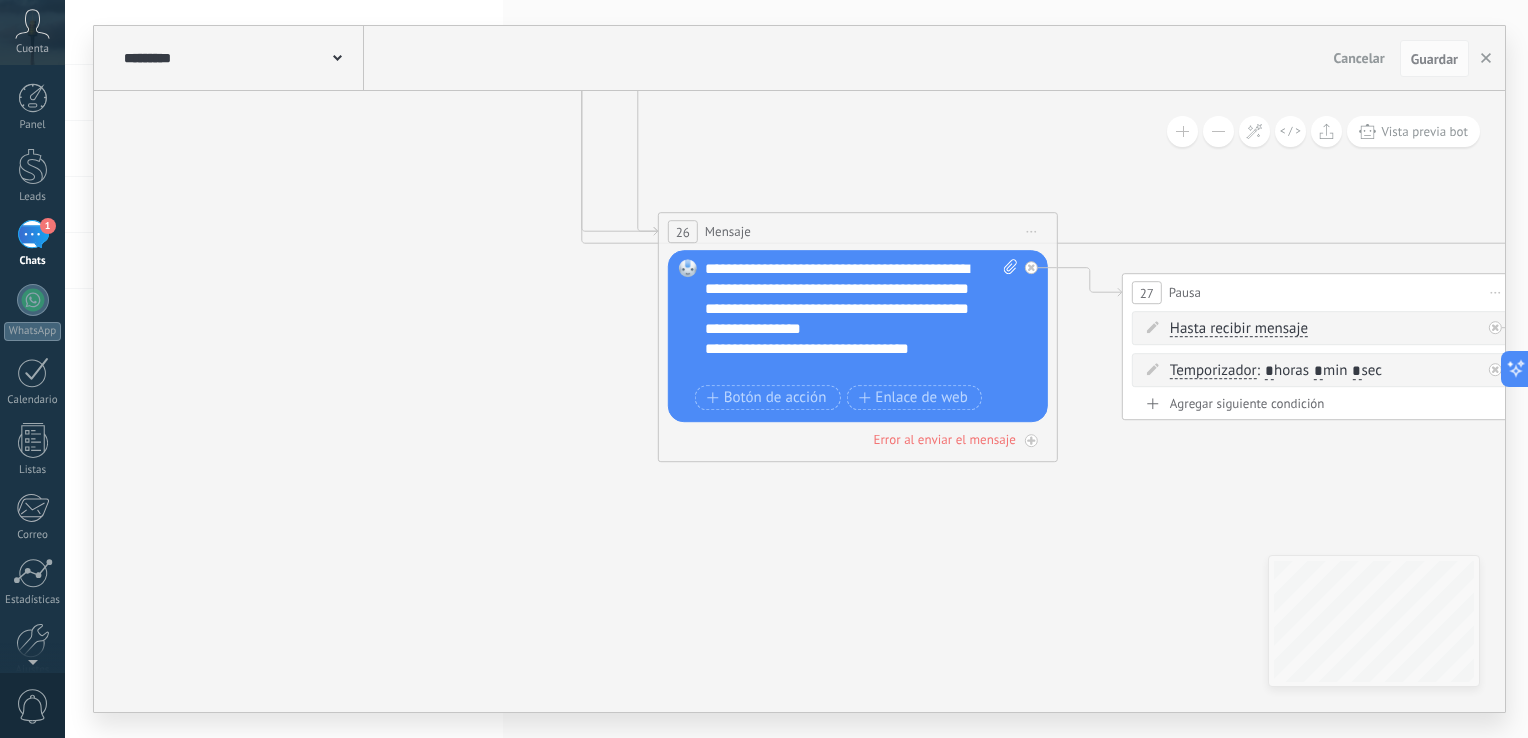 drag, startPoint x: 921, startPoint y: 558, endPoint x: 884, endPoint y: 550, distance: 37.85499 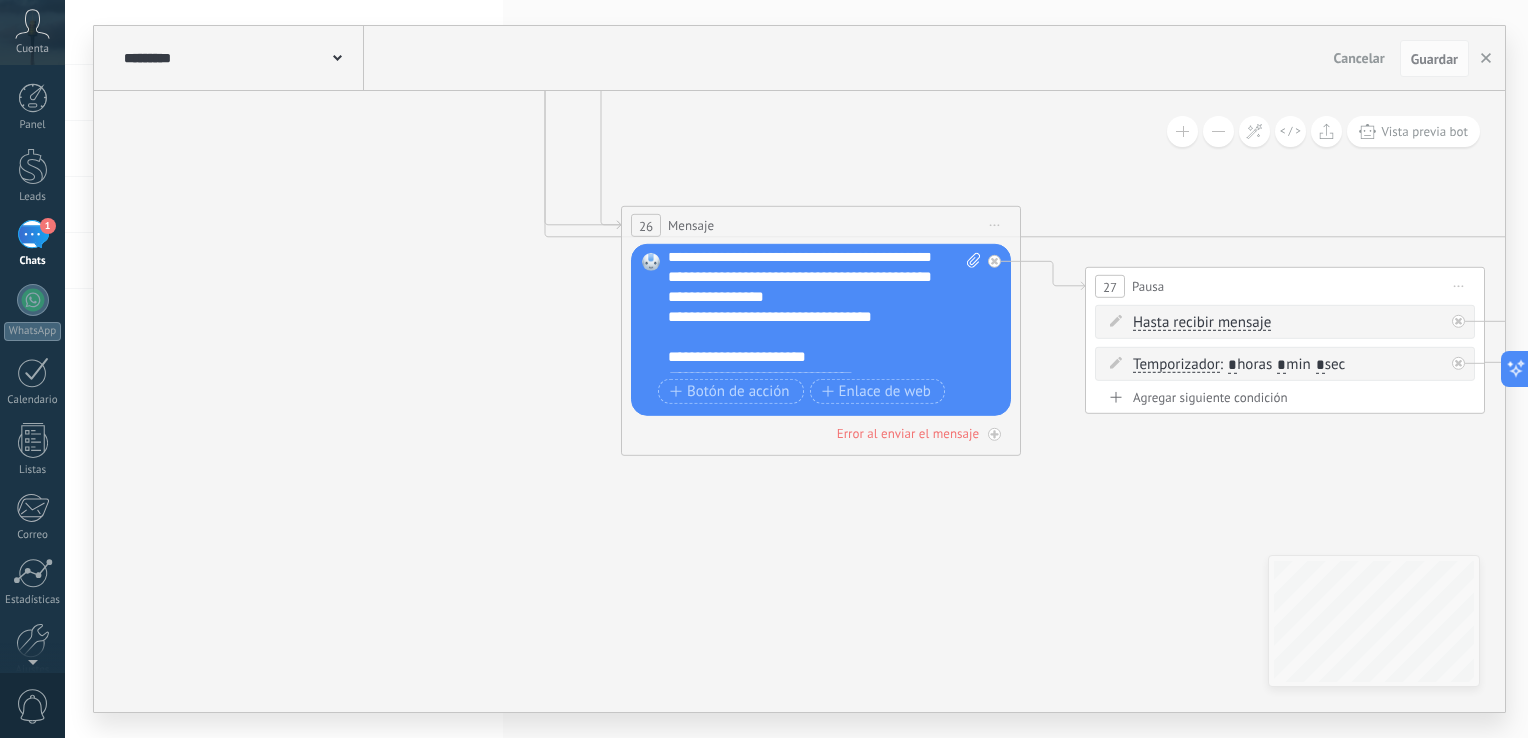 scroll, scrollTop: 40, scrollLeft: 0, axis: vertical 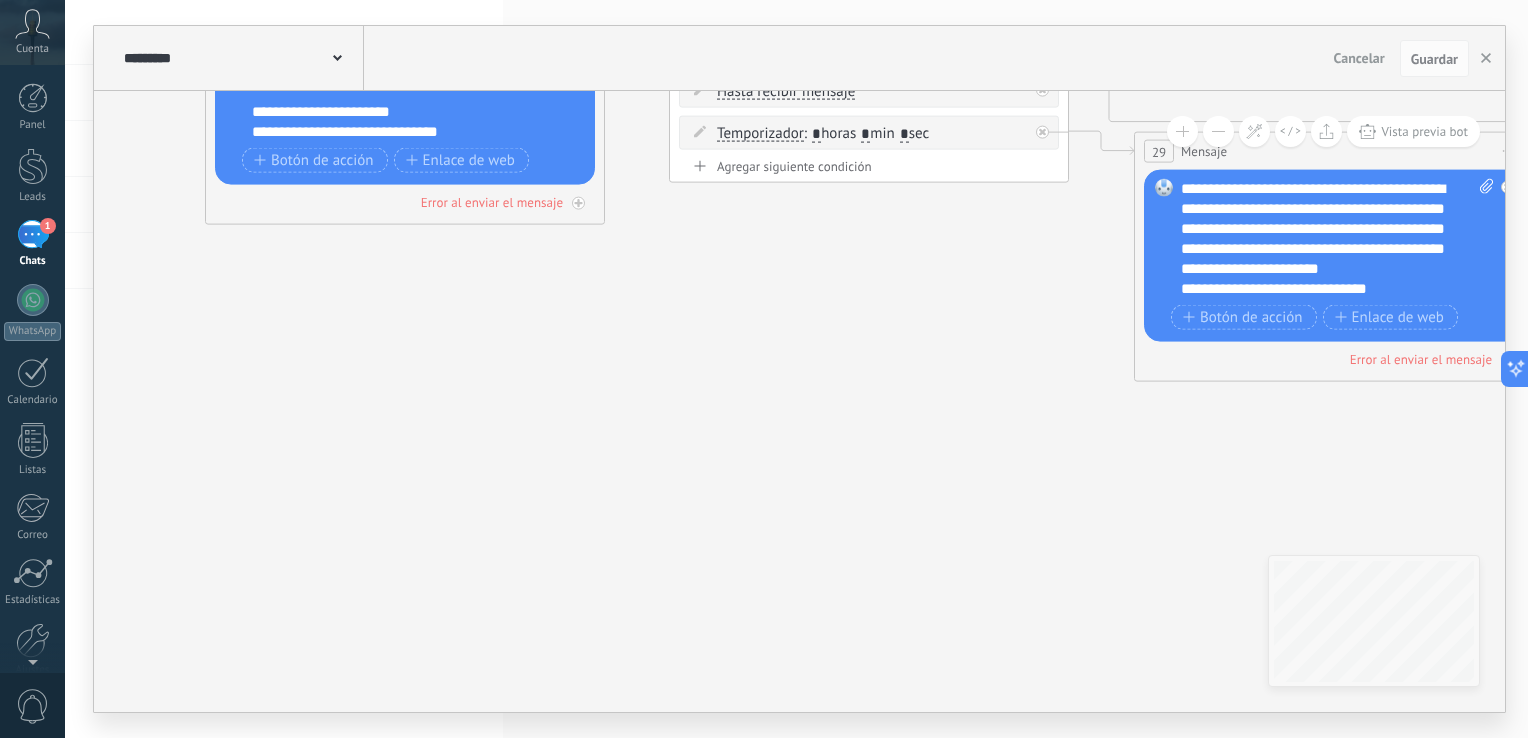 drag, startPoint x: 1156, startPoint y: 510, endPoint x: 728, endPoint y: 268, distance: 491.67877 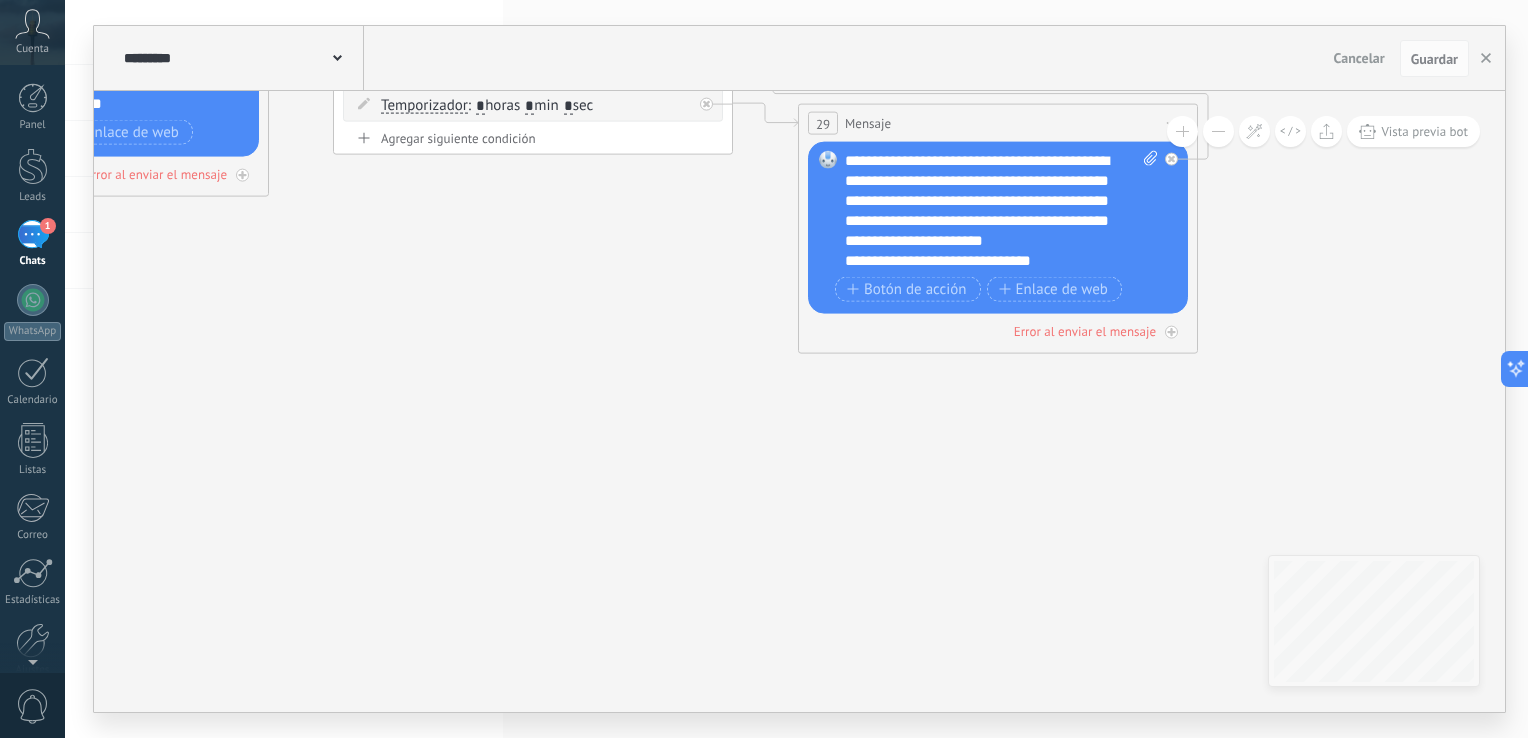 drag 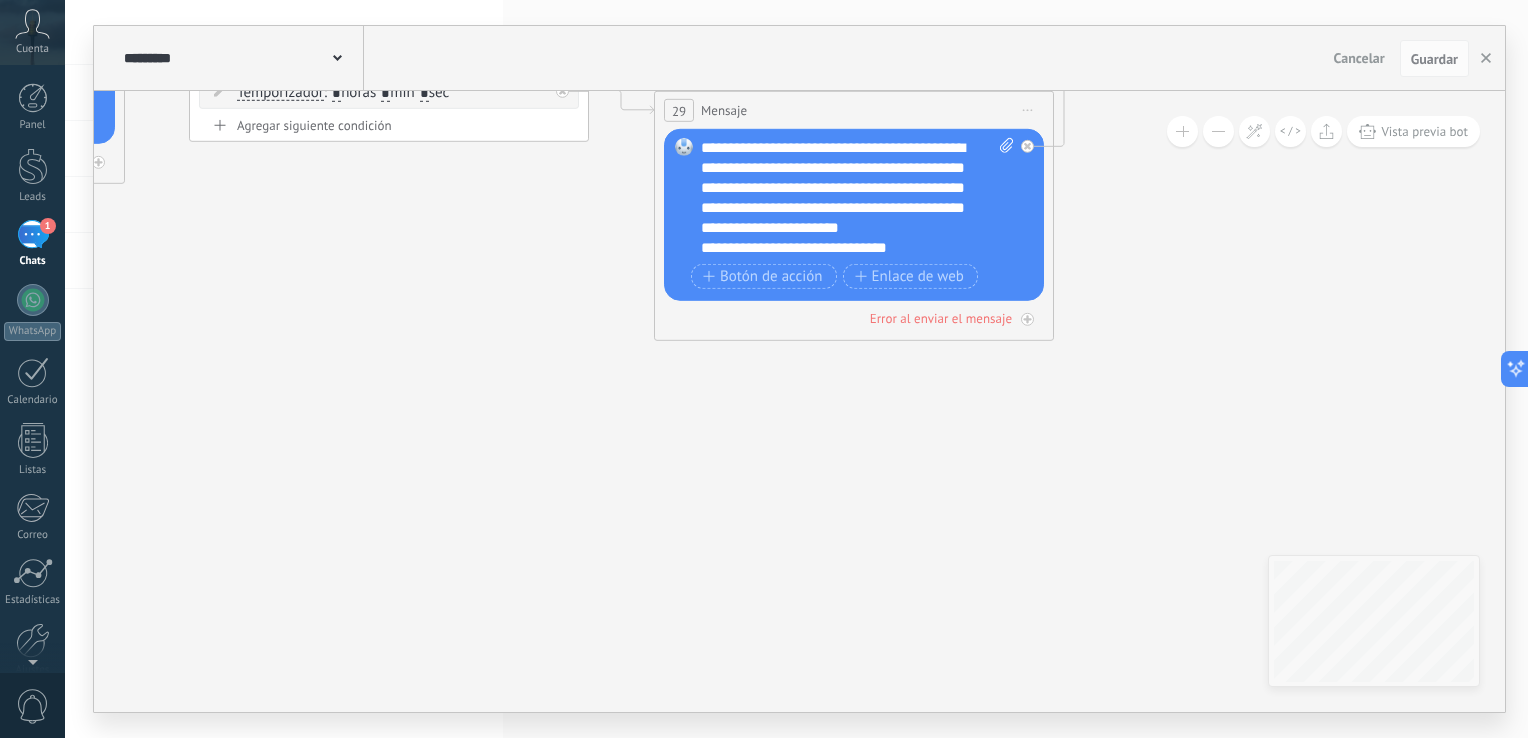 scroll, scrollTop: 40, scrollLeft: 0, axis: vertical 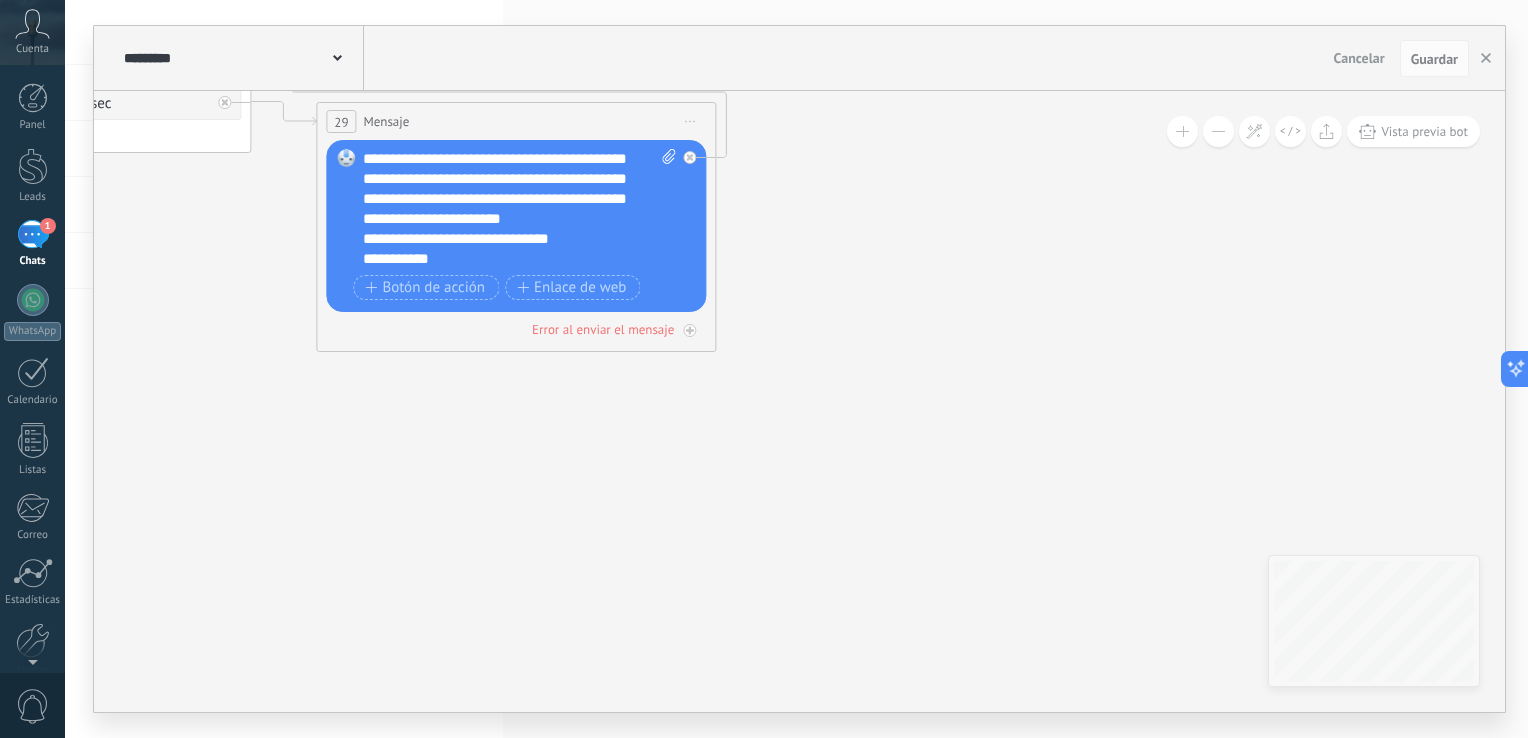 click 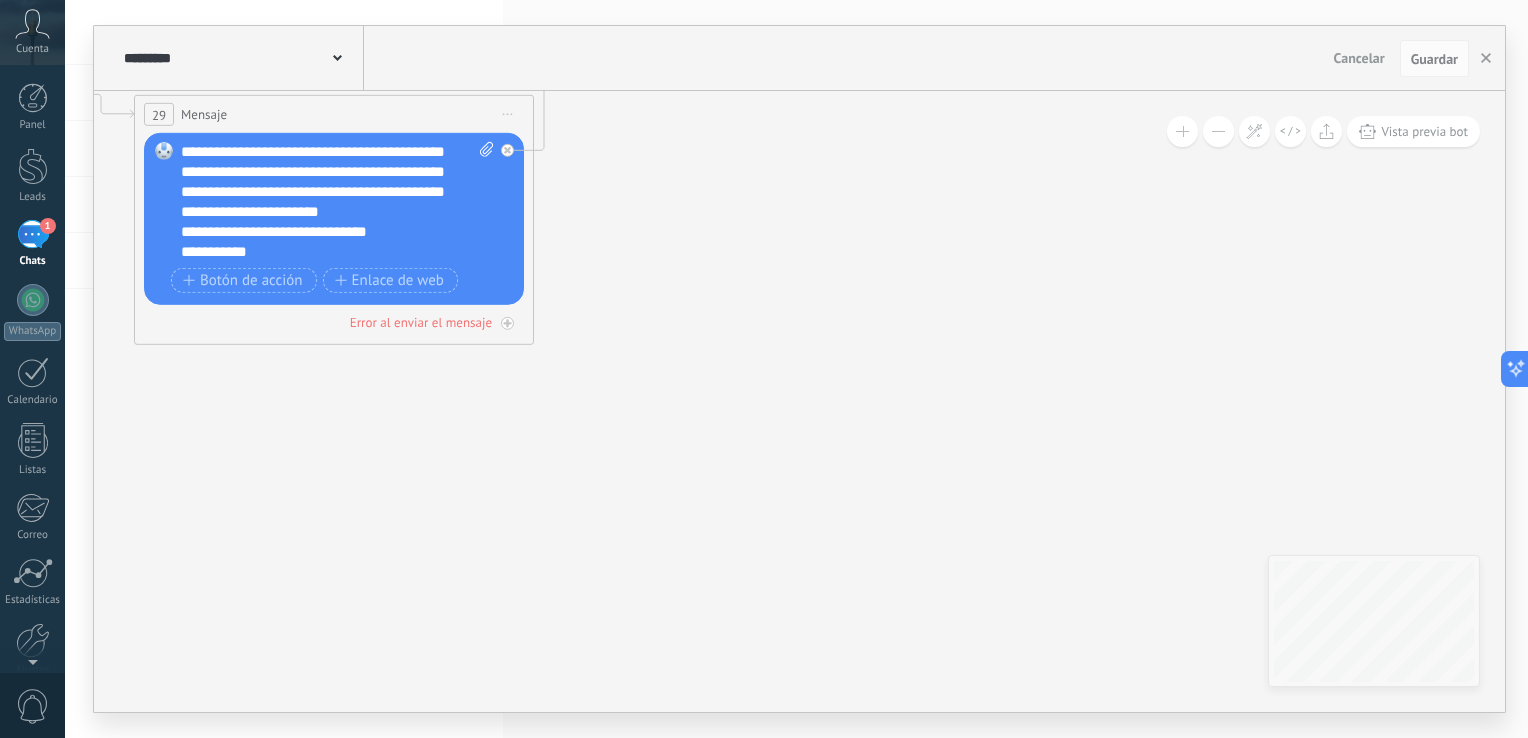 click 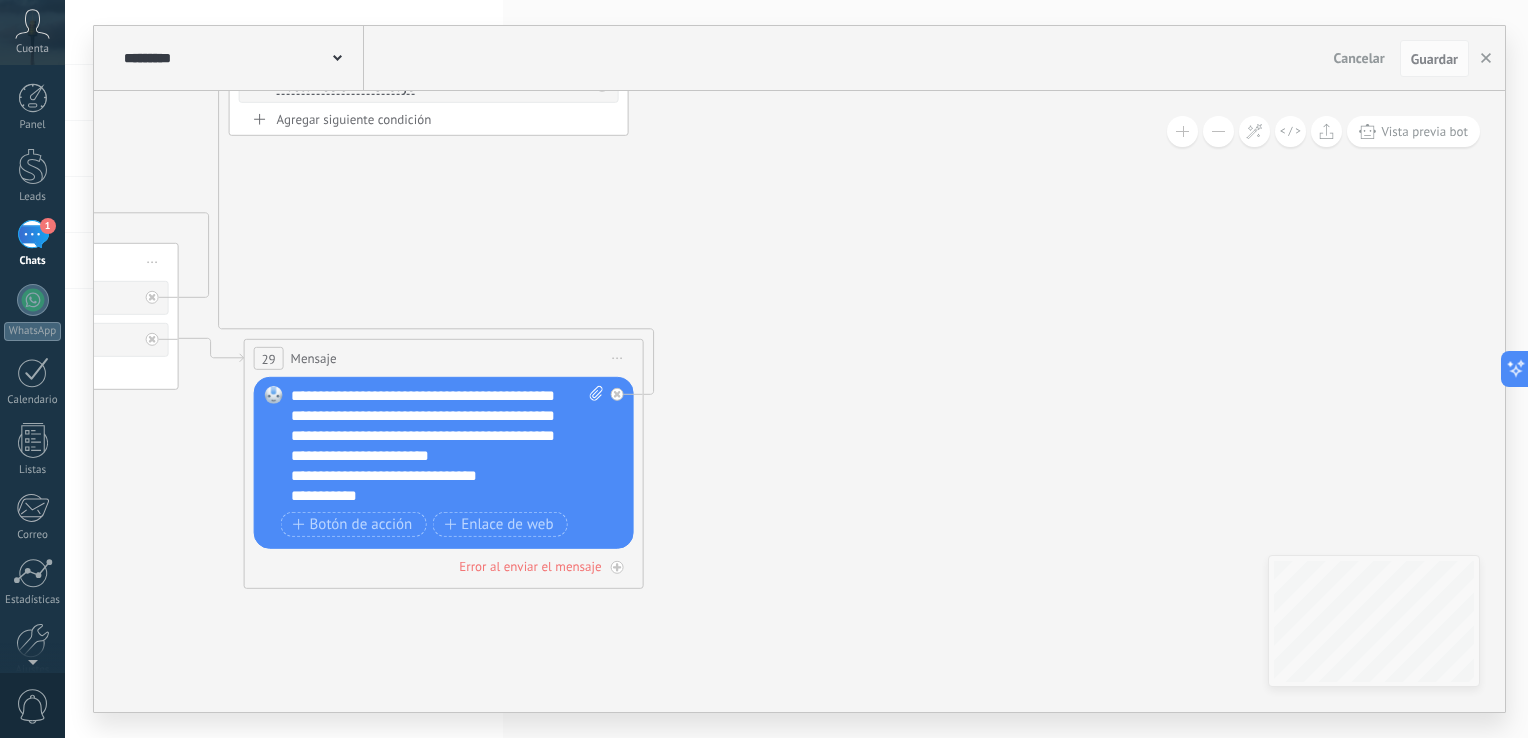 click on "1" at bounding box center [33, 234] 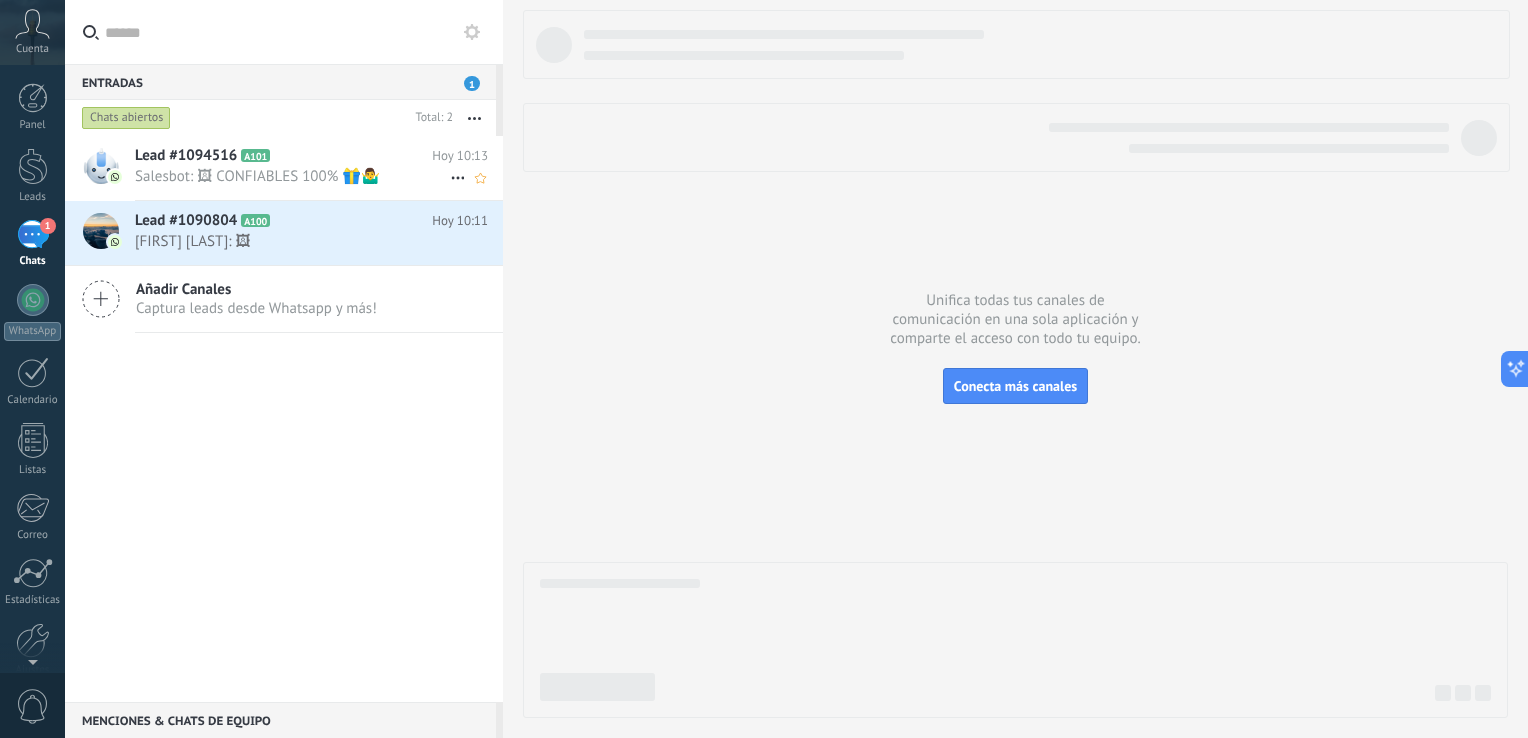 click on "Salesbot: 🖼 CONFIABLES 100% 🎁🤷‍♂️" at bounding box center [292, 176] 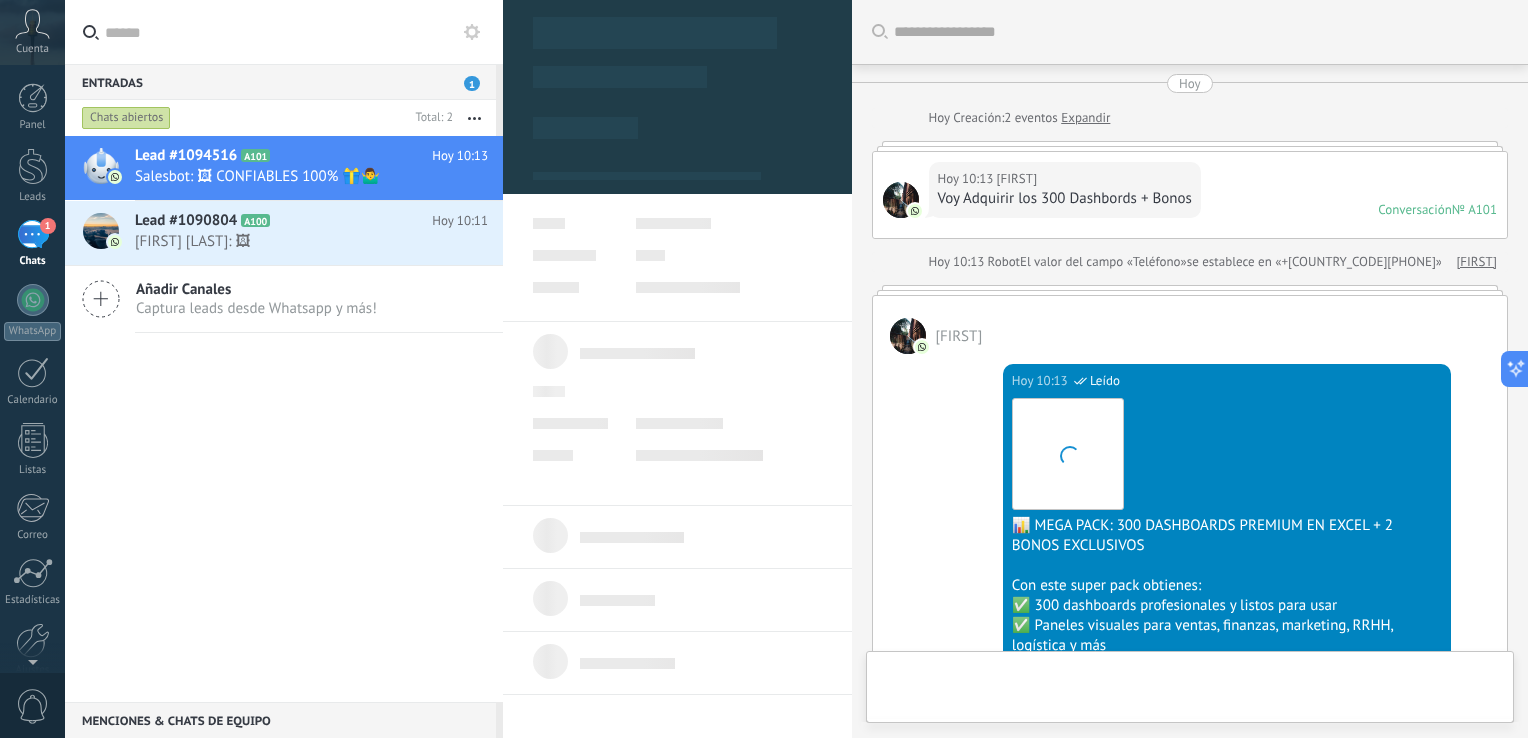 scroll, scrollTop: 1162, scrollLeft: 0, axis: vertical 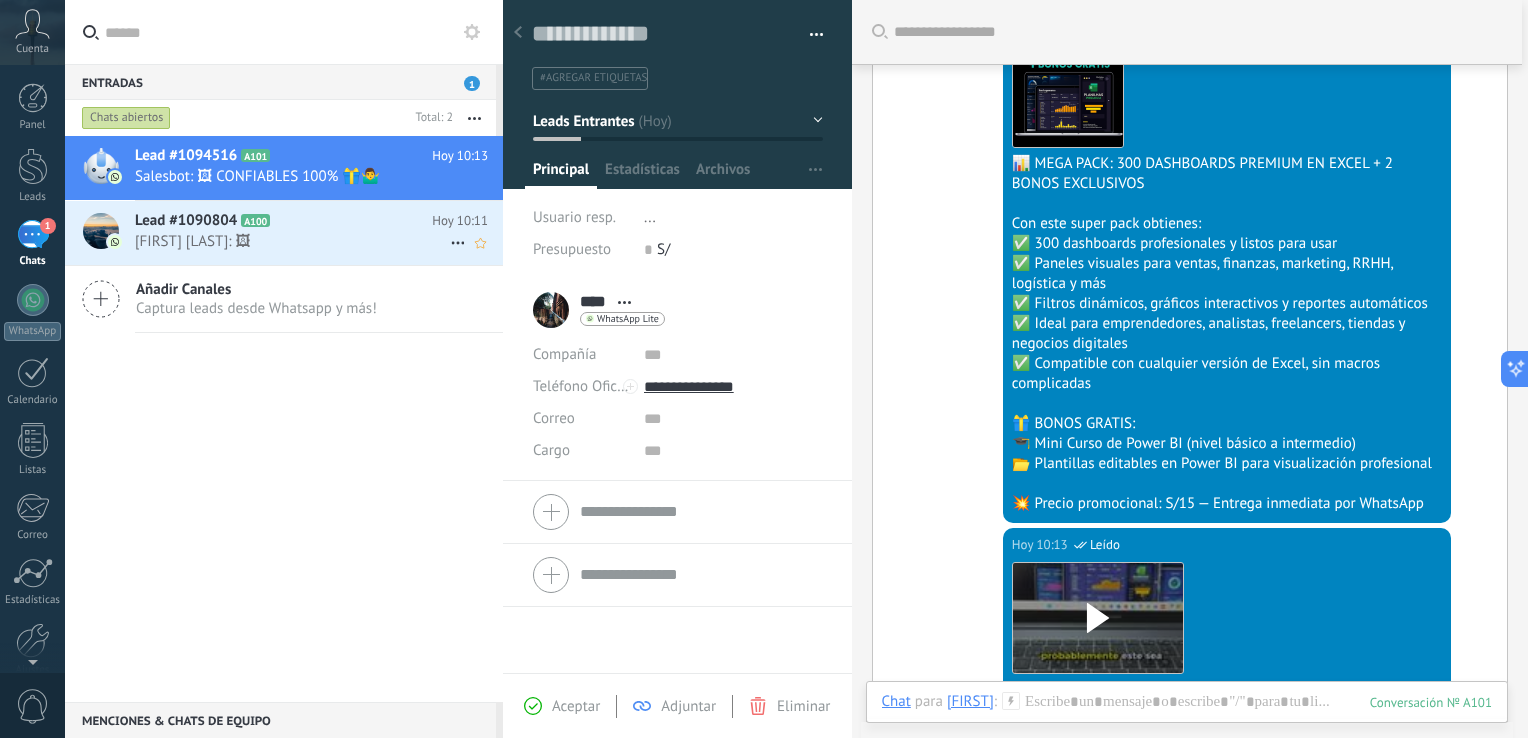 click on "Orlando Rimac: 🖼" at bounding box center (292, 241) 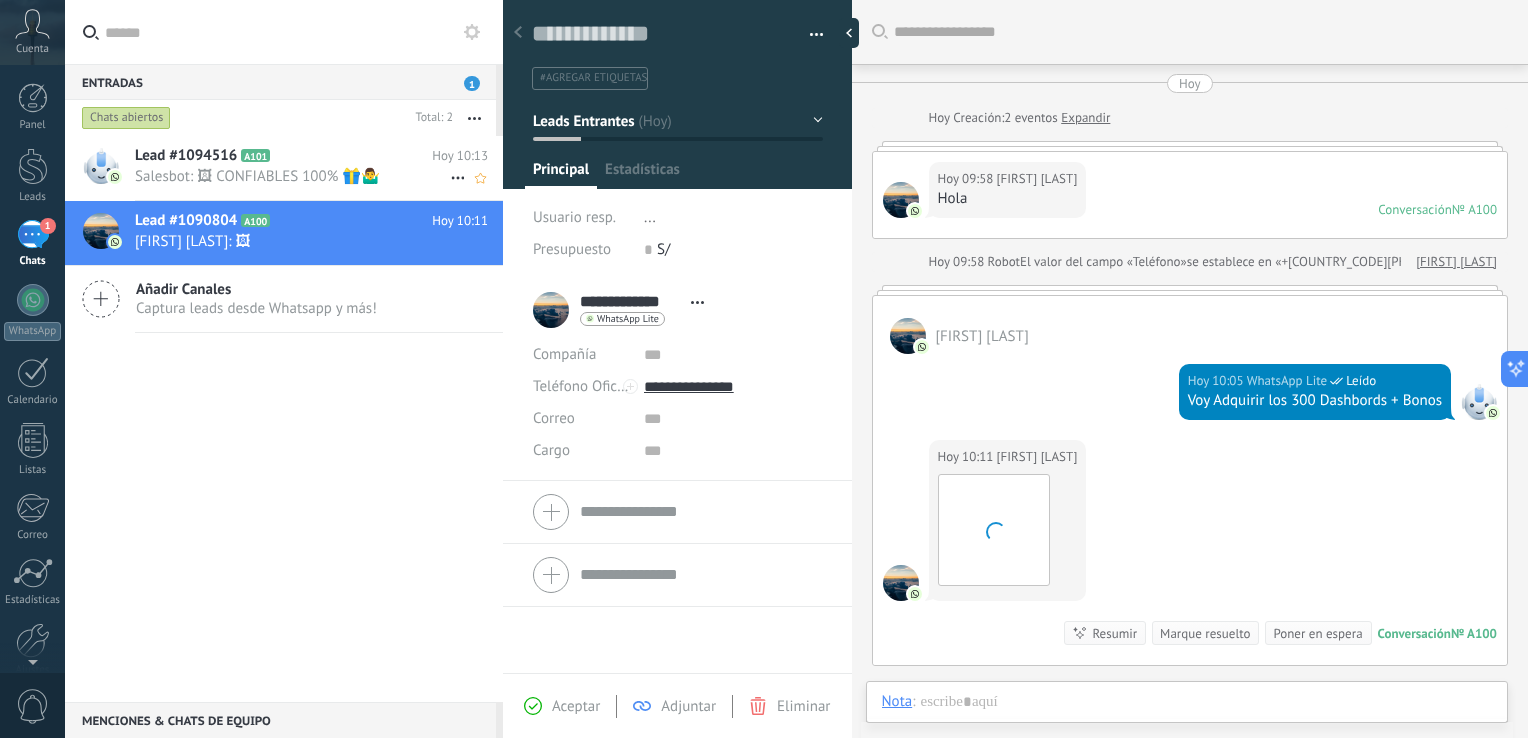 scroll, scrollTop: 29, scrollLeft: 0, axis: vertical 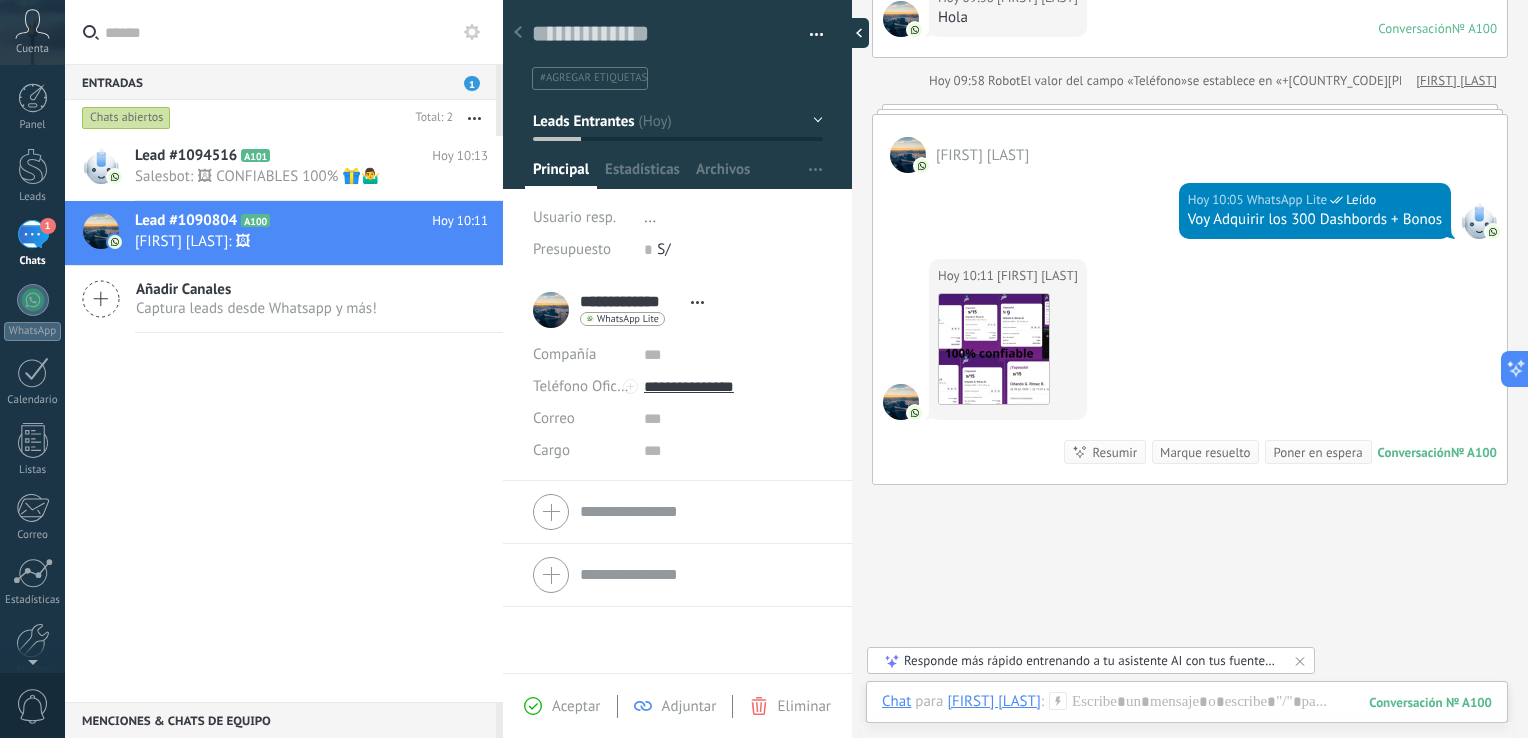 click at bounding box center [854, 33] 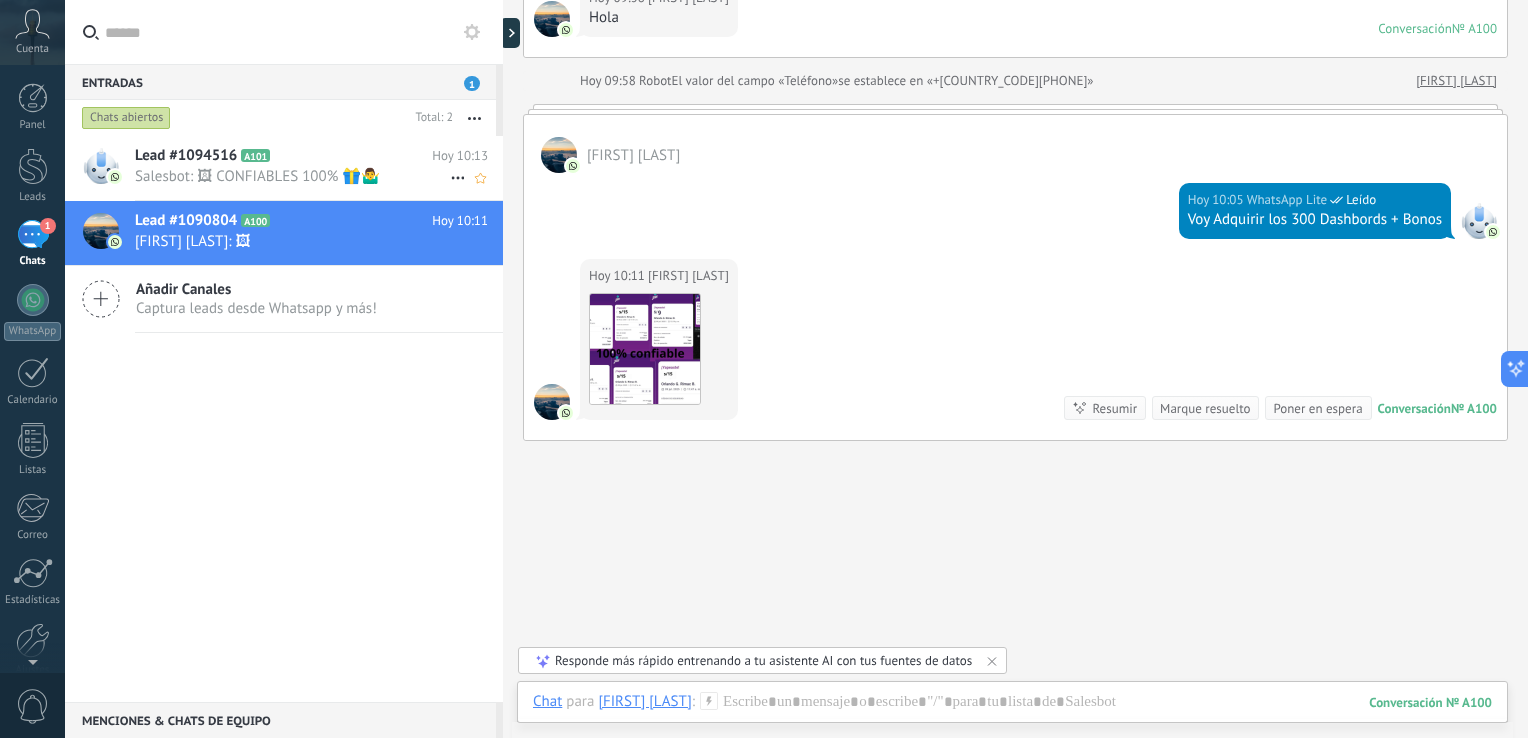 click on "Salesbot: 🖼 CONFIABLES 100% 🎁🤷‍♂️" at bounding box center (292, 176) 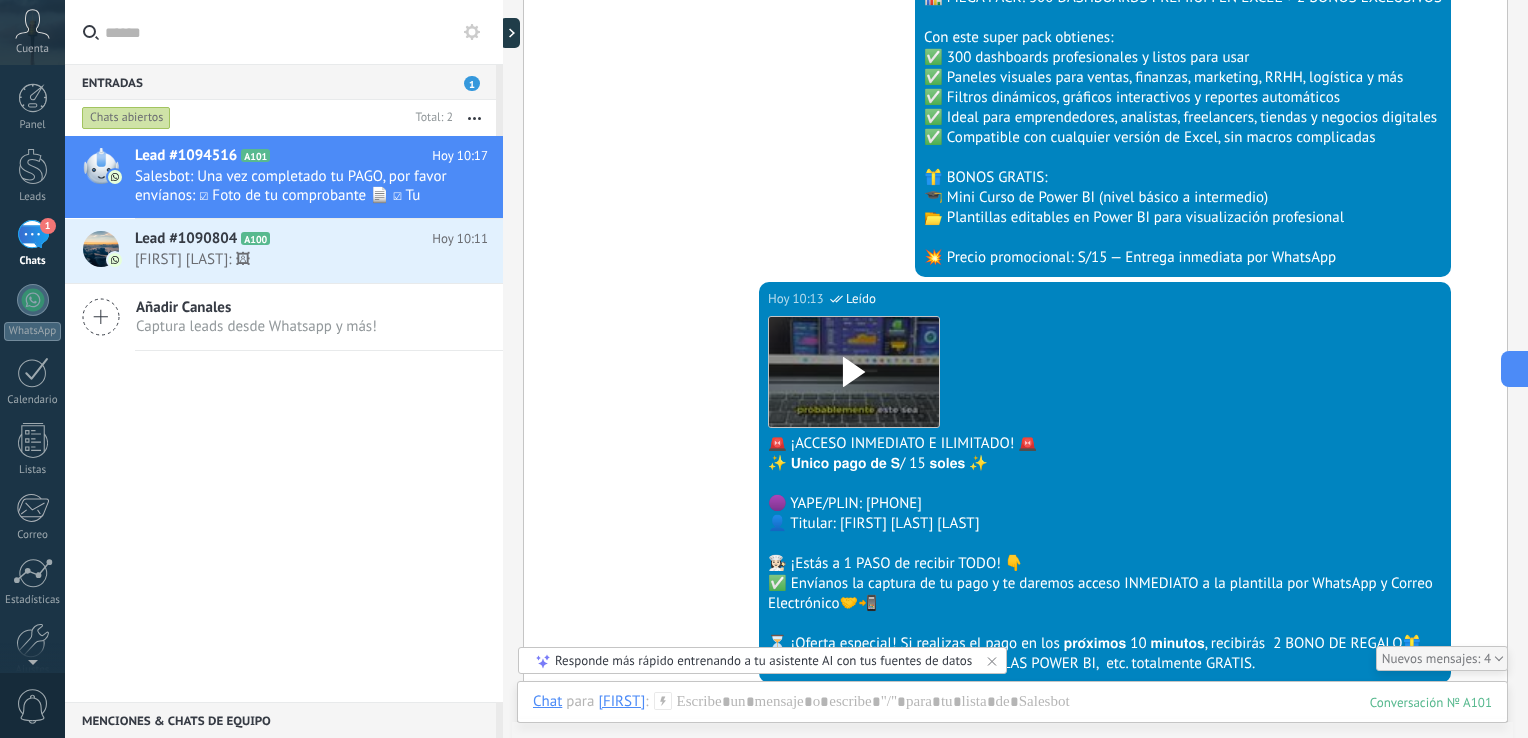 scroll, scrollTop: 572, scrollLeft: 0, axis: vertical 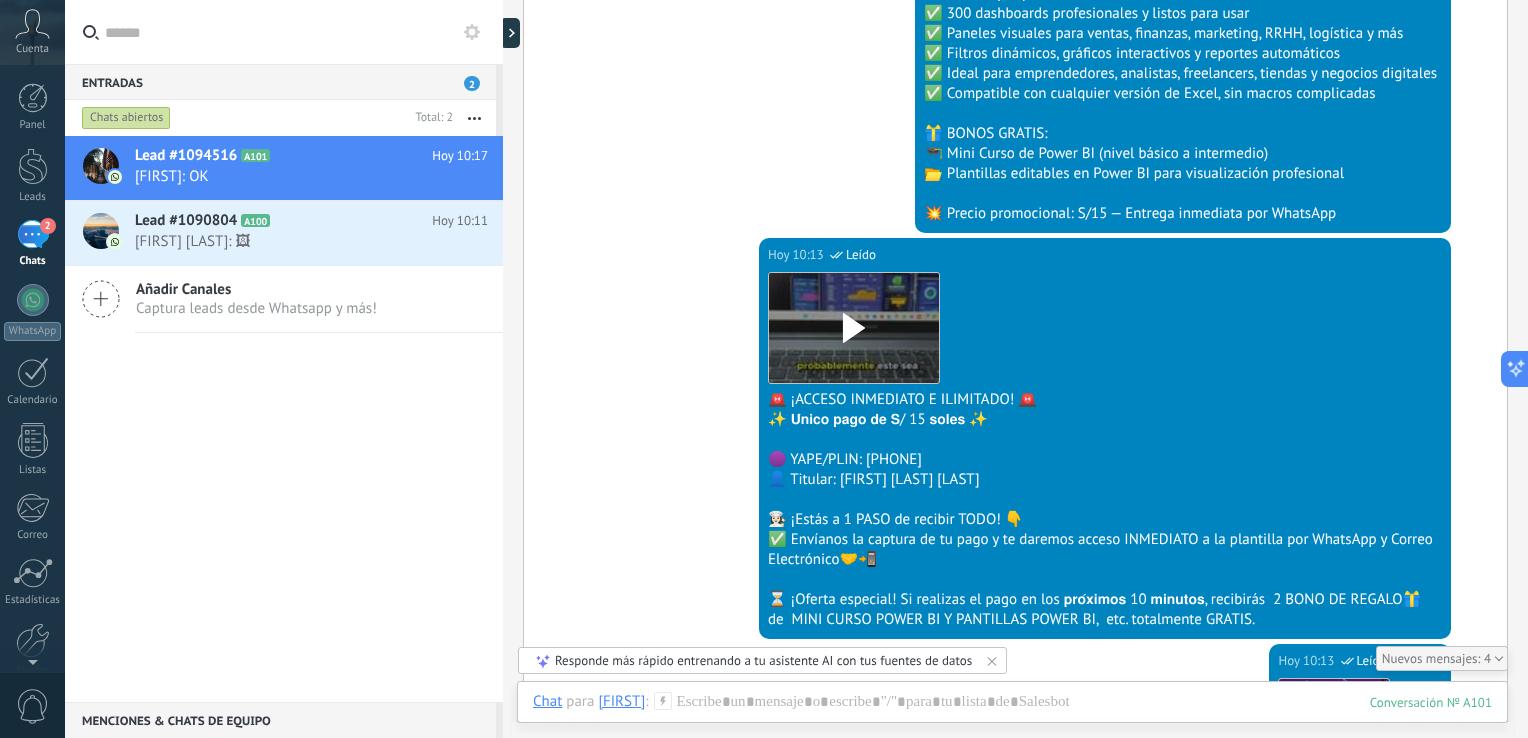 click 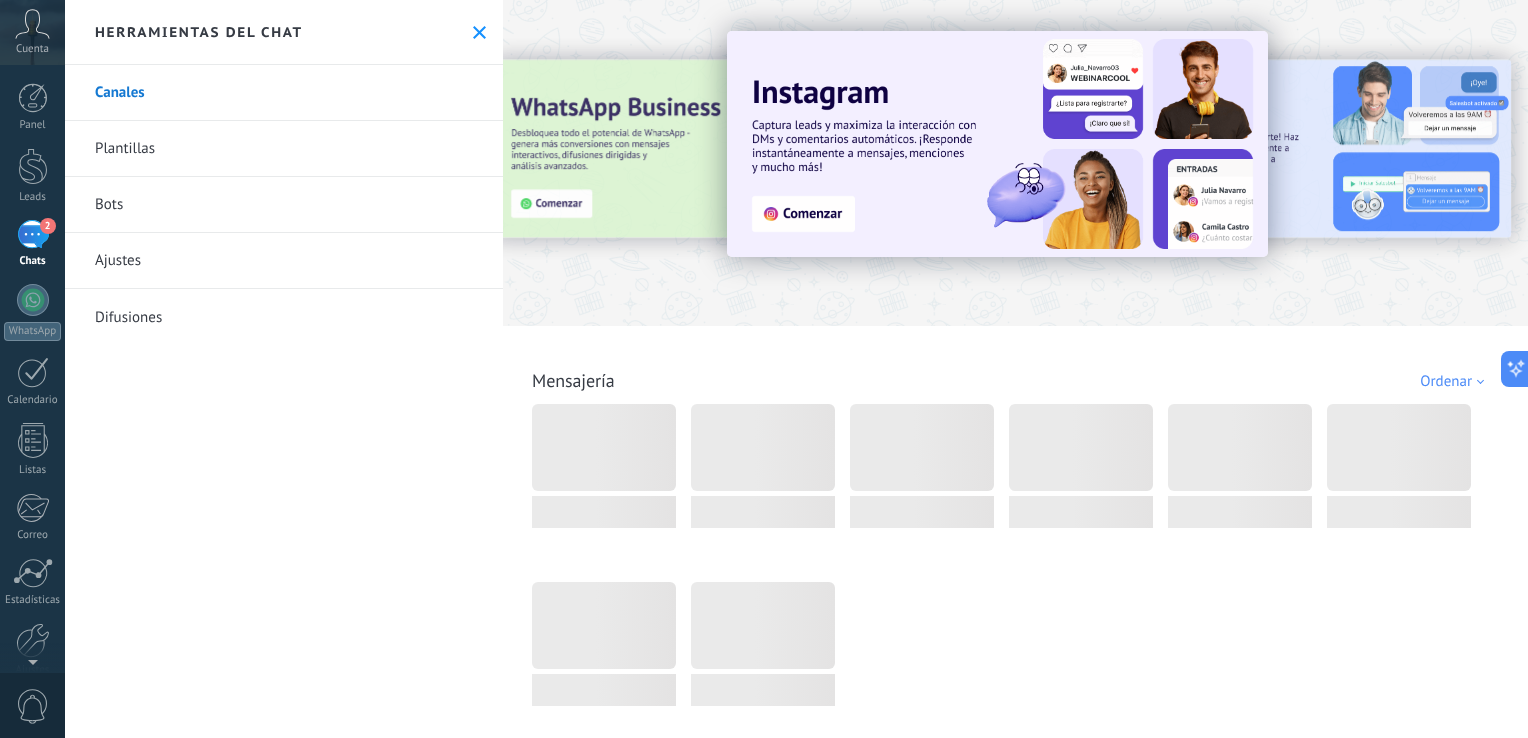 click on "Plantillas" at bounding box center [284, 149] 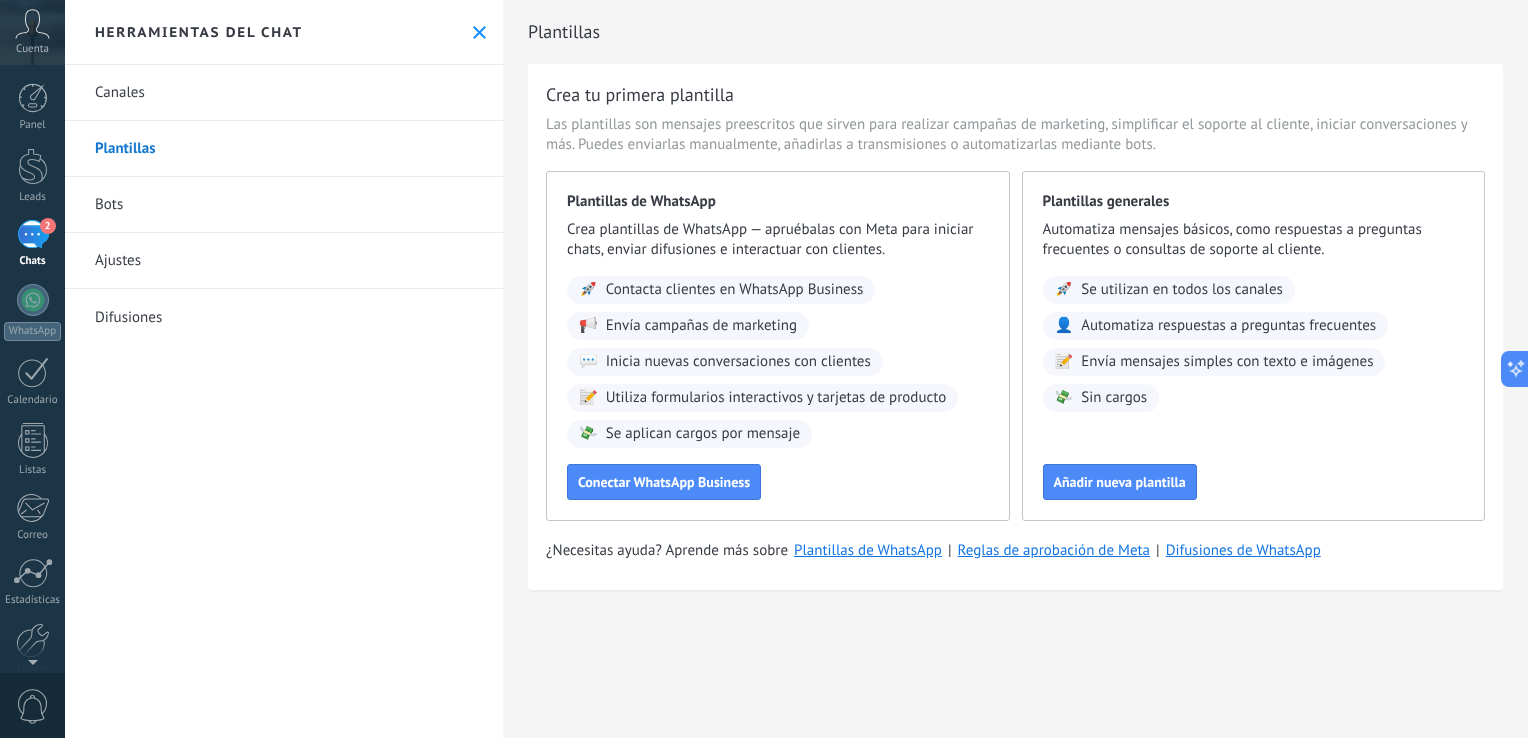 click on "Bots" at bounding box center (284, 205) 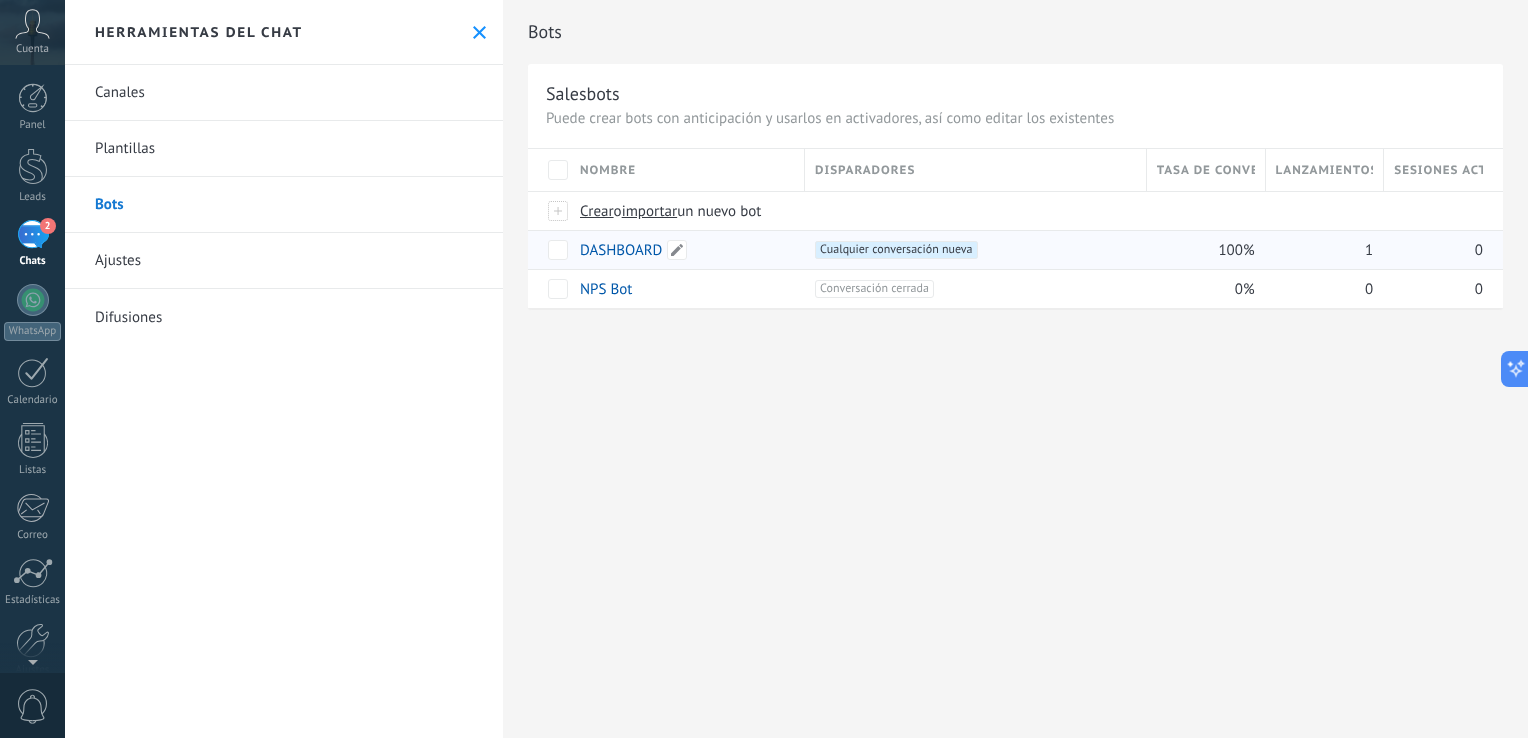 click on "DASHBOARD" at bounding box center (621, 250) 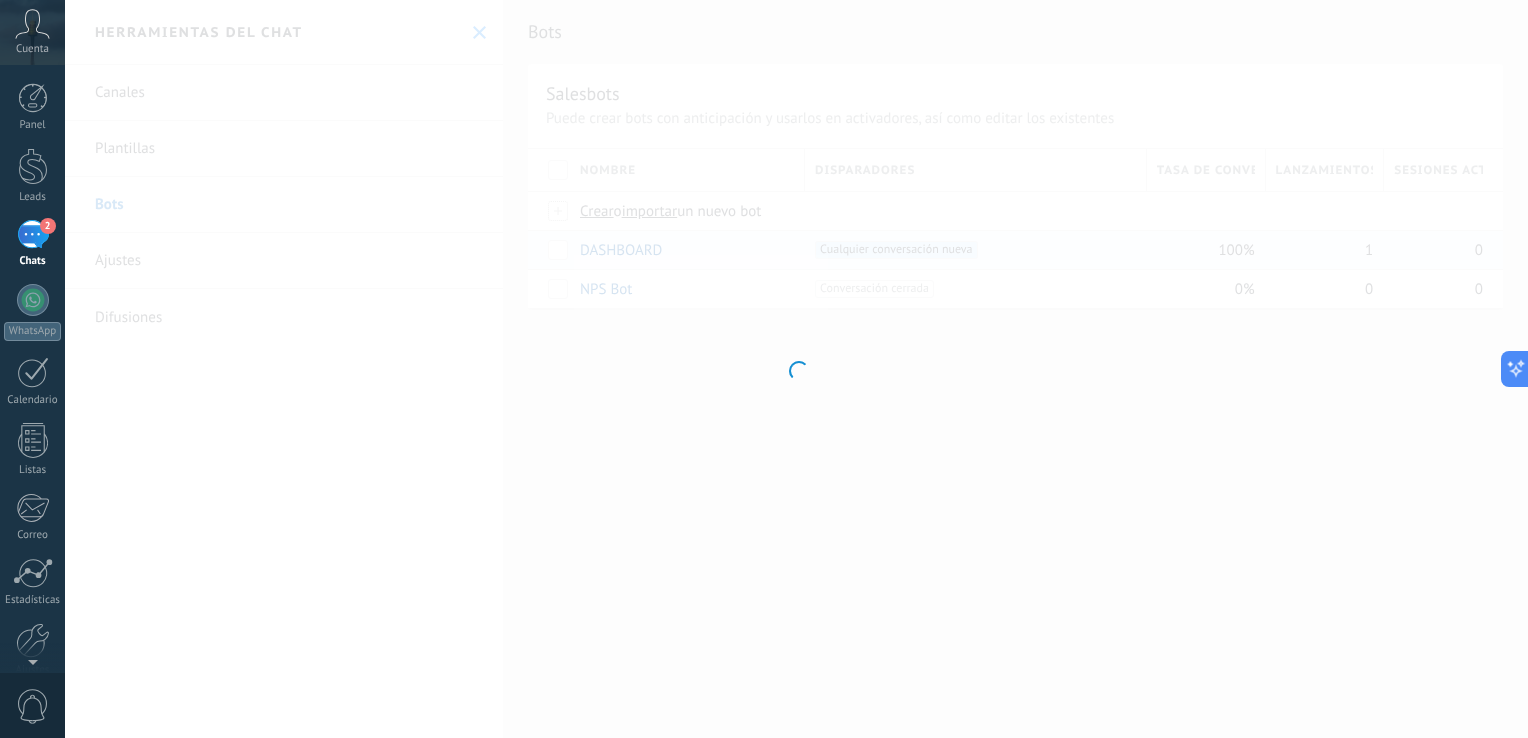 type on "*********" 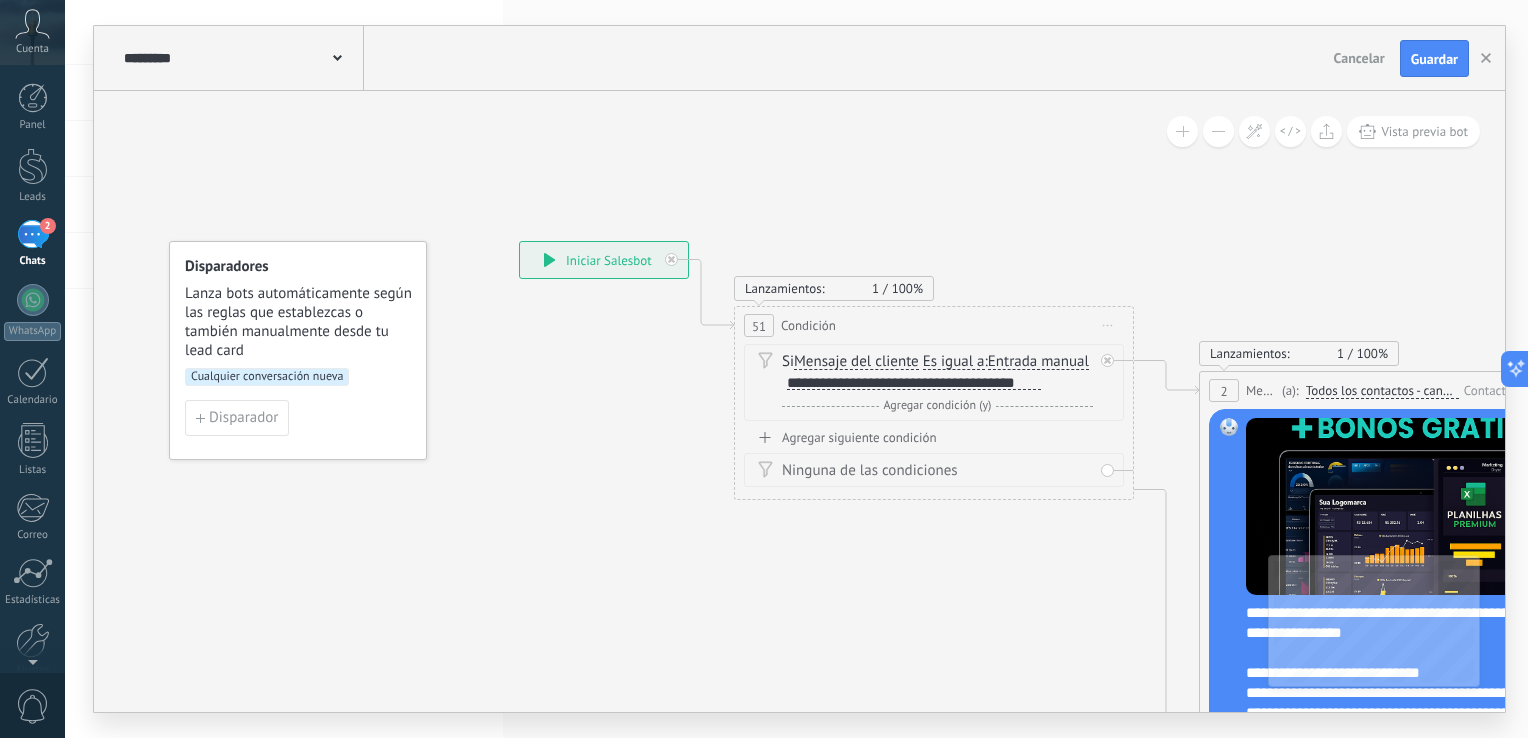 click on "**********" at bounding box center [914, 383] 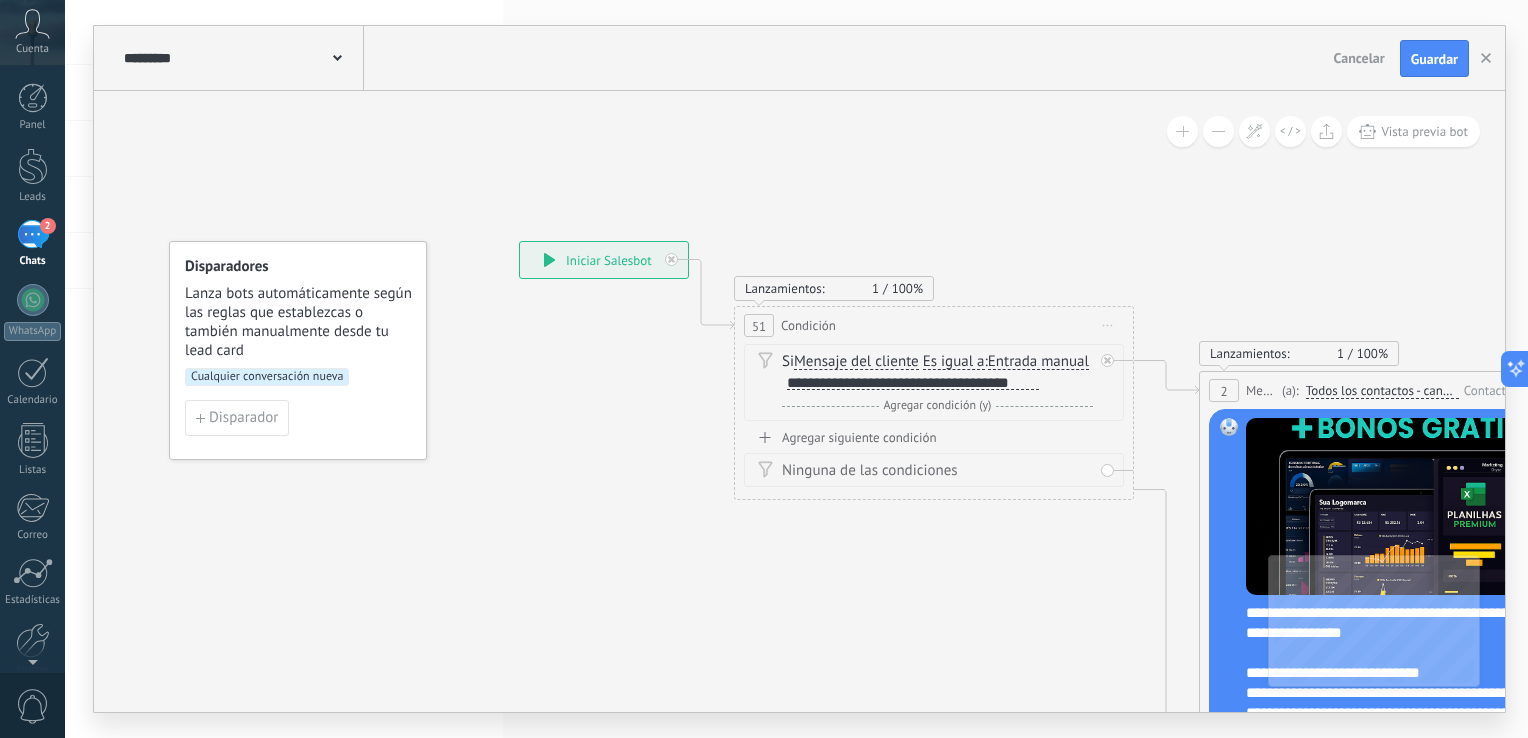 click on "**********" at bounding box center (913, 383) 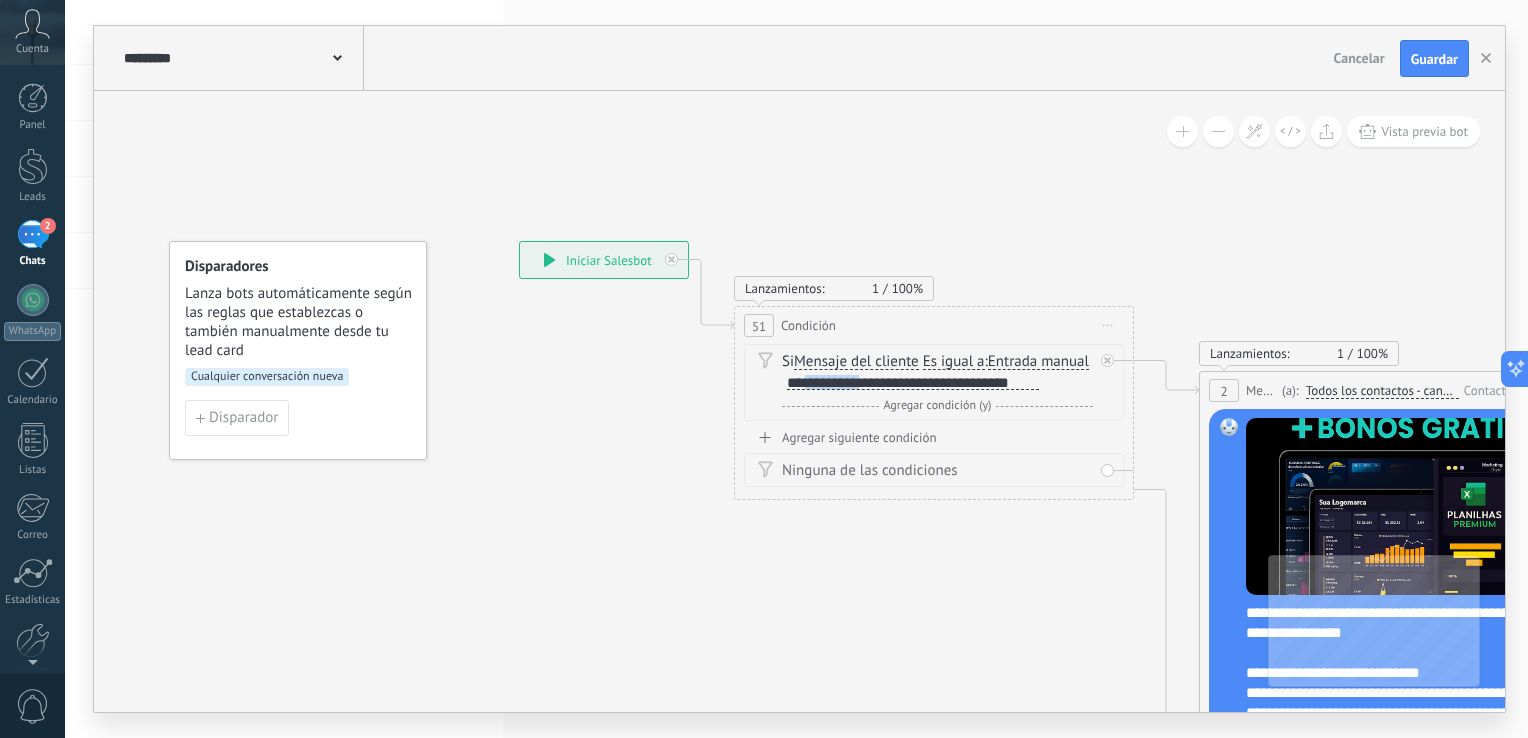 click on "**********" at bounding box center [913, 383] 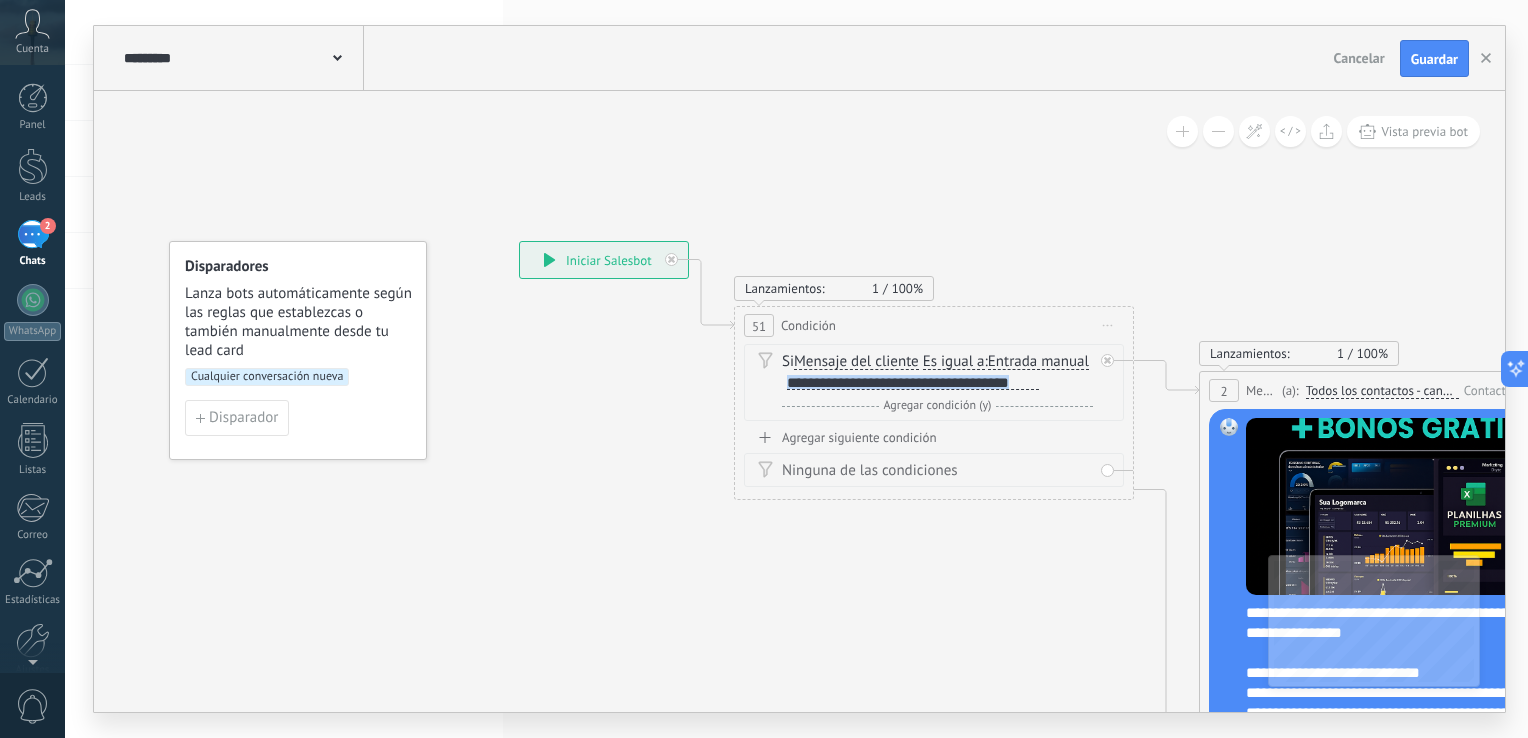 click on "**********" at bounding box center (913, 383) 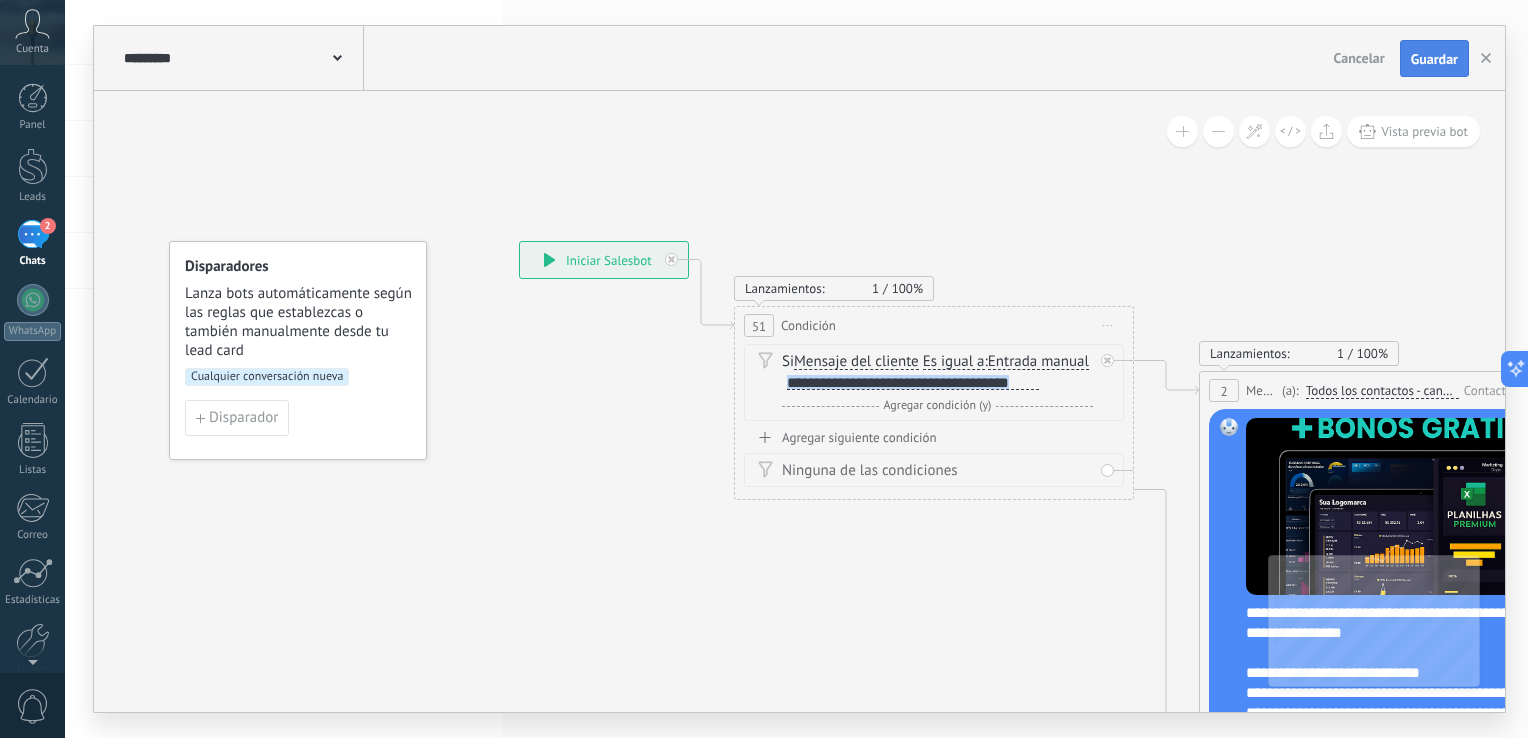 click on "Guardar" at bounding box center [1434, 59] 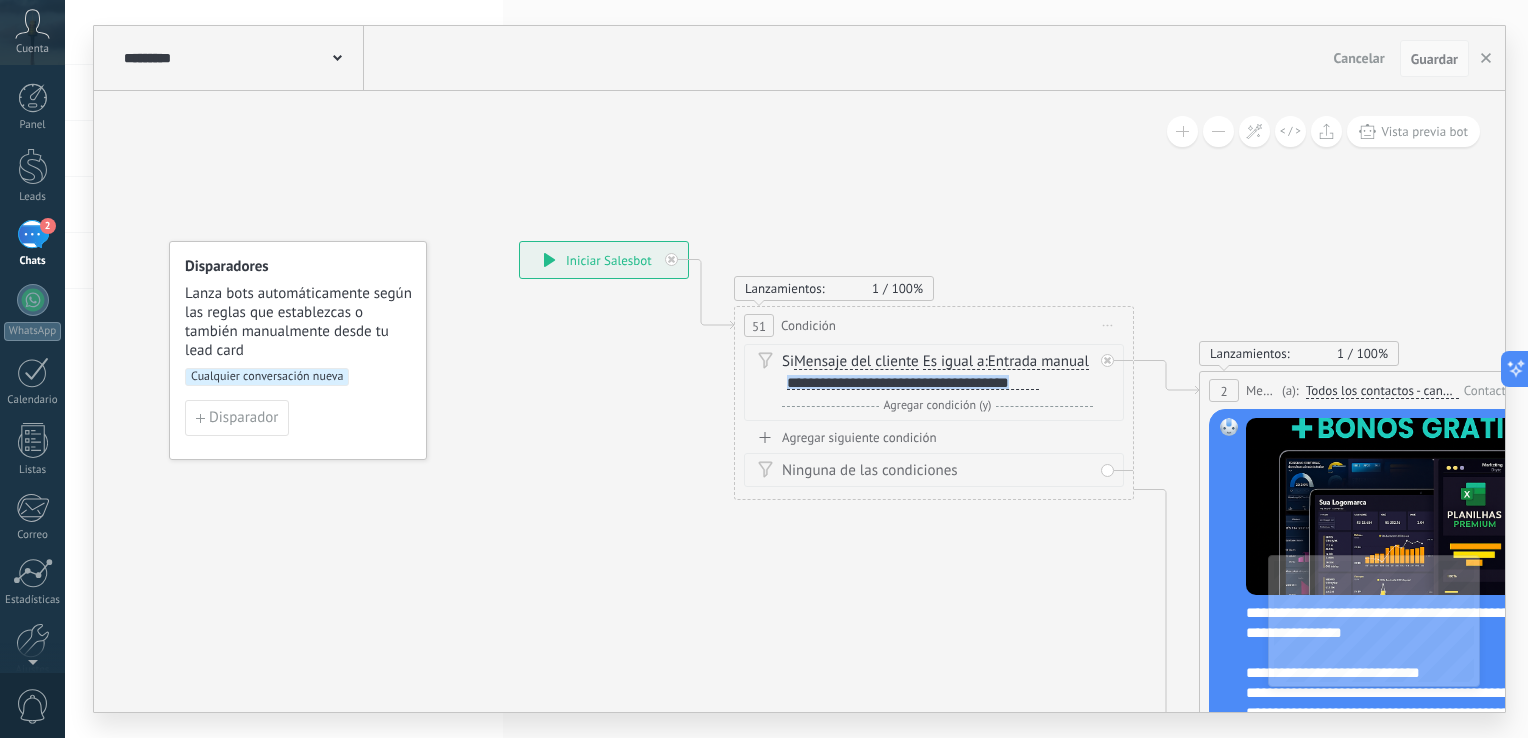 click on "Guardar" at bounding box center [1434, 59] 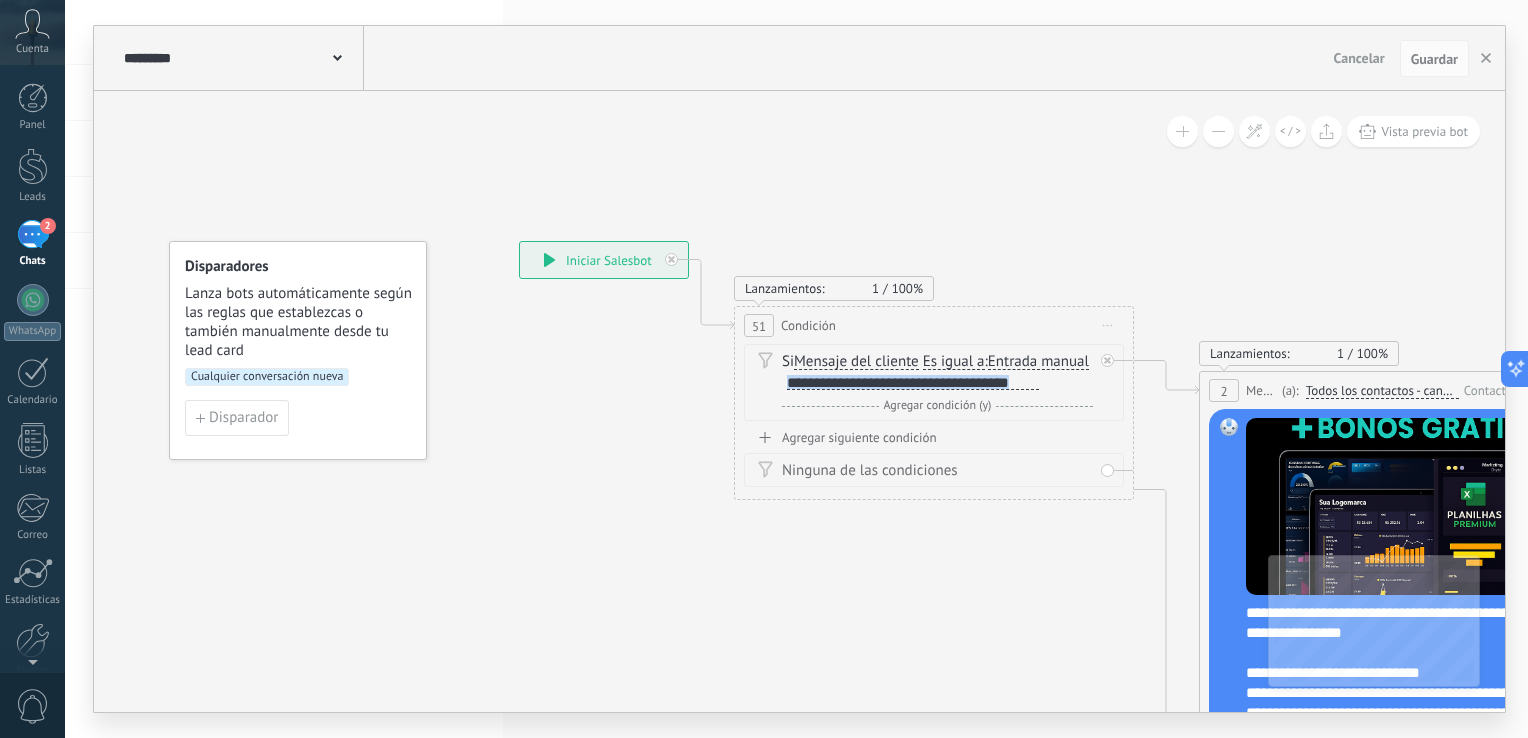 click on "2" at bounding box center [33, 234] 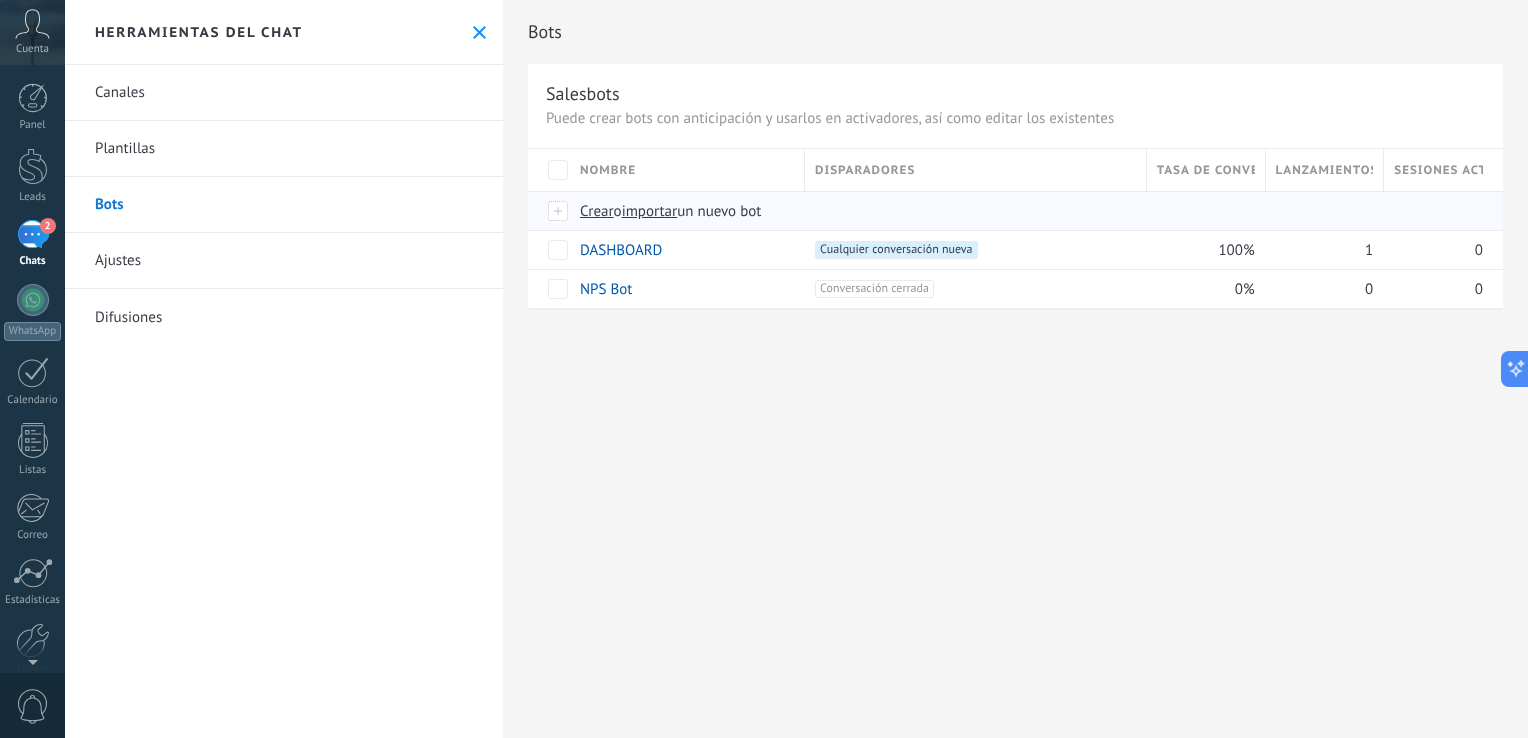 click on "importar" at bounding box center (650, 211) 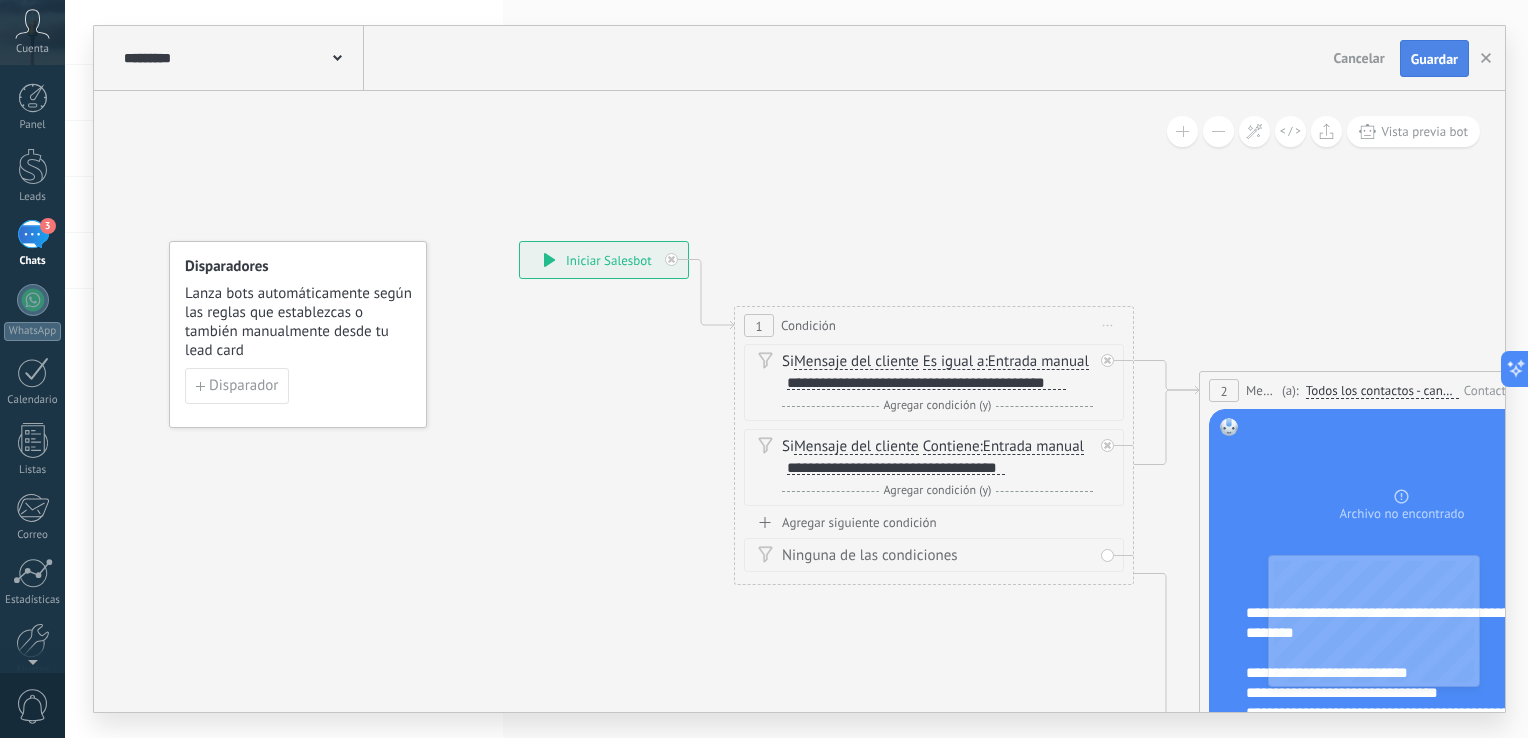 click on "Guardar" at bounding box center (1434, 59) 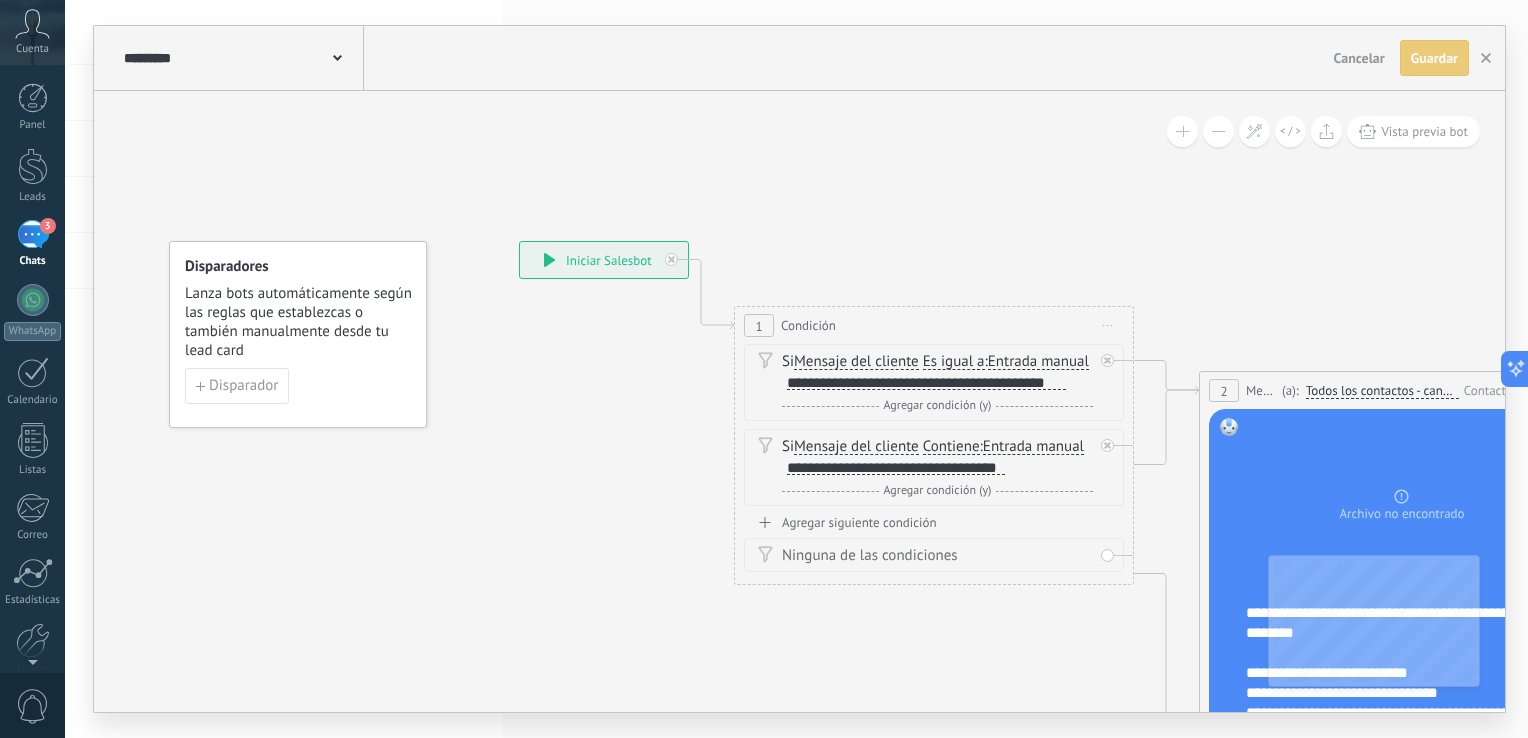 click on "3" at bounding box center [33, 234] 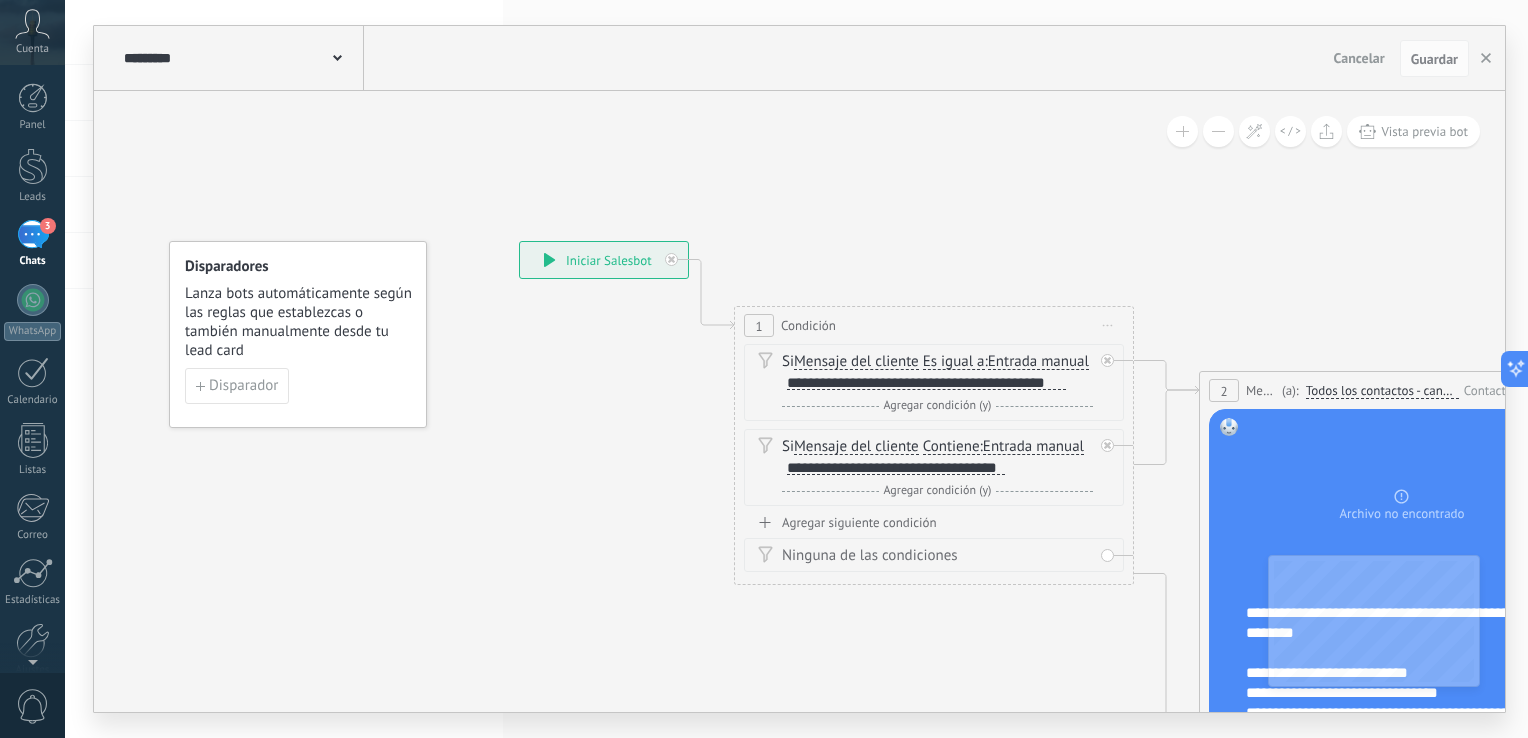 click on "3" at bounding box center (33, 234) 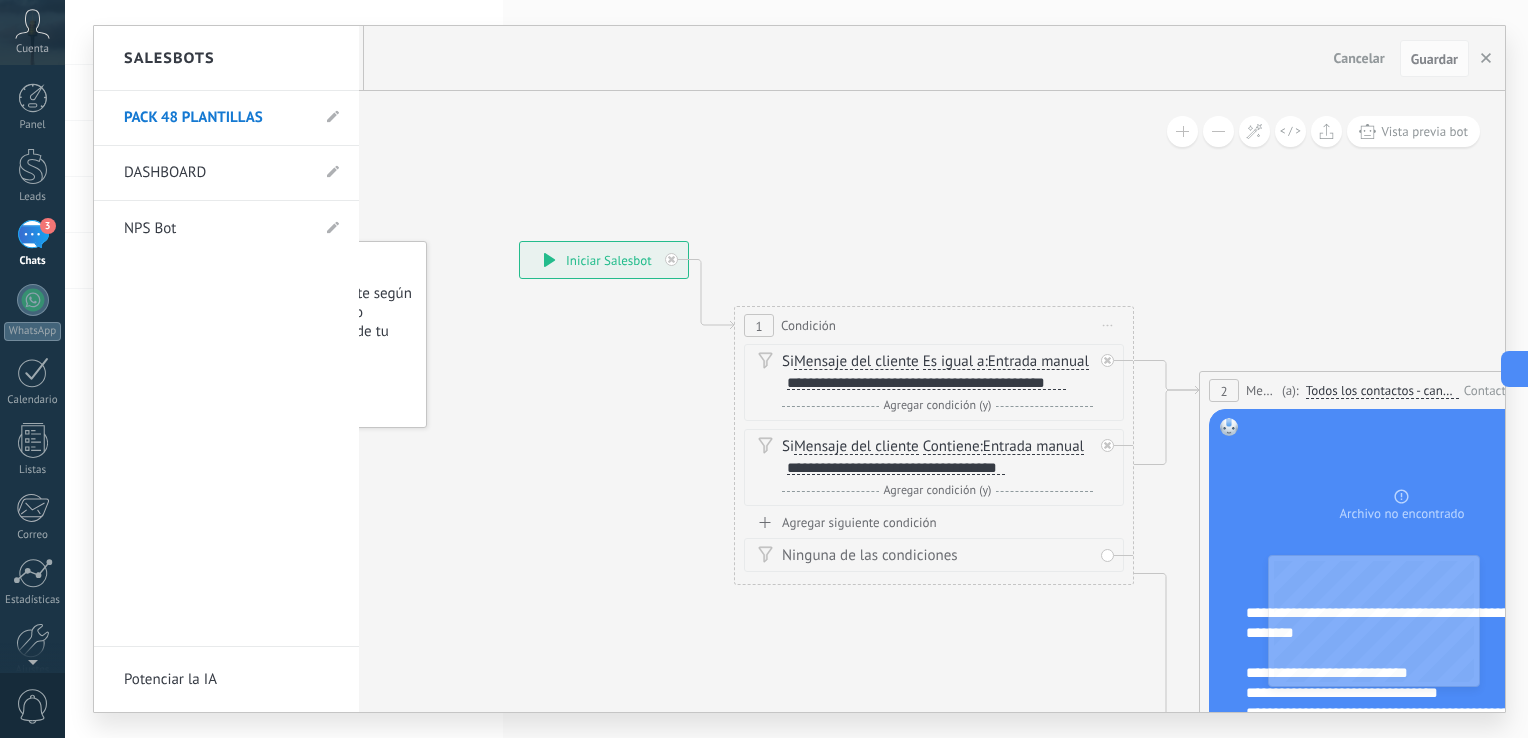 click on "DASHBOARD" at bounding box center [216, 173] 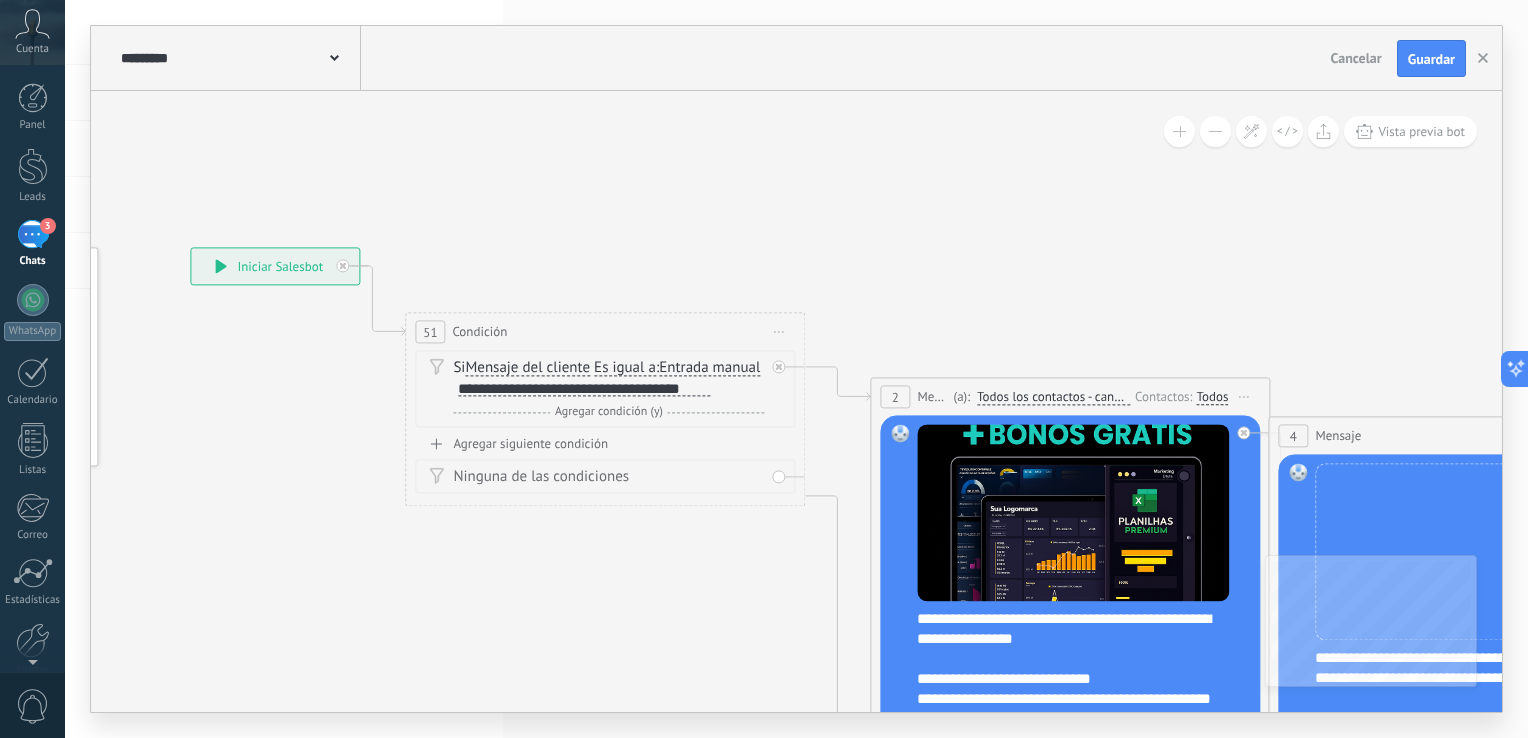 drag, startPoint x: 1352, startPoint y: 274, endPoint x: 797, endPoint y: 175, distance: 563.76056 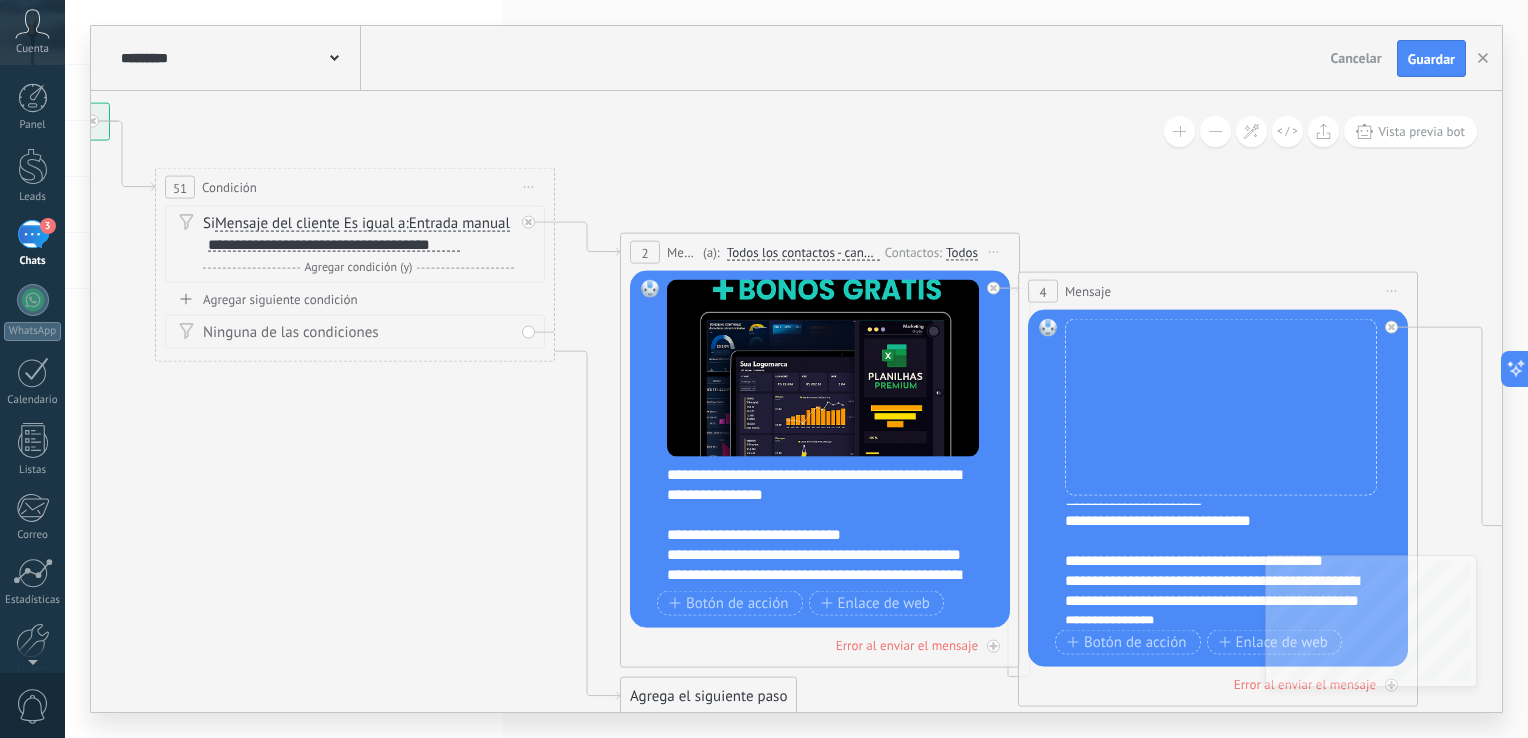 scroll, scrollTop: 100, scrollLeft: 0, axis: vertical 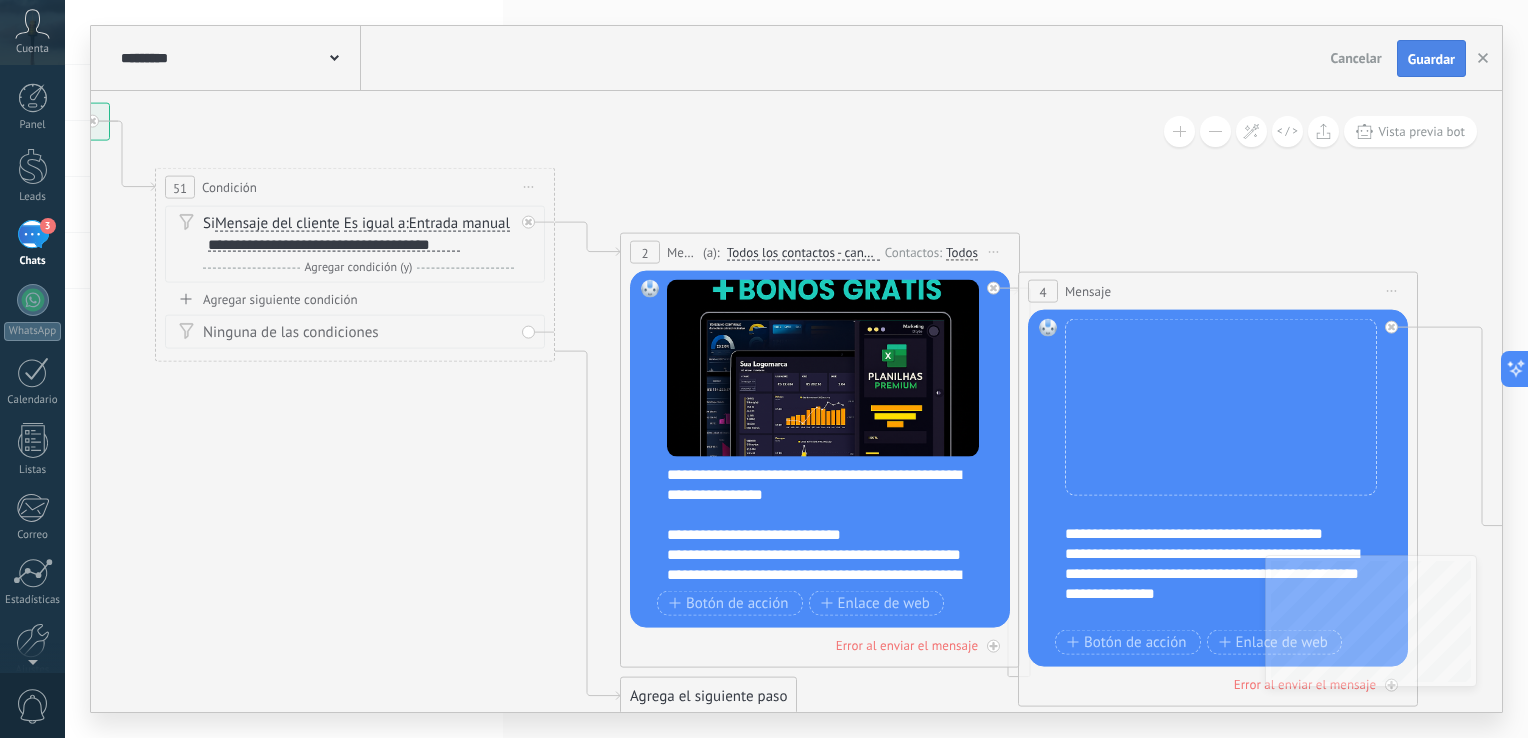 click on "Guardar" at bounding box center [1431, 59] 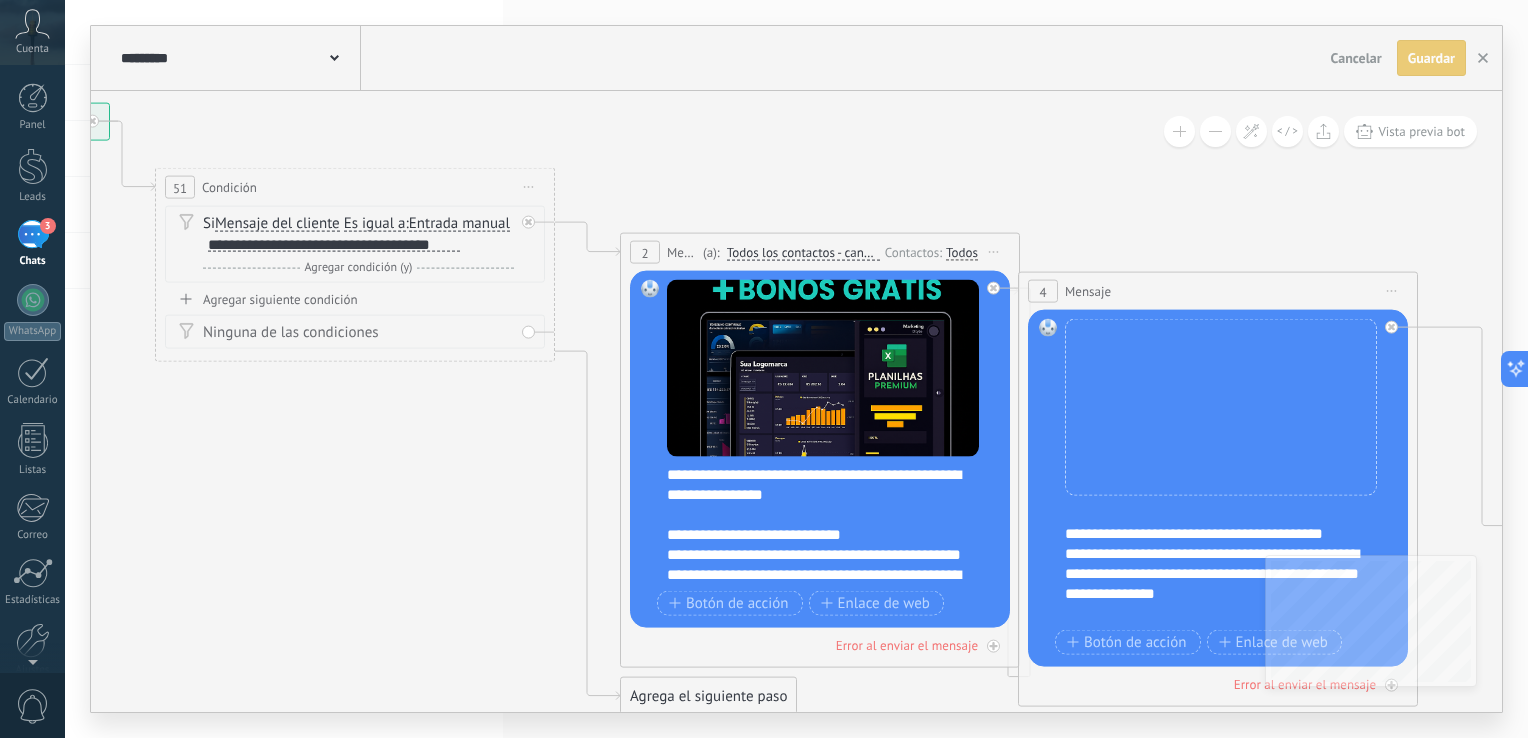 click 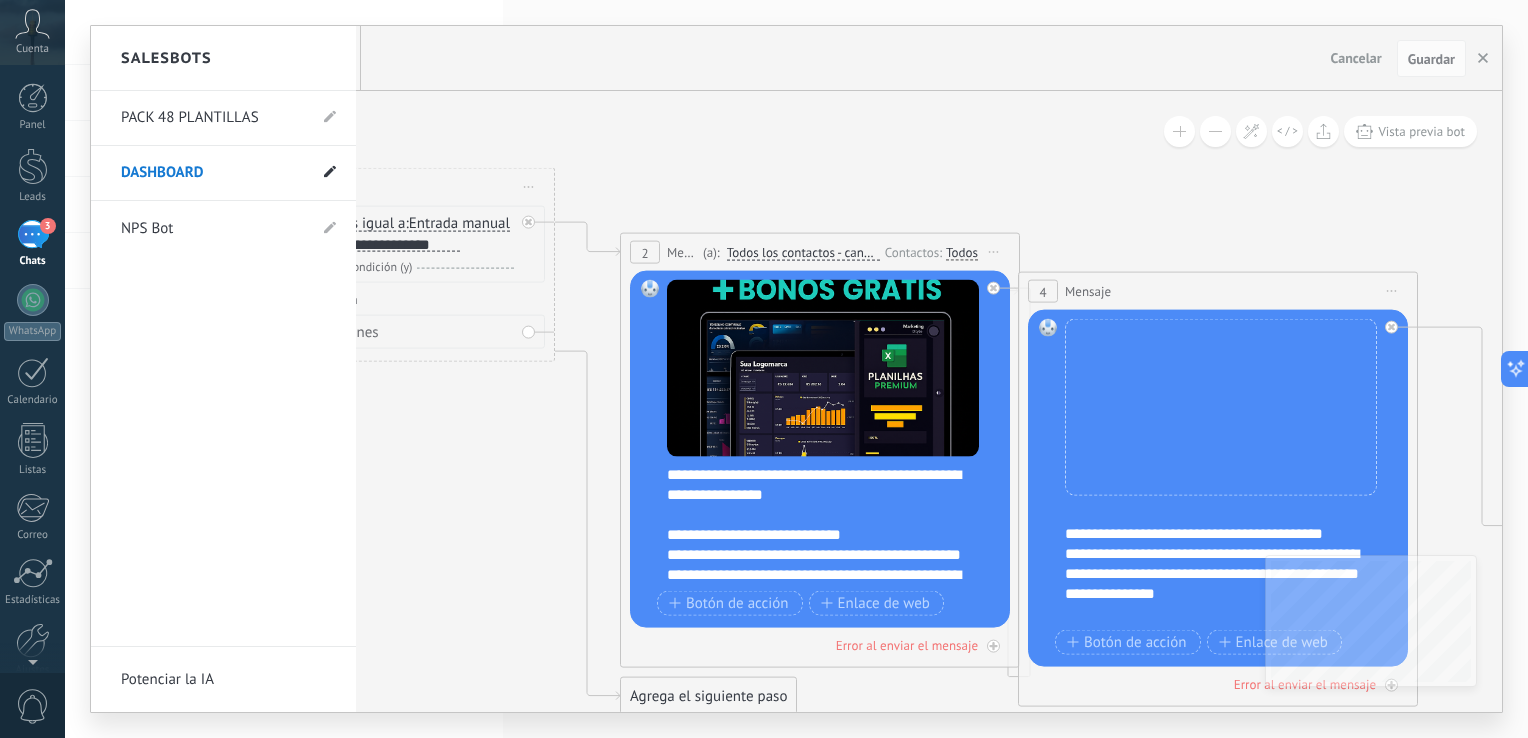 click 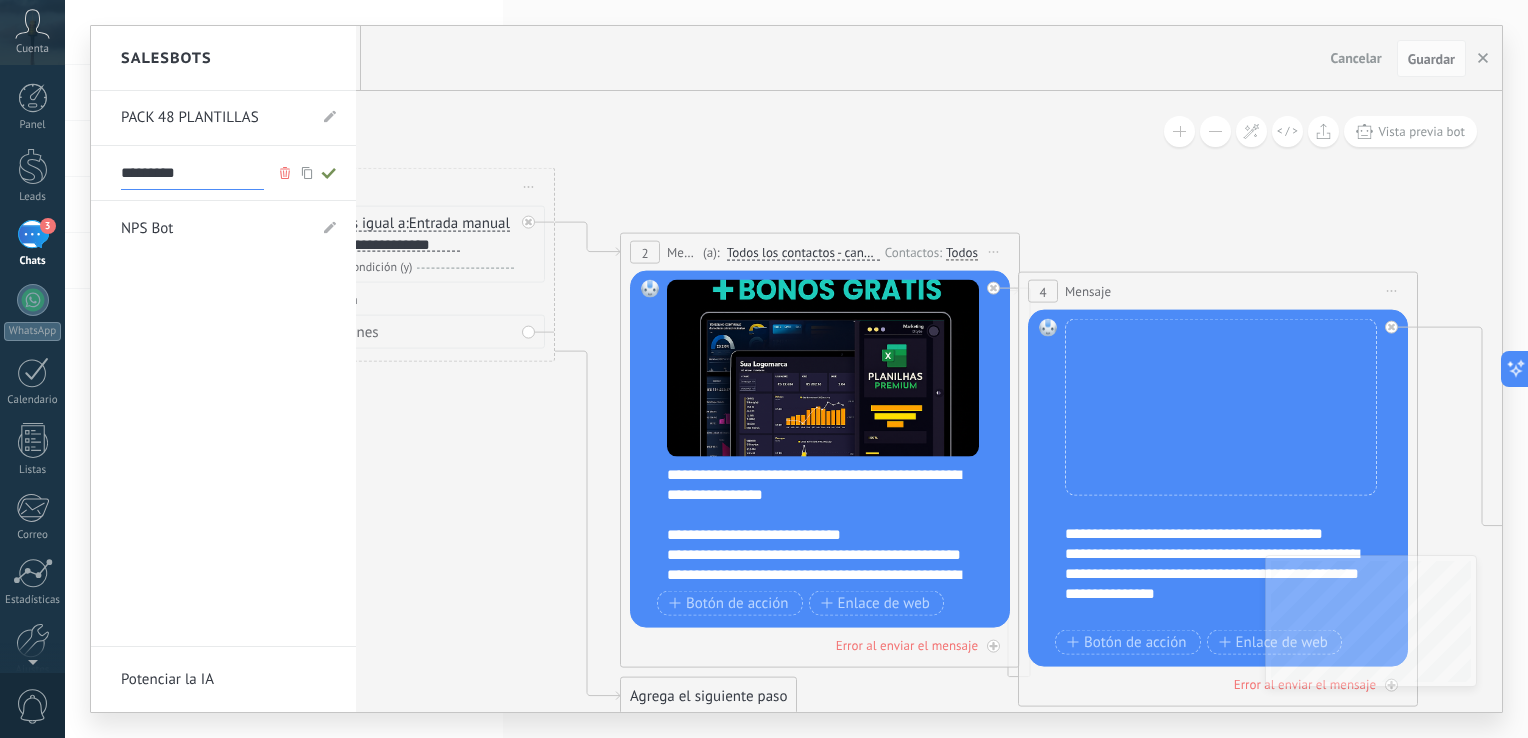 drag, startPoint x: 237, startPoint y: 169, endPoint x: 94, endPoint y: 179, distance: 143.34923 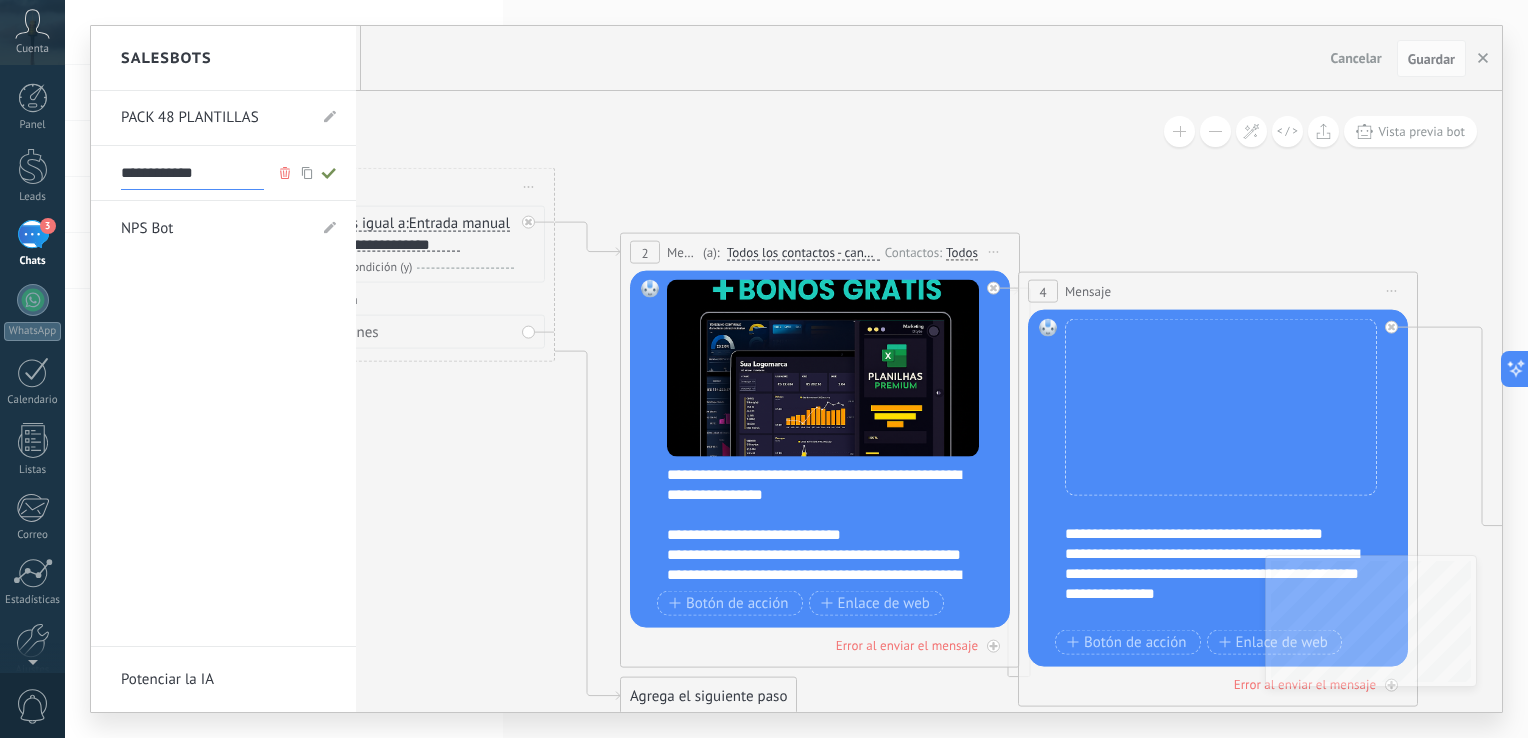 click on "**********" at bounding box center (192, 174) 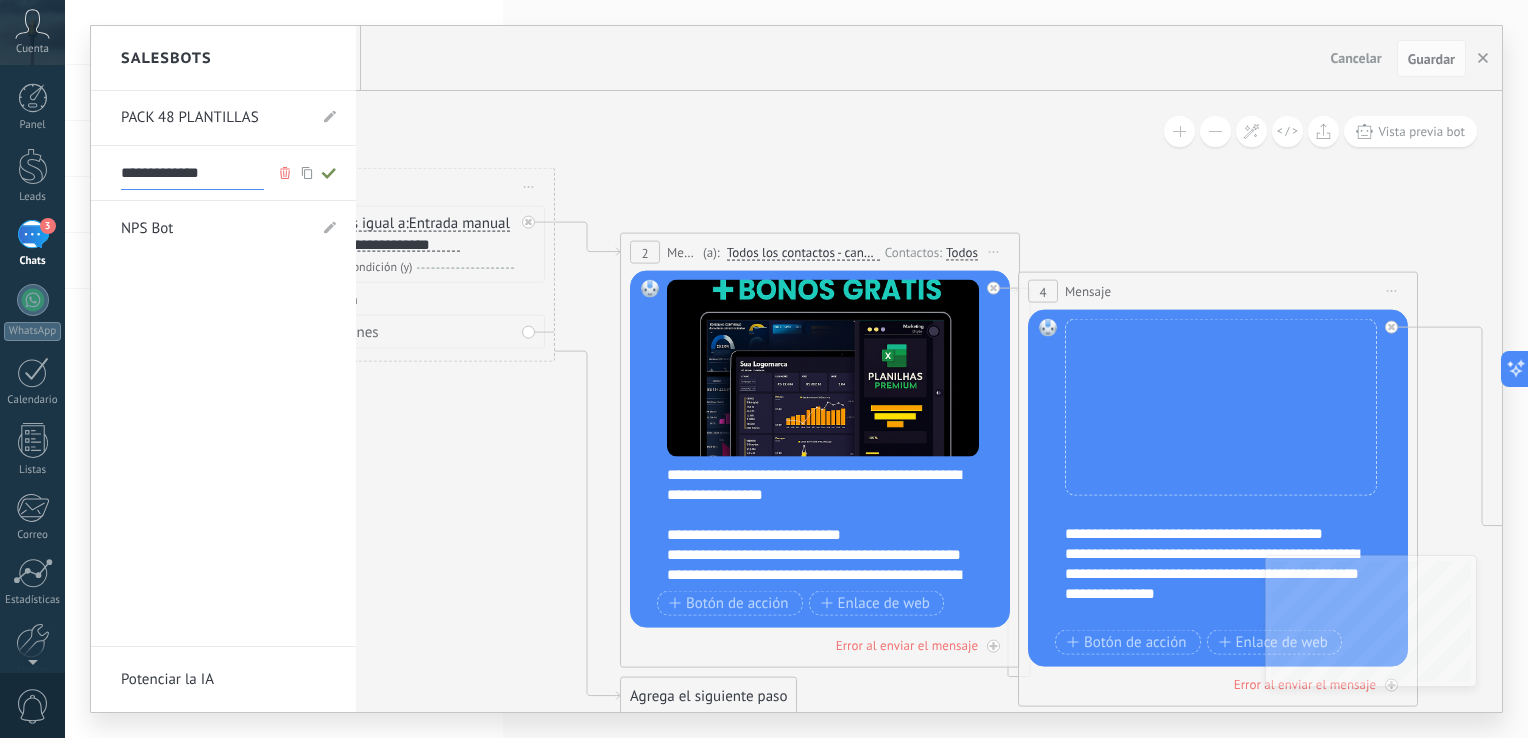 type on "**********" 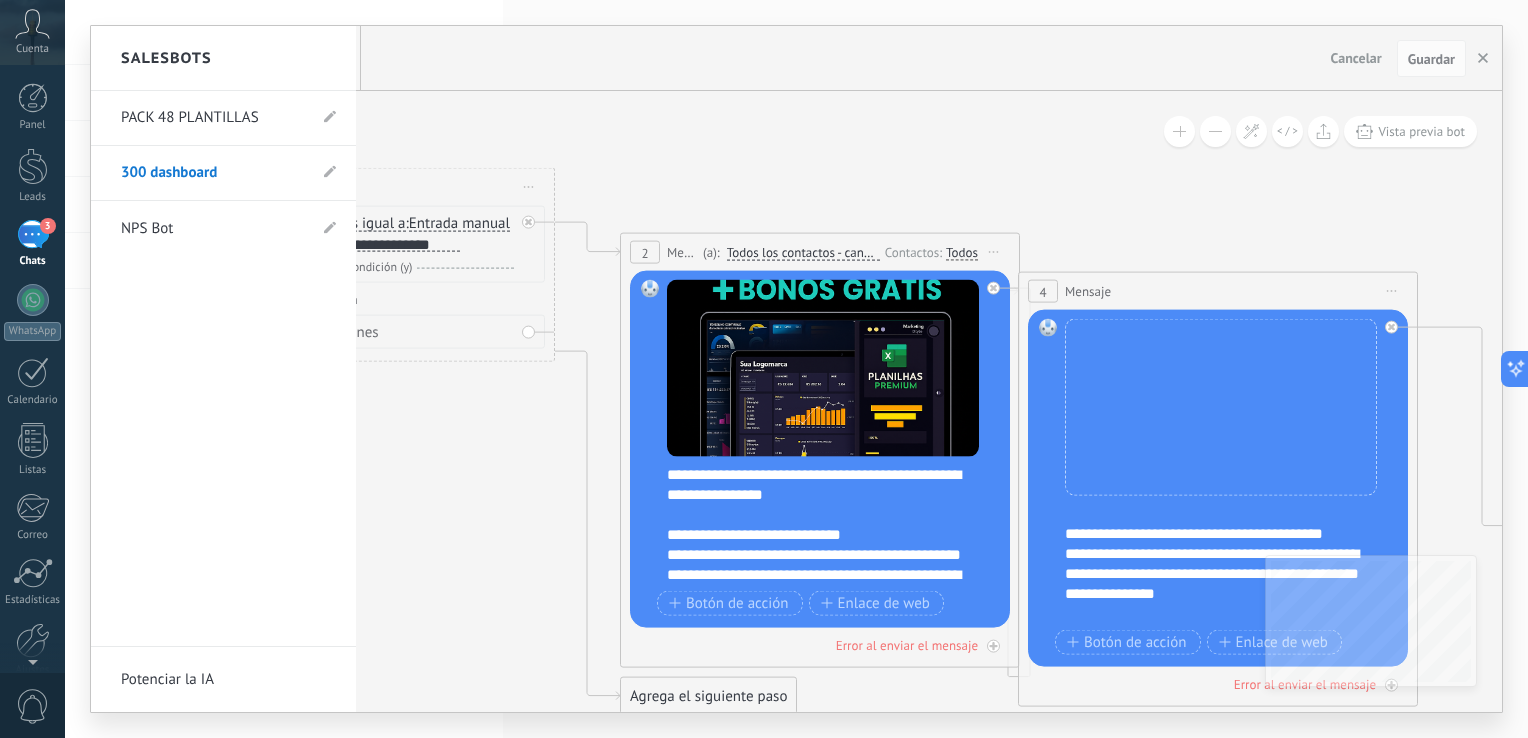 click at bounding box center (796, 369) 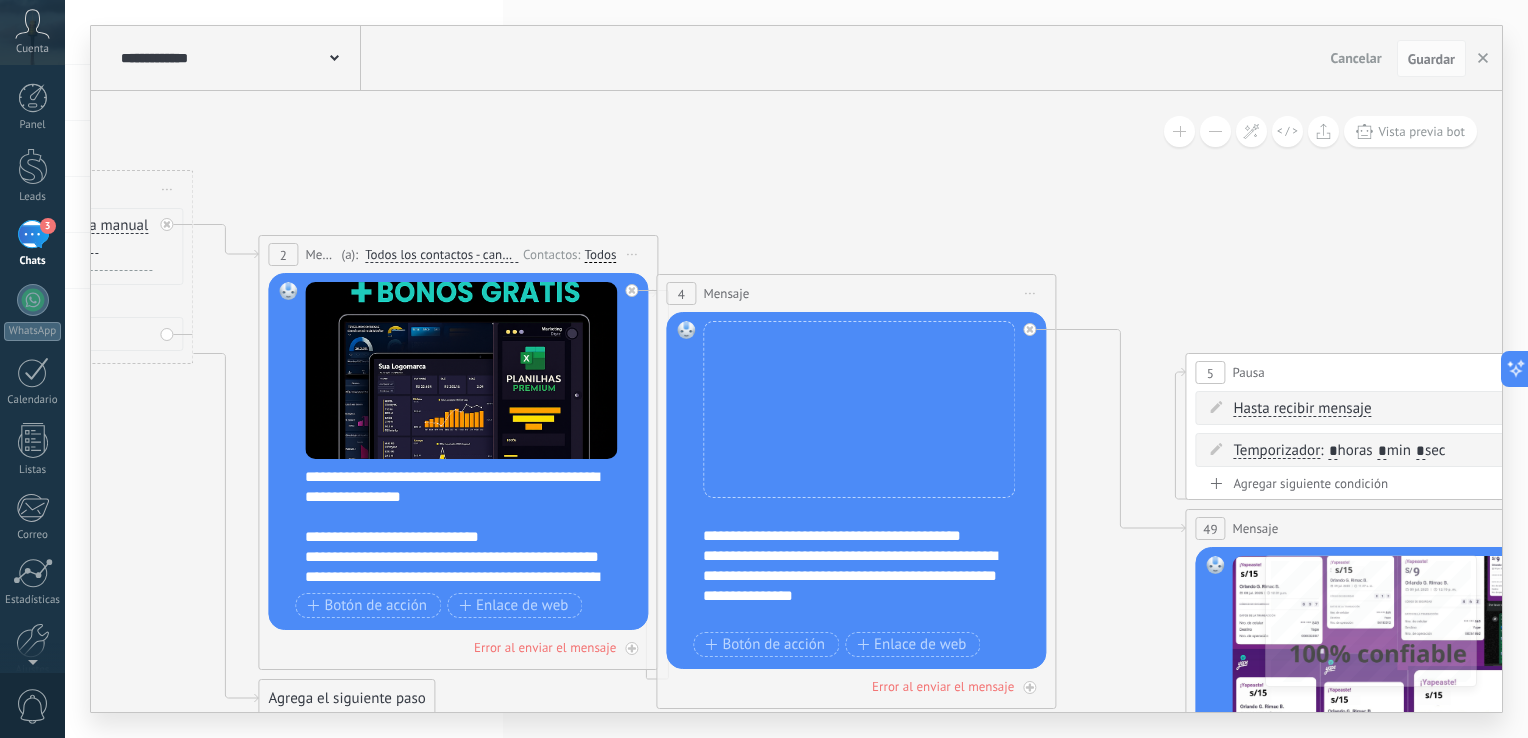 drag, startPoint x: 1091, startPoint y: 216, endPoint x: 504, endPoint y: 198, distance: 587.27594 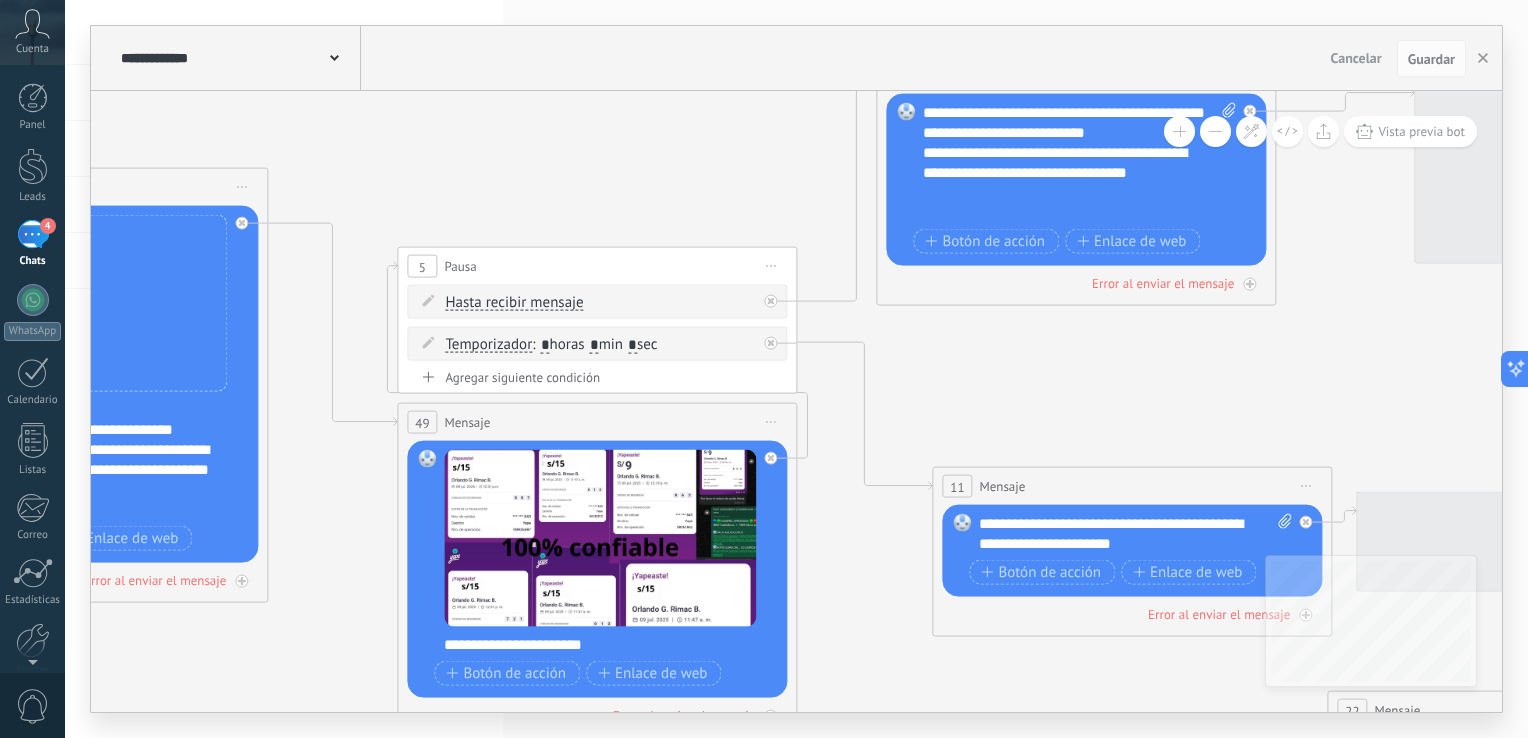 drag, startPoint x: 572, startPoint y: 175, endPoint x: 511, endPoint y: 163, distance: 62.169125 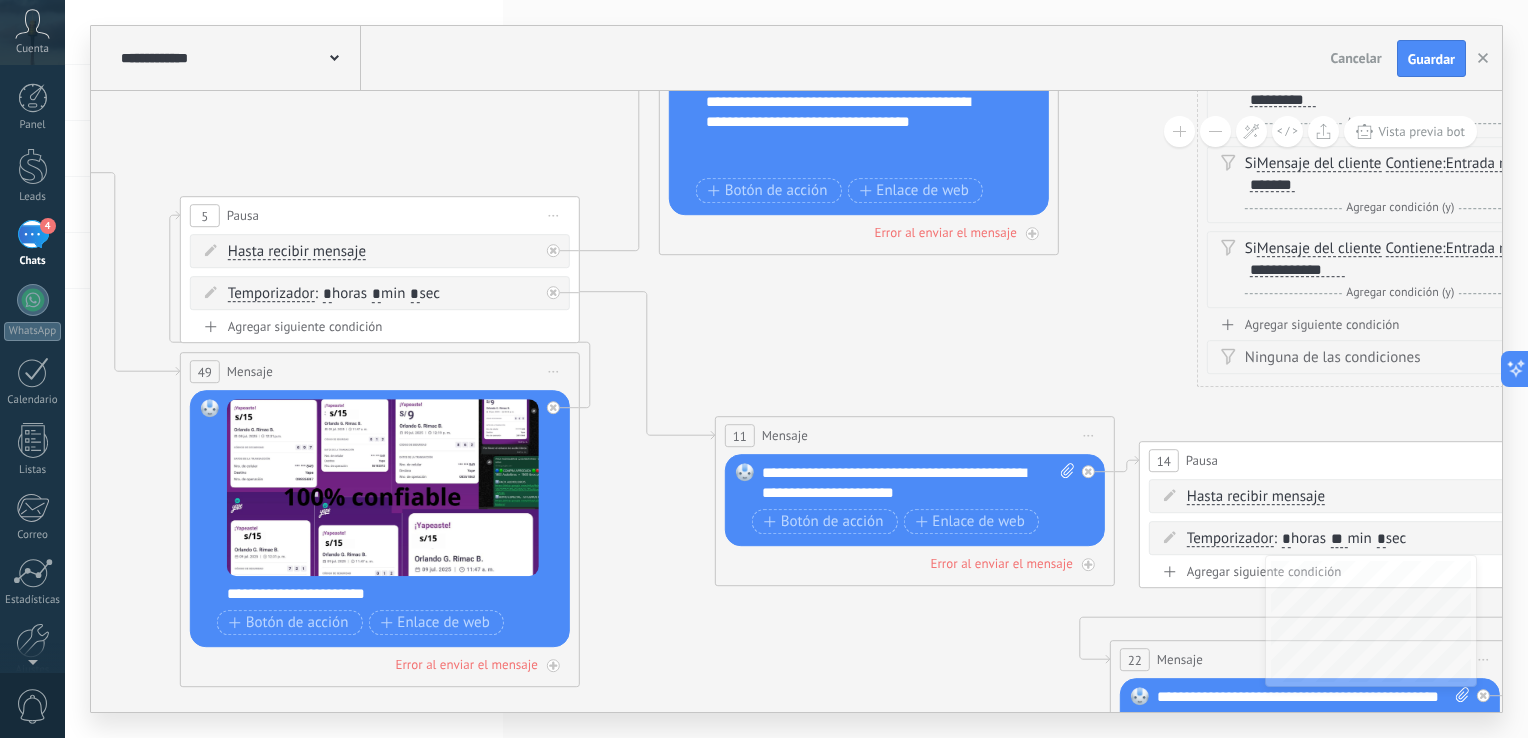 drag, startPoint x: 984, startPoint y: 373, endPoint x: 742, endPoint y: 306, distance: 251.10356 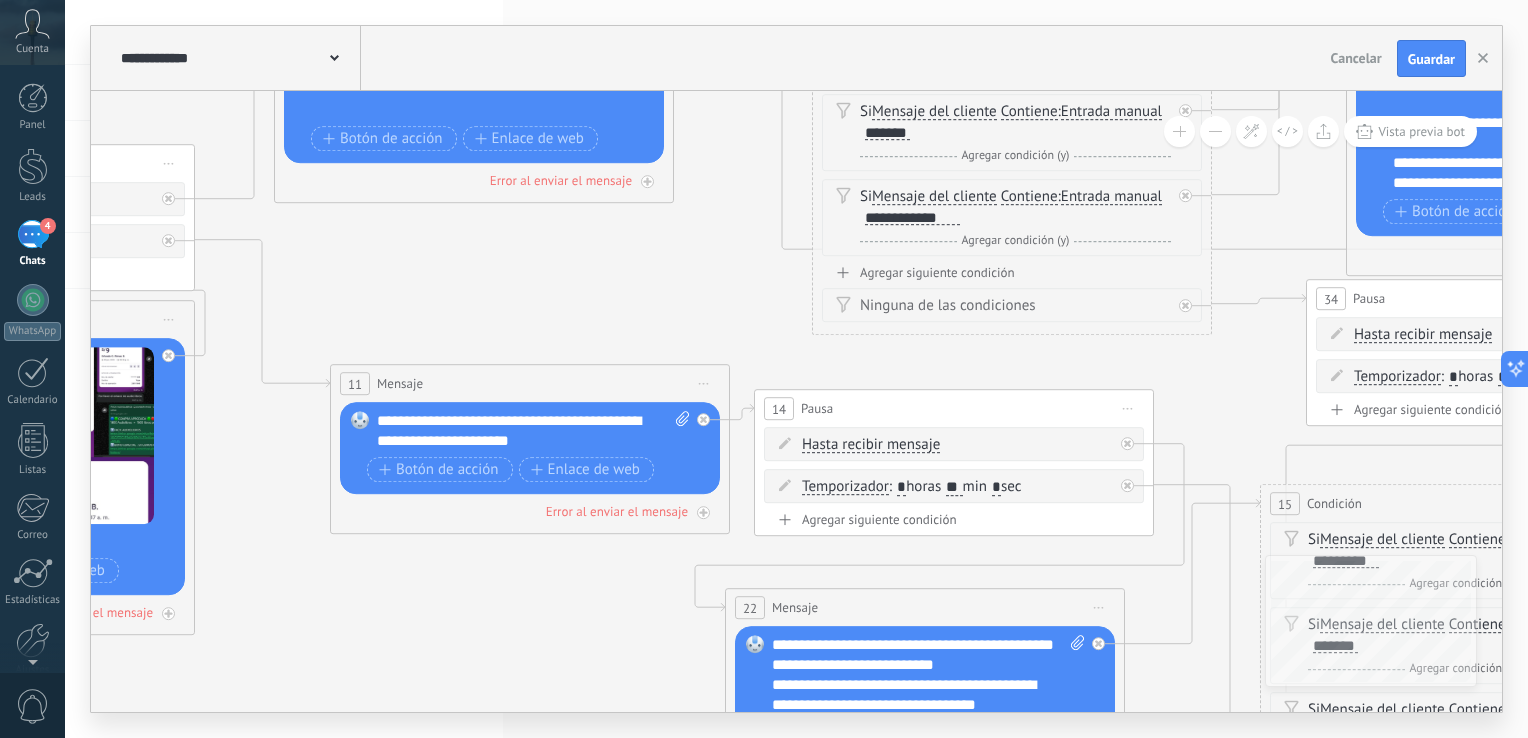 drag, startPoint x: 617, startPoint y: 288, endPoint x: 359, endPoint y: 281, distance: 258.09494 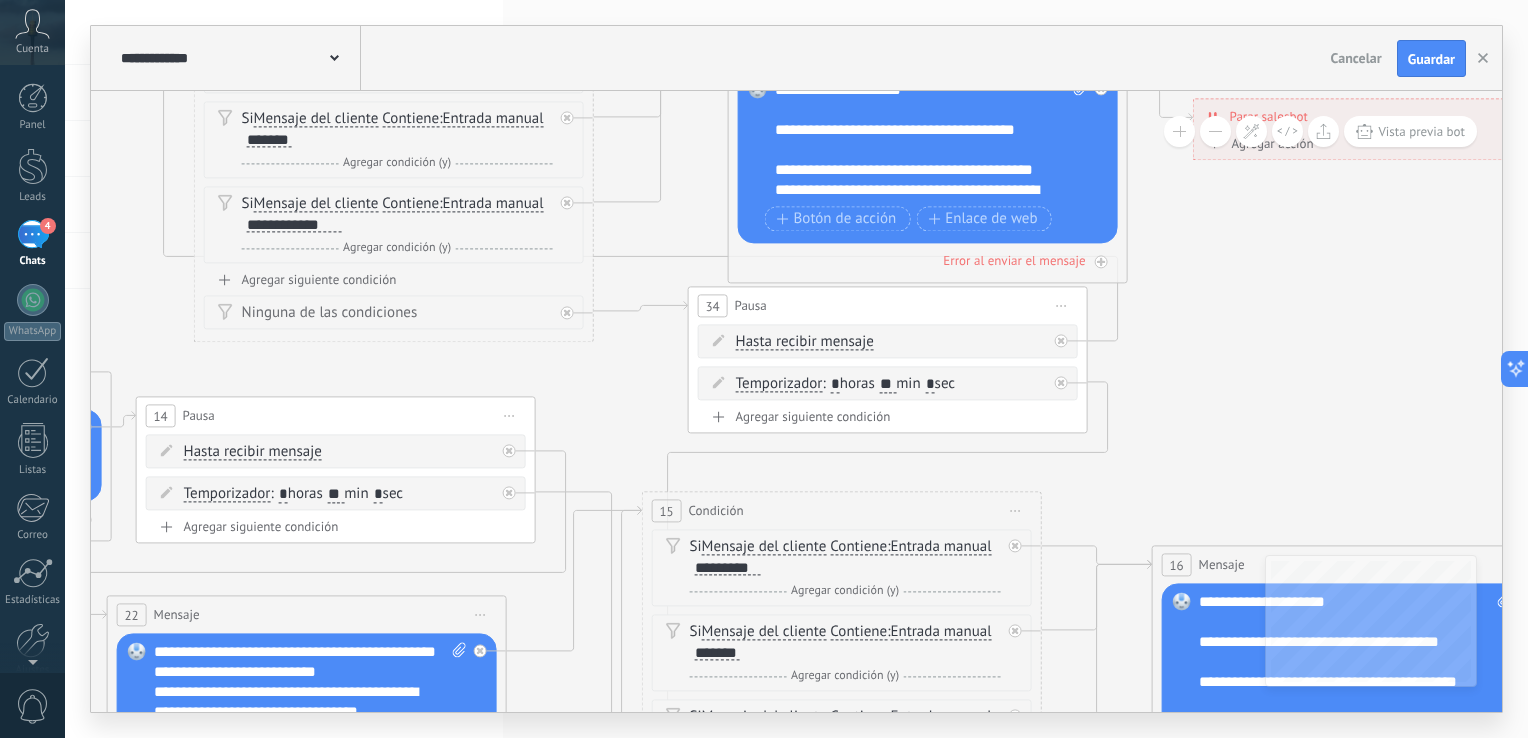 drag, startPoint x: 993, startPoint y: 362, endPoint x: 638, endPoint y: 360, distance: 355.00565 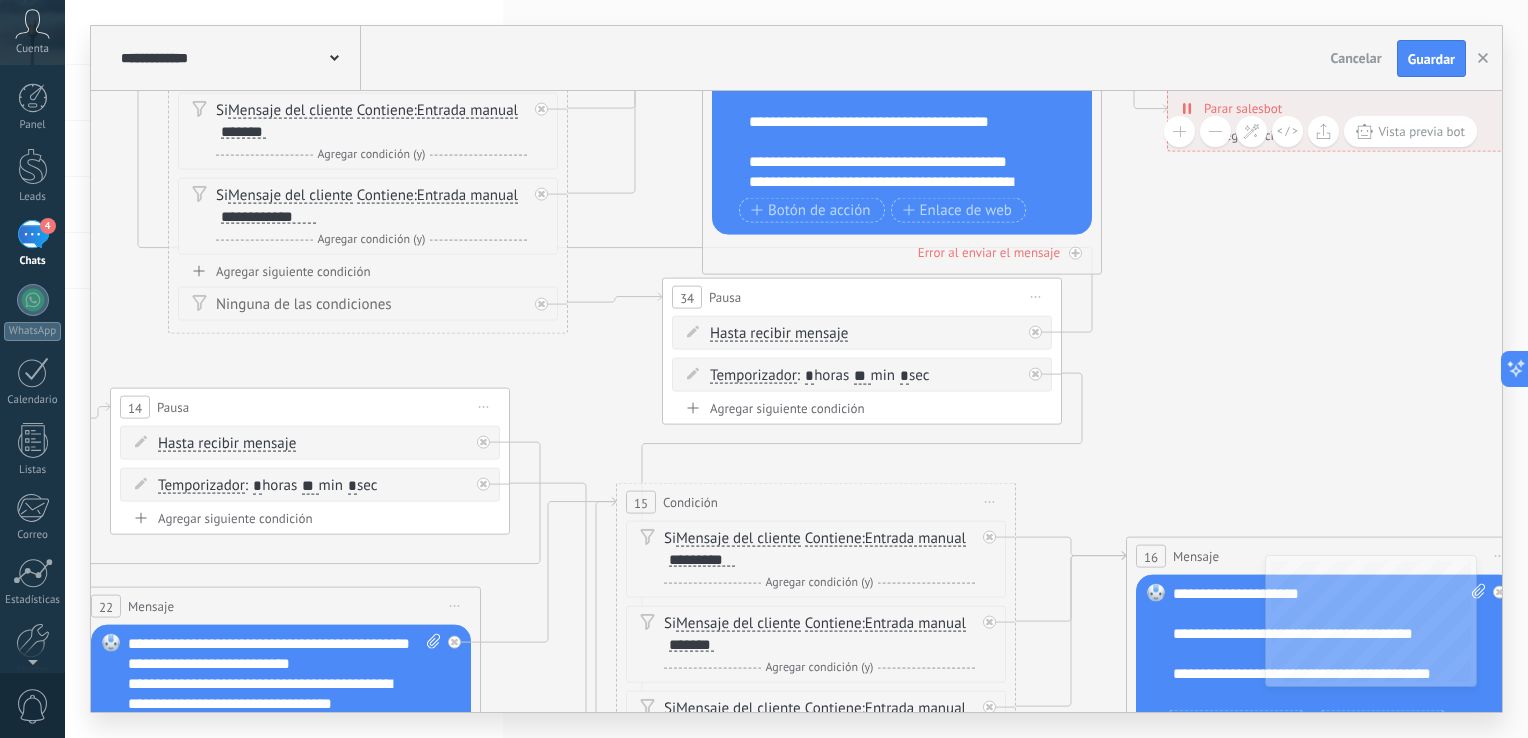 drag, startPoint x: 1192, startPoint y: 366, endPoint x: 1008, endPoint y: 281, distance: 202.68448 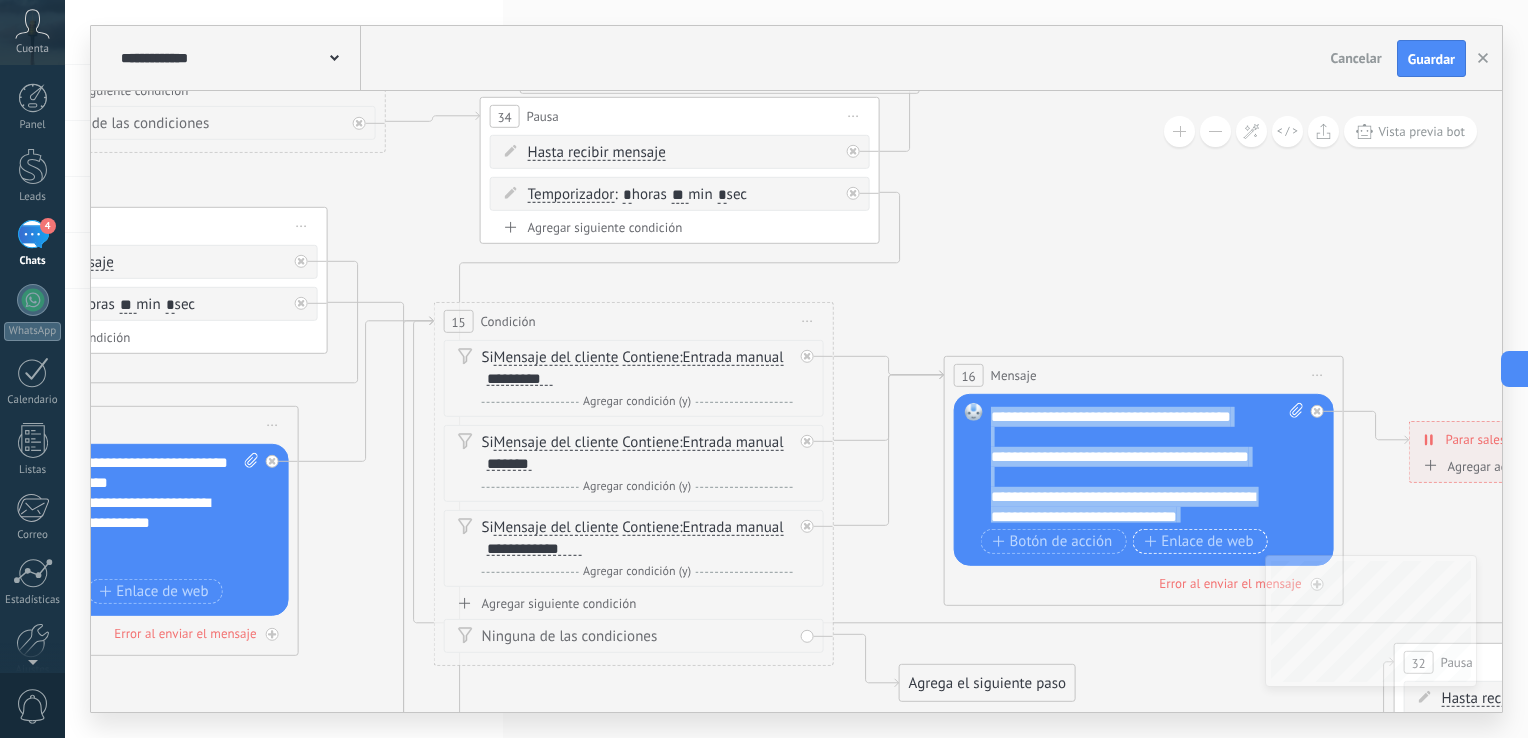 scroll, scrollTop: 100, scrollLeft: 0, axis: vertical 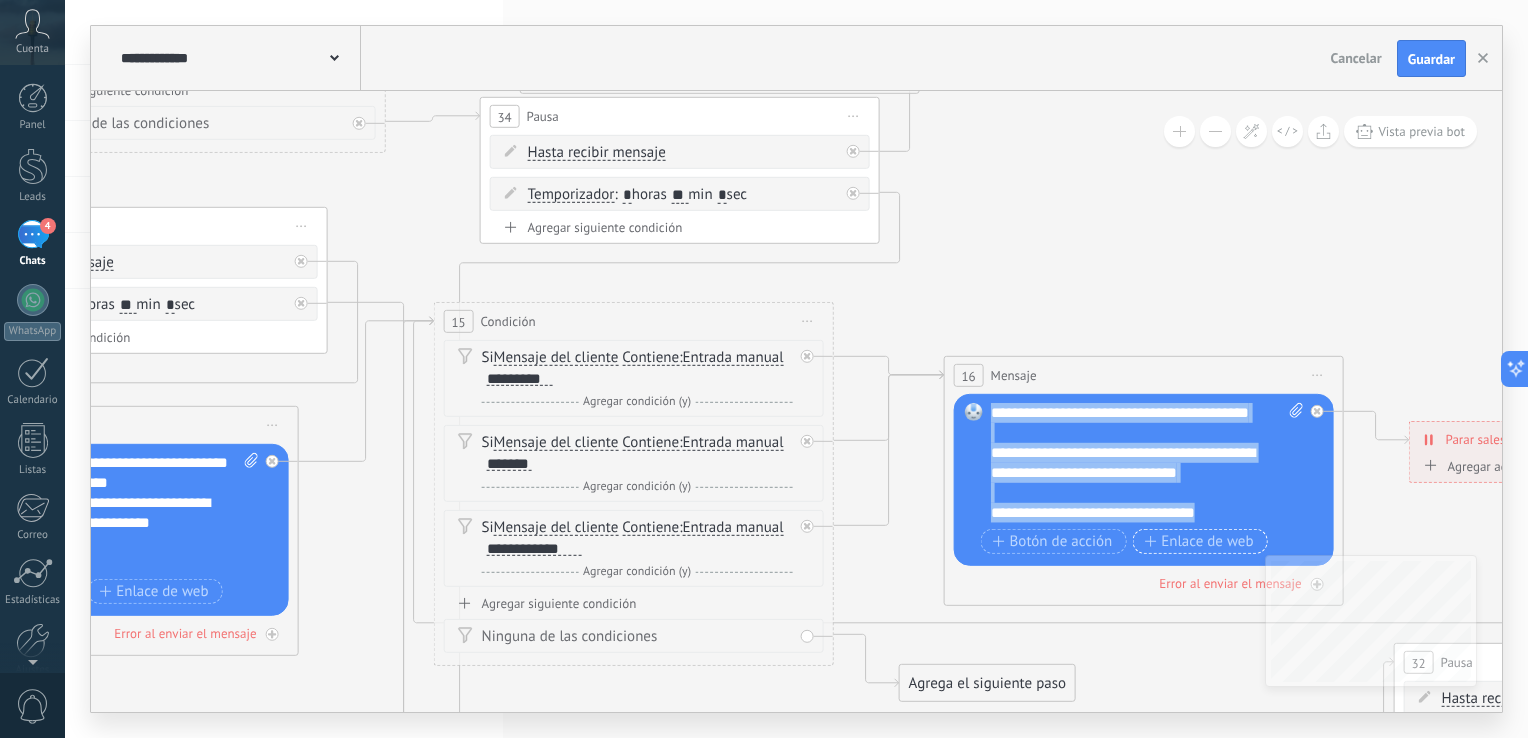 drag, startPoint x: 992, startPoint y: 456, endPoint x: 1235, endPoint y: 537, distance: 256.1445 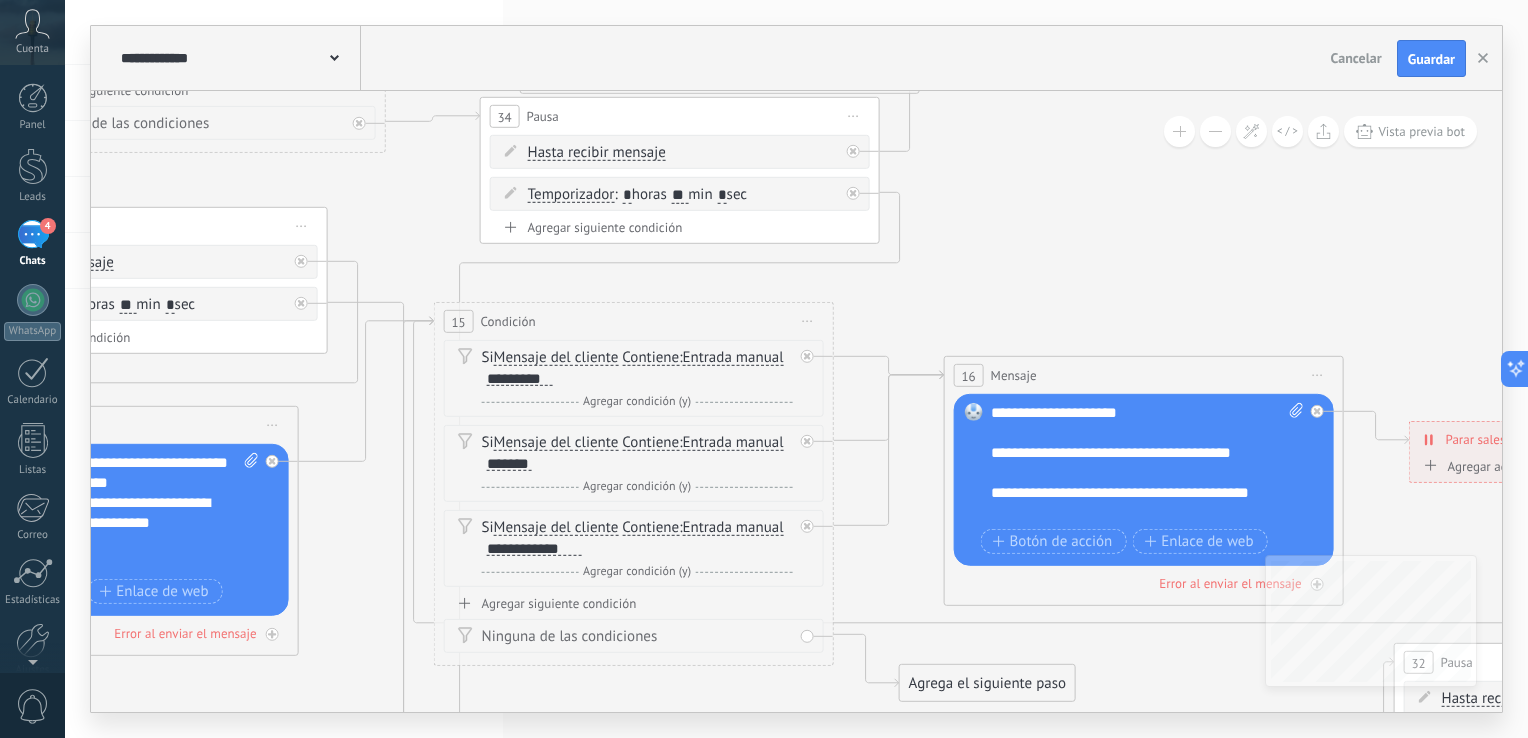 scroll, scrollTop: 0, scrollLeft: 0, axis: both 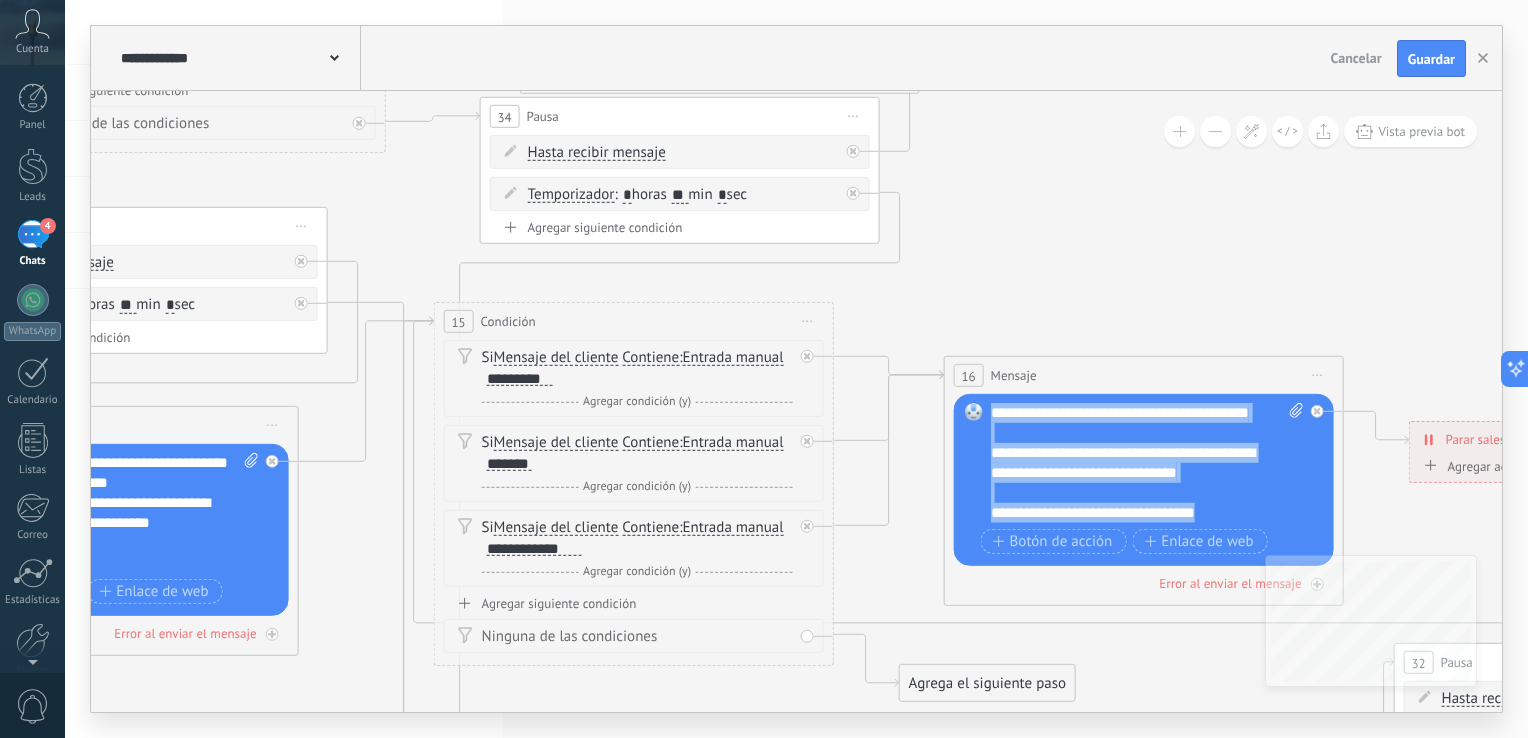 click on "4" at bounding box center [33, 234] 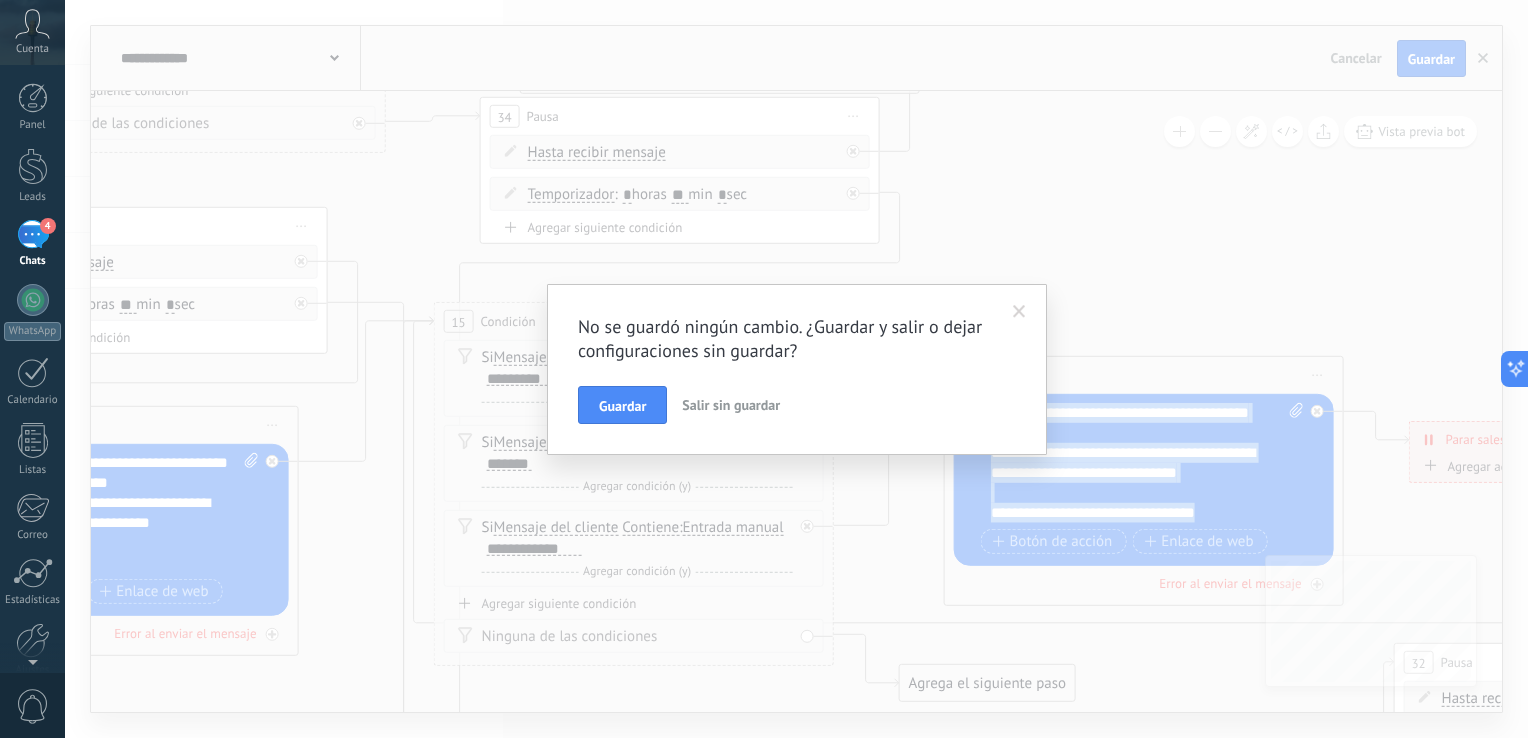 click on "4" at bounding box center [33, 234] 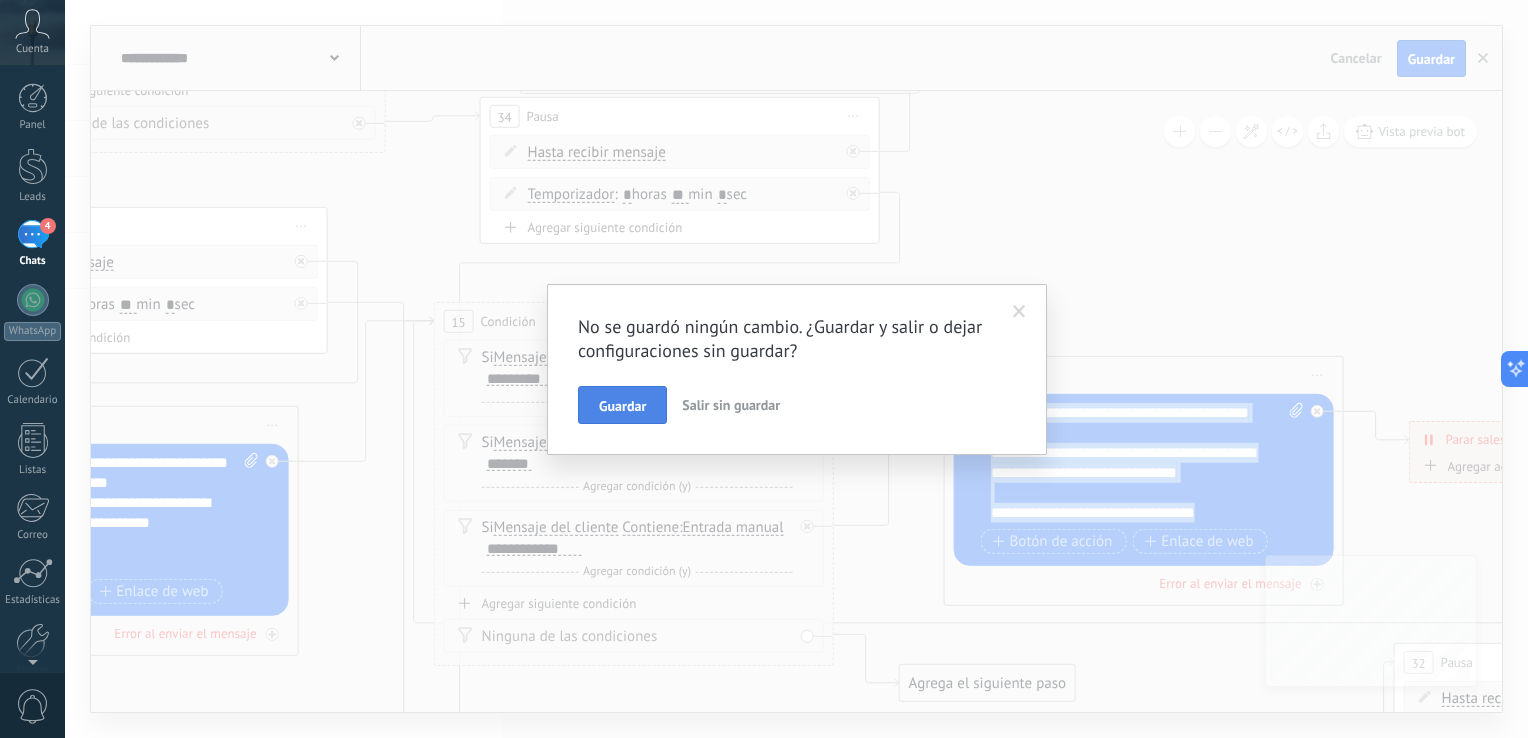 click on "Guardar" at bounding box center [622, 405] 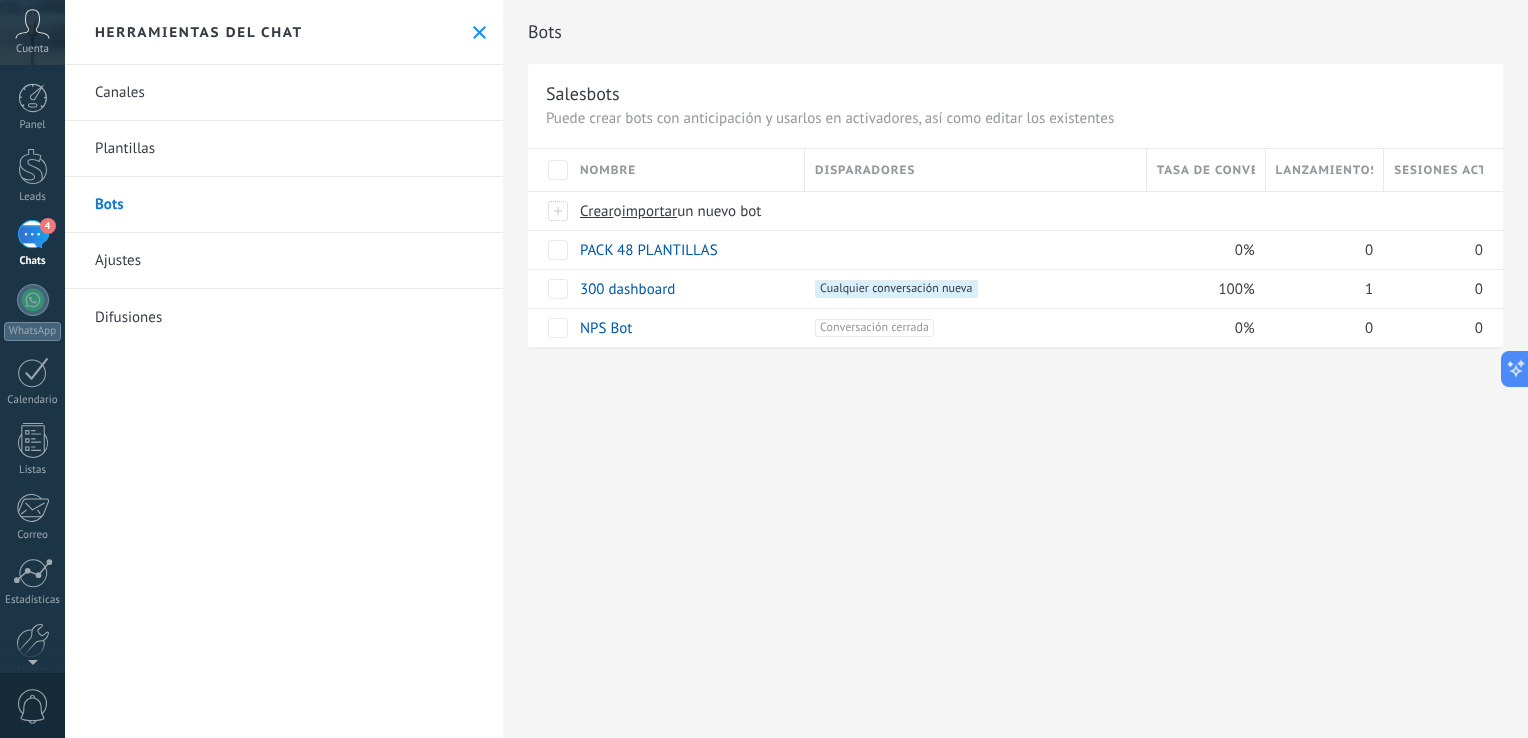 click on "Puede crear bots con anticipación y usarlos en activadores, así como editar los existentes" at bounding box center (1015, 118) 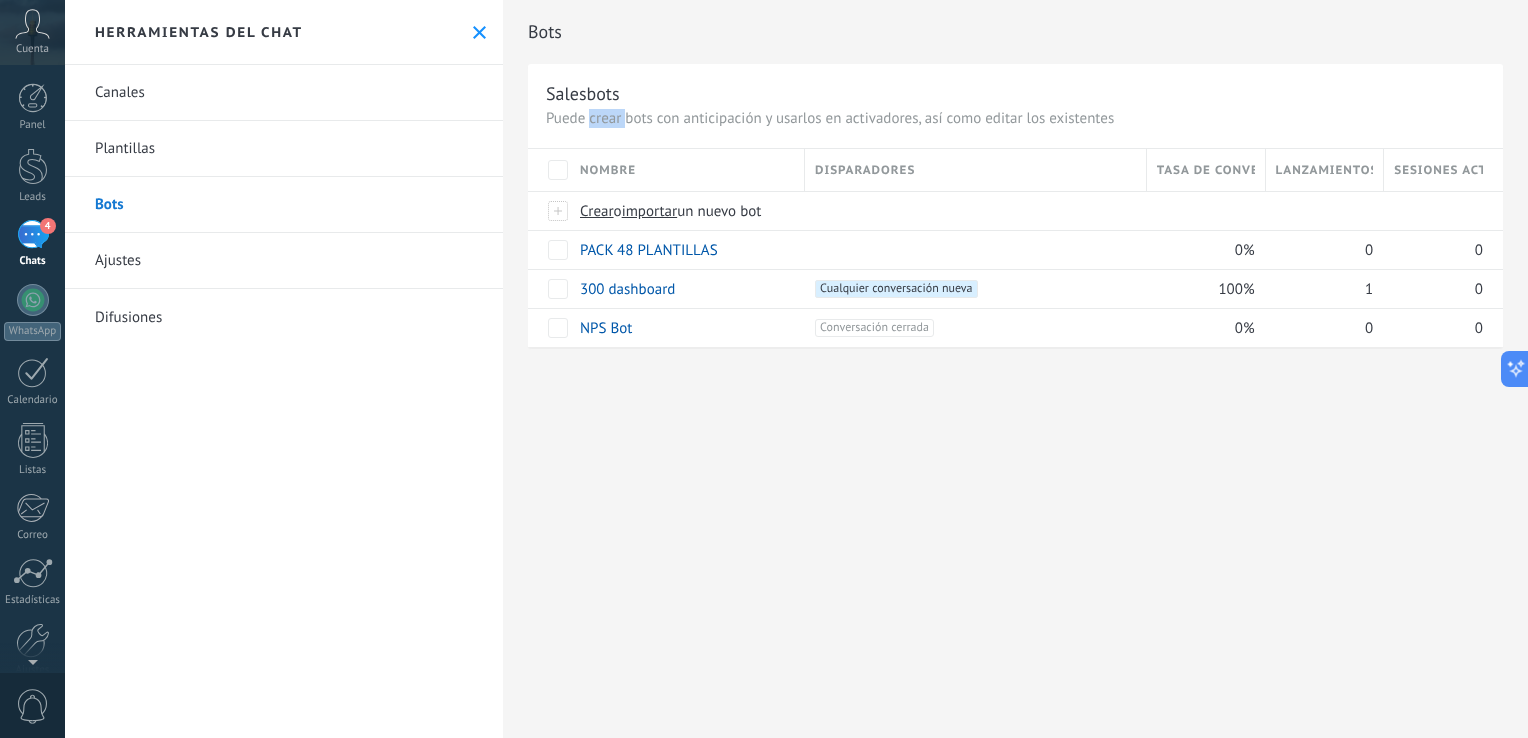 click on "Puede crear bots con anticipación y usarlos en activadores, así como editar los existentes" at bounding box center (1015, 118) 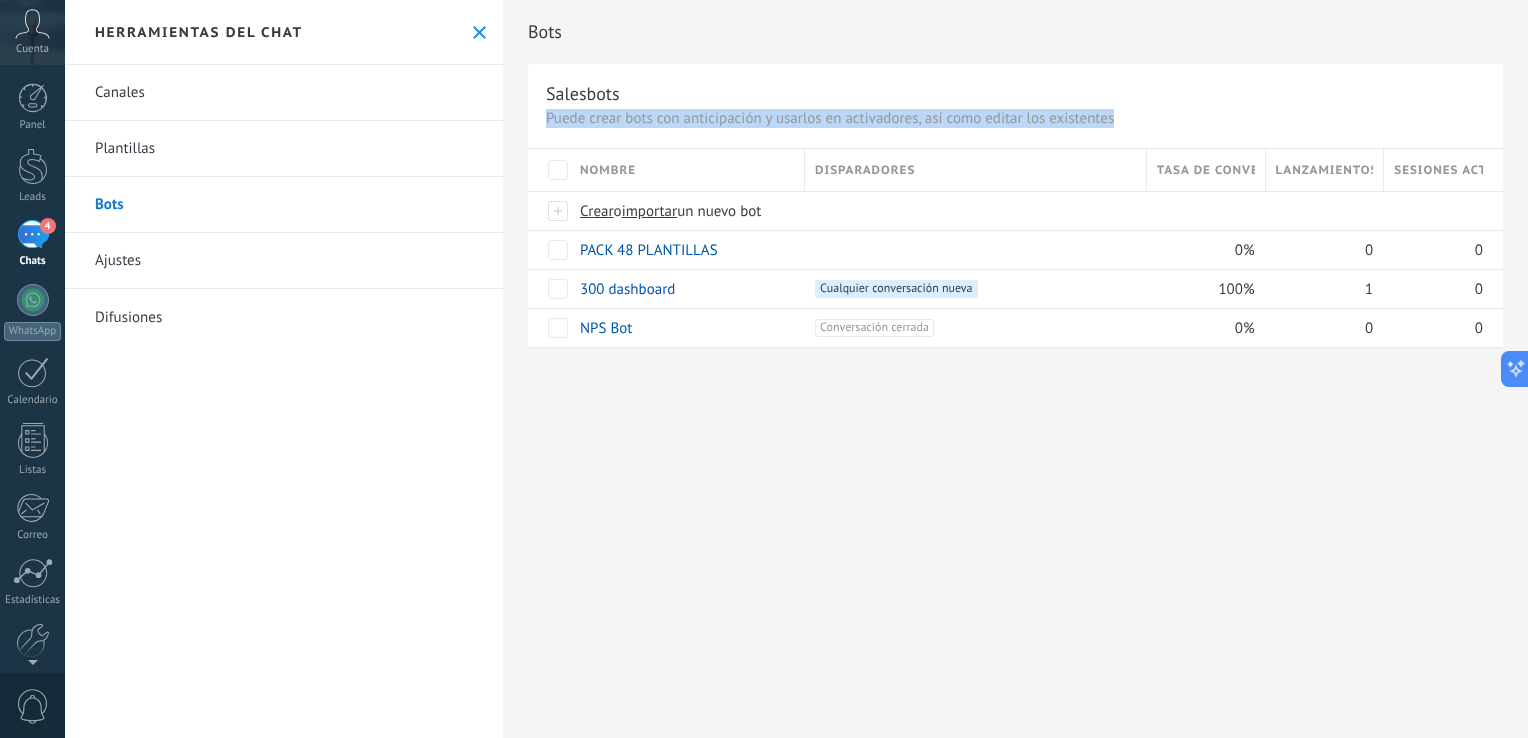 click on "Puede crear bots con anticipación y usarlos en activadores, así como editar los existentes" at bounding box center (1015, 118) 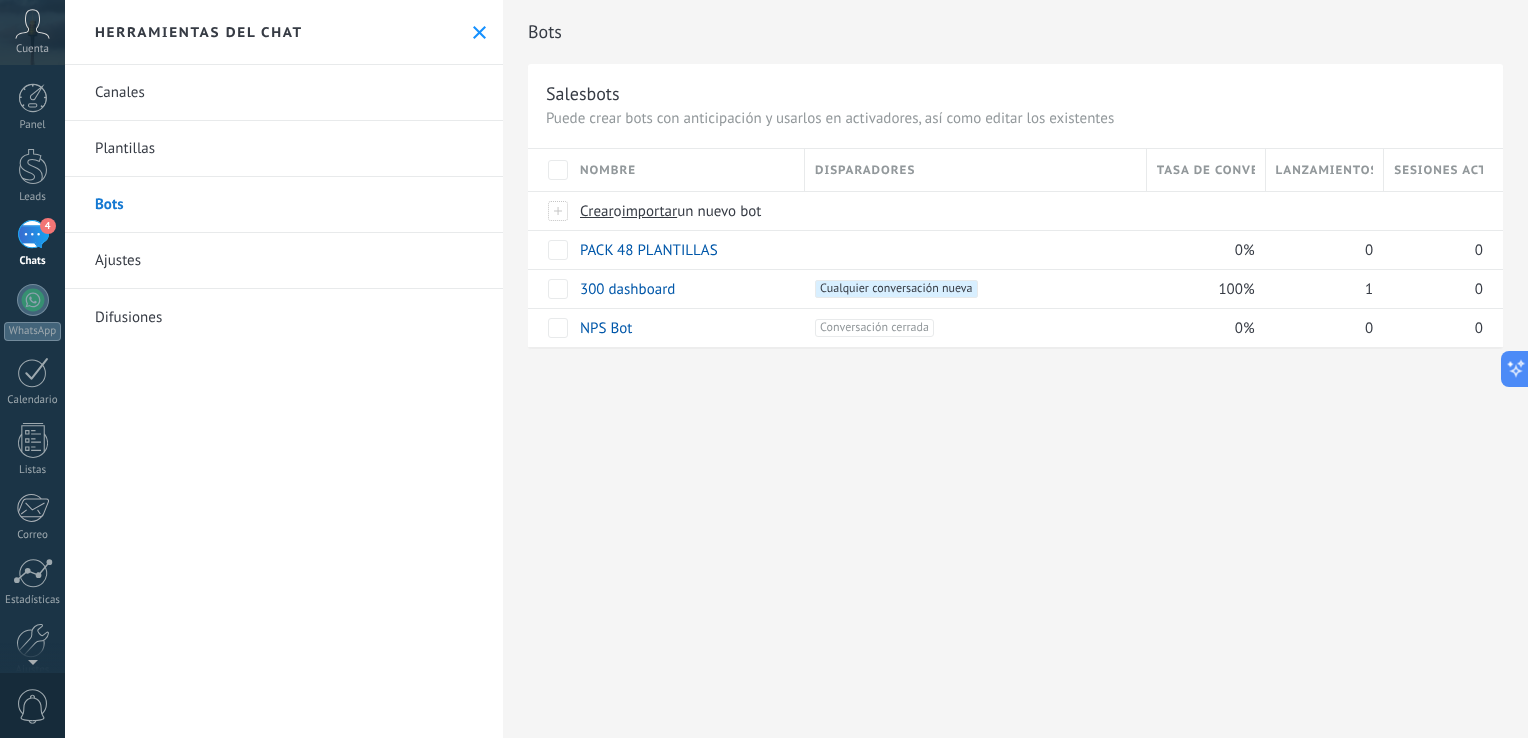 click on "Bots Salesbots Puede crear bots con anticipación y usarlos en activadores, así como editar los existentes Actualizar a Avanzado Nombre Disparadores Tasa de conversión Lanzamientos totales Sesiones activas        Crear  o  importar  un nuevo bot              PACK 48 PLANTILLAS 0% 0 0        300 dashboard +1 Cualquier conversación nueva +0 100% 1 0        NPS Bot +1 Conversación cerrada +0 0% 0 0 Mostrar más avanzado Rastrear clics en links Reducir links largos y rastrear clics: cuando se habilita, los URLs que envías serán reemplazados con links de rastreo. Una vez clickeados, un evento se registrará en el feed del lead. Abajo seleccione las fuentes que utilizan esta característica WhatsApp Lite (WhatsApp Lite) Potenciar la IA Rusa Inglés Español Portugués Indonesio Turco Inglés Última actualización: Actualizar conjunto de datos Dejar el mensaje sin respuesta Cuando un usuario de Kommo se une a un chat, el bot entrará en modo descanso. Después de  5 minutos 10 minutos 15 minutos 1 hora" at bounding box center (1015, 369) 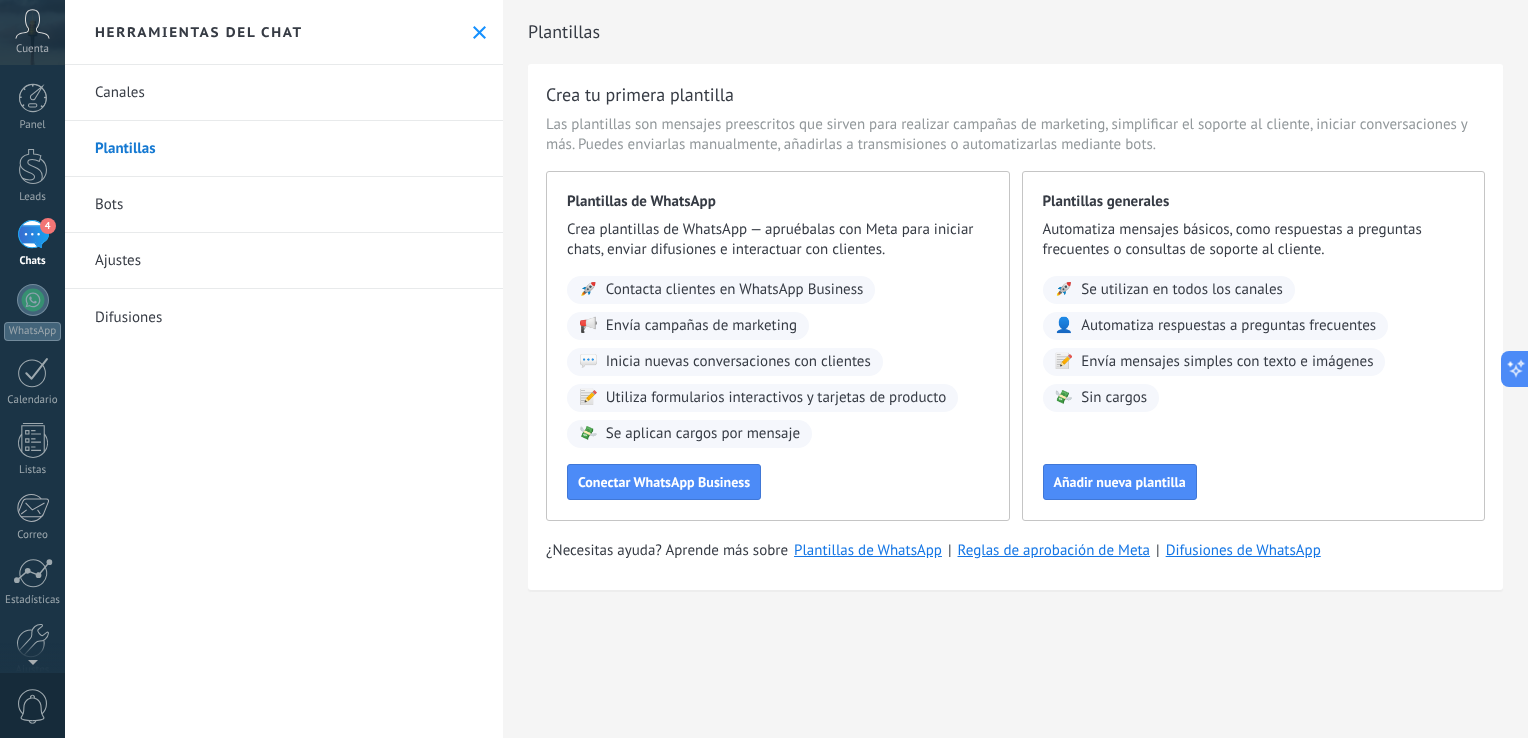 click on "Bots" at bounding box center (284, 205) 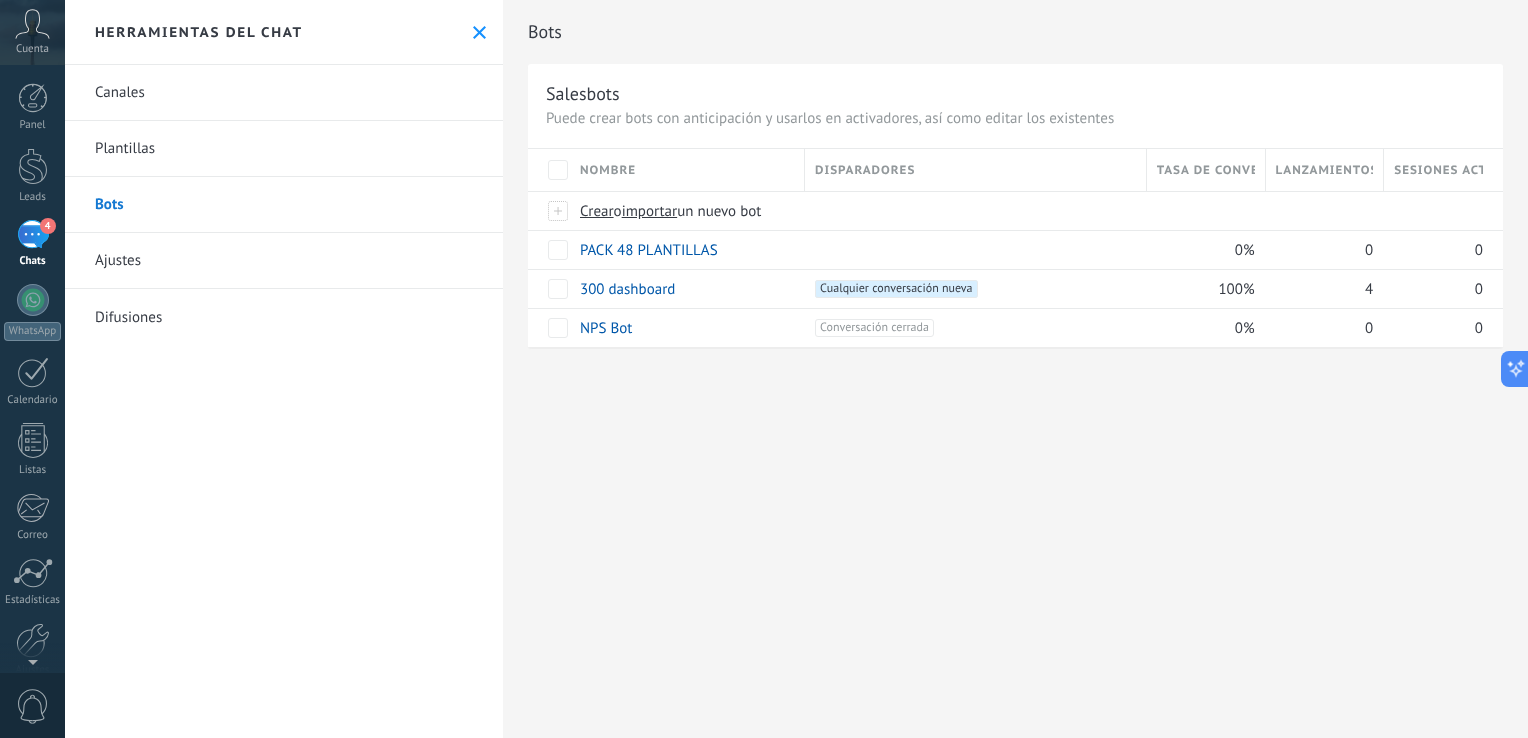click on "Plantillas" at bounding box center (284, 149) 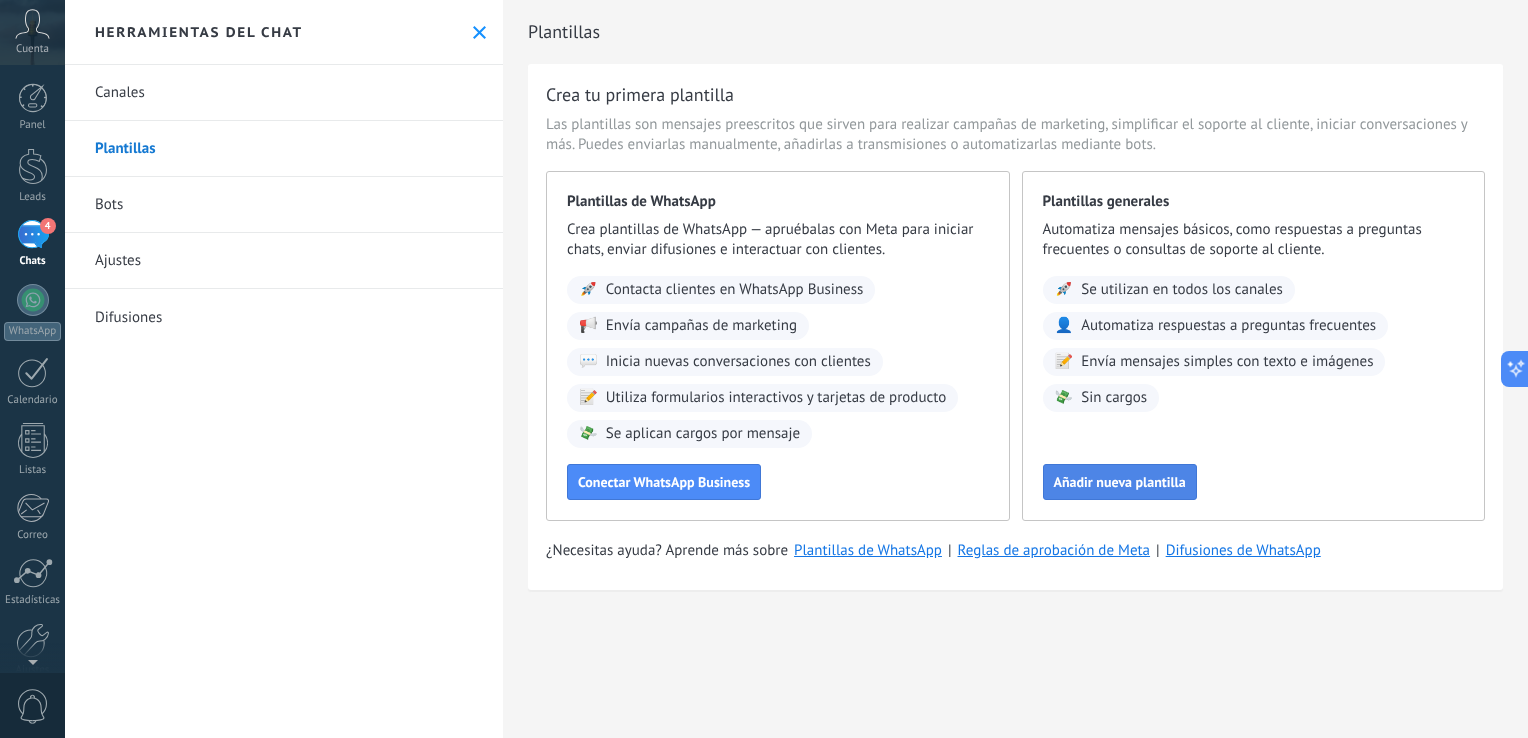 click on "Añadir nueva plantilla" at bounding box center (1120, 482) 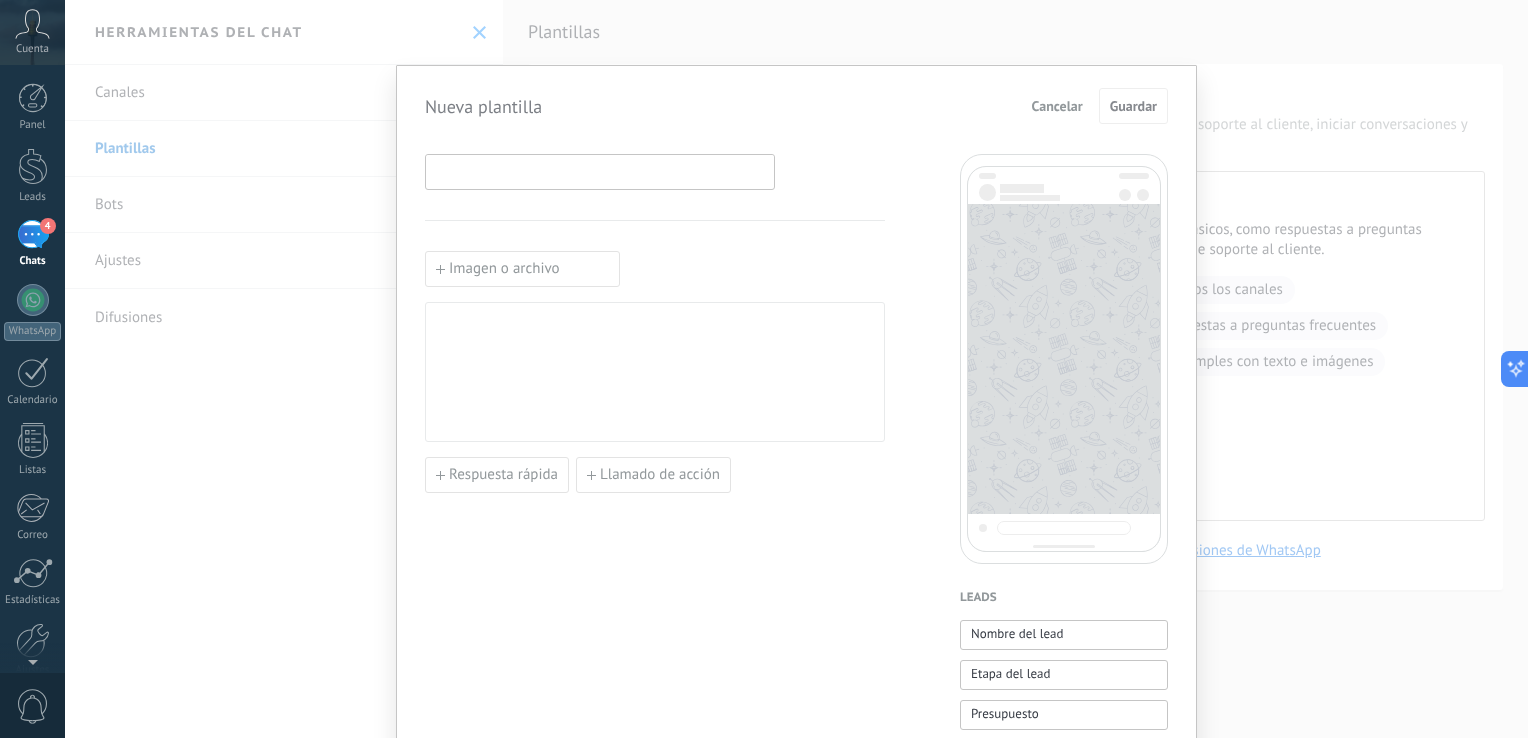 click at bounding box center [600, 171] 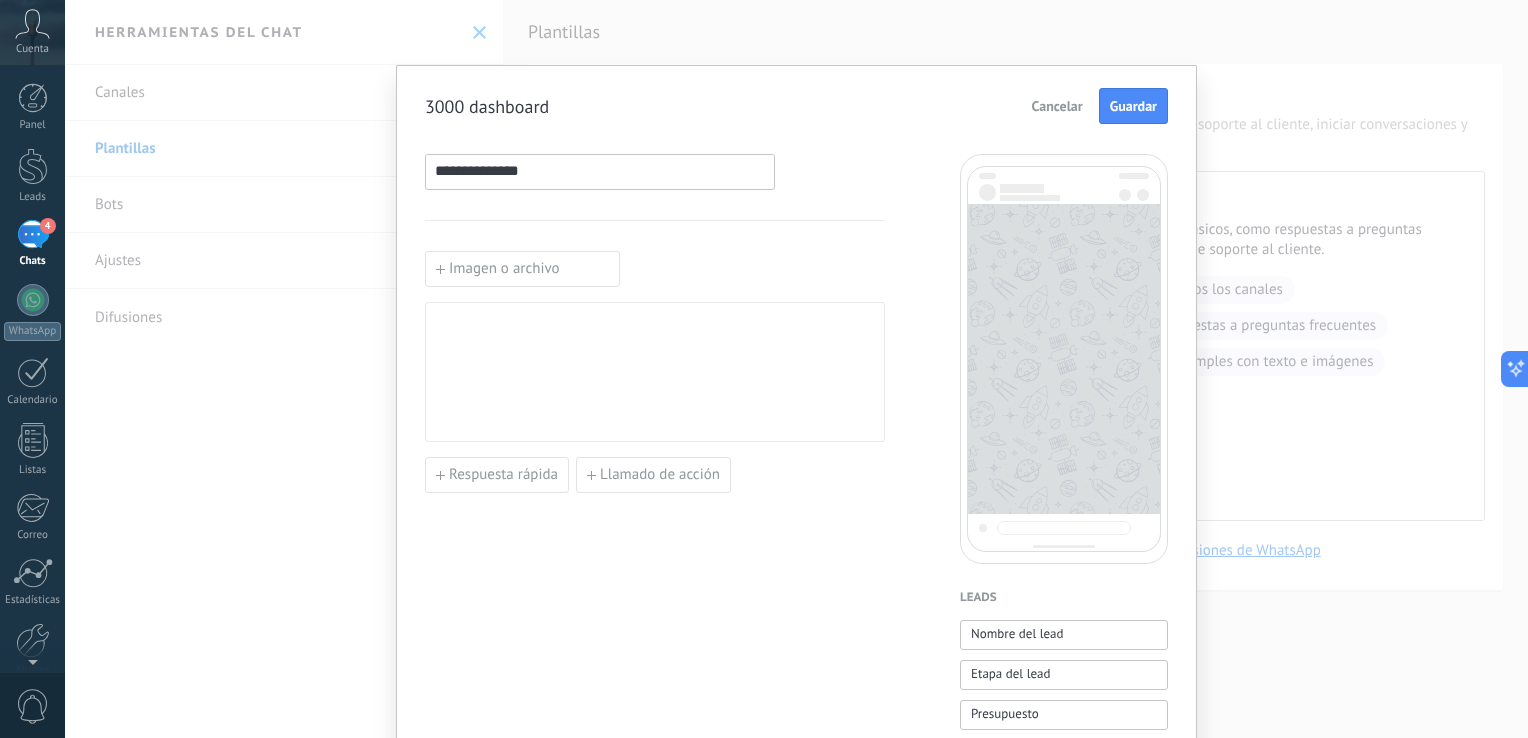 type on "**********" 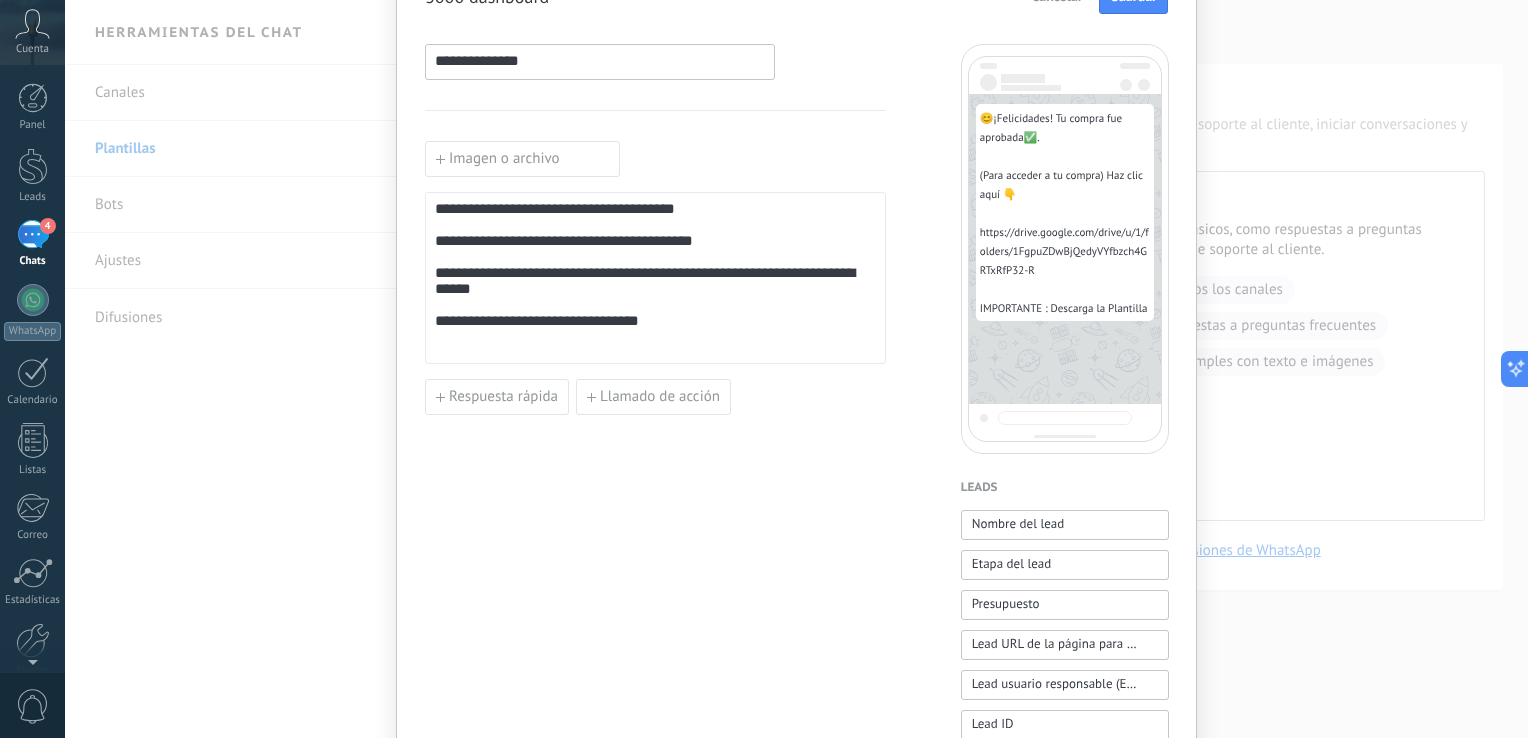 scroll, scrollTop: 0, scrollLeft: 0, axis: both 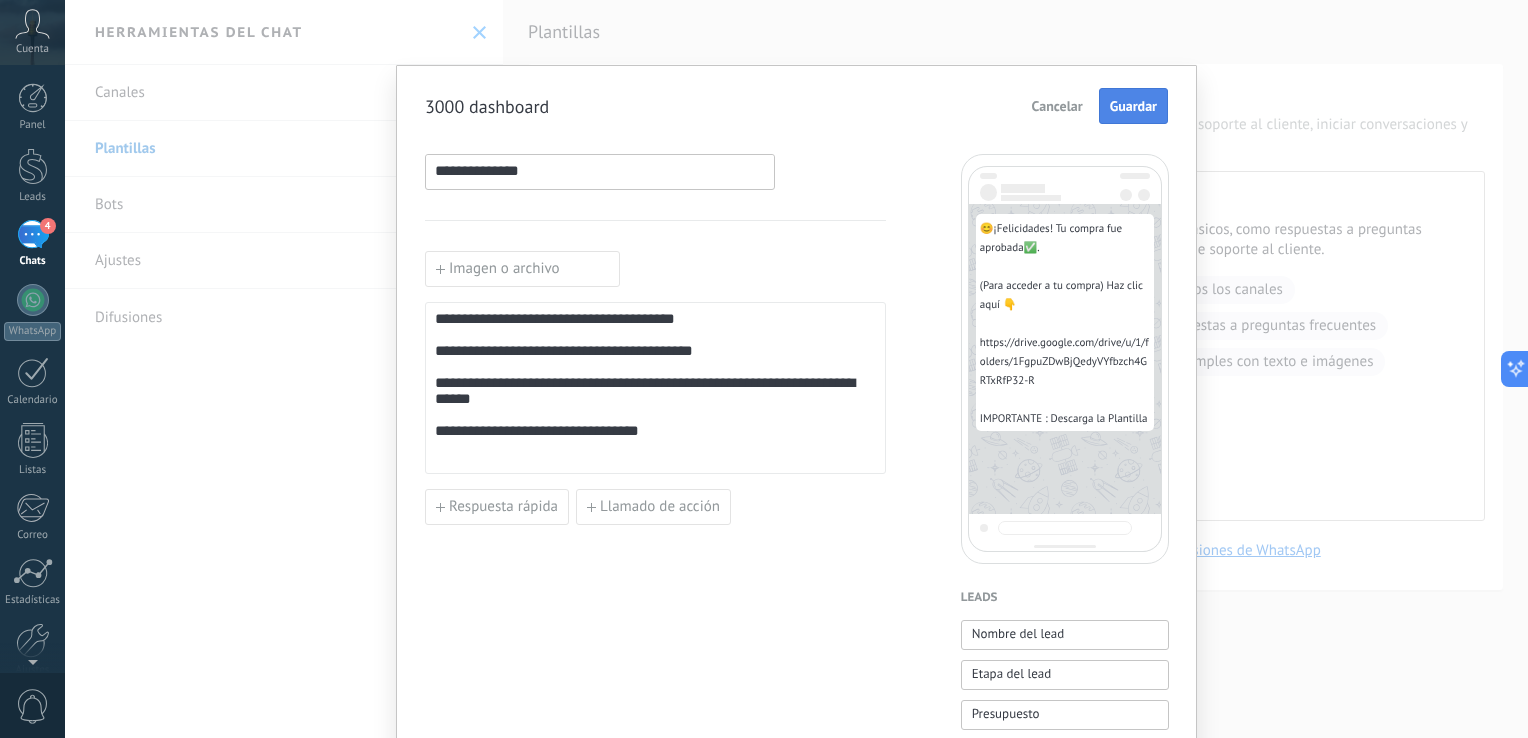 click on "Guardar" at bounding box center [1133, 106] 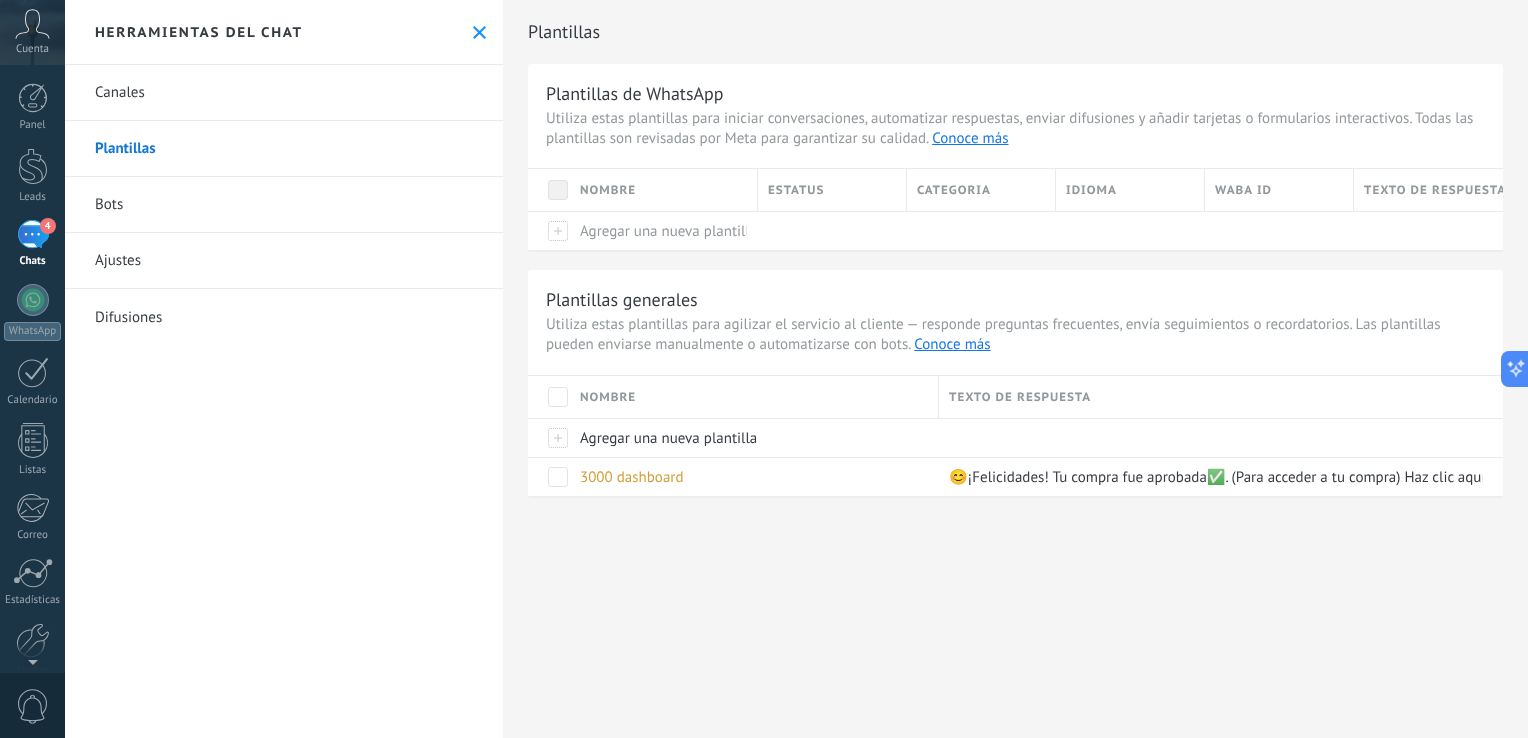 click on "Bots" at bounding box center [284, 205] 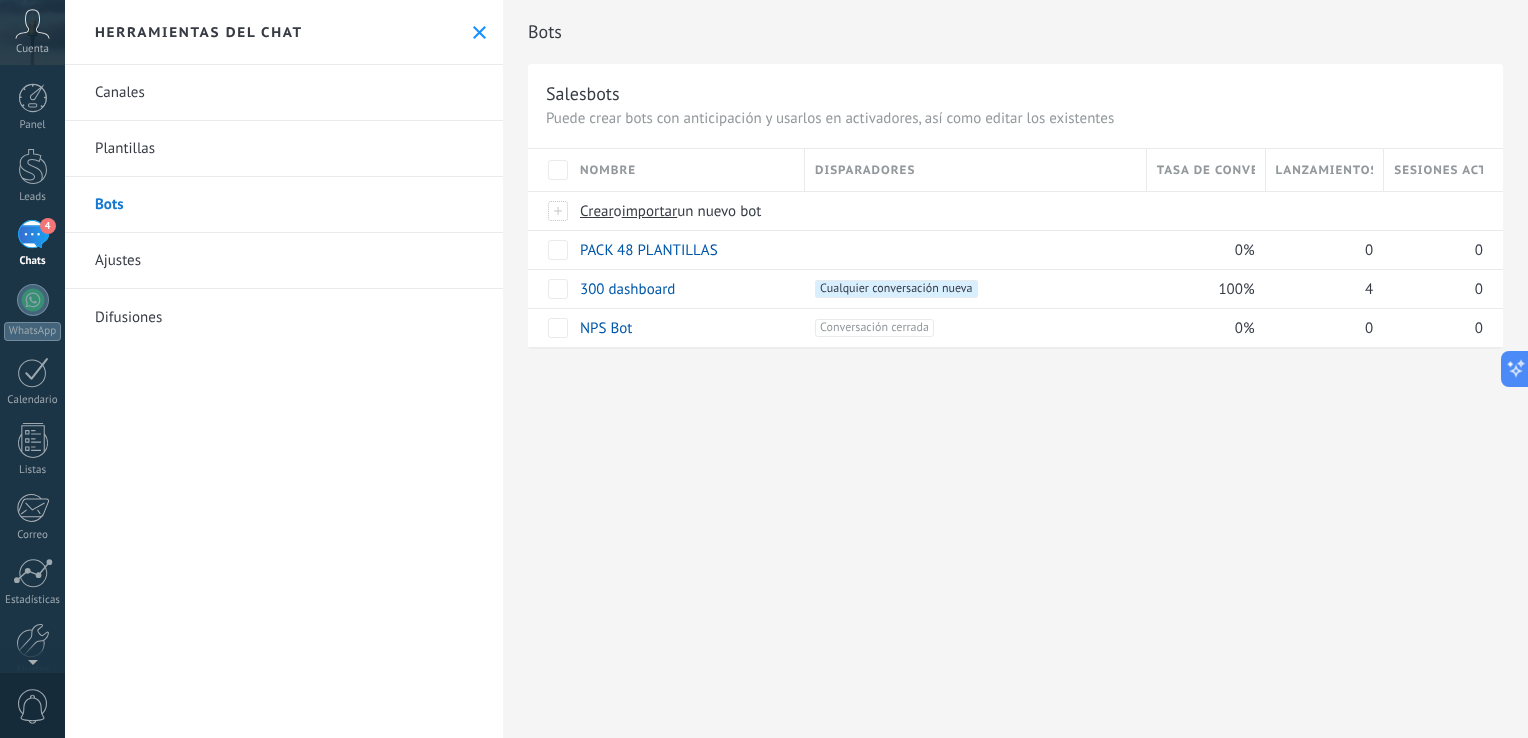 click on "Plantillas" at bounding box center (284, 149) 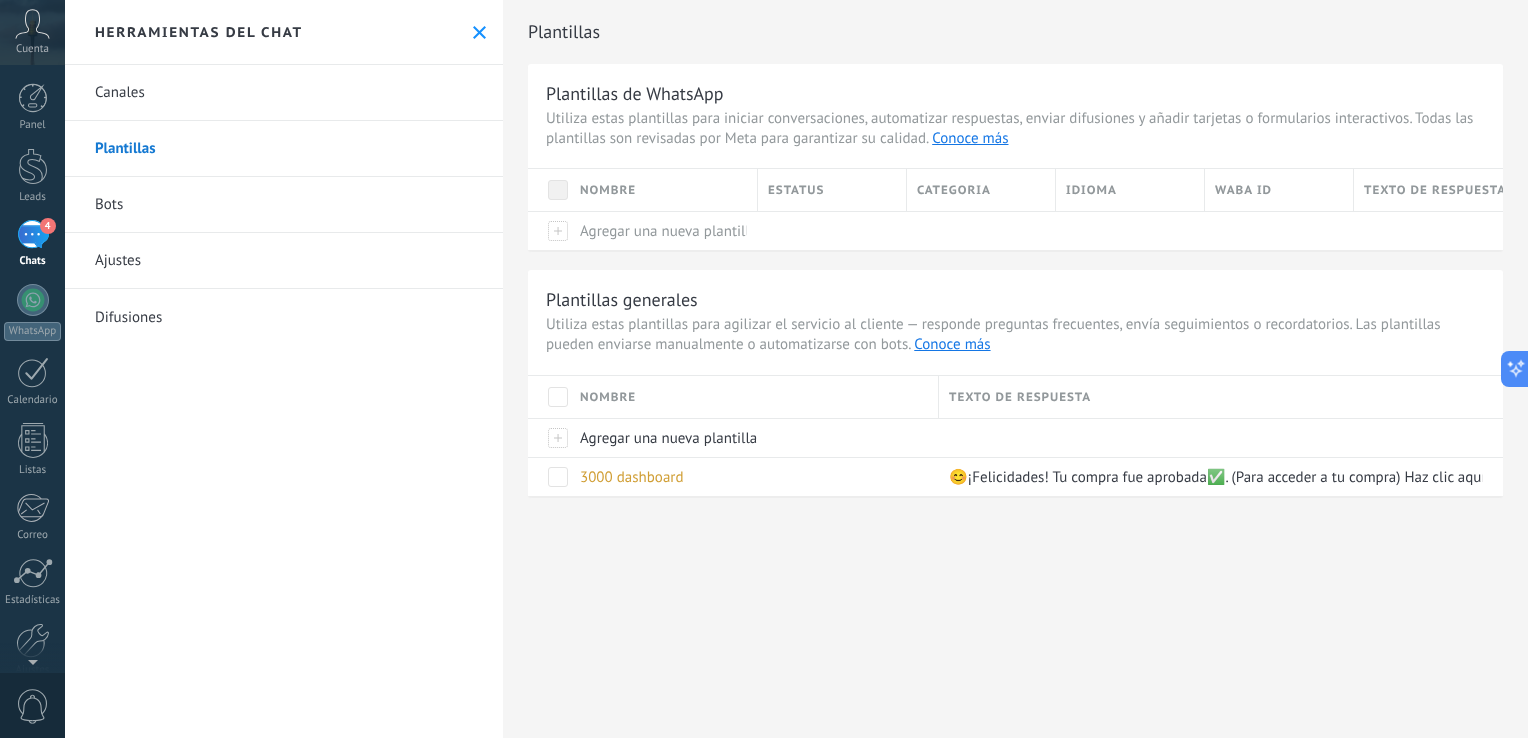 click 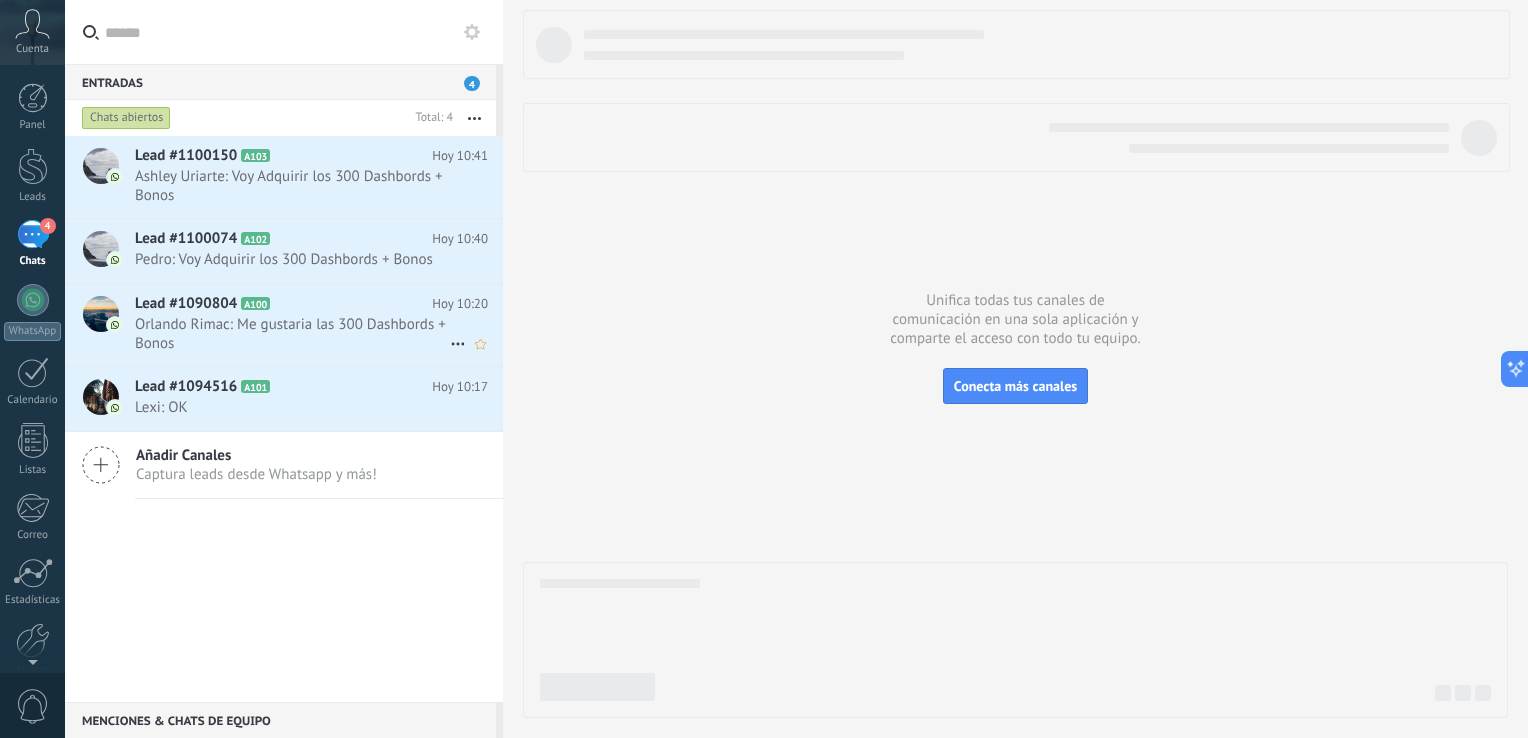 click on "Orlando Rimac: Me gustaria las 300 Dashbords + Bonos" at bounding box center [292, 334] 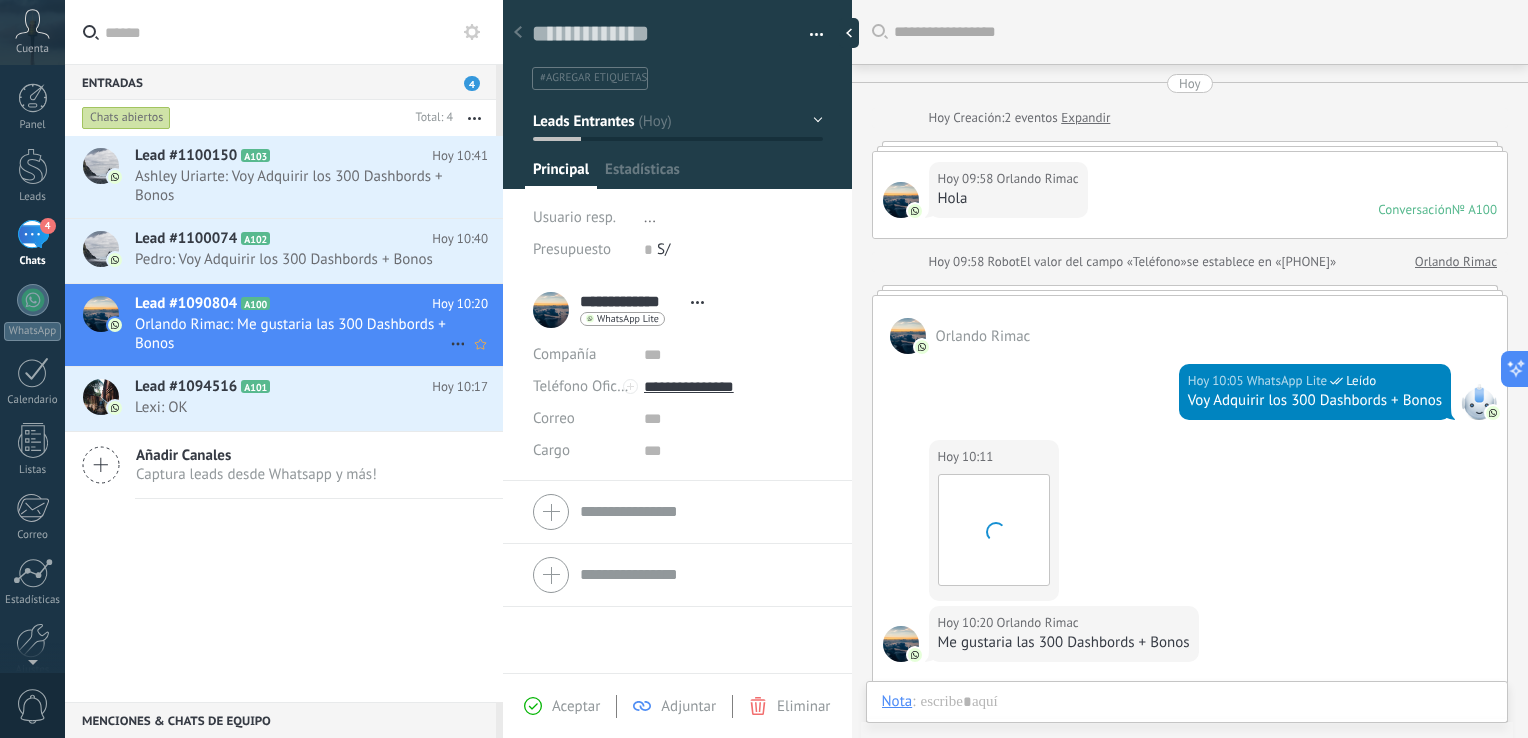 scroll, scrollTop: 295, scrollLeft: 0, axis: vertical 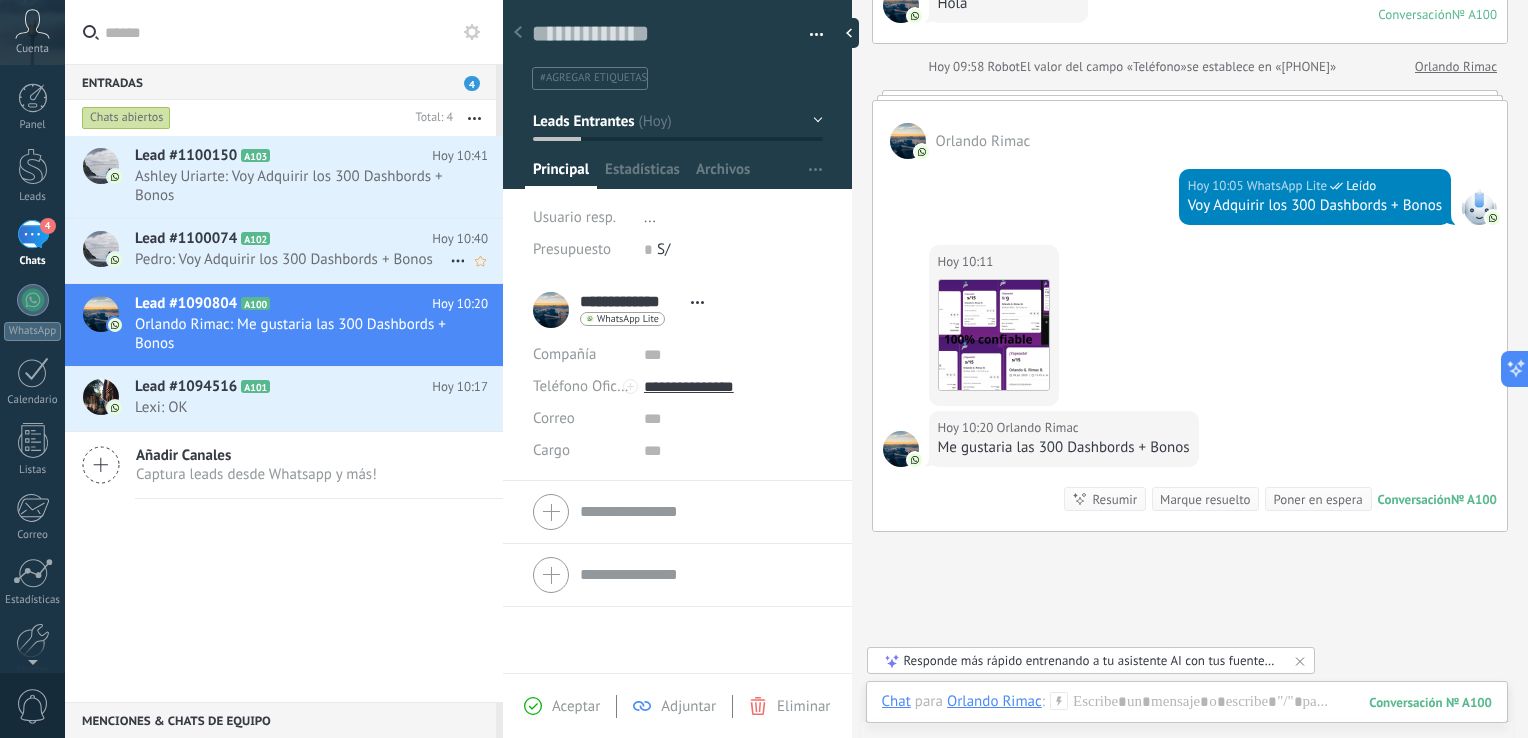 click on "Pedro: Voy Adquirir los 300 Dashbords + Bonos" at bounding box center (292, 259) 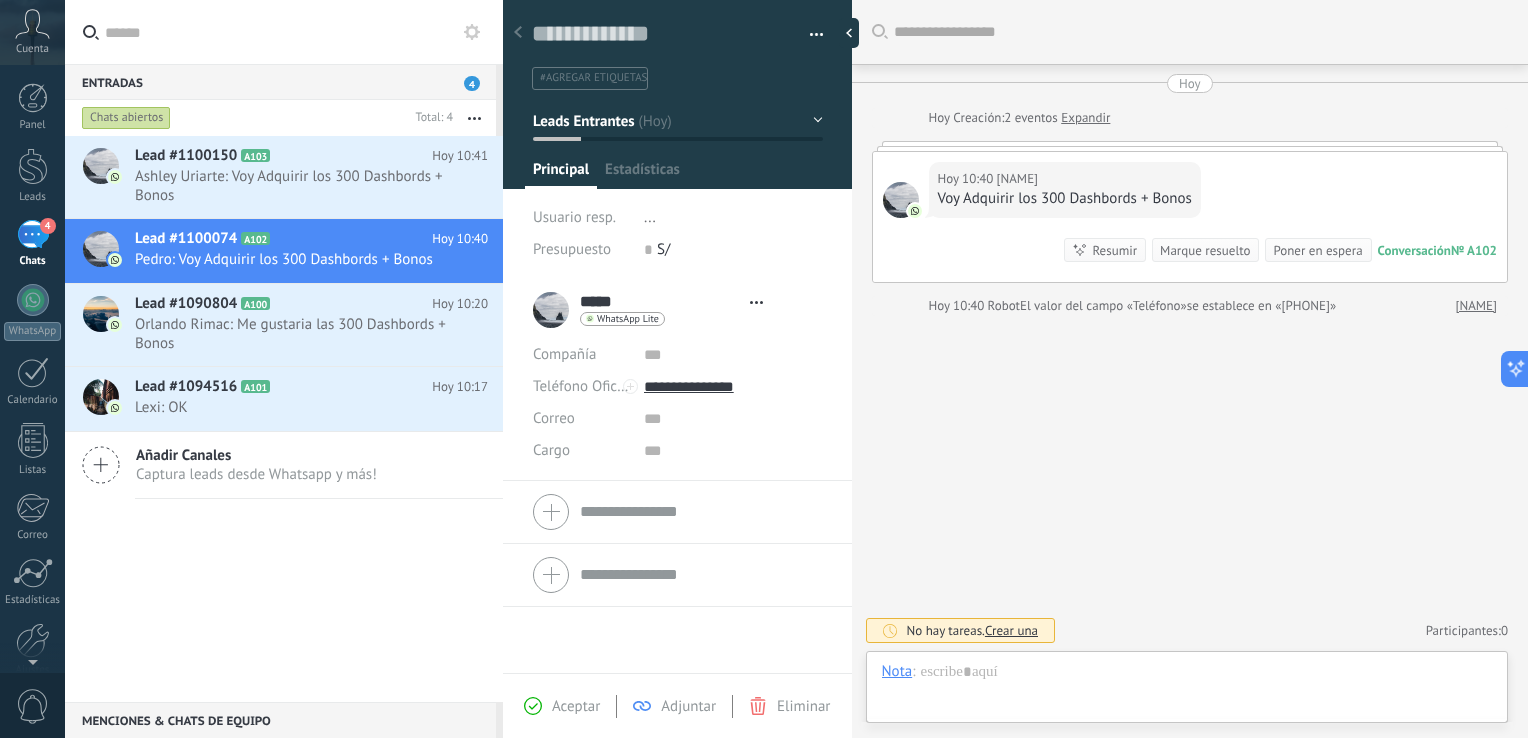 scroll, scrollTop: 29, scrollLeft: 0, axis: vertical 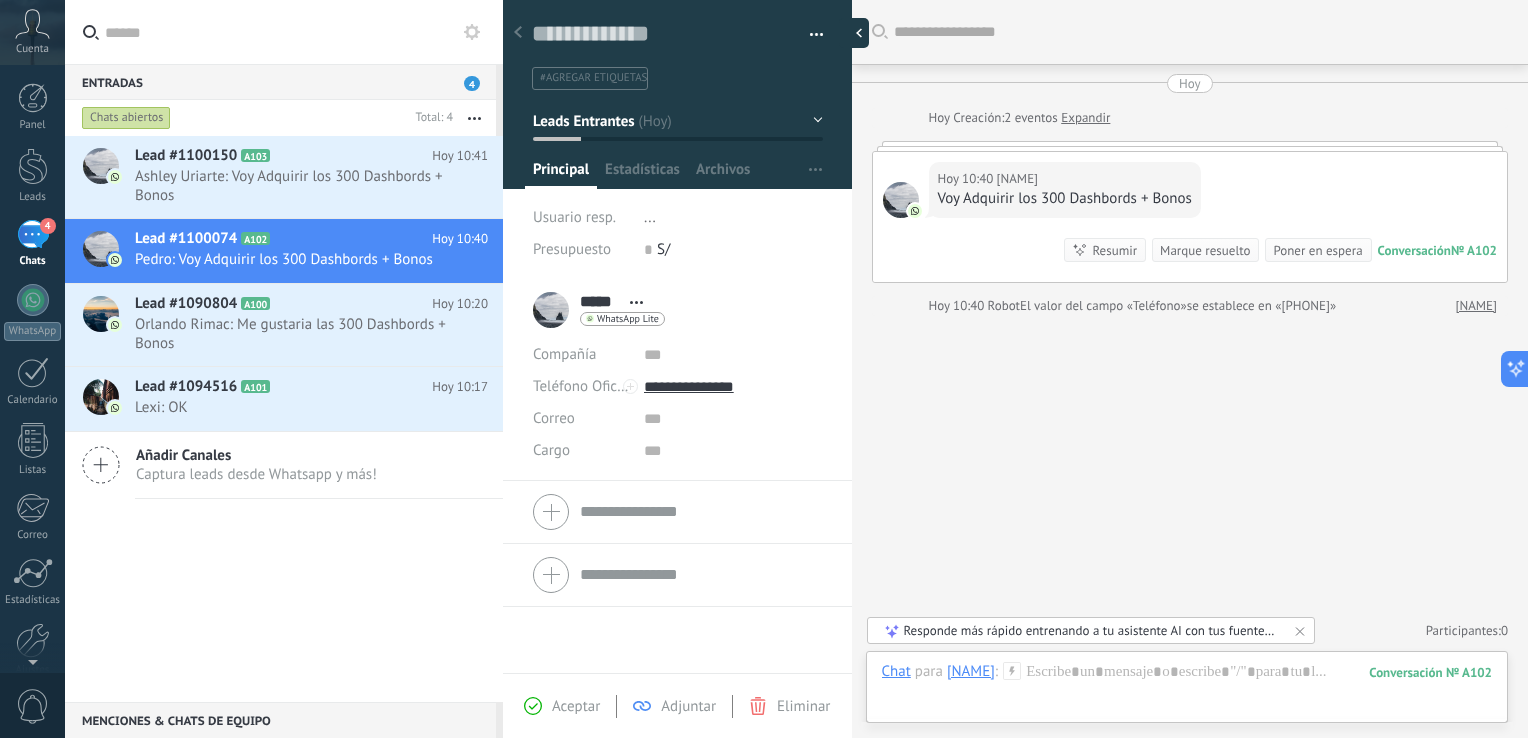 click at bounding box center [854, 33] 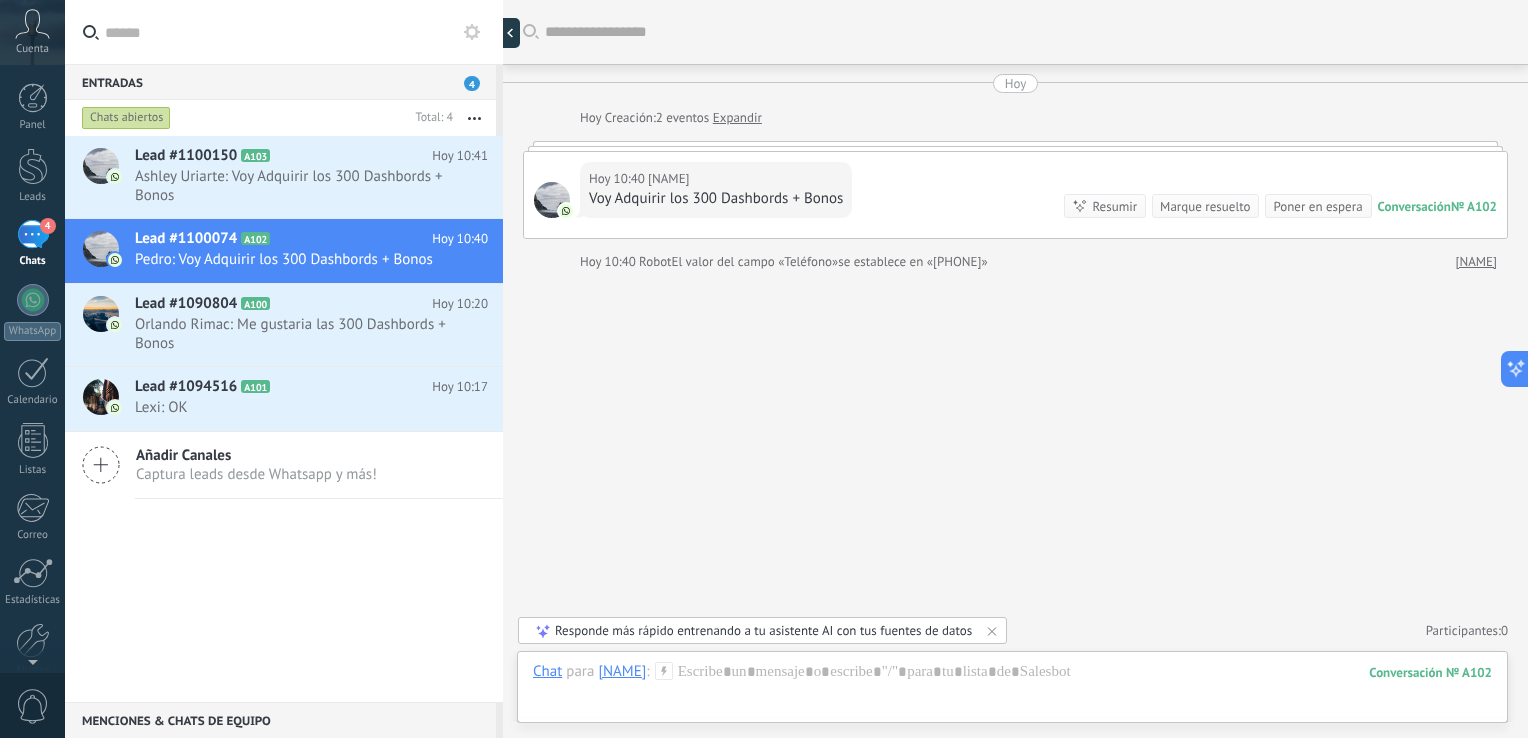 type on "**********" 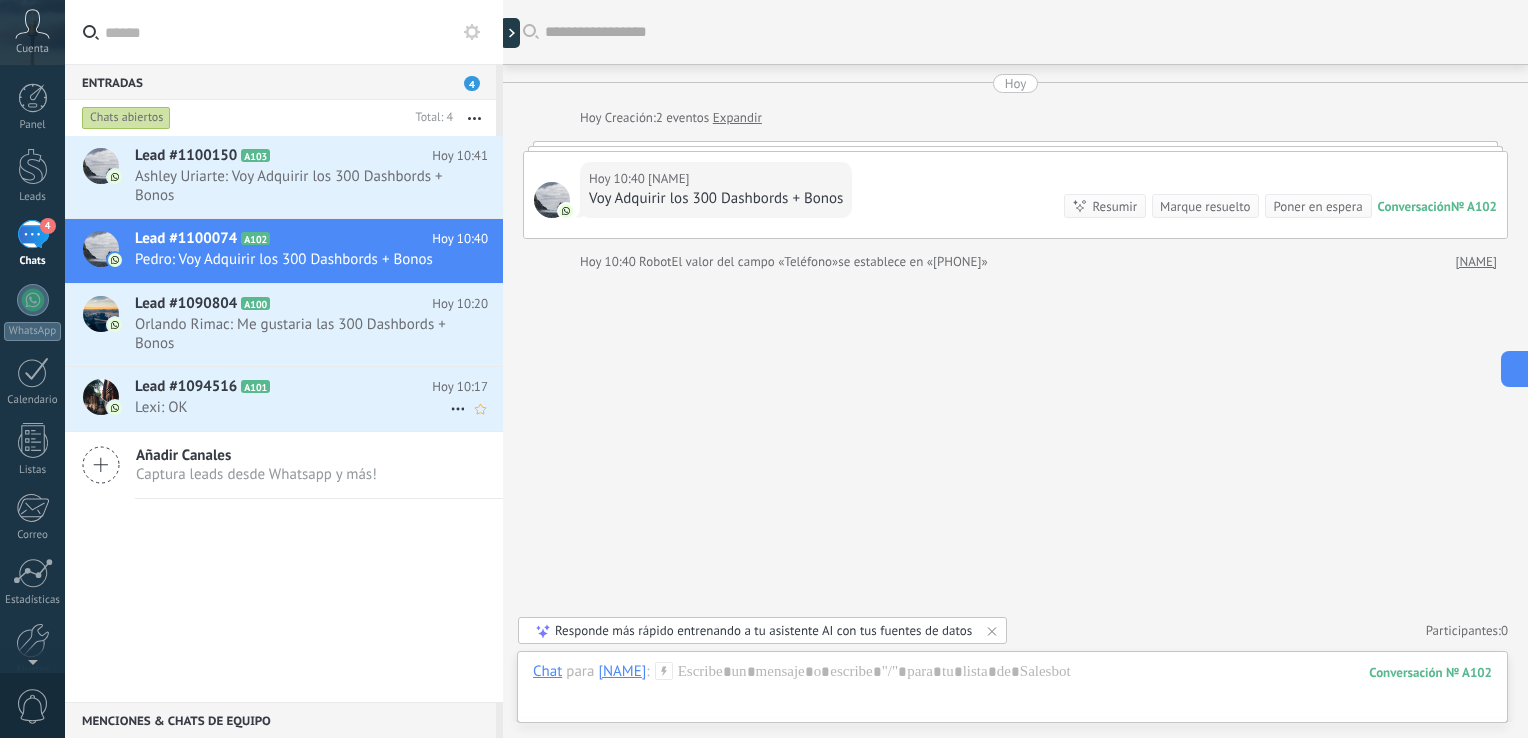 click on "Lead #1094516
A101" at bounding box center [283, 387] 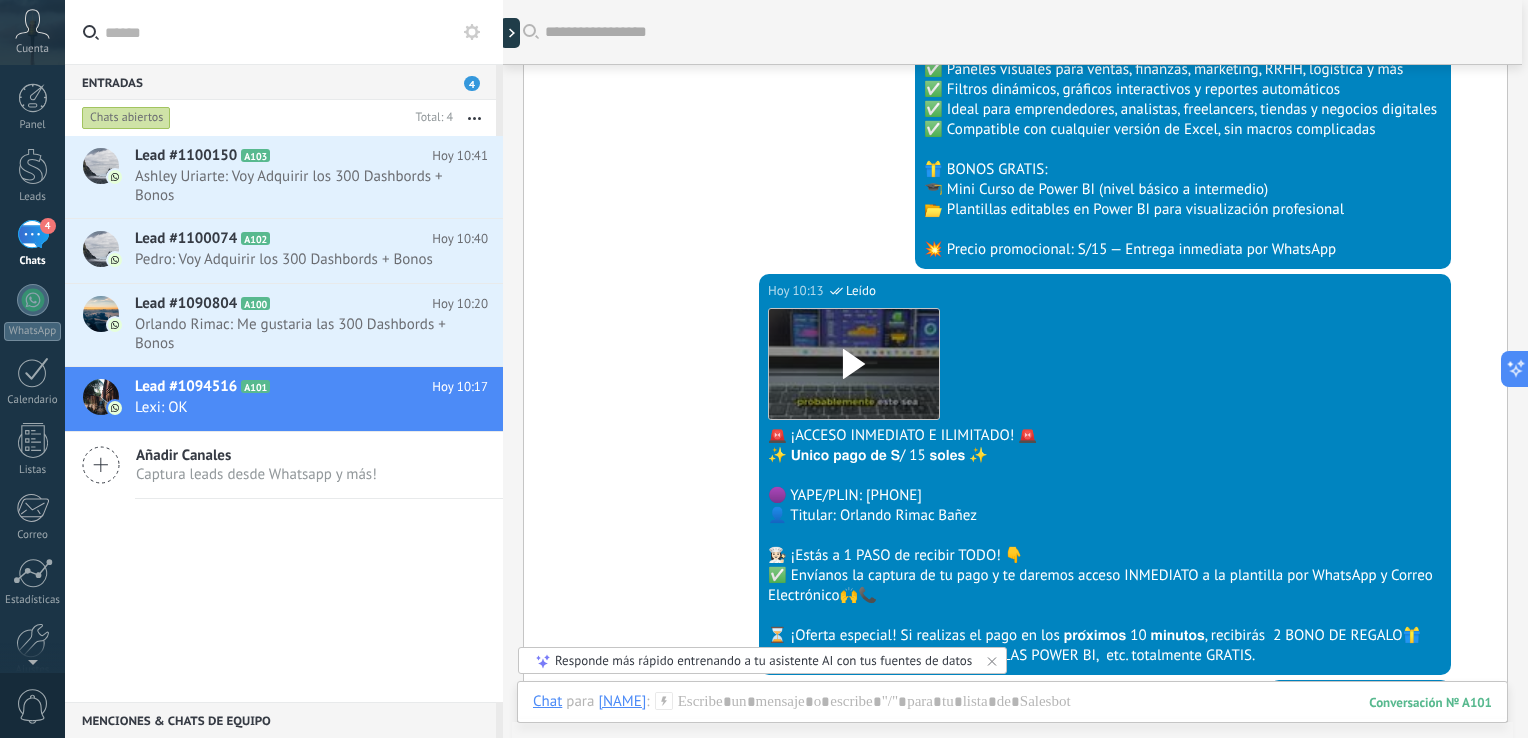 scroll, scrollTop: 0, scrollLeft: 0, axis: both 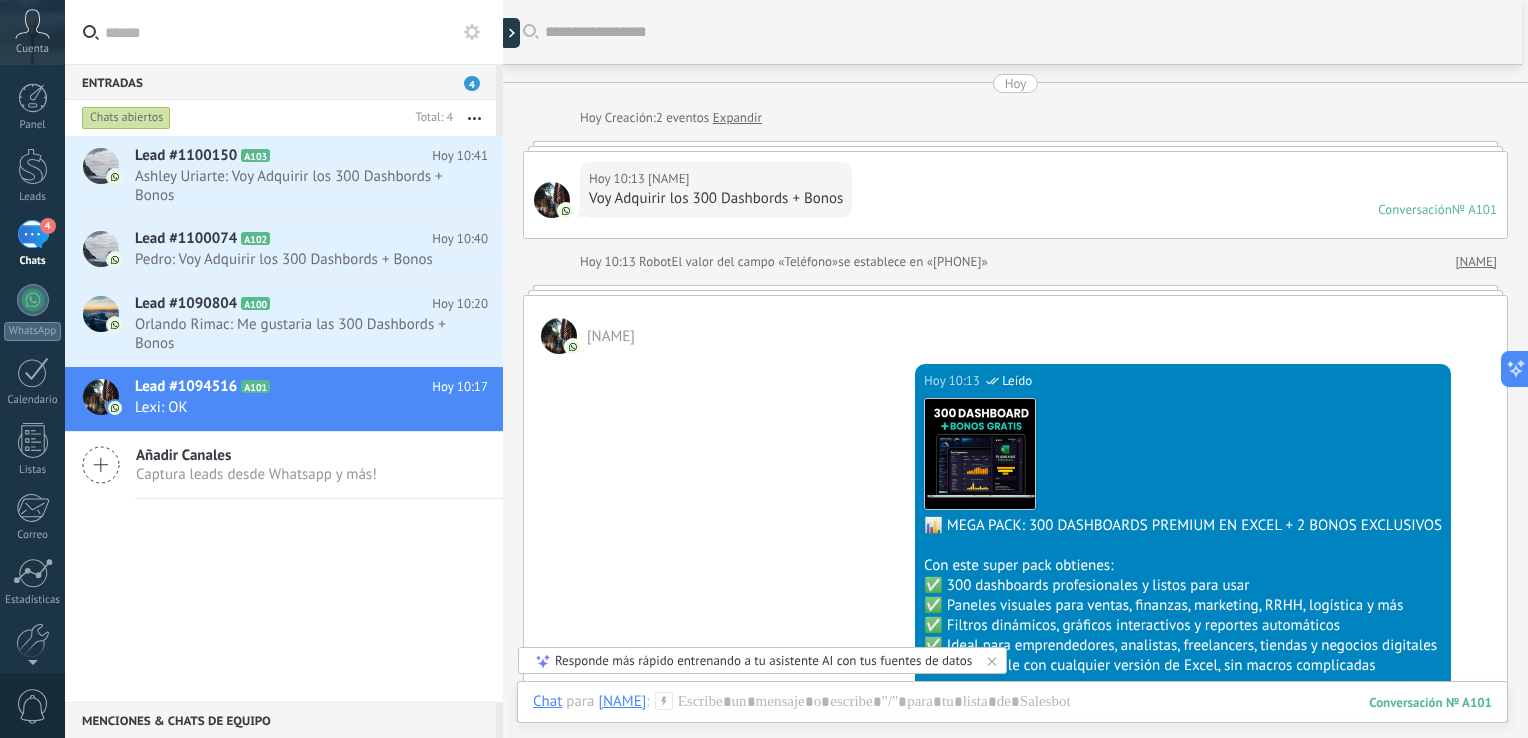click 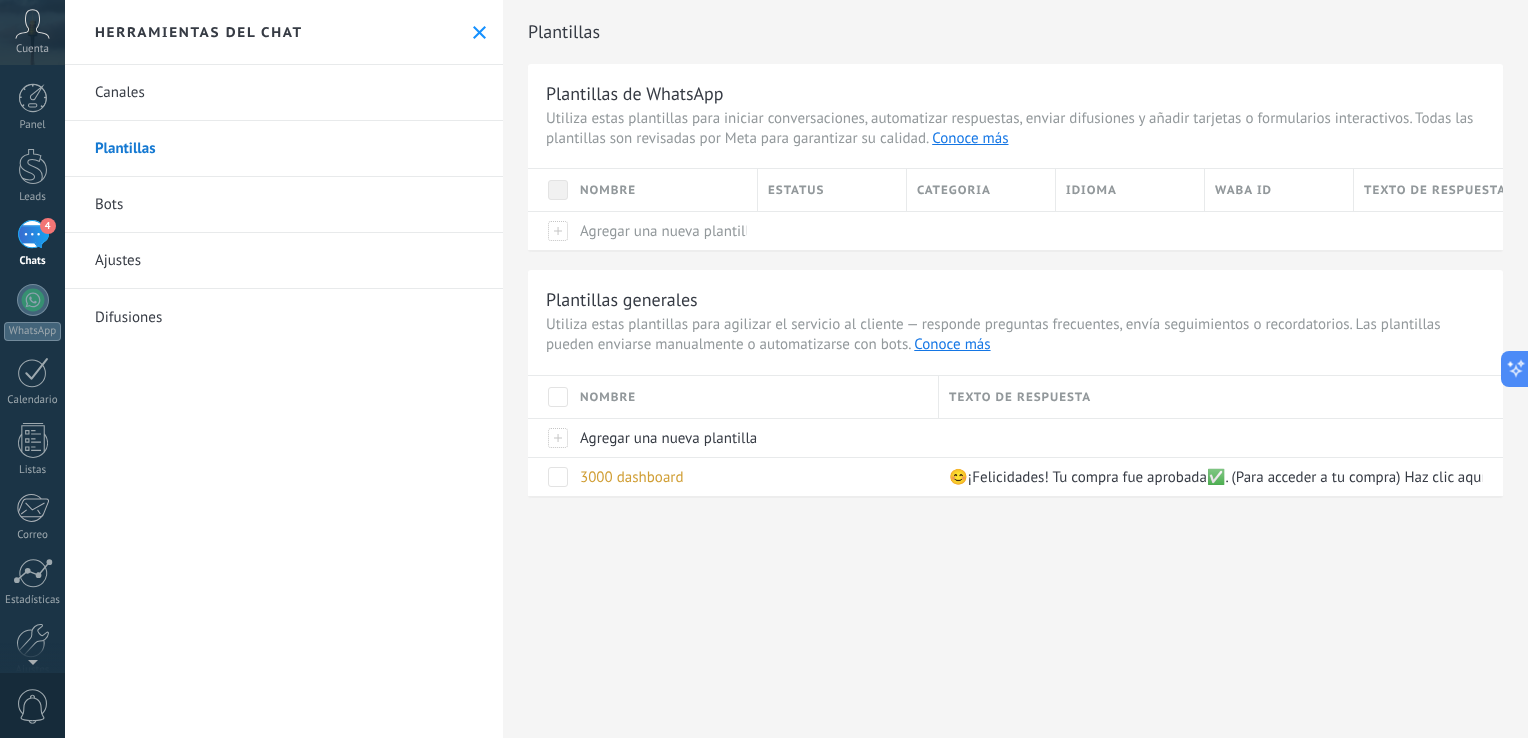 click on "4" at bounding box center [33, 234] 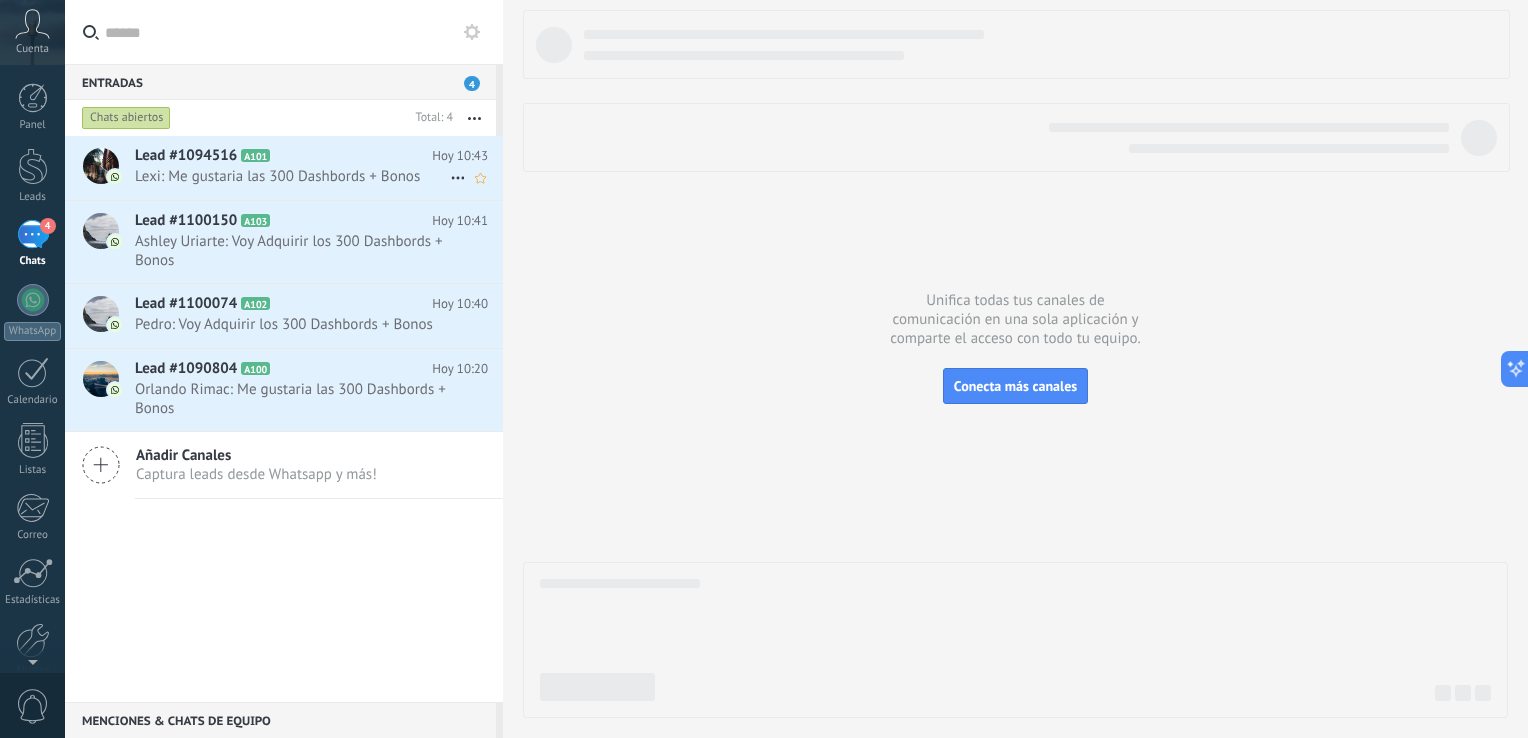 click on "Lexi: Me gustaria las 300 Dashbords + Bonos" at bounding box center (292, 176) 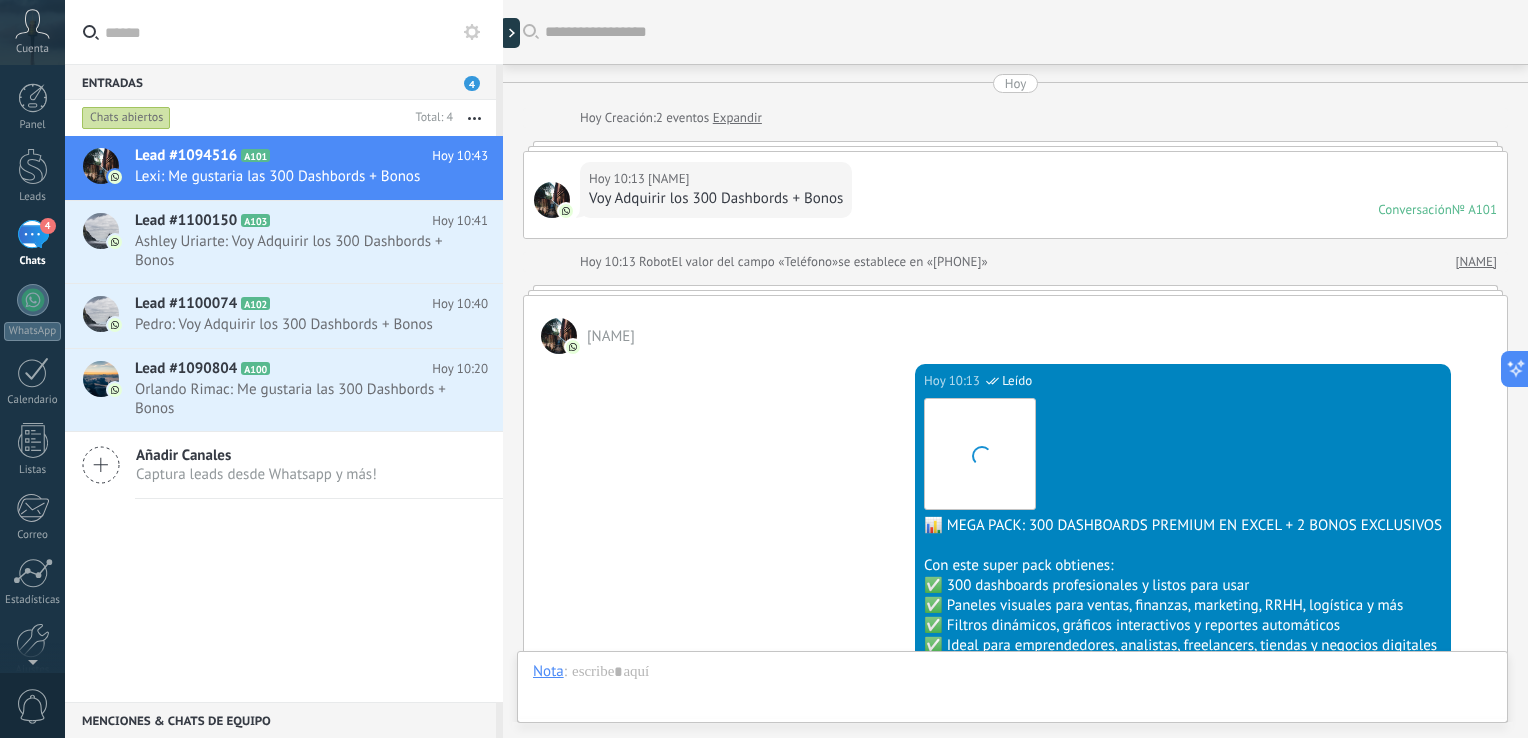 scroll, scrollTop: 1397, scrollLeft: 0, axis: vertical 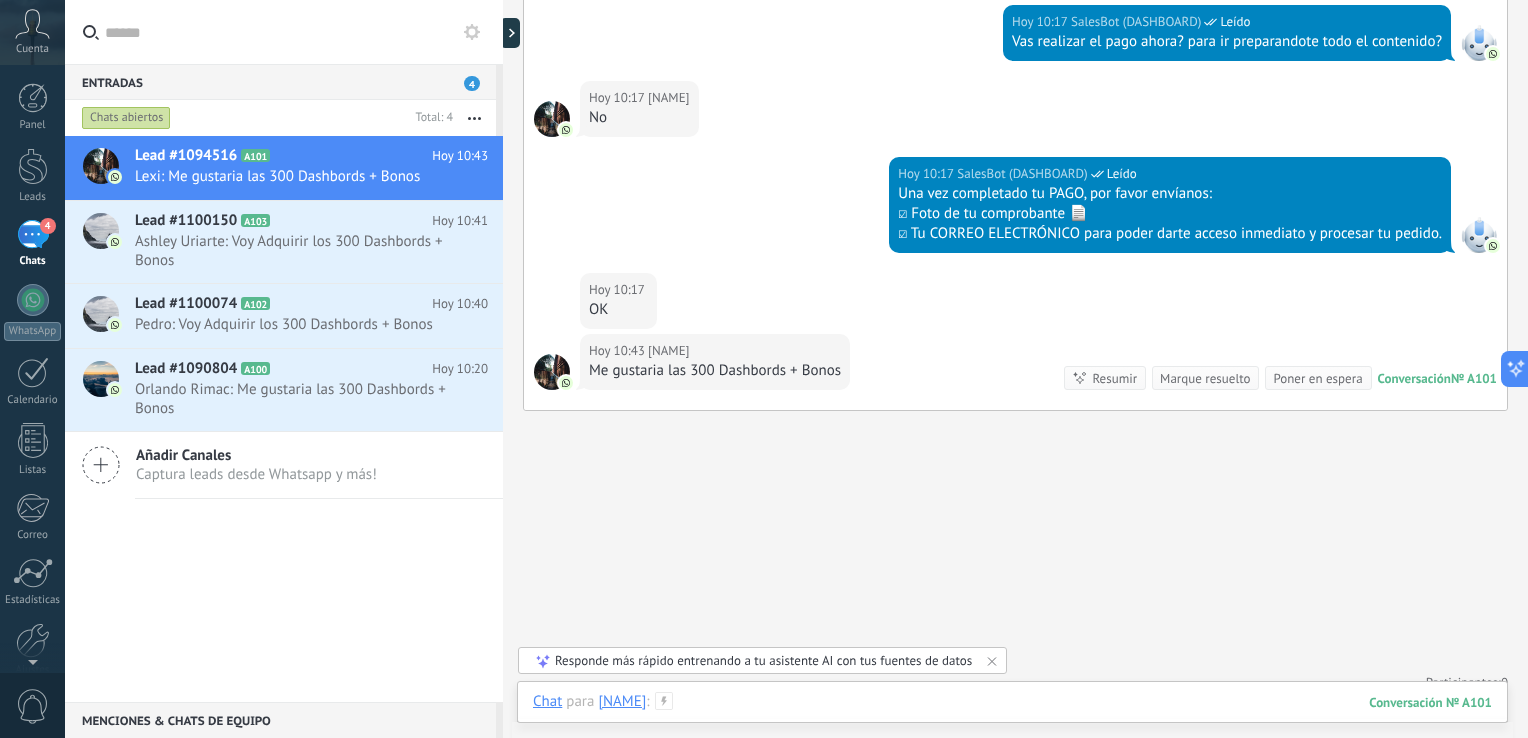 click at bounding box center (1012, 722) 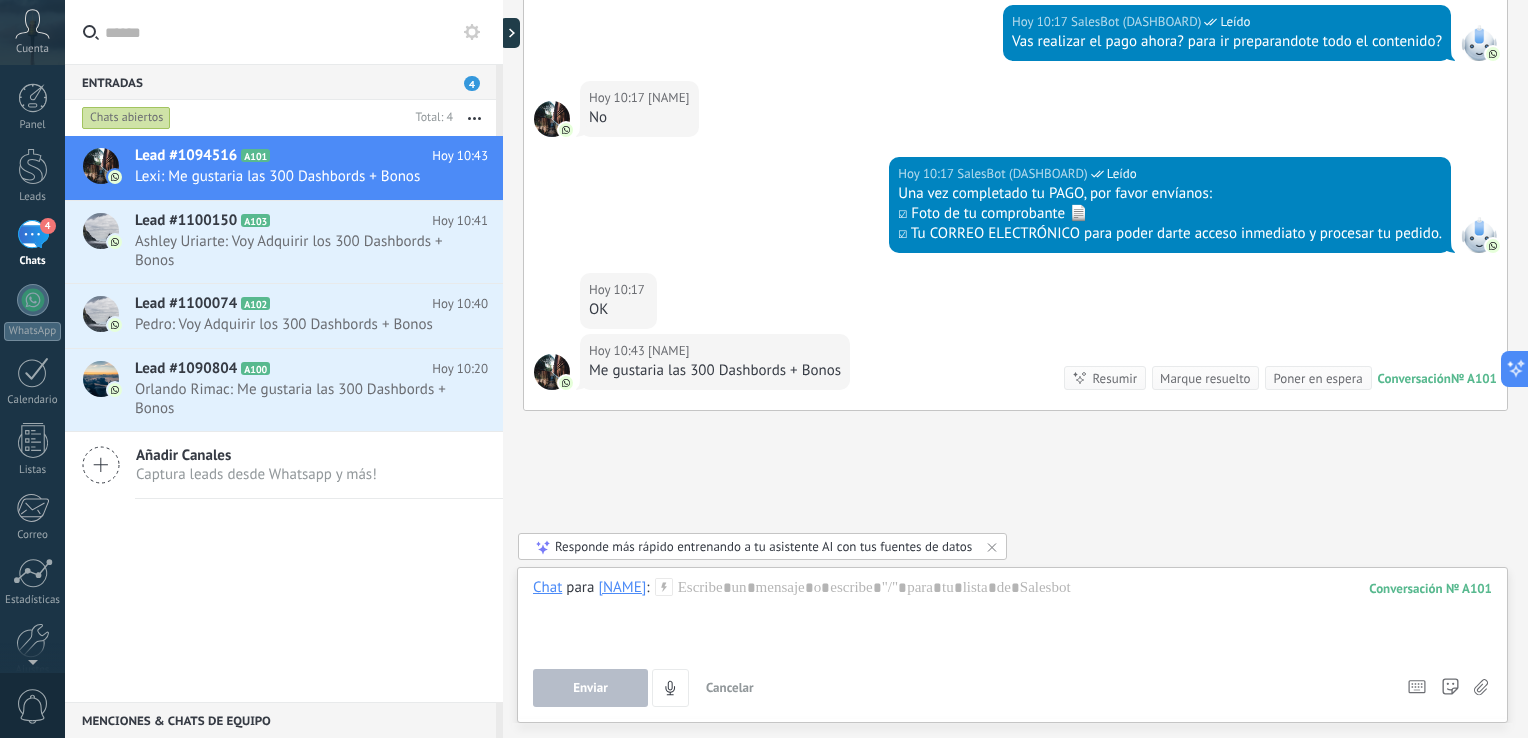 click 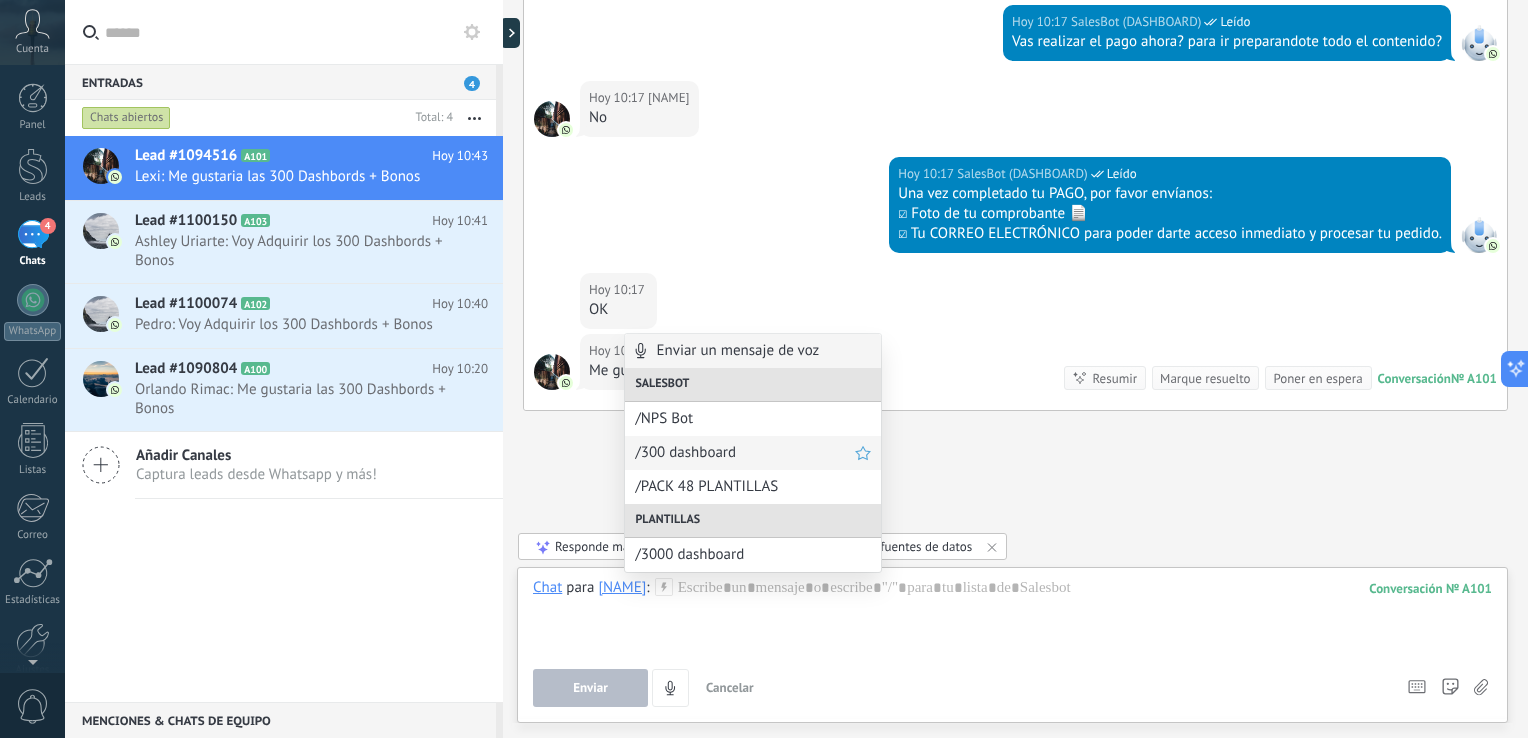 click on "/300 dashboard" at bounding box center [745, 452] 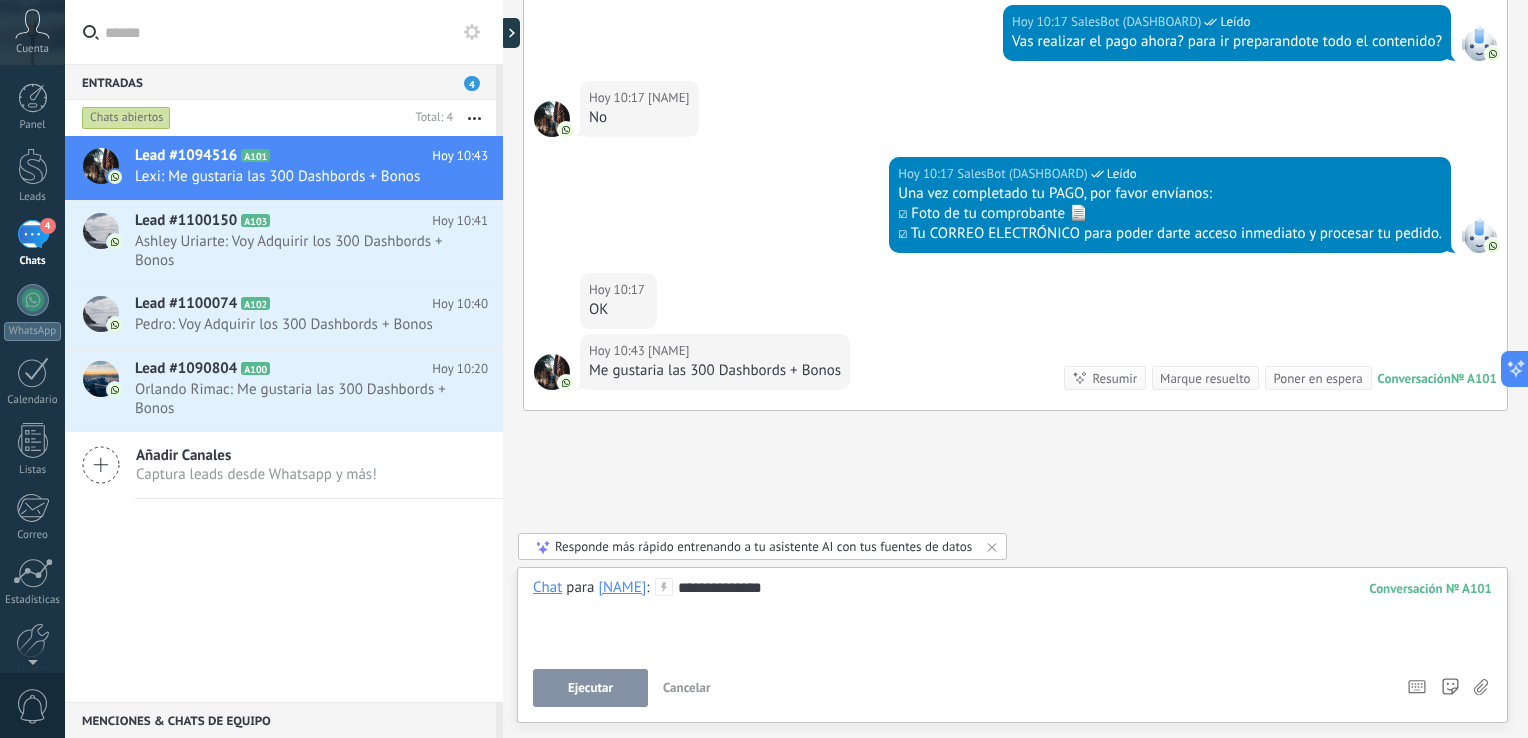 click on "Ejecutar" at bounding box center [590, 688] 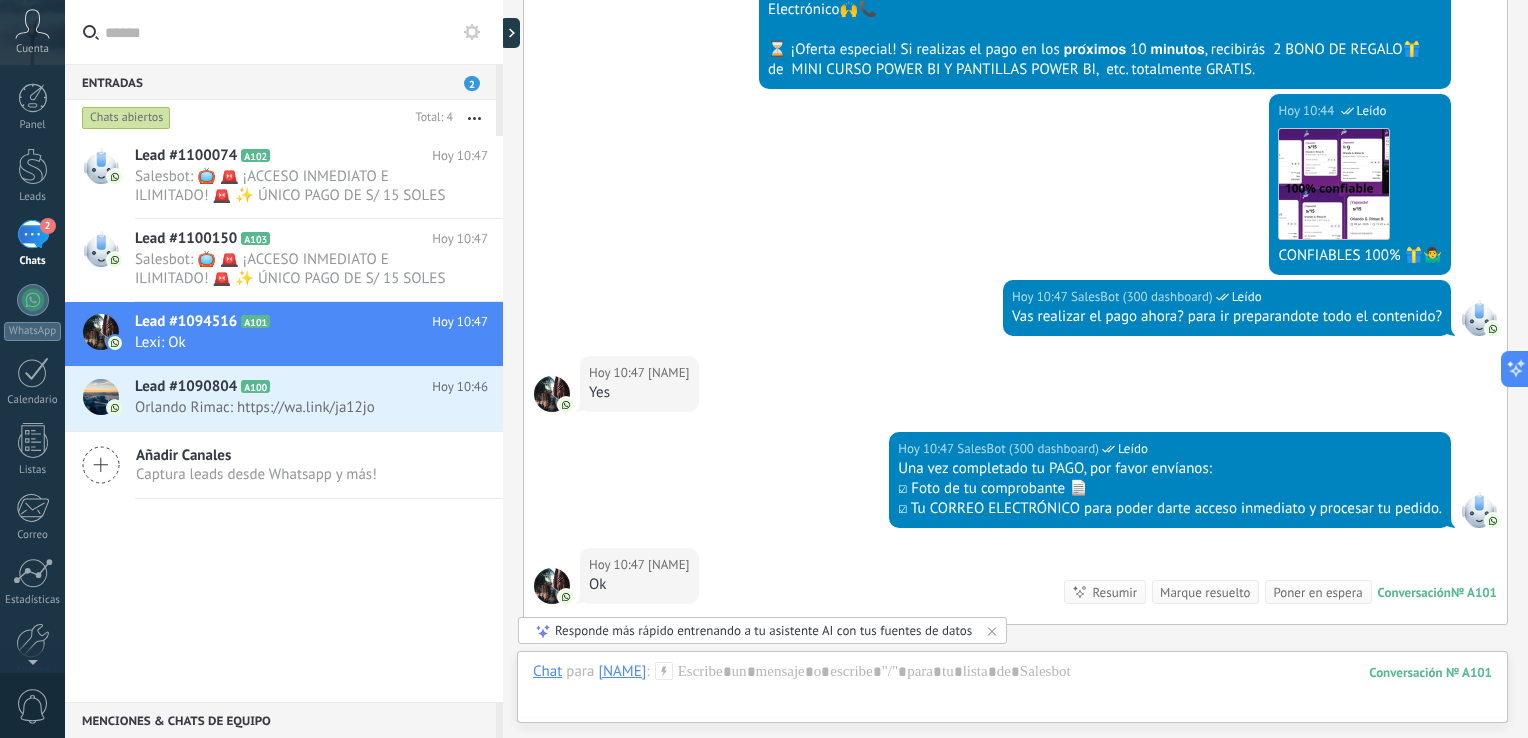 scroll, scrollTop: 2796, scrollLeft: 0, axis: vertical 